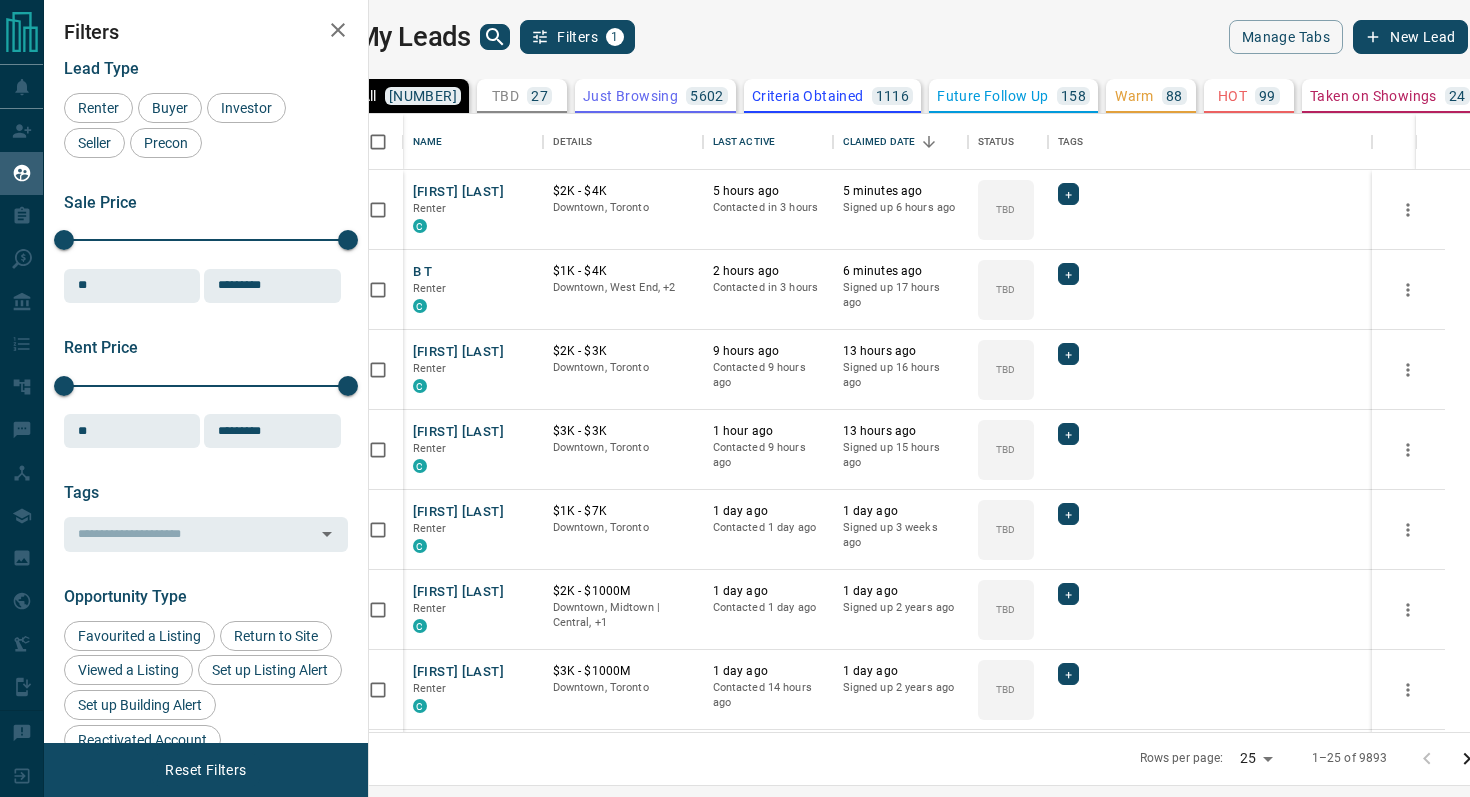 scroll, scrollTop: 0, scrollLeft: 0, axis: both 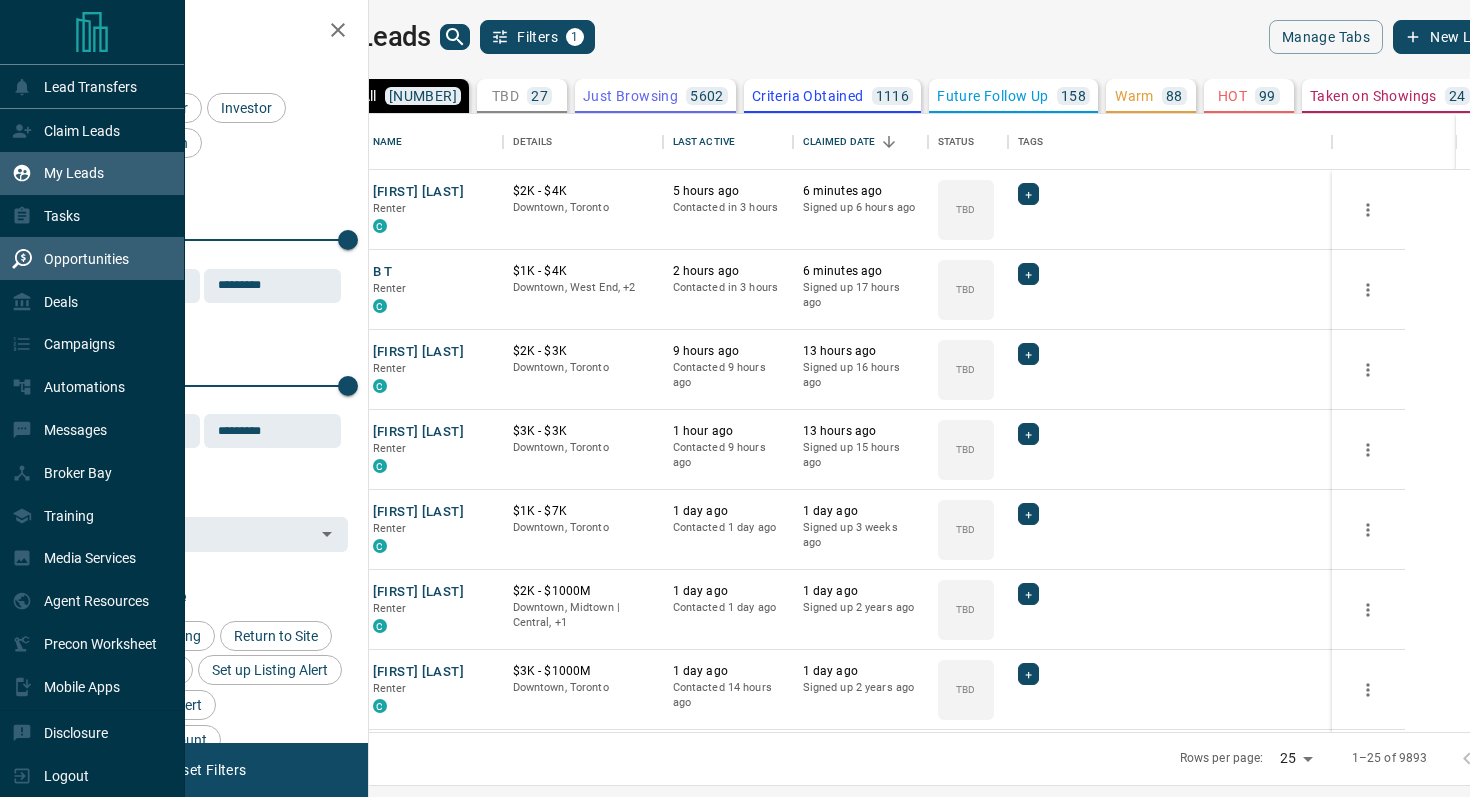 click on "Opportunities" at bounding box center (70, 258) 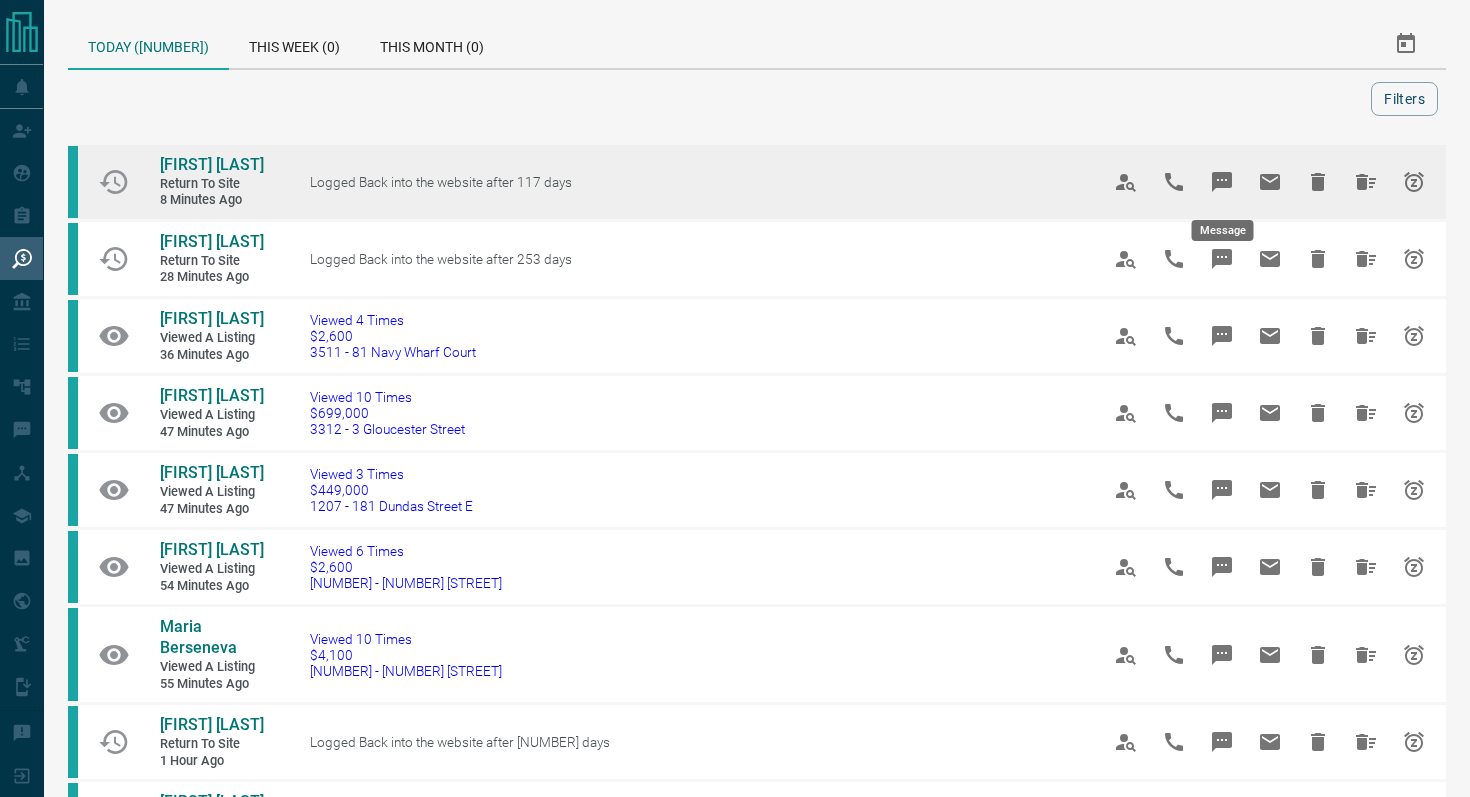 click 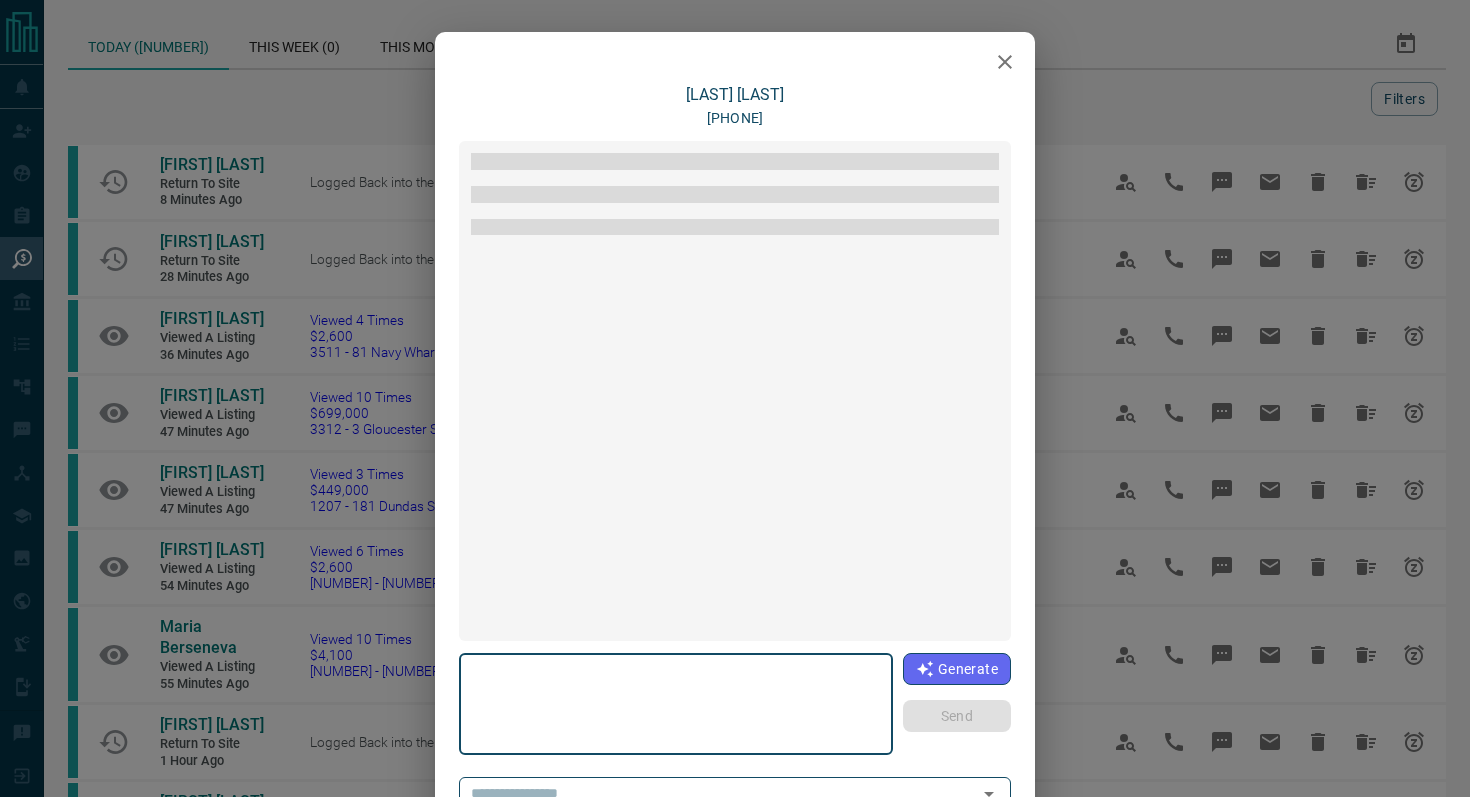 type on "**********" 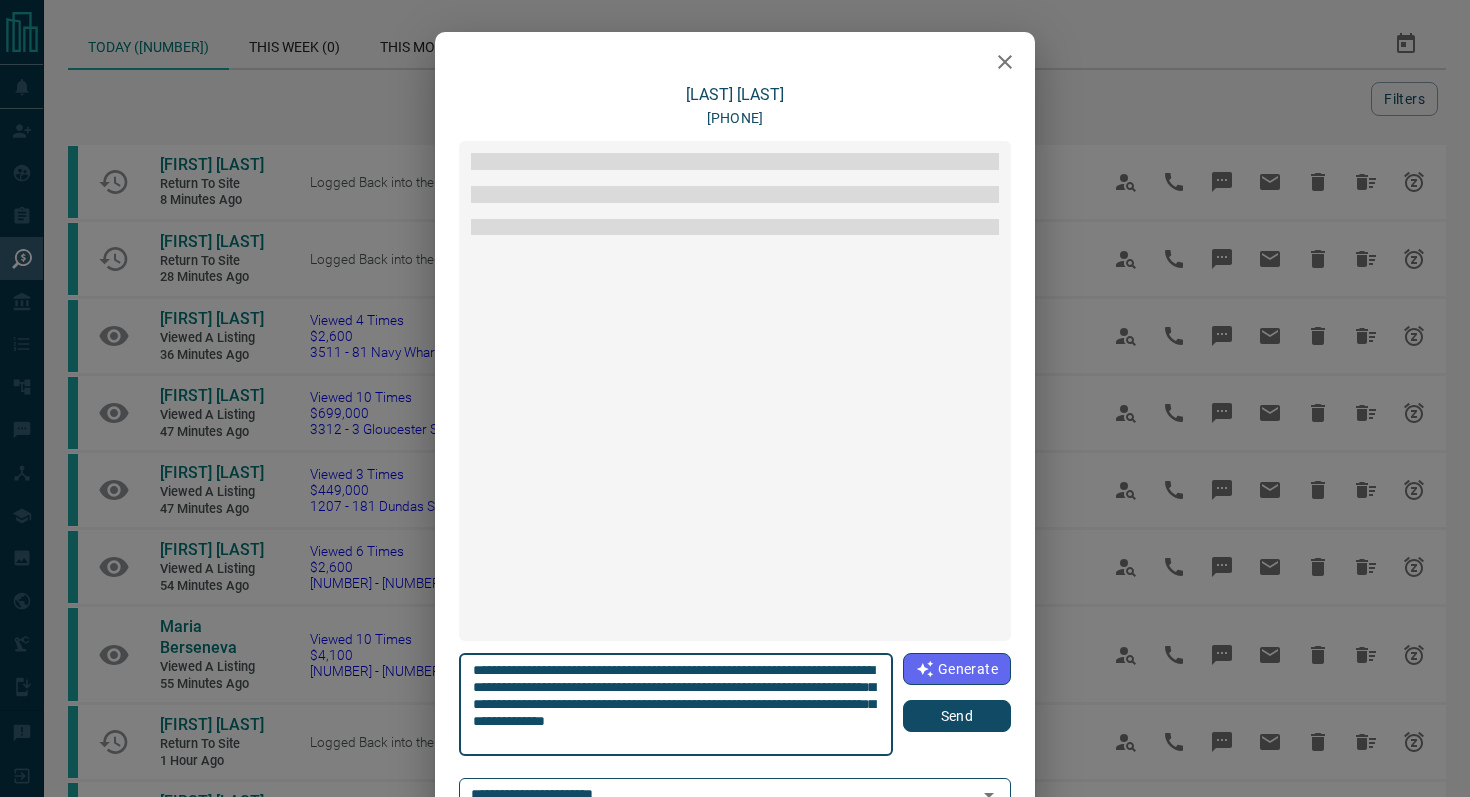 click on "Send" at bounding box center [957, 716] 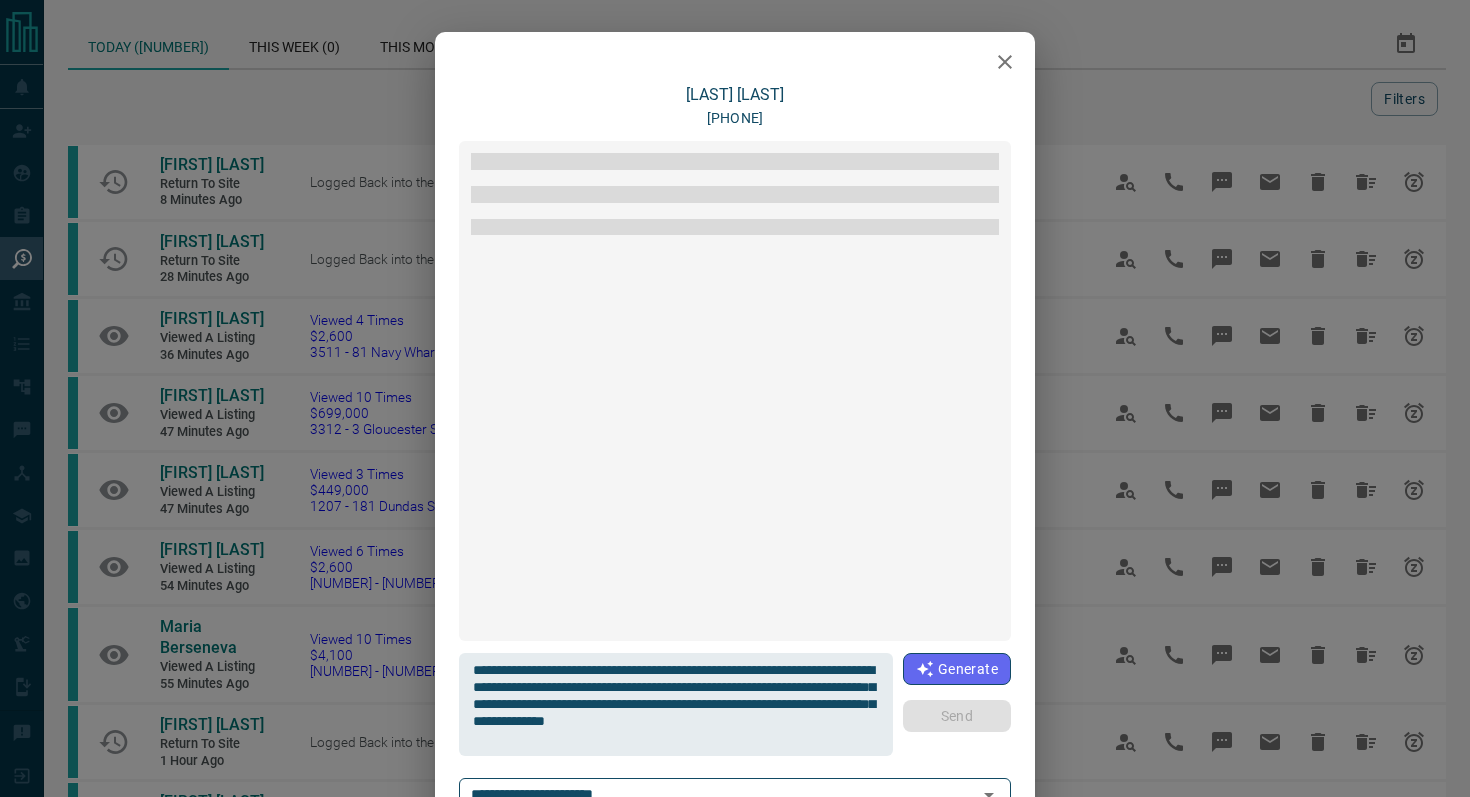 type 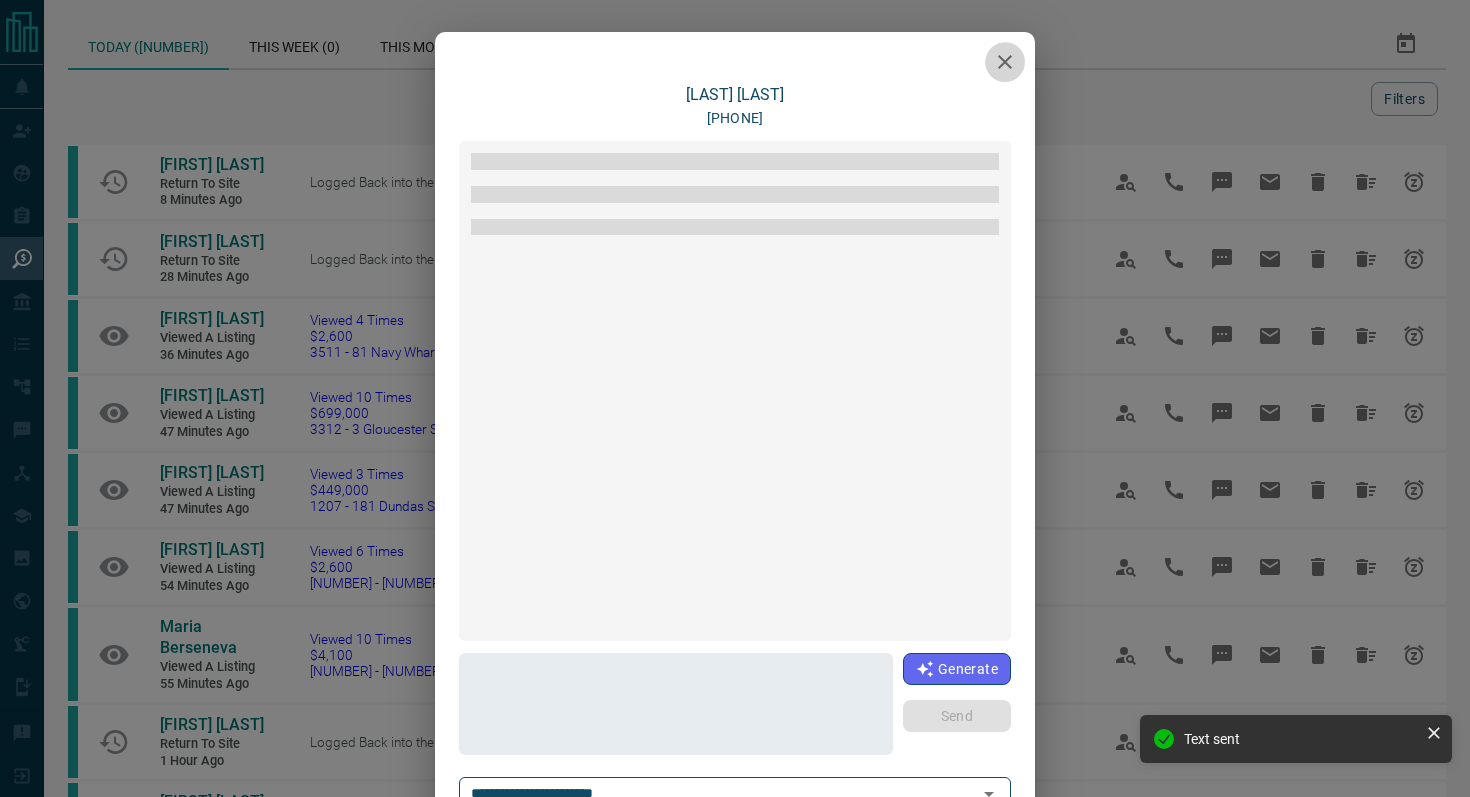 click 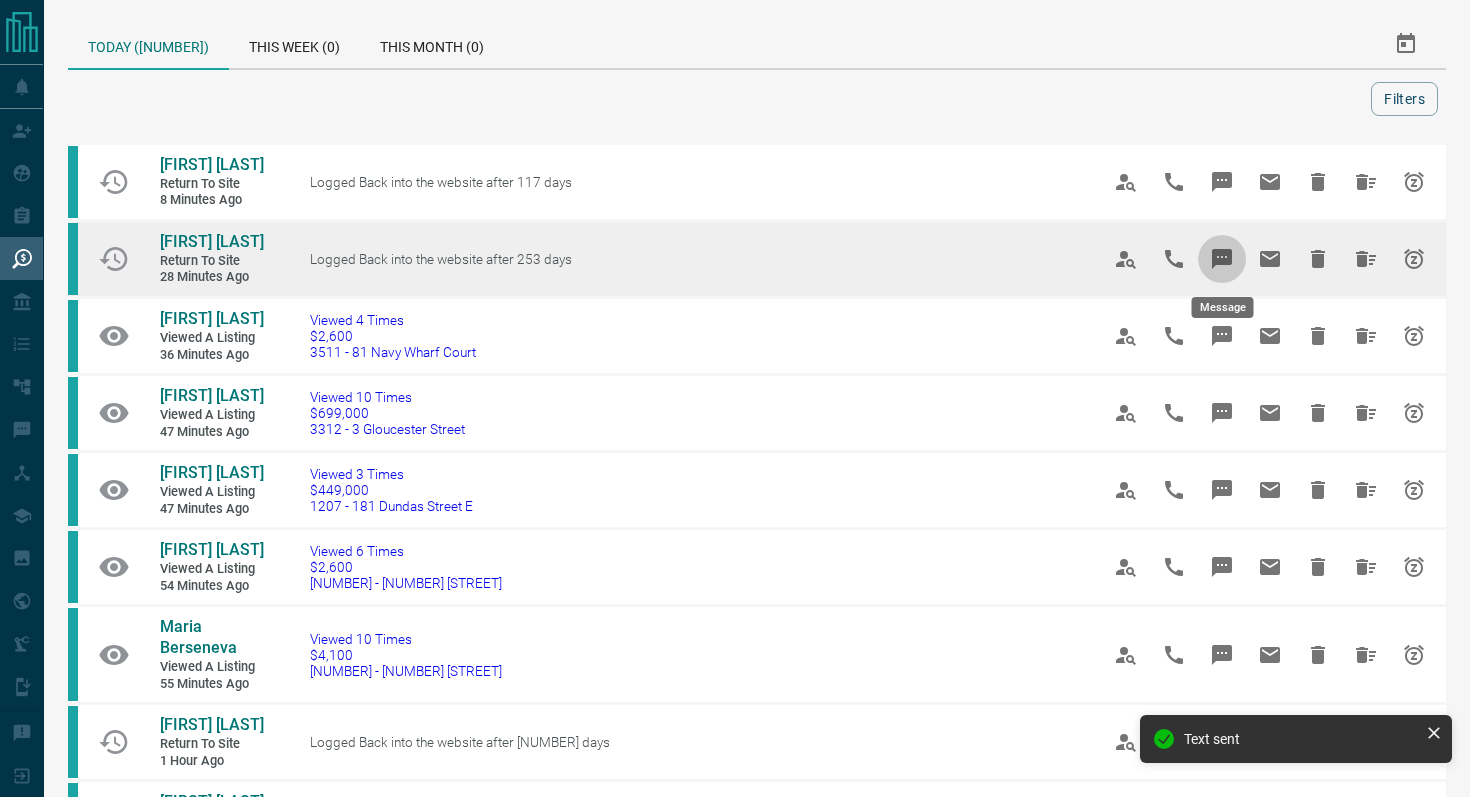 click 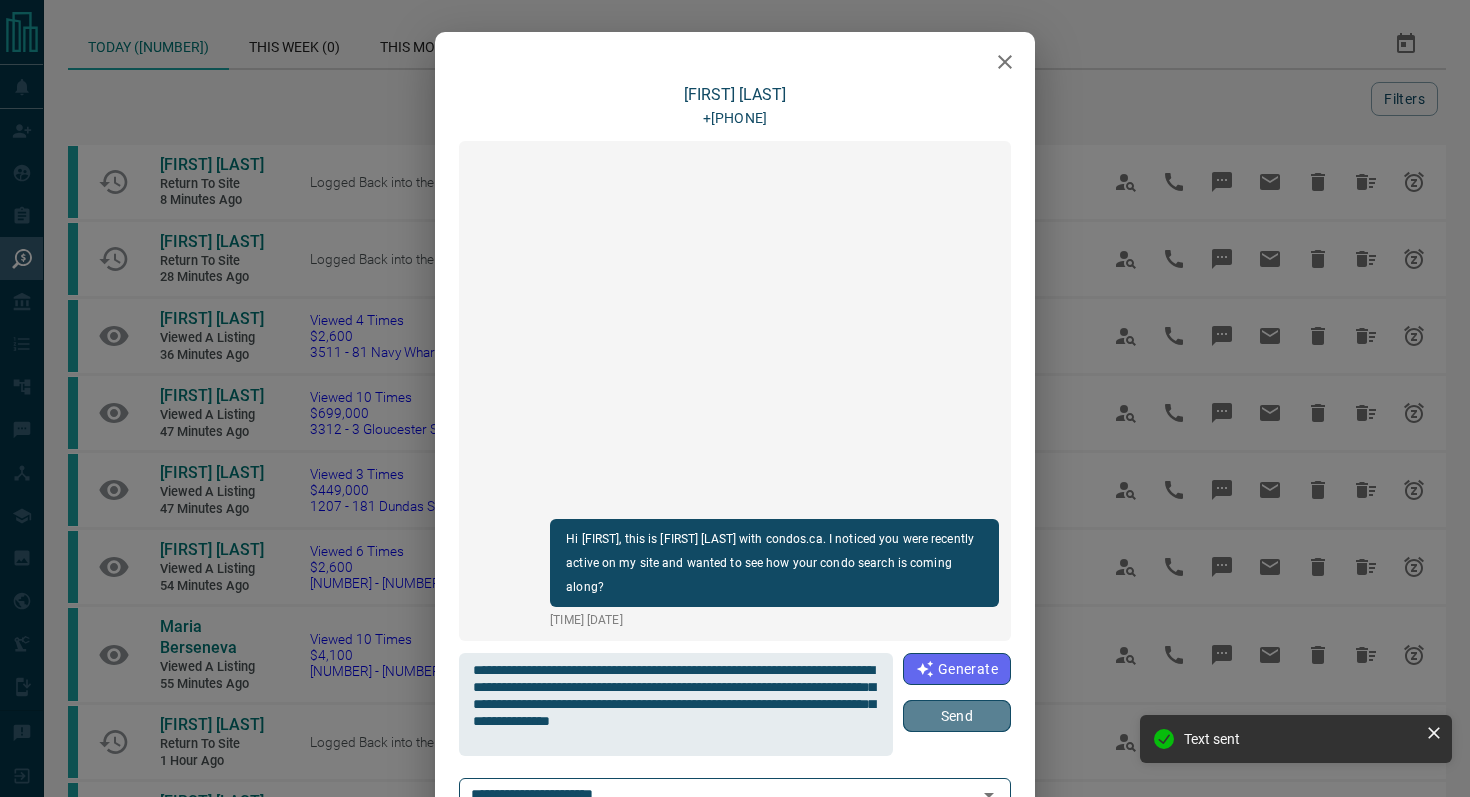 click on "Send" at bounding box center (957, 716) 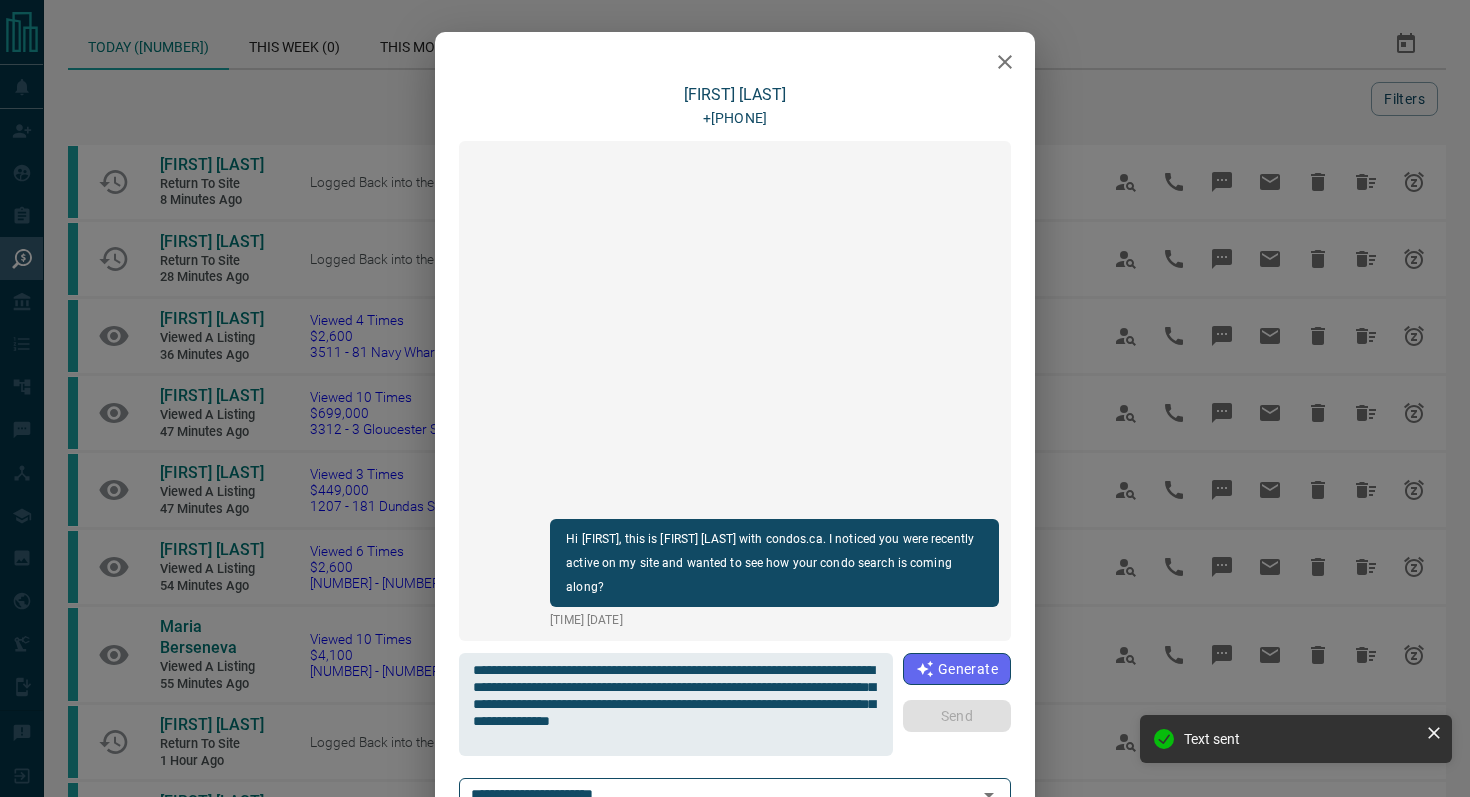 type 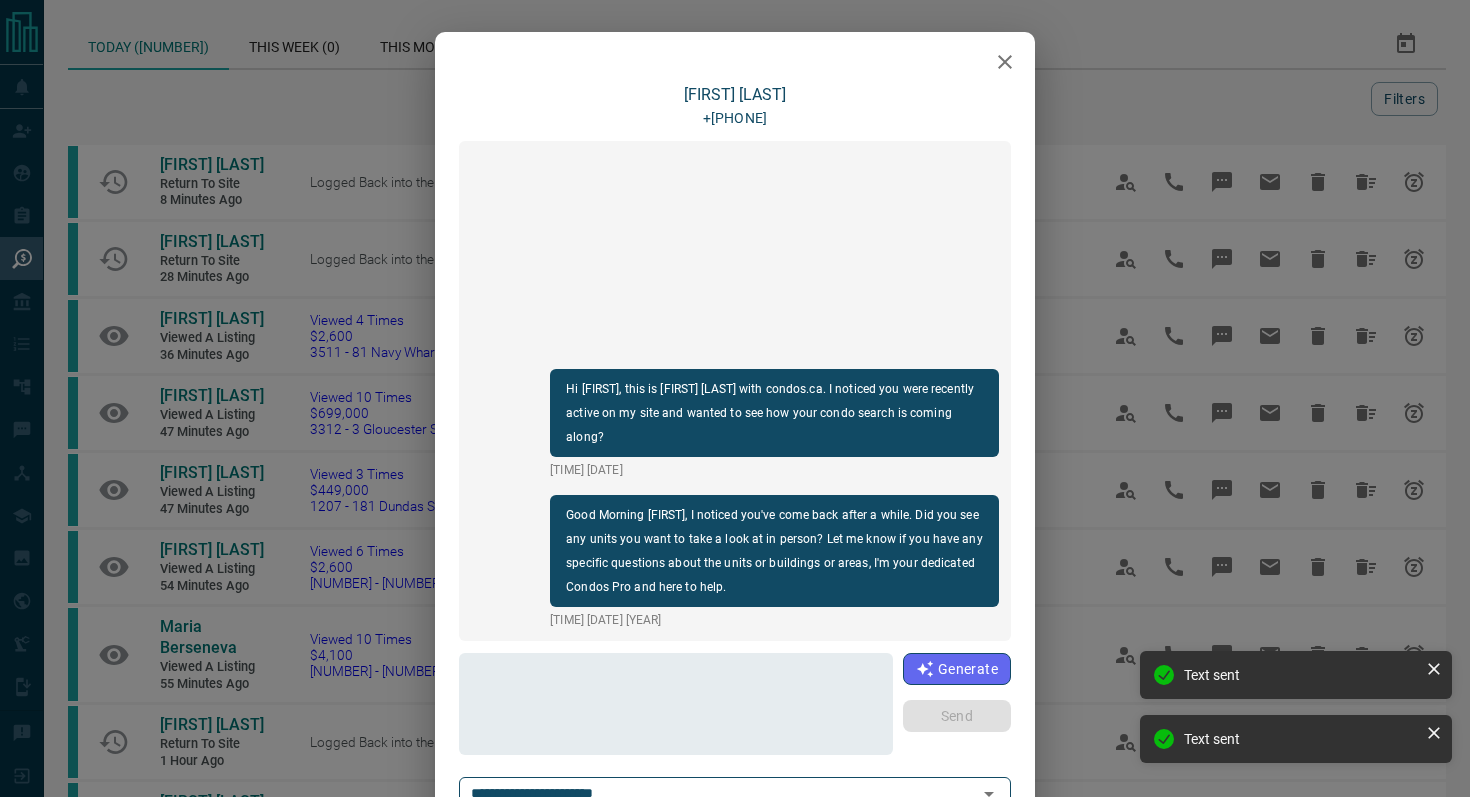click 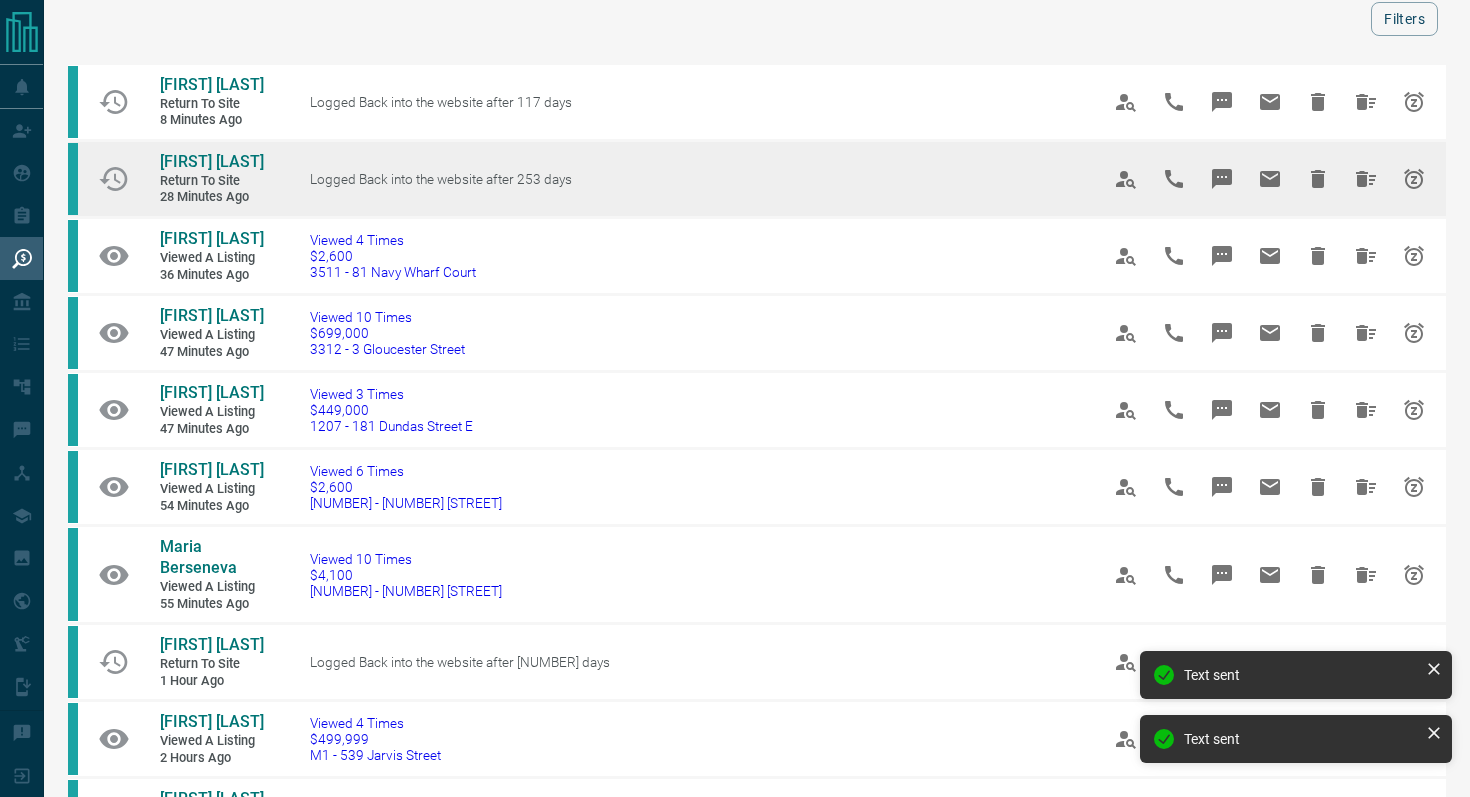 scroll, scrollTop: 81, scrollLeft: 0, axis: vertical 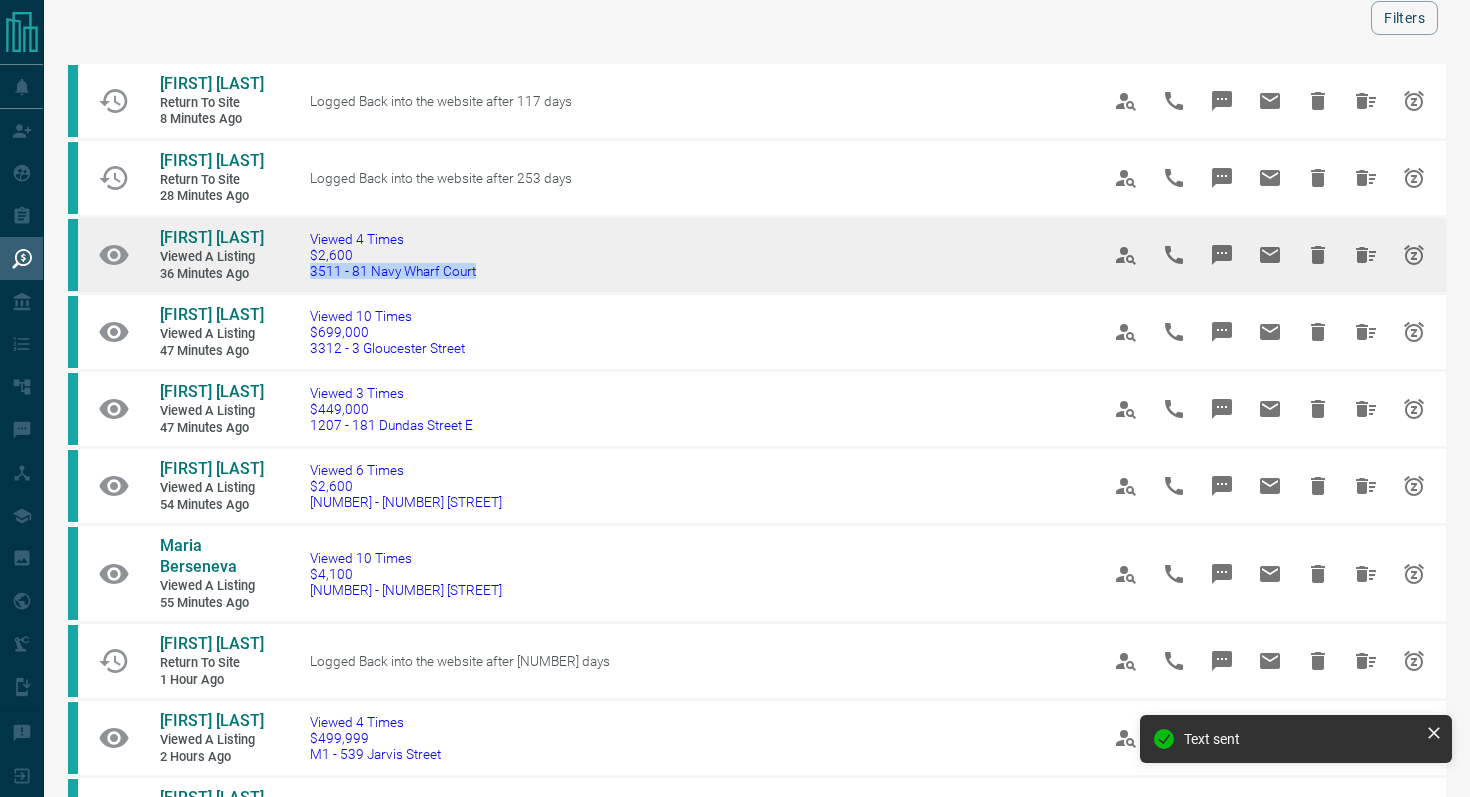 drag, startPoint x: 549, startPoint y: 269, endPoint x: 304, endPoint y: 268, distance: 245.00204 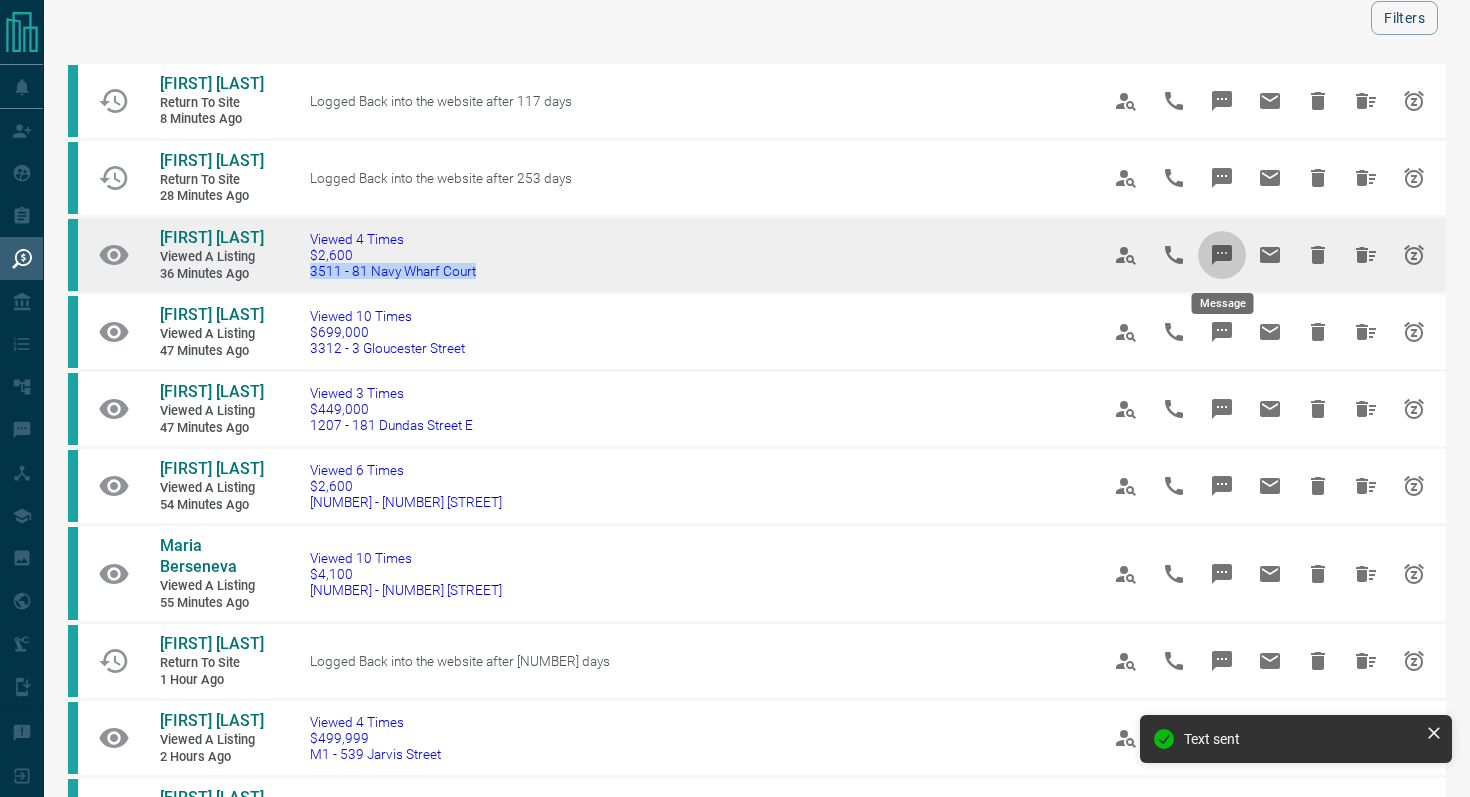 click 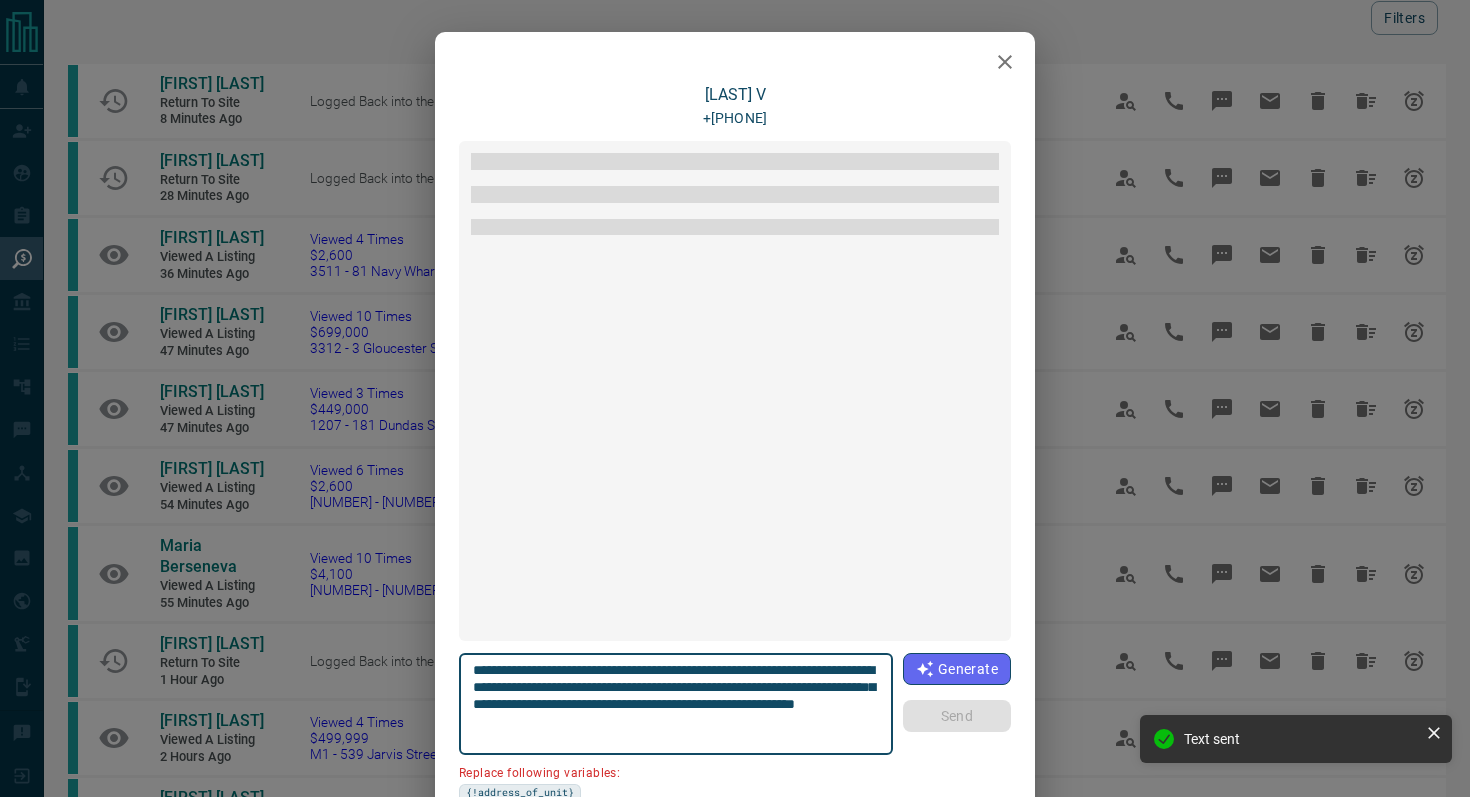 scroll, scrollTop: 384, scrollLeft: 0, axis: vertical 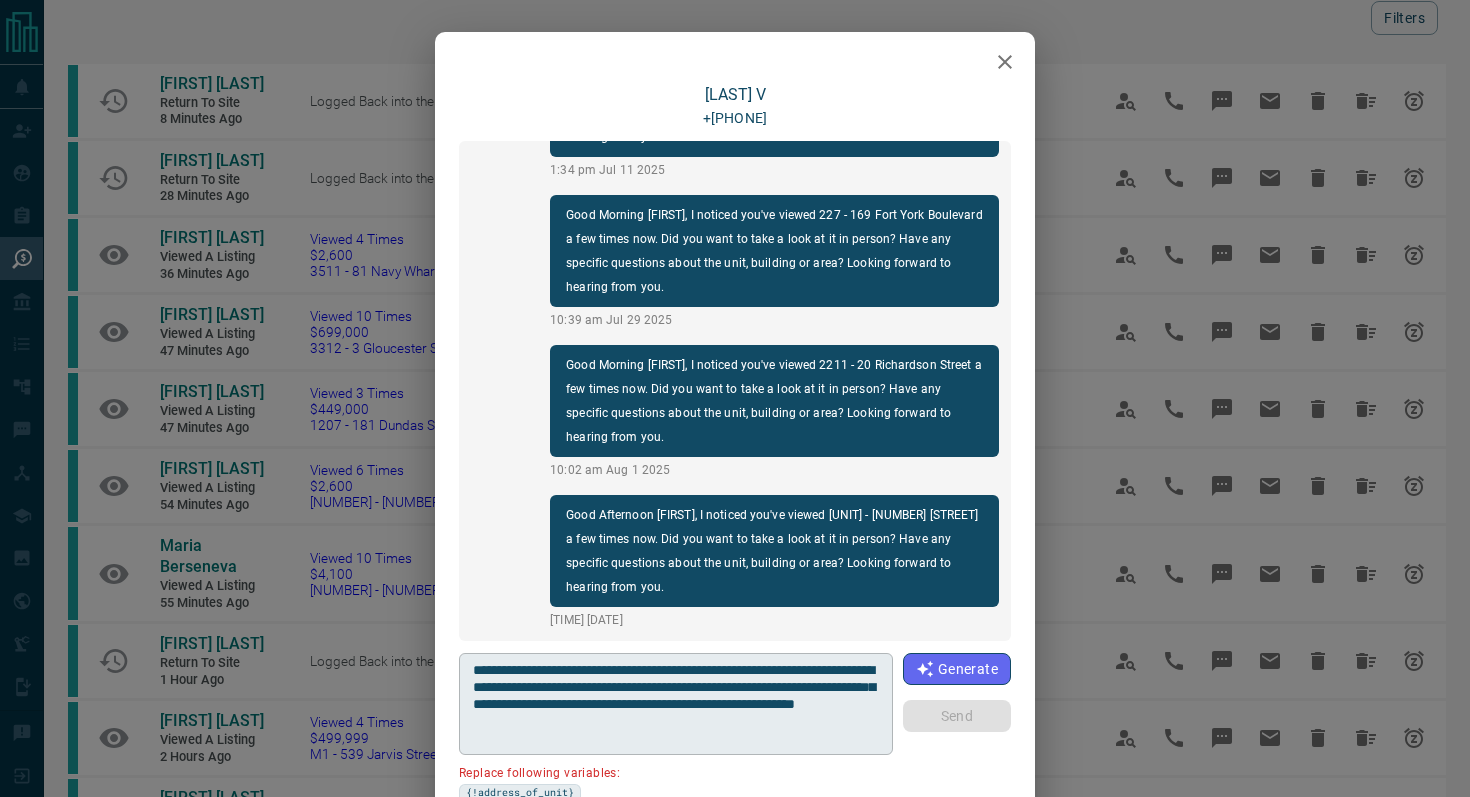 drag, startPoint x: 880, startPoint y: 671, endPoint x: 824, endPoint y: 668, distance: 56.0803 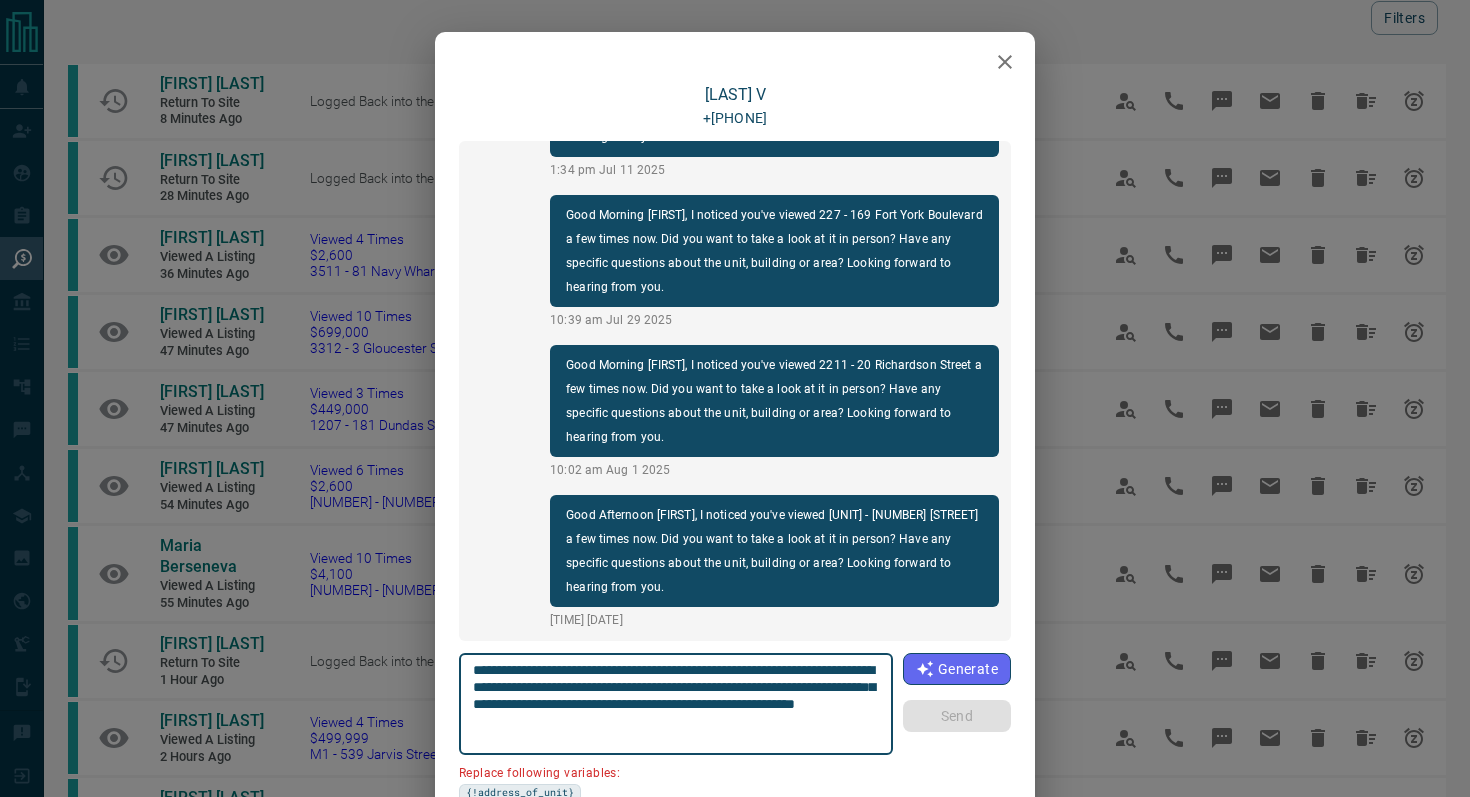 drag, startPoint x: 763, startPoint y: 667, endPoint x: 876, endPoint y: 667, distance: 113 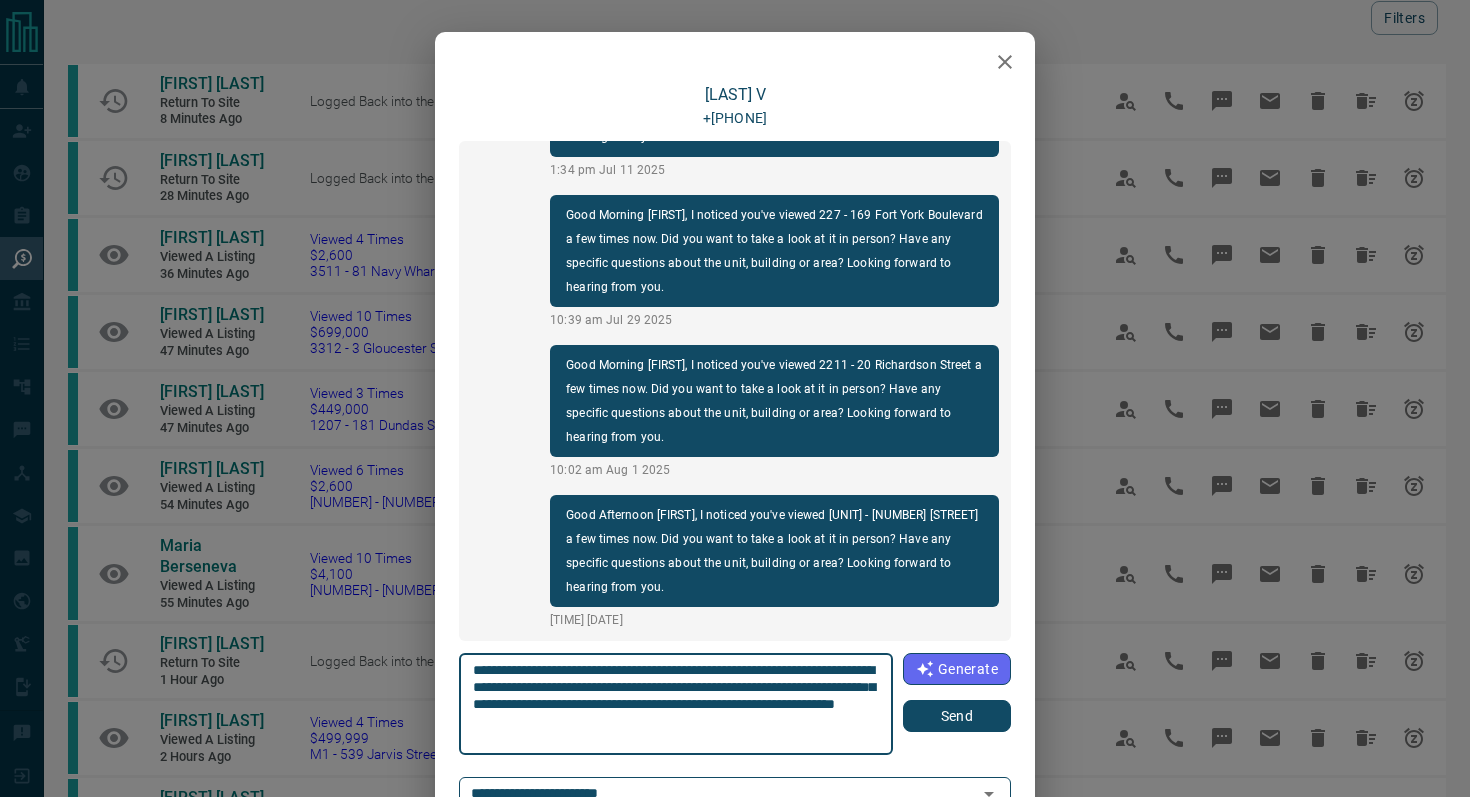 type on "**********" 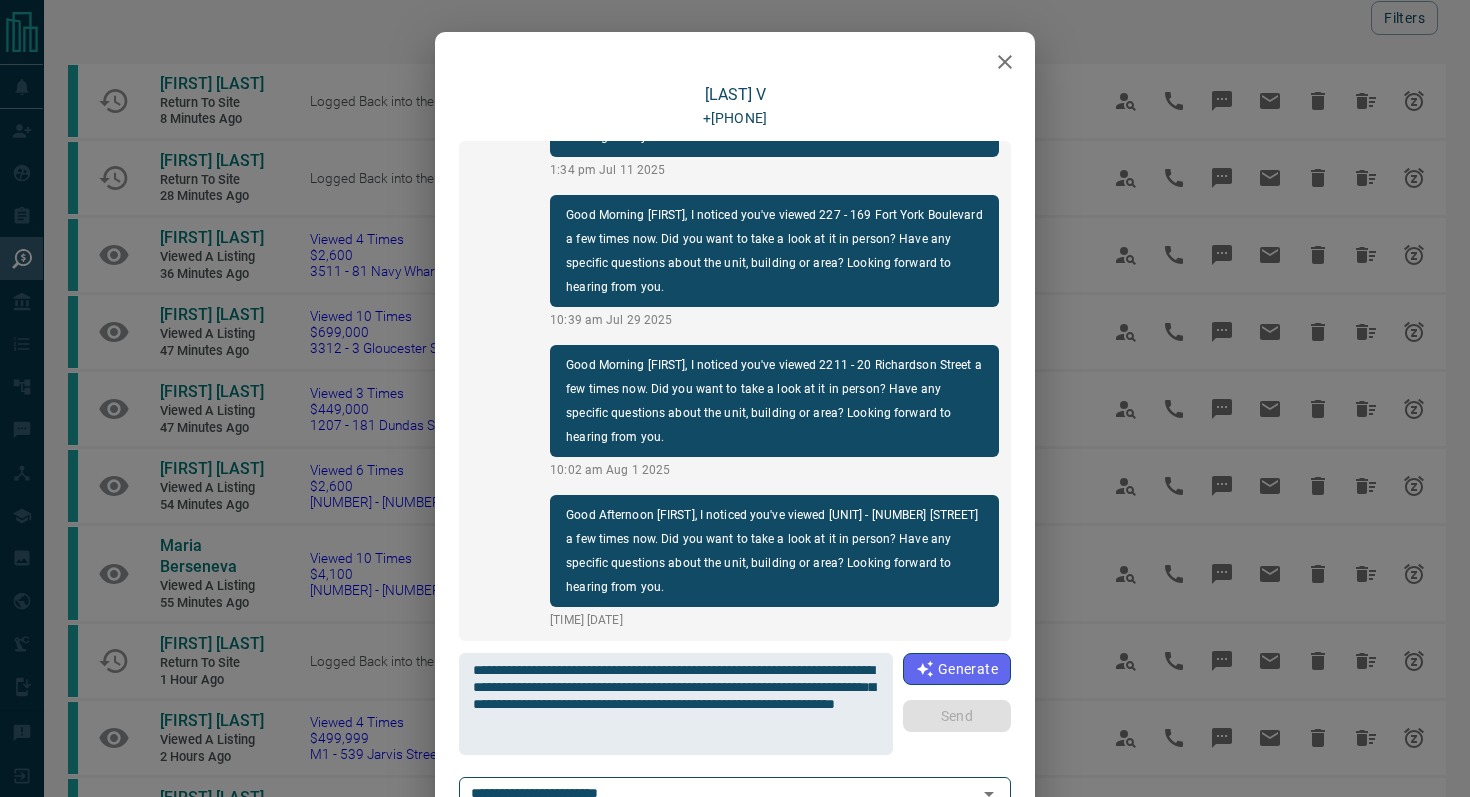 type 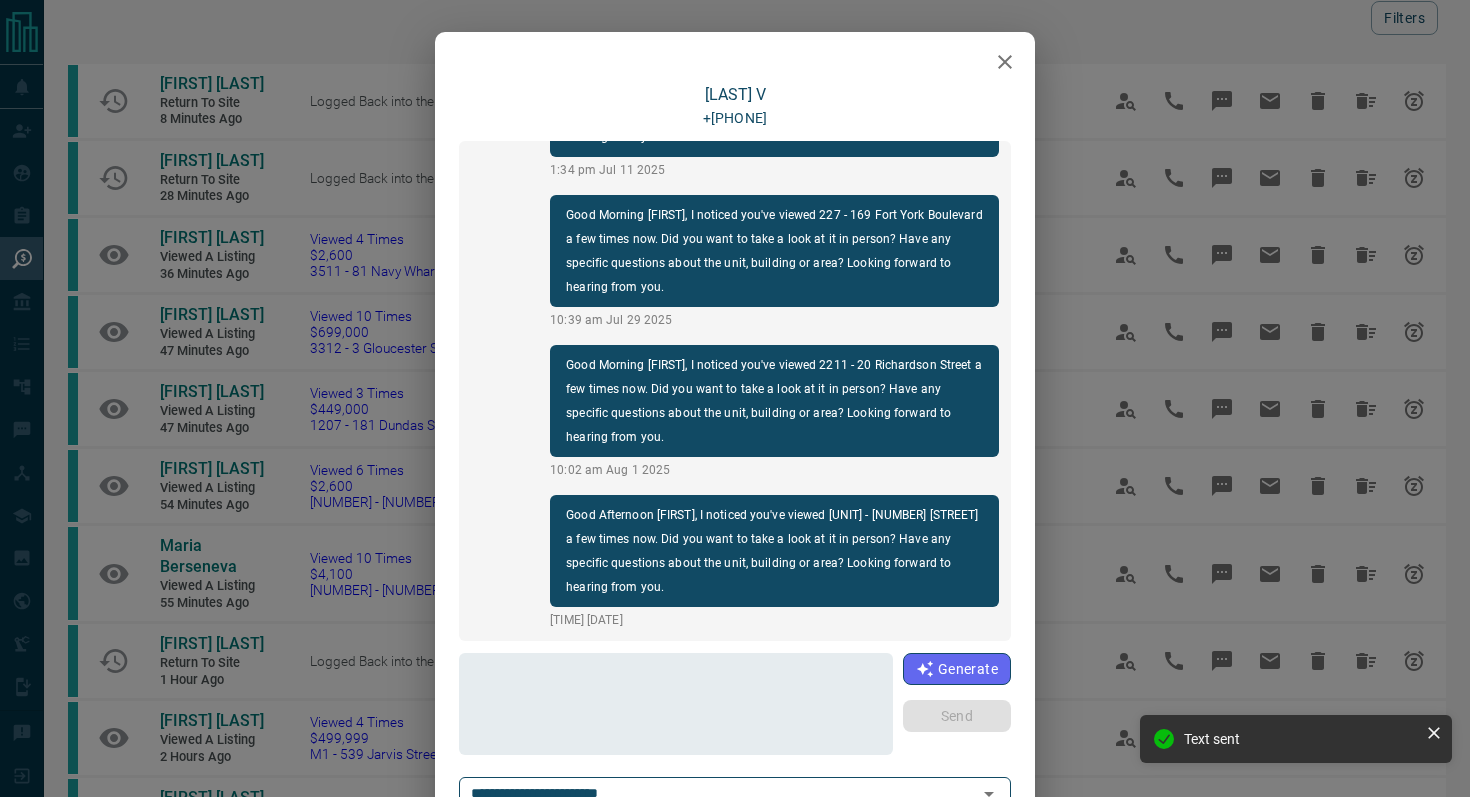 scroll, scrollTop: 534, scrollLeft: 0, axis: vertical 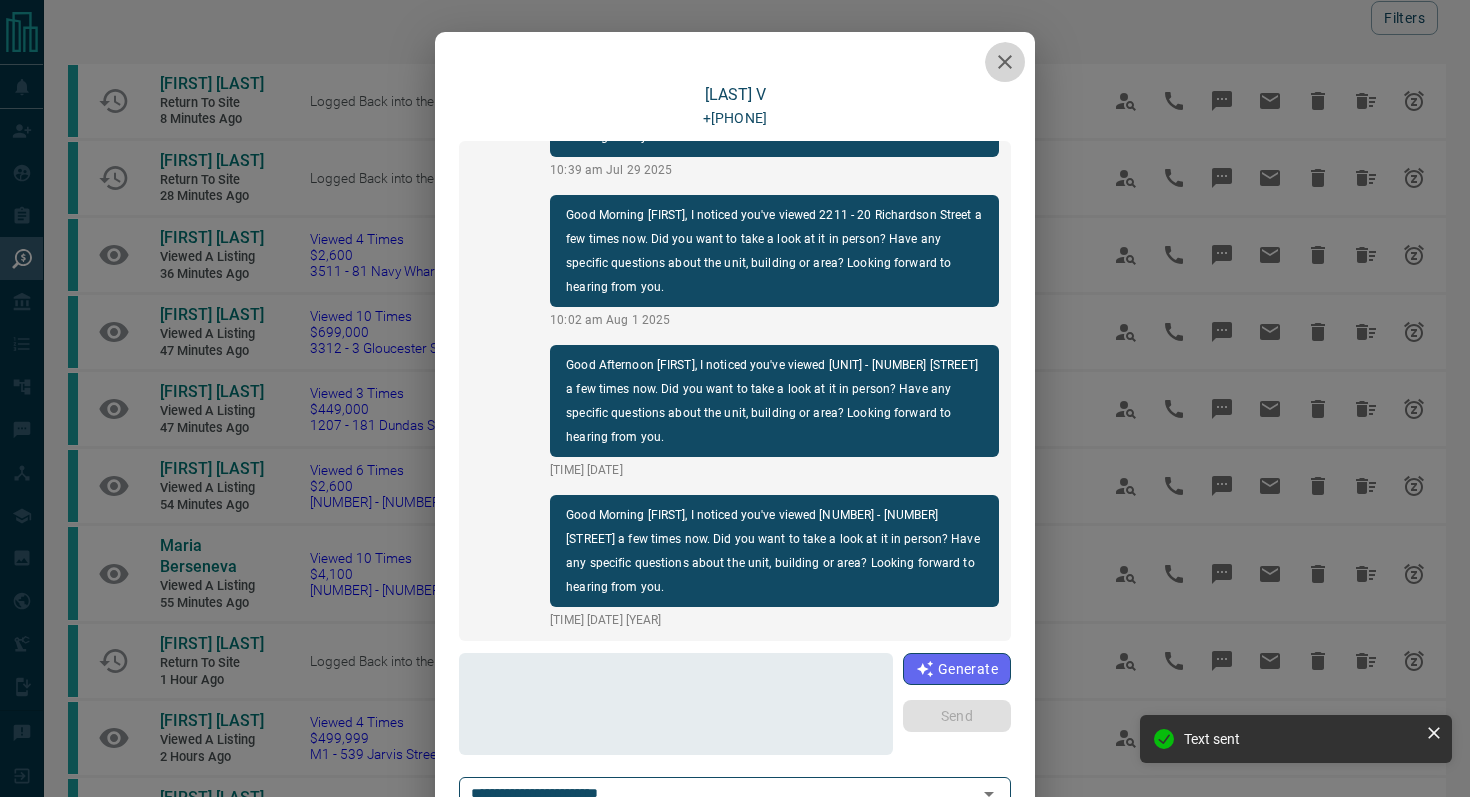click 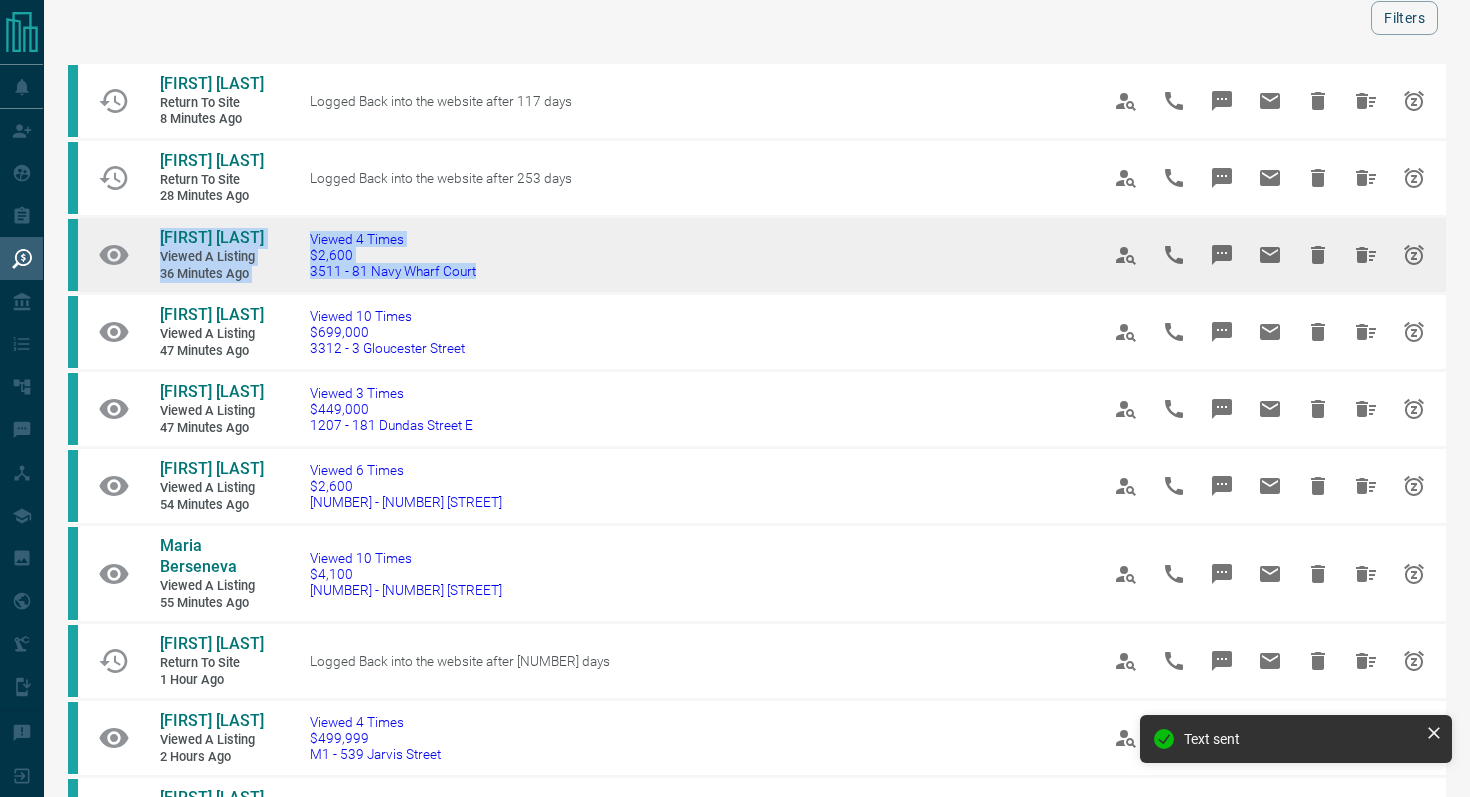 drag, startPoint x: 537, startPoint y: 276, endPoint x: 136, endPoint y: 234, distance: 403.1935 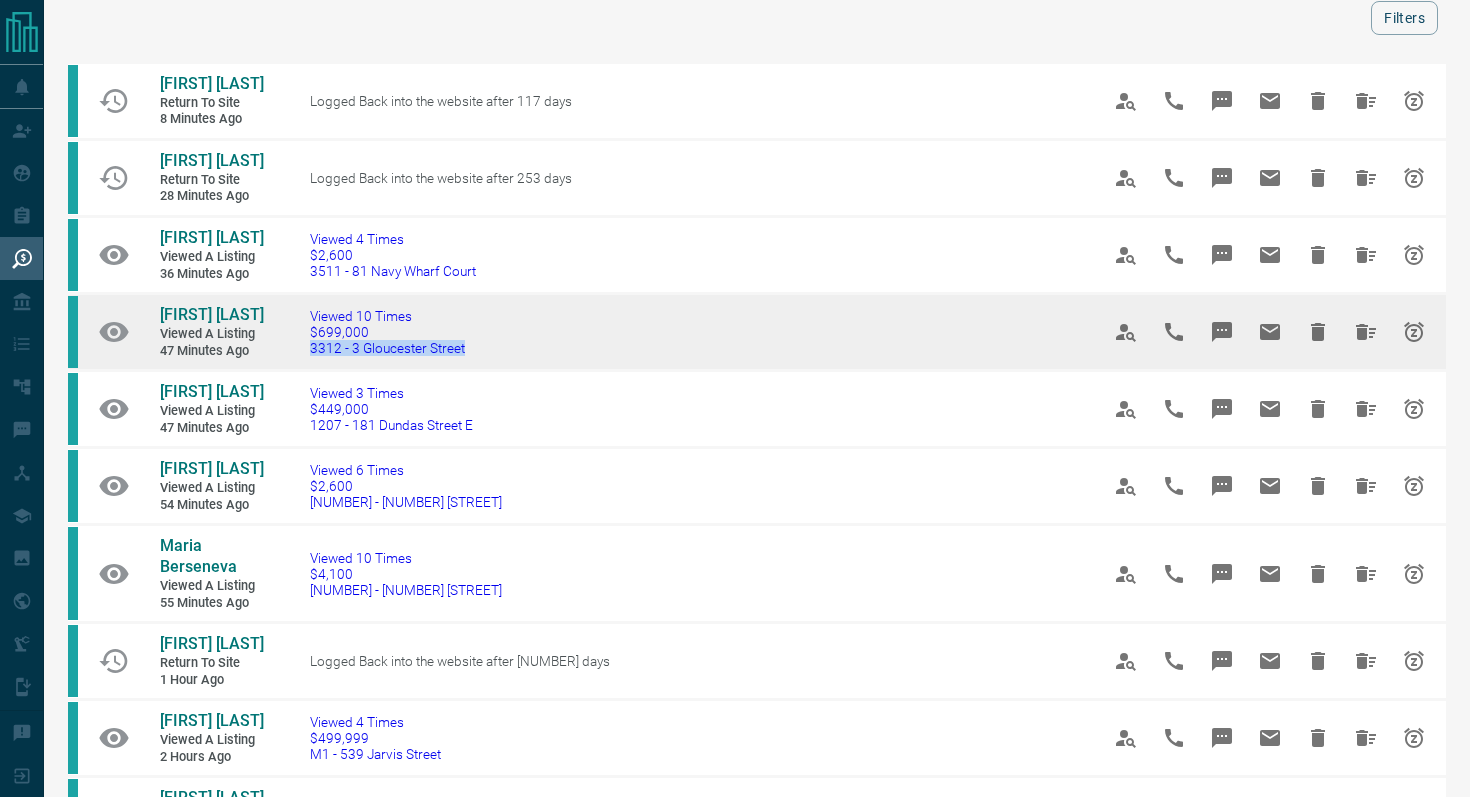drag, startPoint x: 531, startPoint y: 351, endPoint x: 299, endPoint y: 348, distance: 232.0194 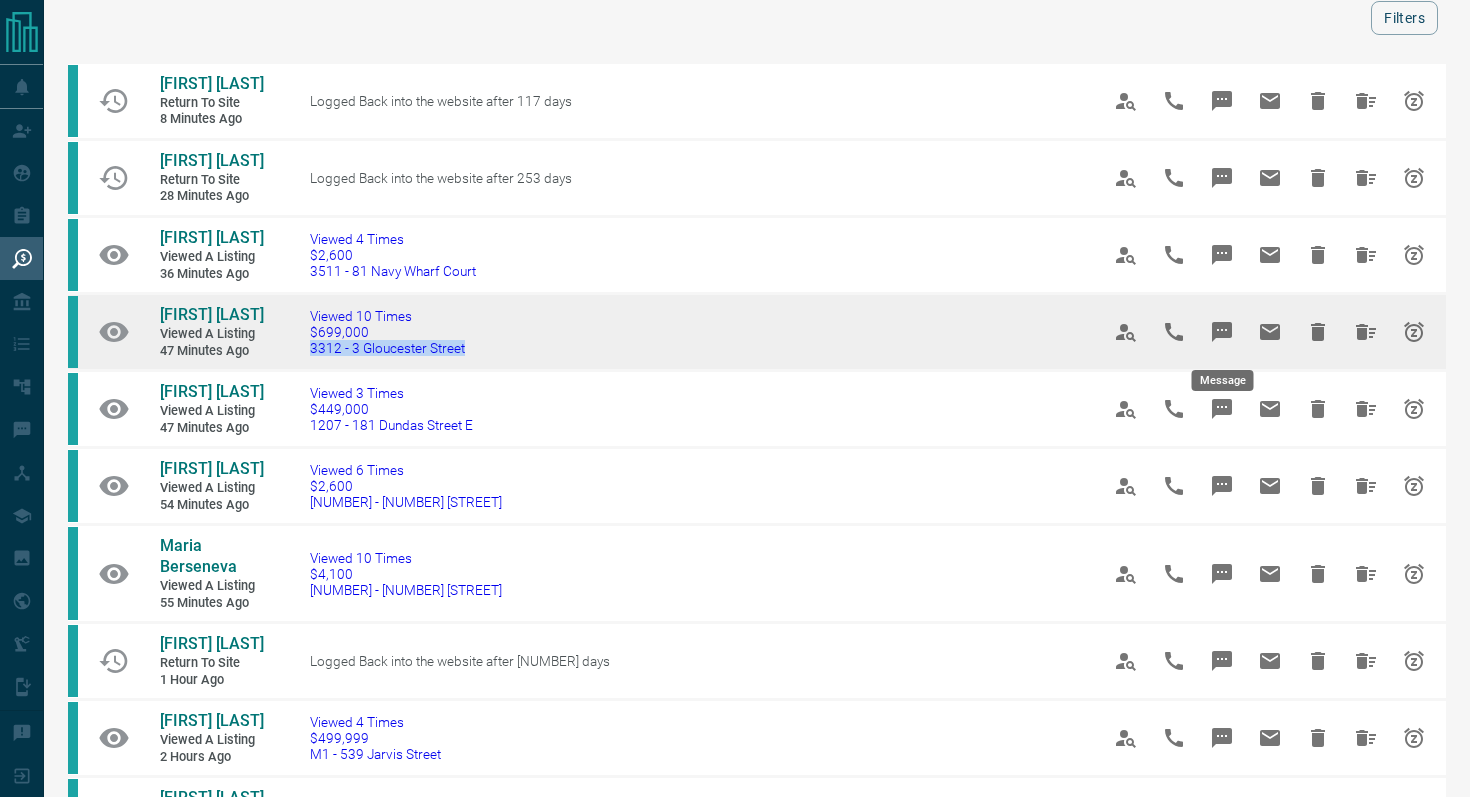 click 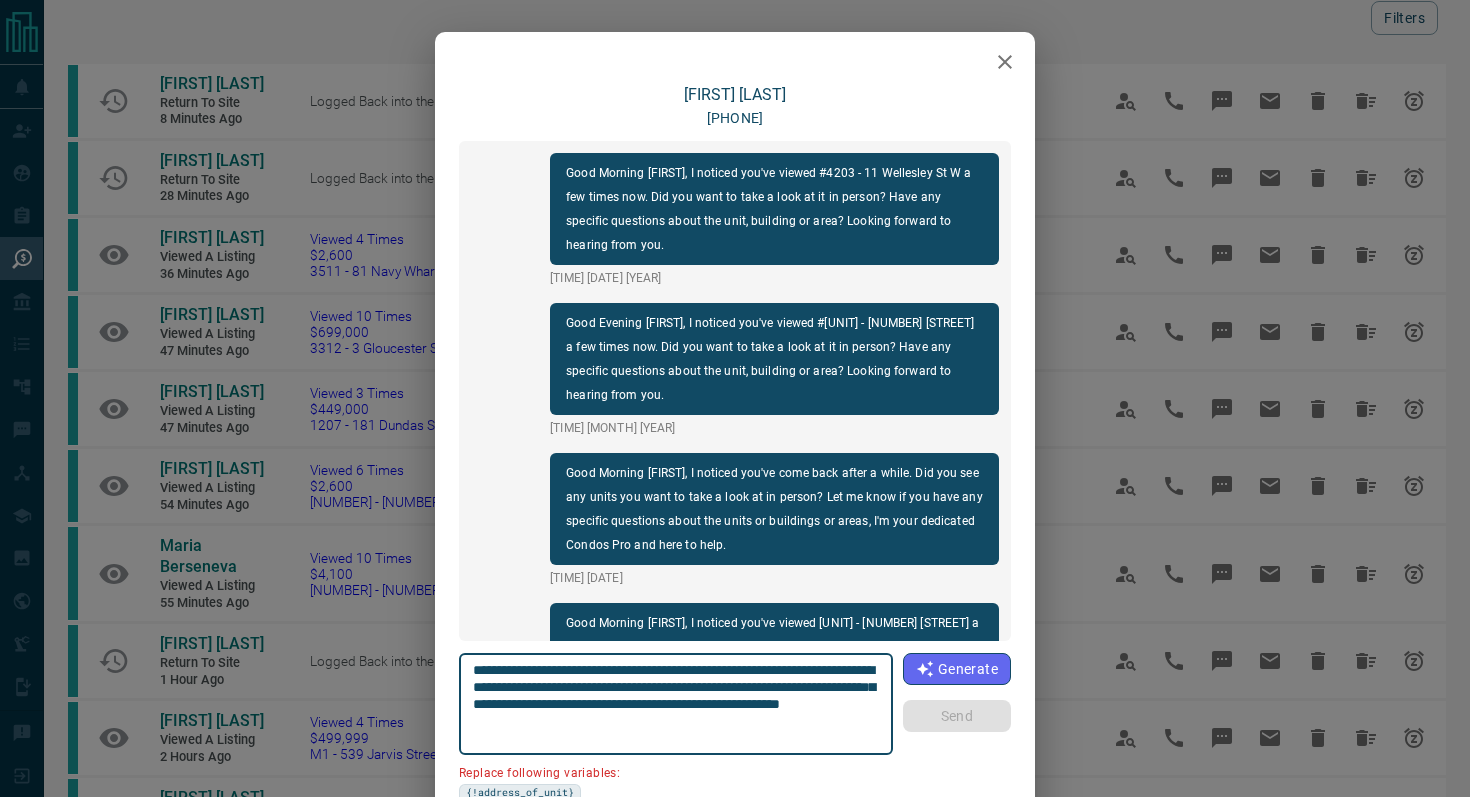 scroll, scrollTop: 2508, scrollLeft: 0, axis: vertical 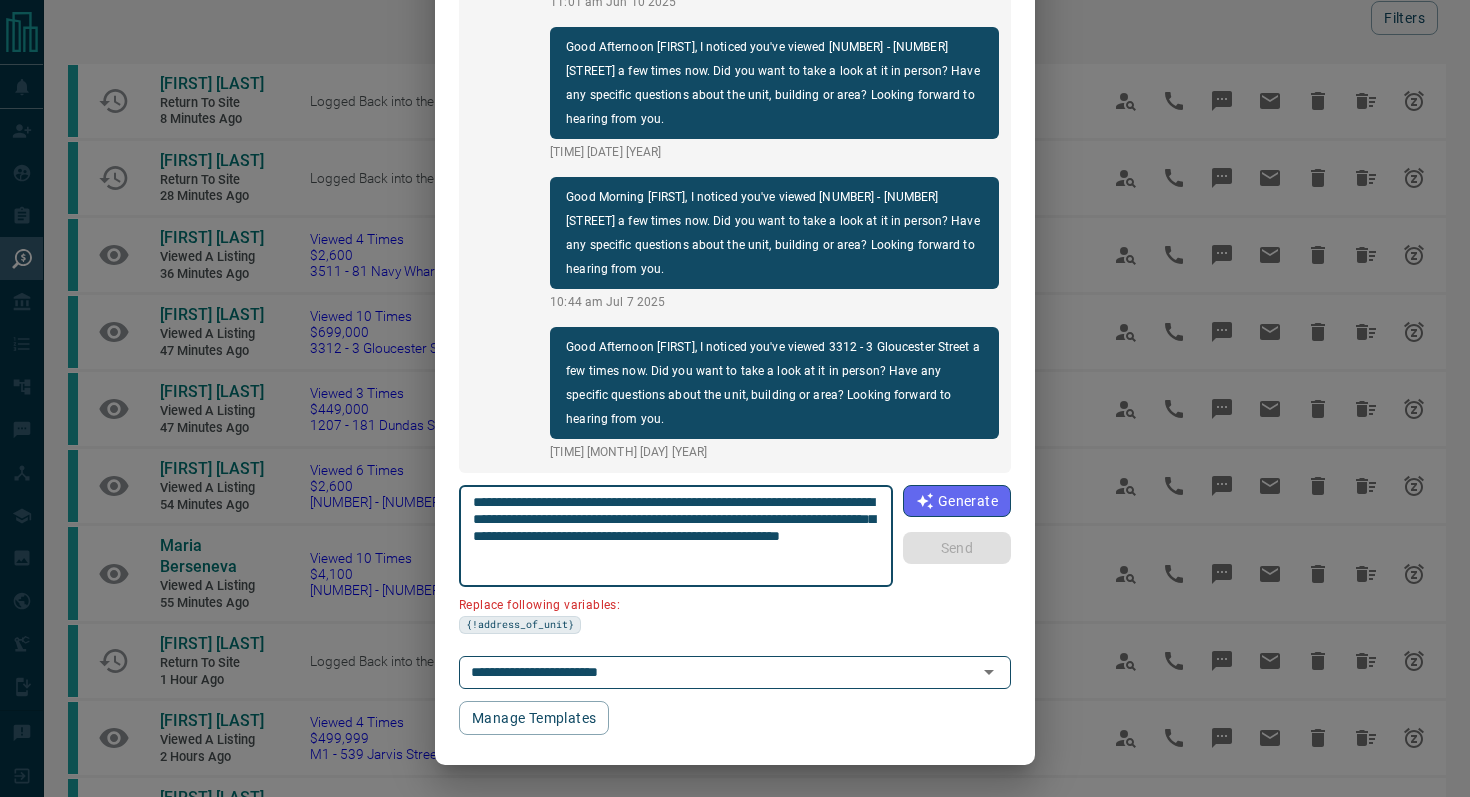 click on "**********" at bounding box center (676, 536) 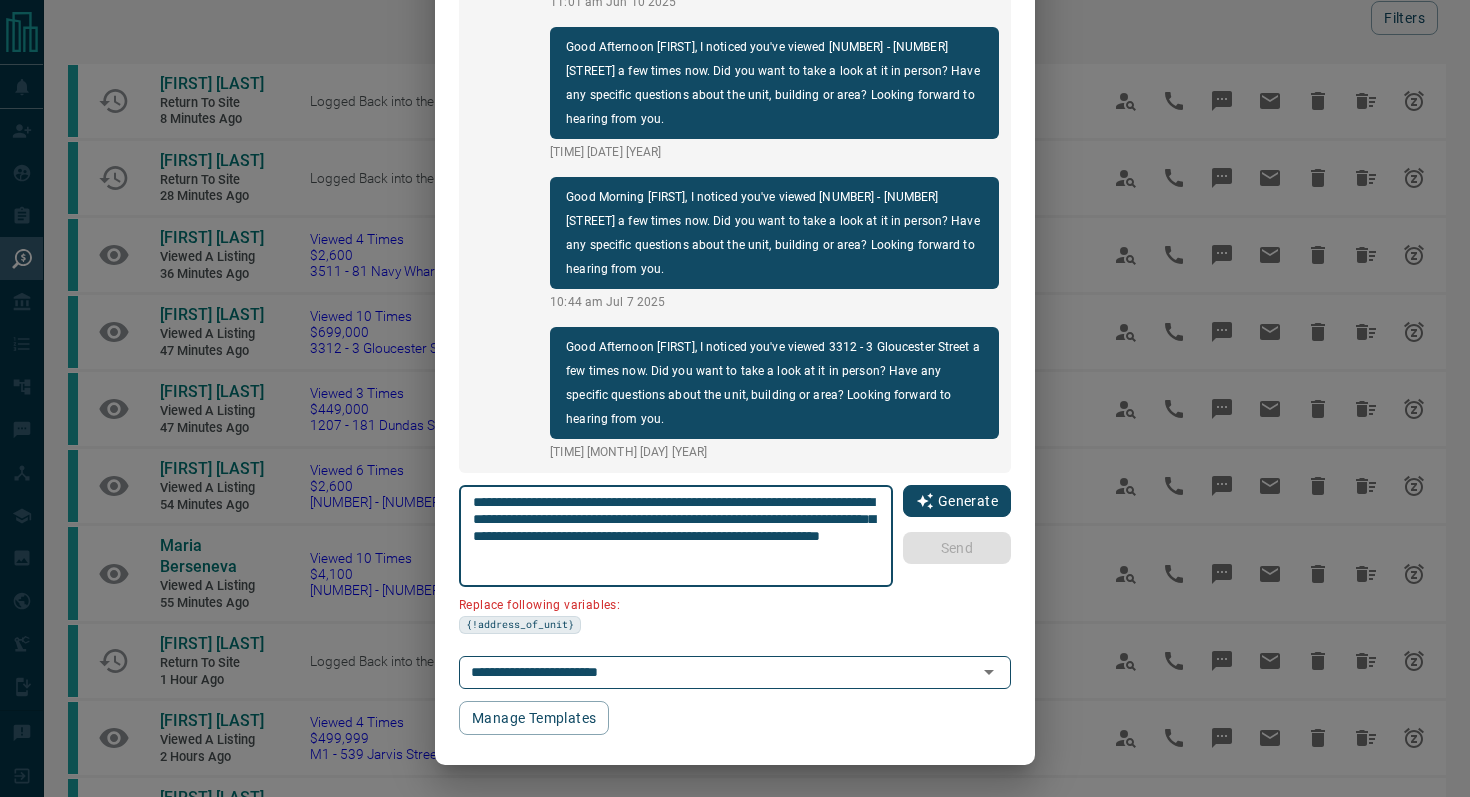 scroll, scrollTop: 121, scrollLeft: 0, axis: vertical 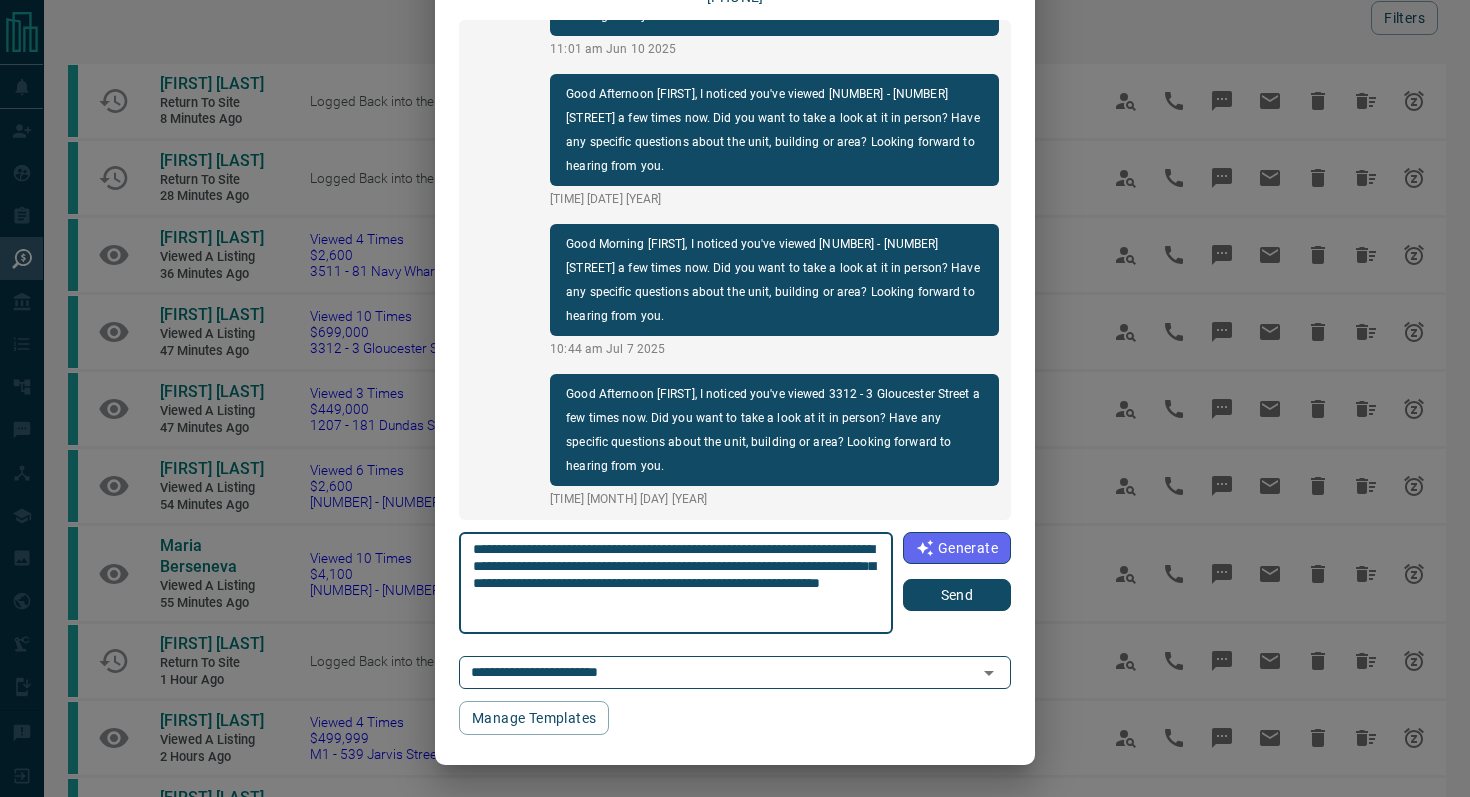 type on "**********" 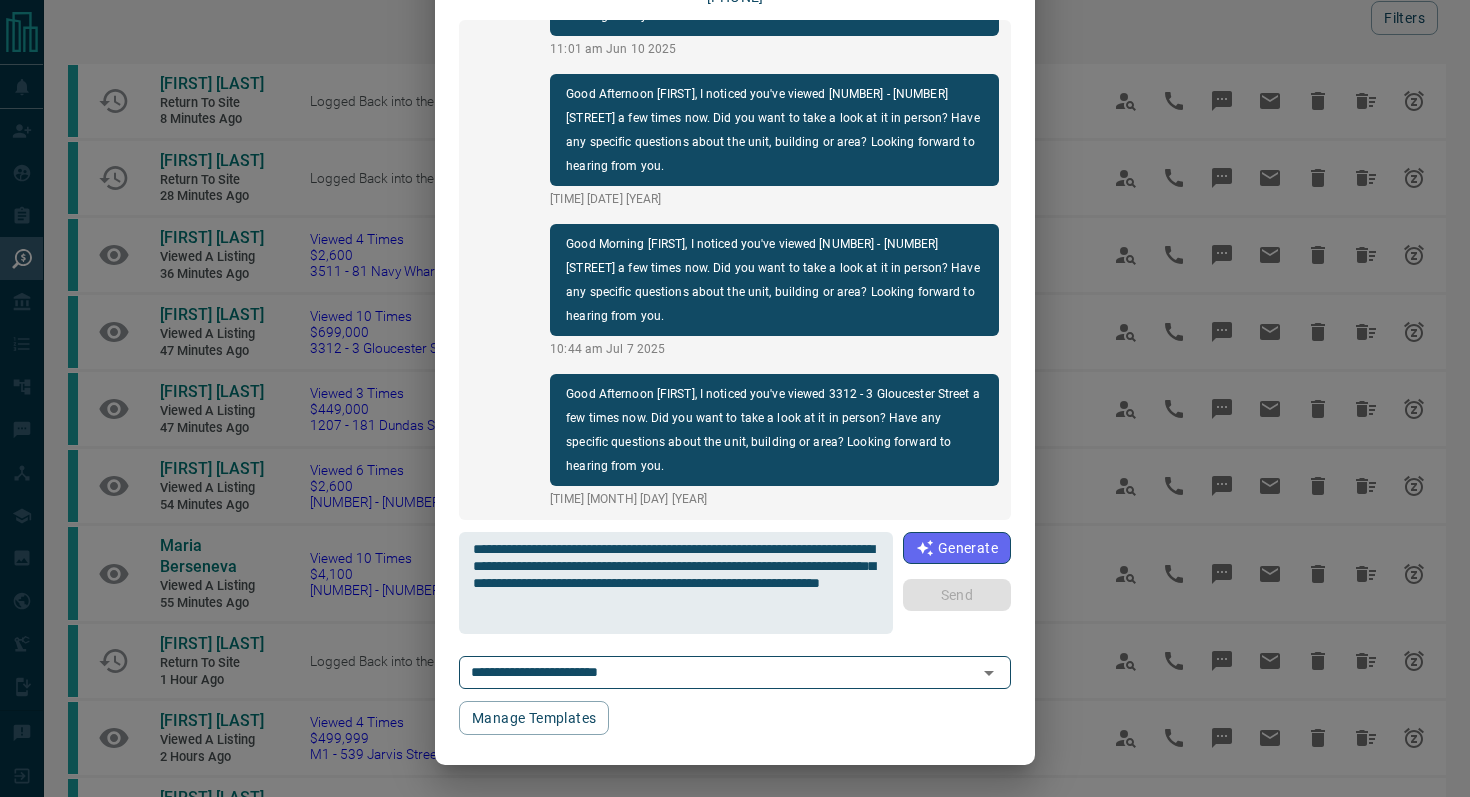 type 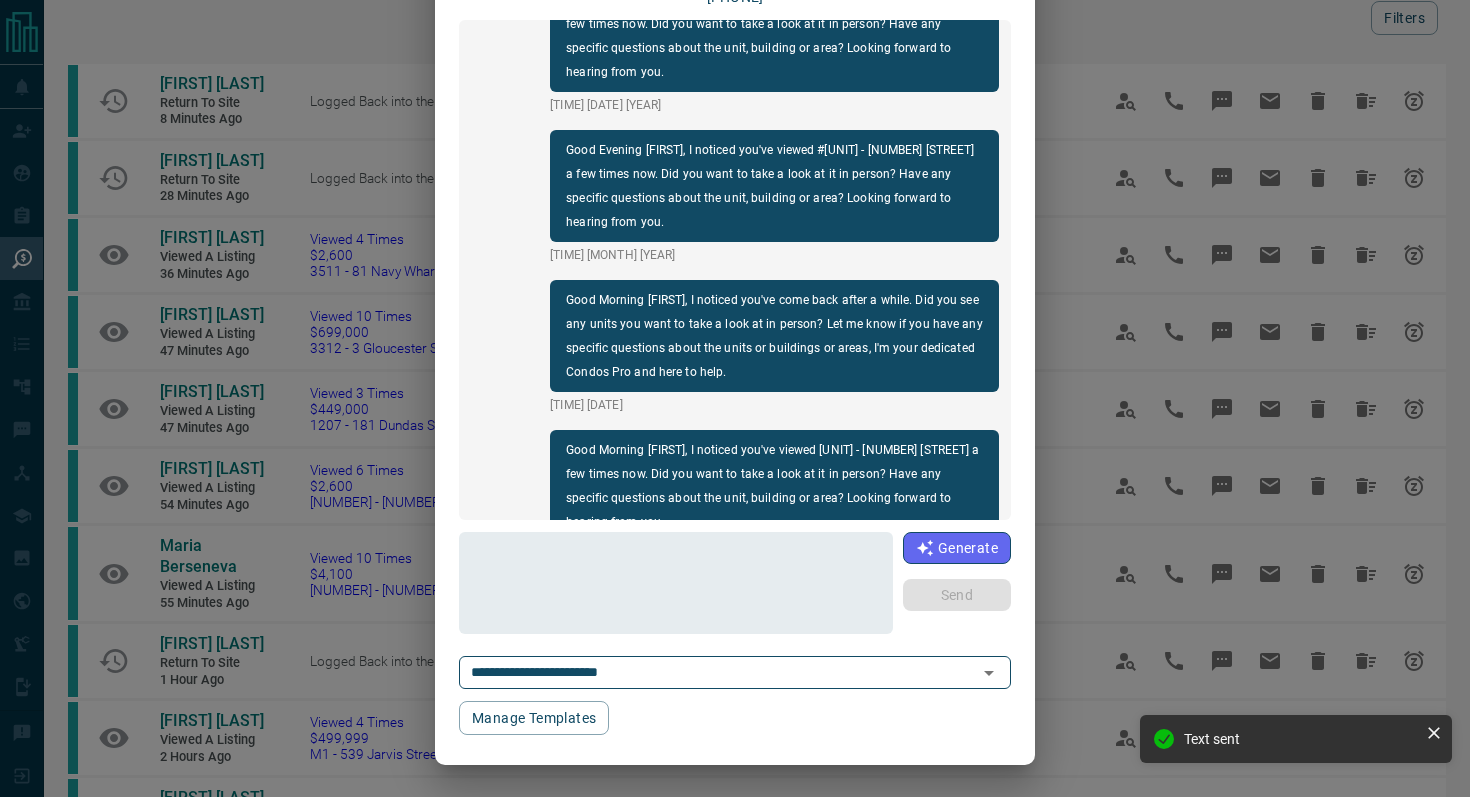 scroll, scrollTop: 0, scrollLeft: 0, axis: both 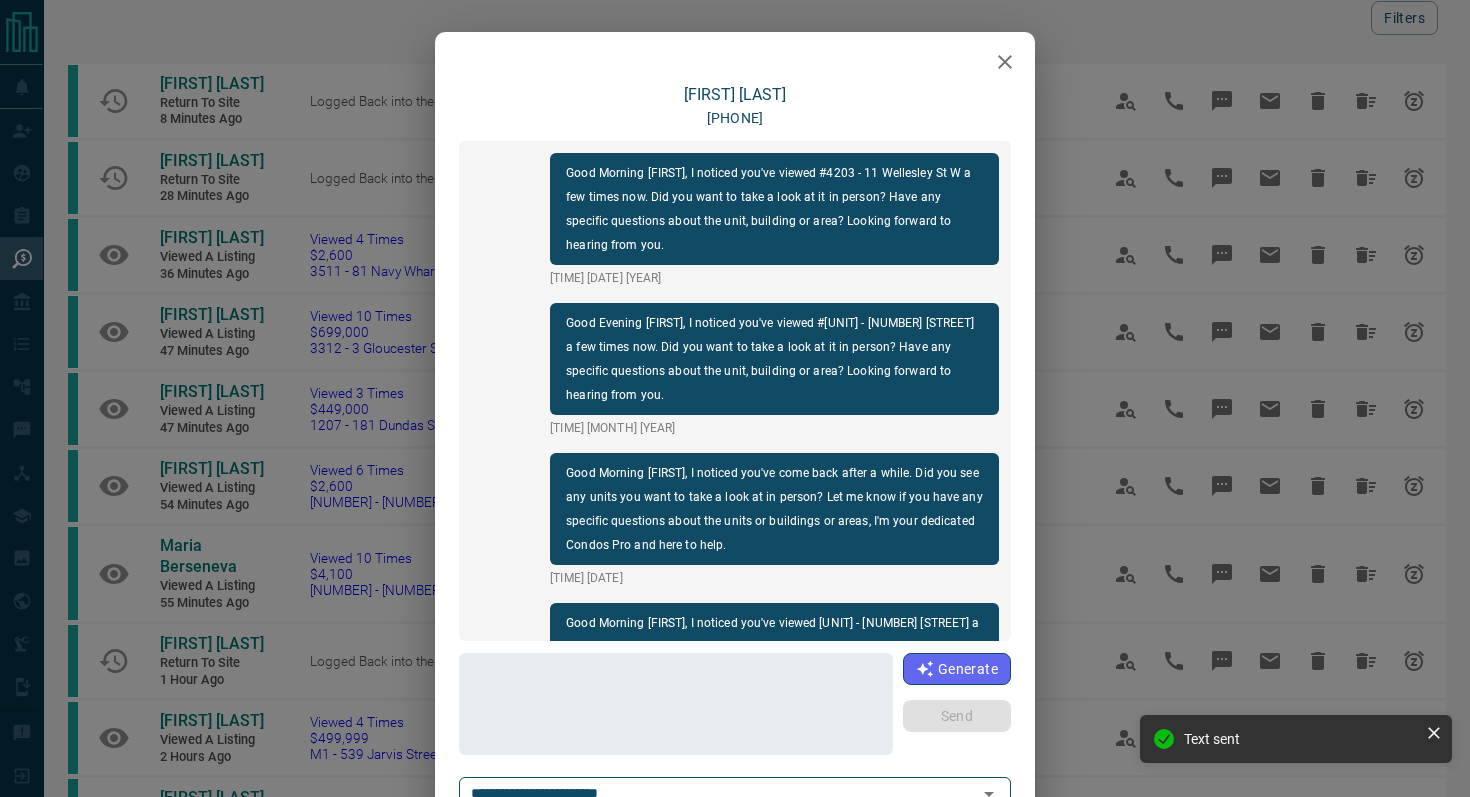 click 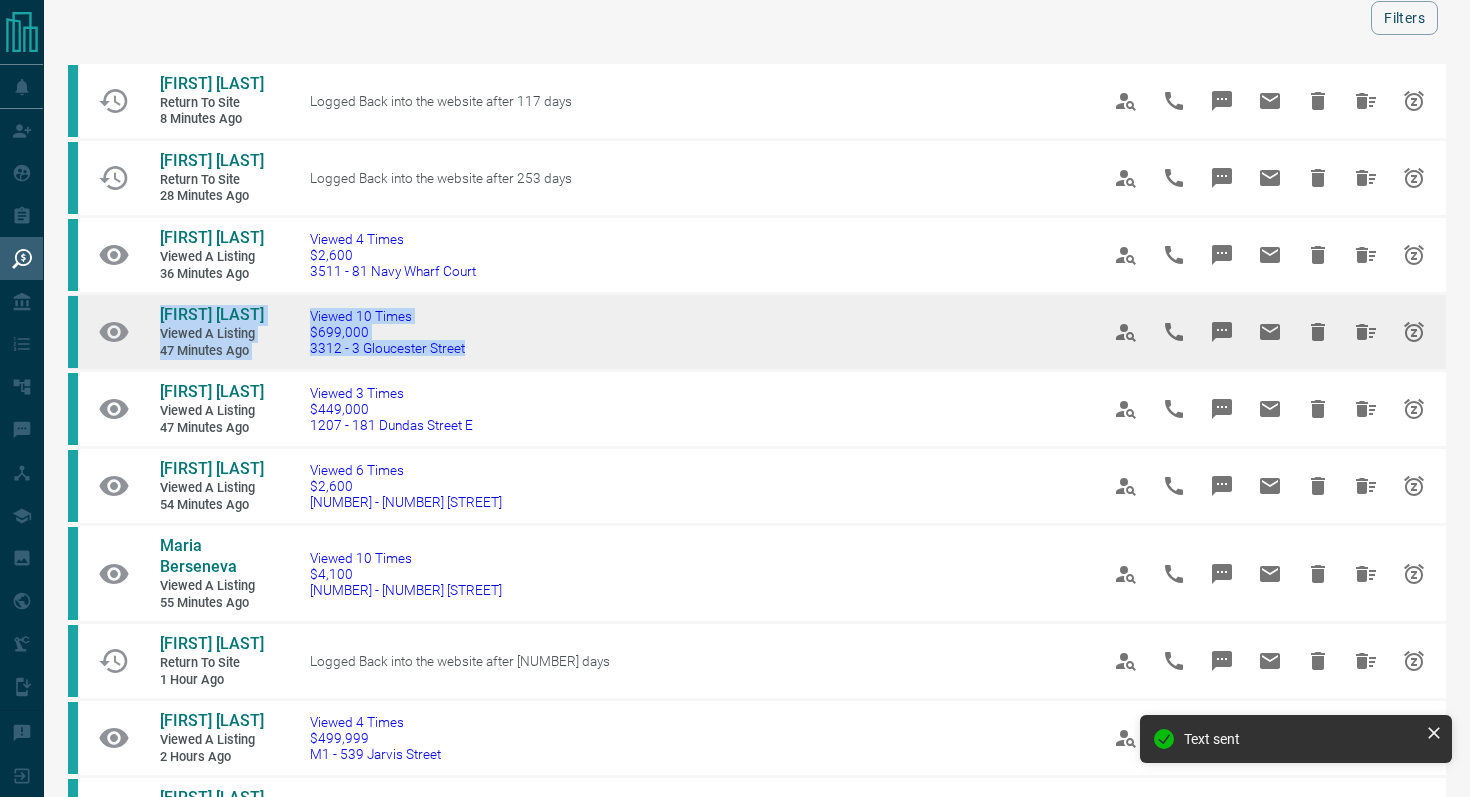 drag, startPoint x: 515, startPoint y: 348, endPoint x: 128, endPoint y: 315, distance: 388.40442 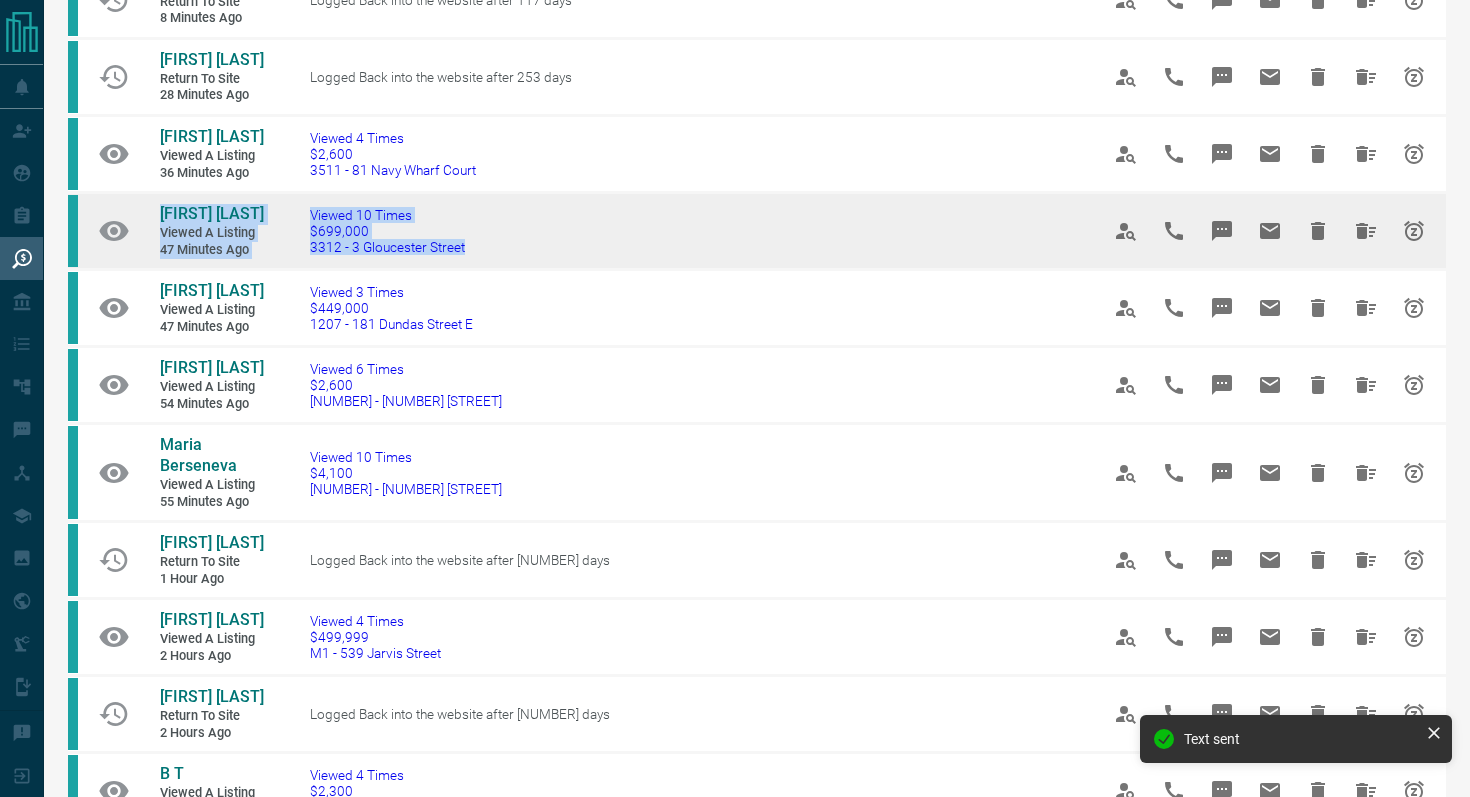 scroll, scrollTop: 190, scrollLeft: 0, axis: vertical 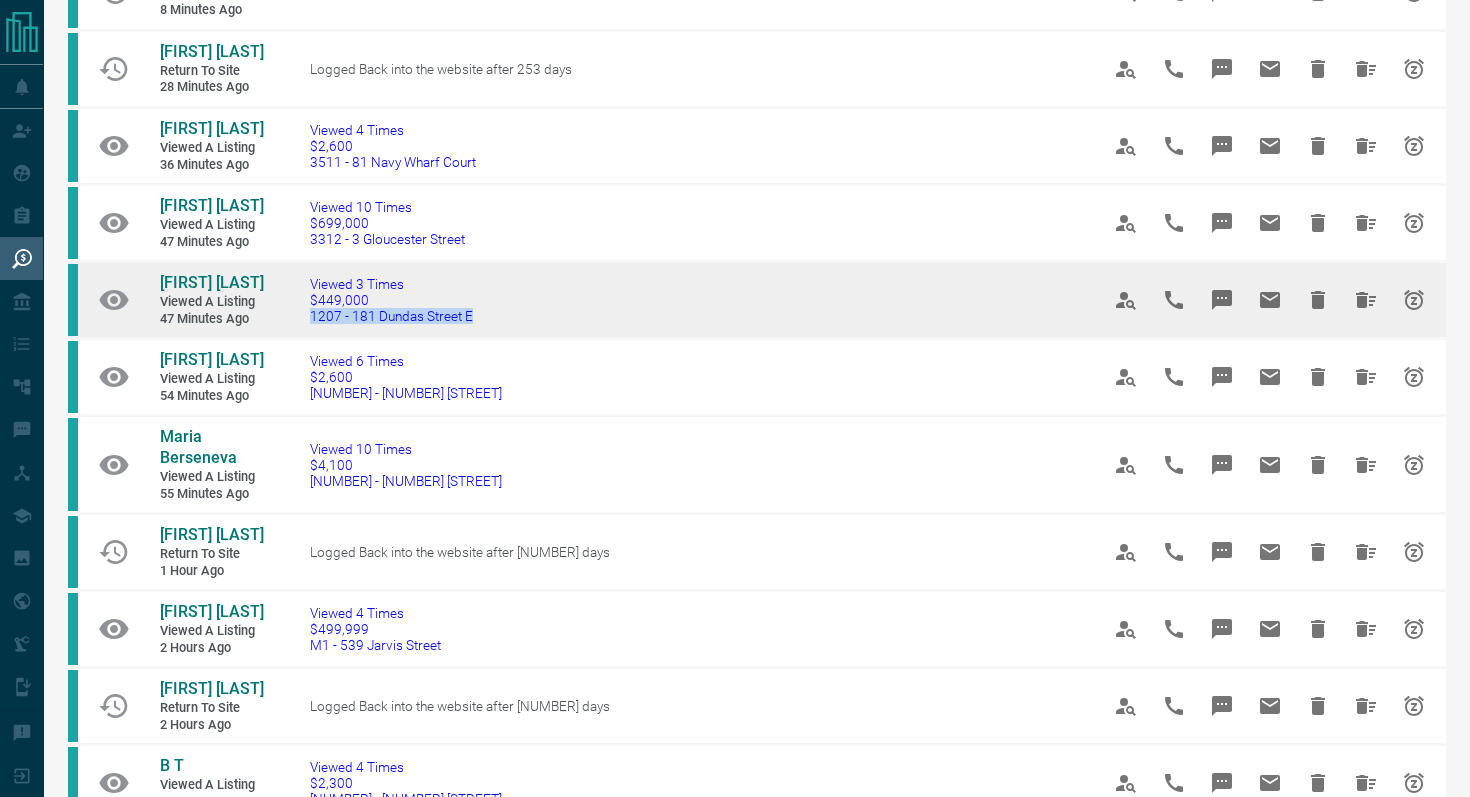 drag, startPoint x: 567, startPoint y: 318, endPoint x: 304, endPoint y: 314, distance: 263.03043 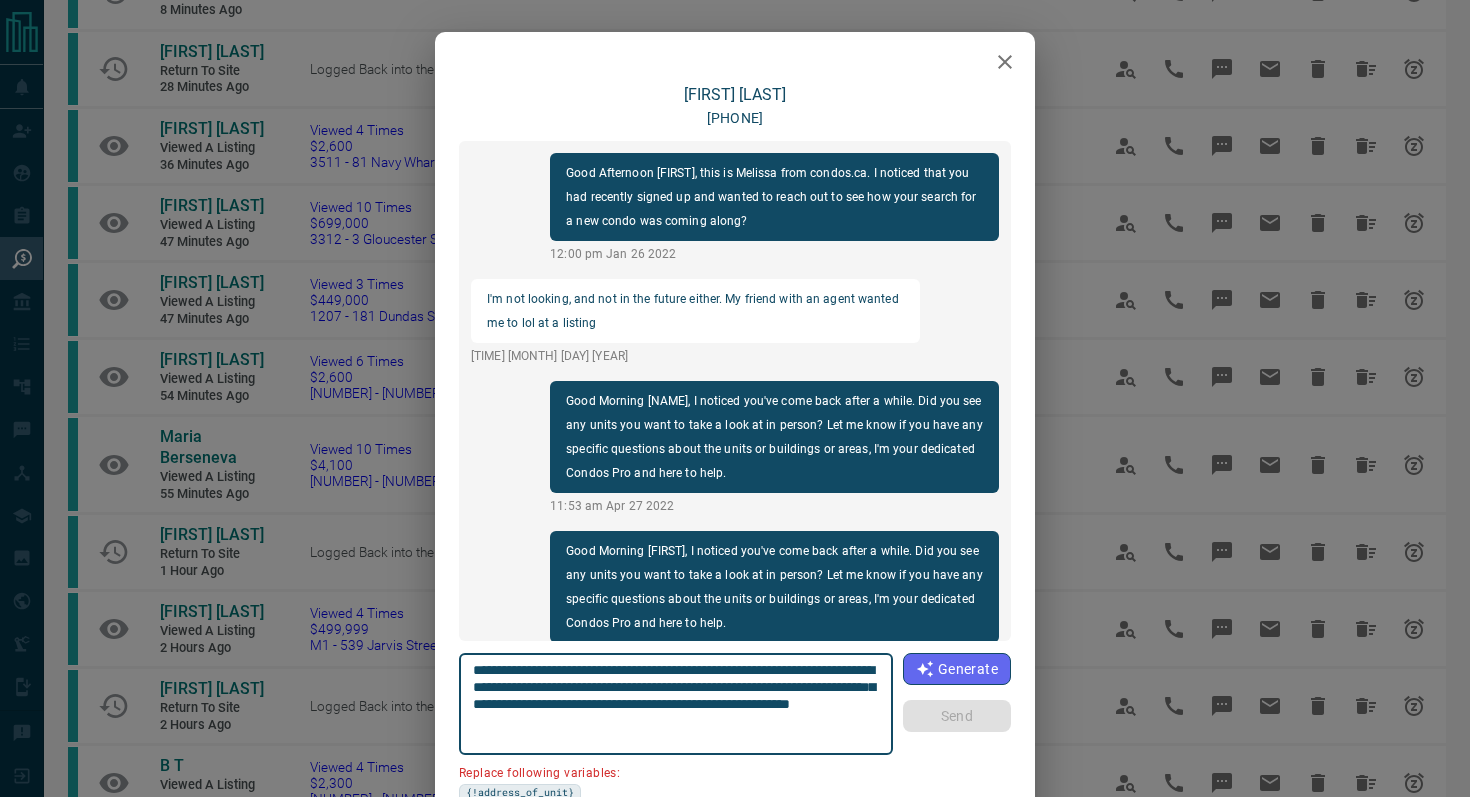 scroll, scrollTop: 2610, scrollLeft: 0, axis: vertical 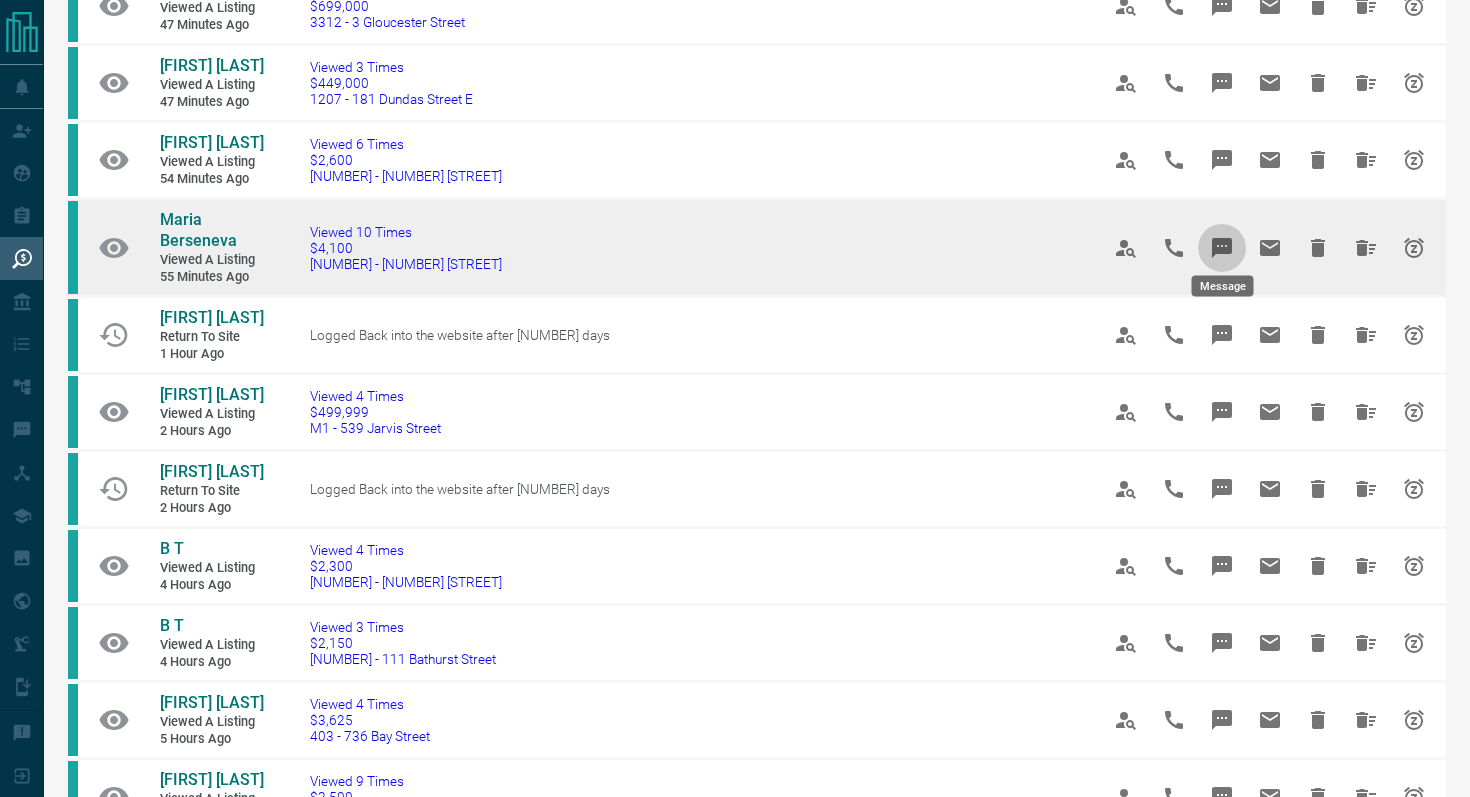 click 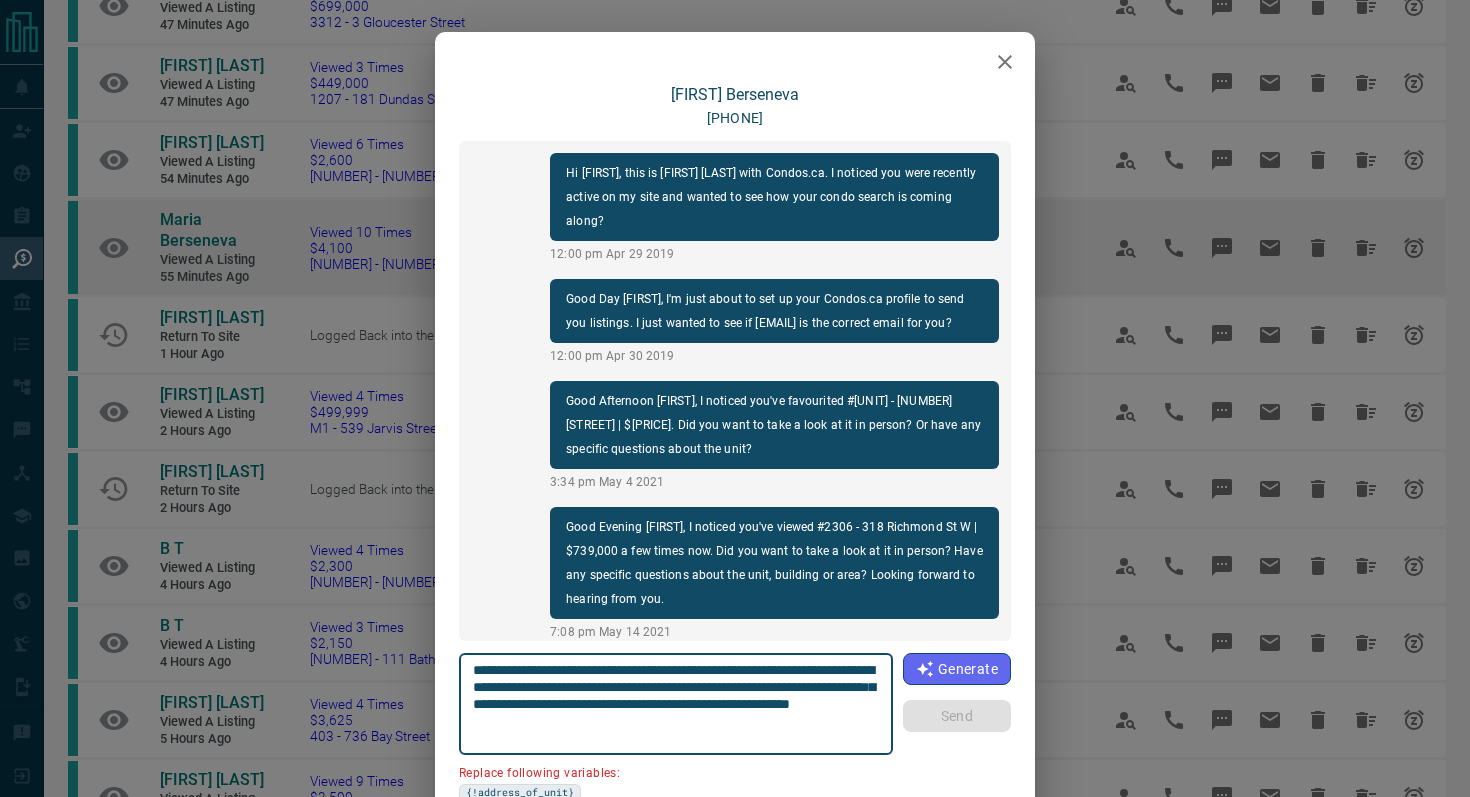 scroll, scrollTop: 2574, scrollLeft: 0, axis: vertical 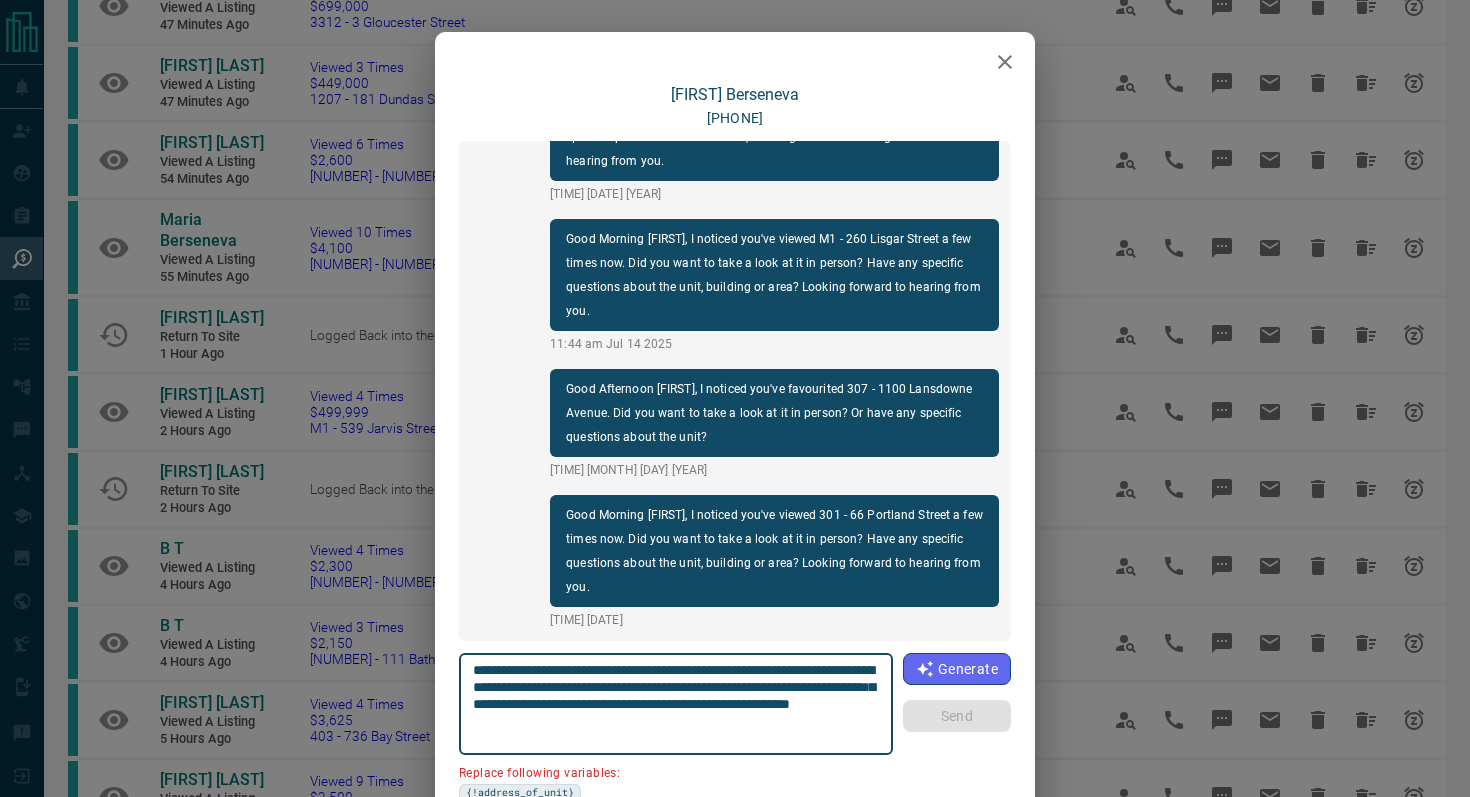 click 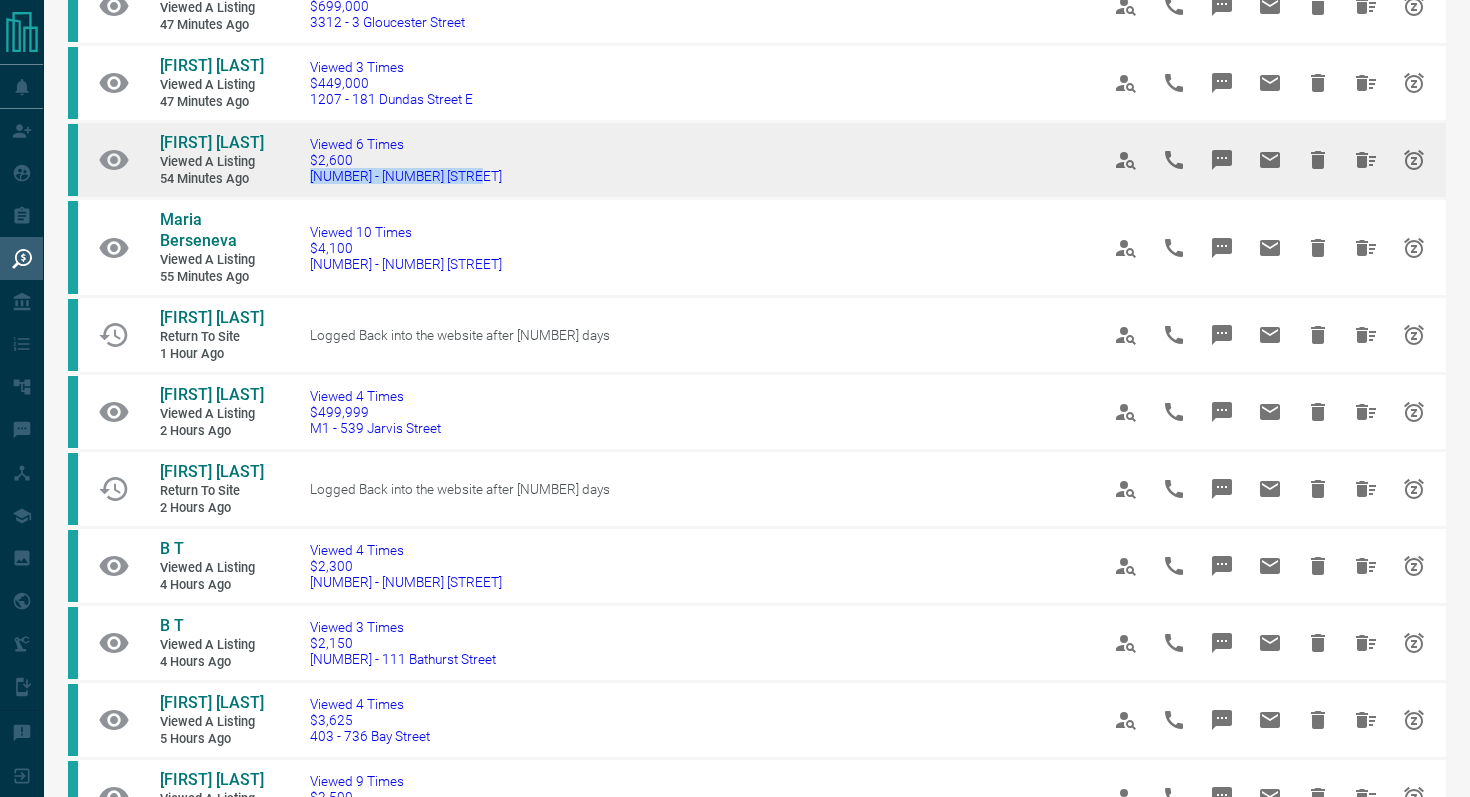 drag, startPoint x: 503, startPoint y: 185, endPoint x: 302, endPoint y: 175, distance: 201.2486 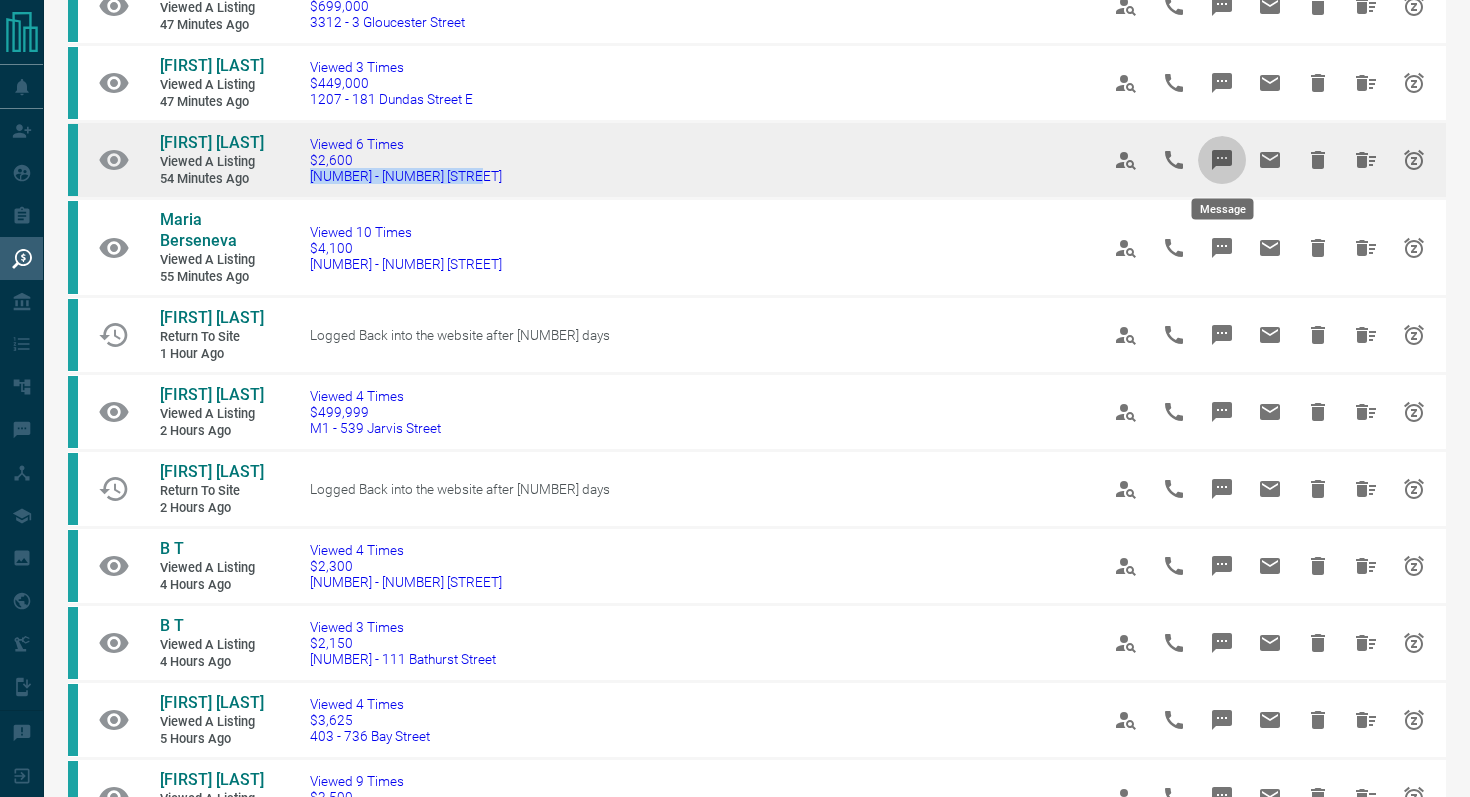 click 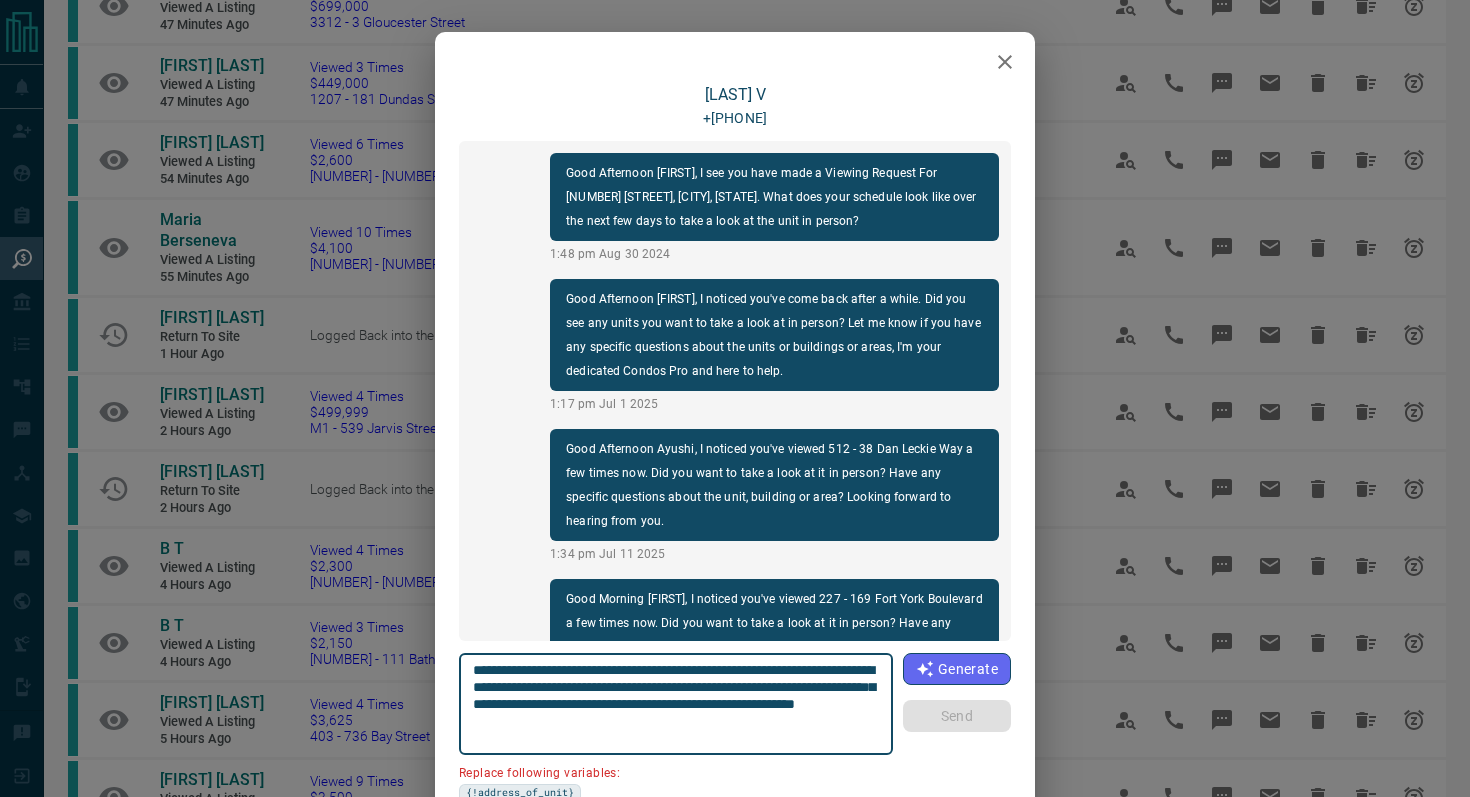 scroll, scrollTop: 534, scrollLeft: 0, axis: vertical 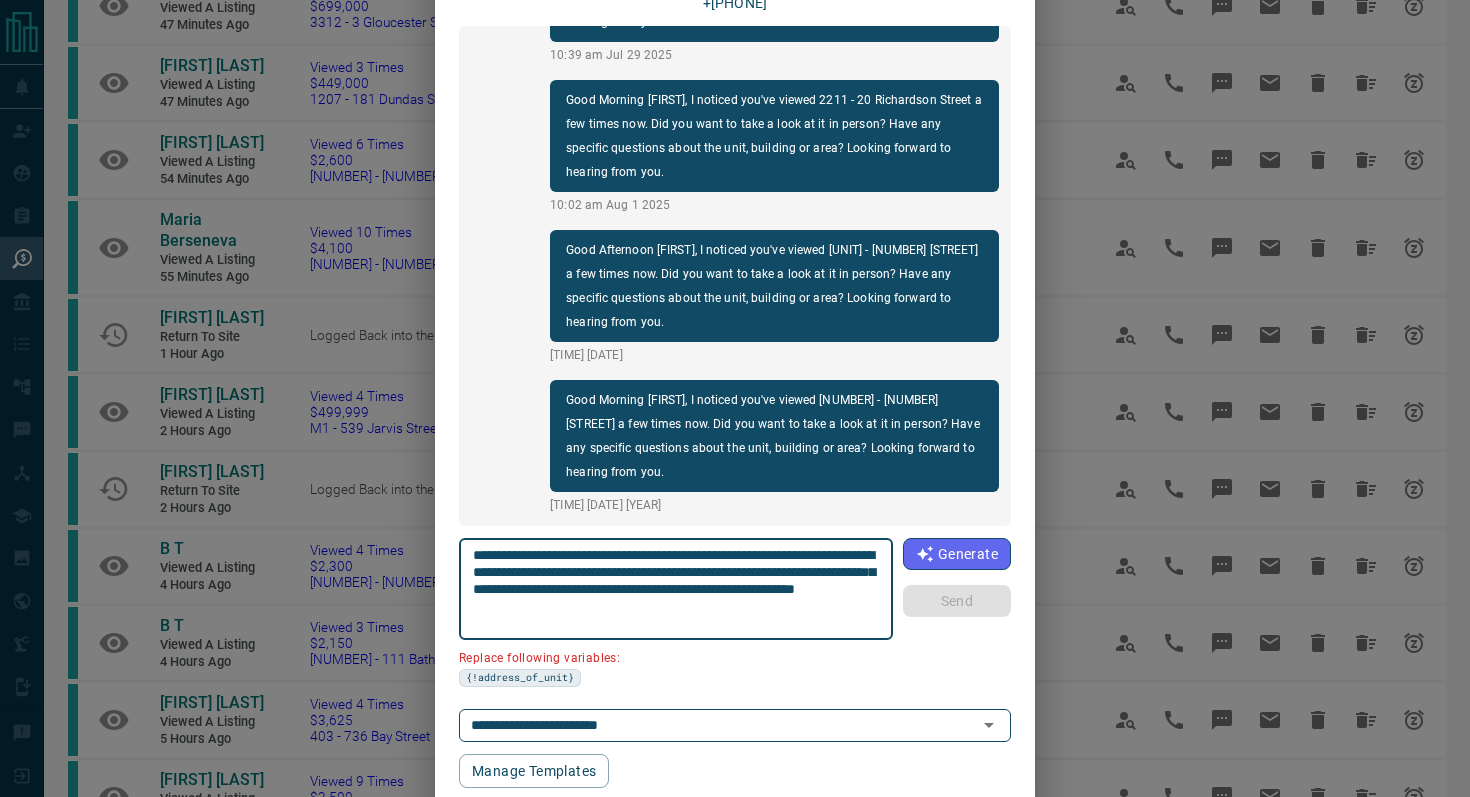 drag, startPoint x: 878, startPoint y: 553, endPoint x: 763, endPoint y: 550, distance: 115.03912 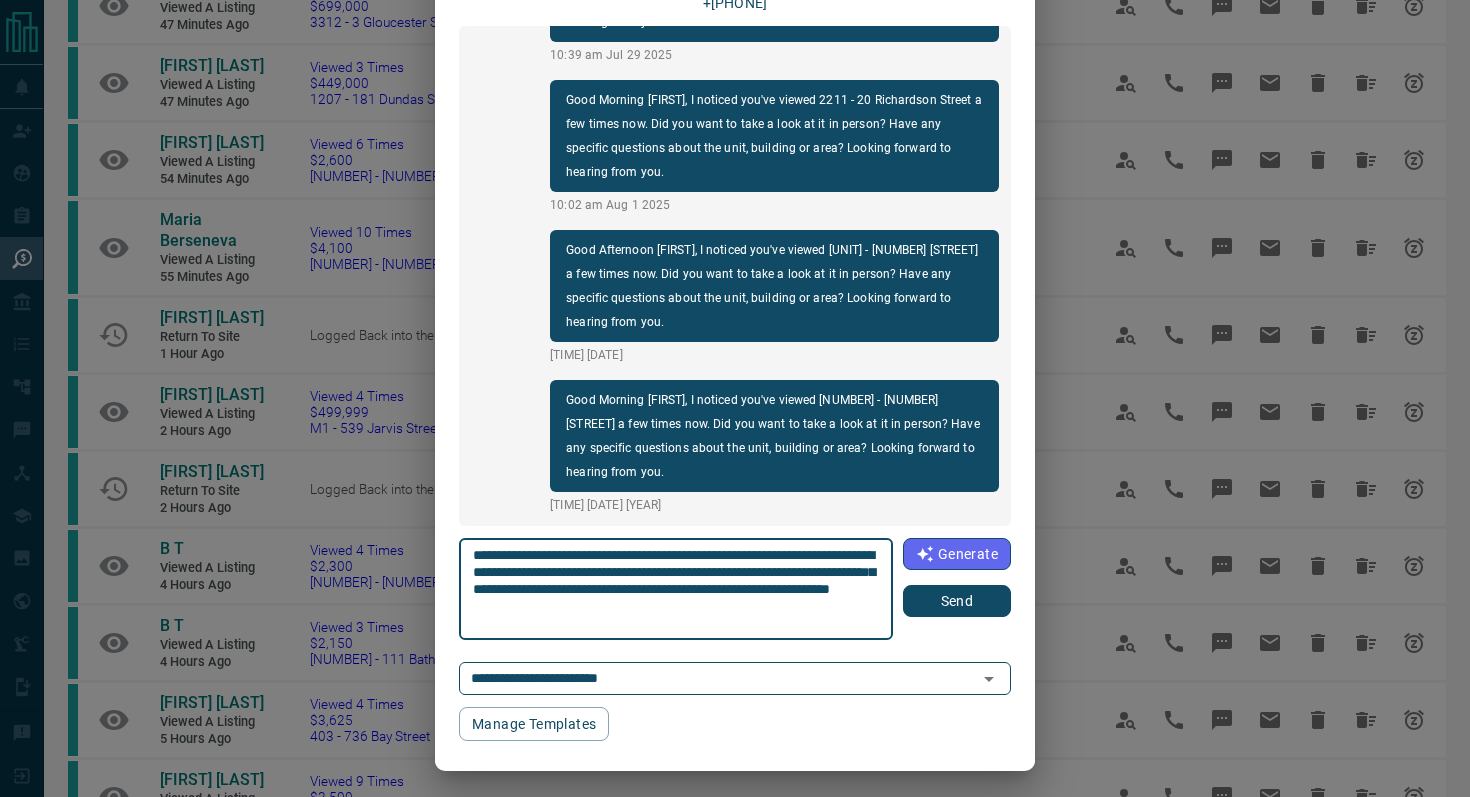 type on "**********" 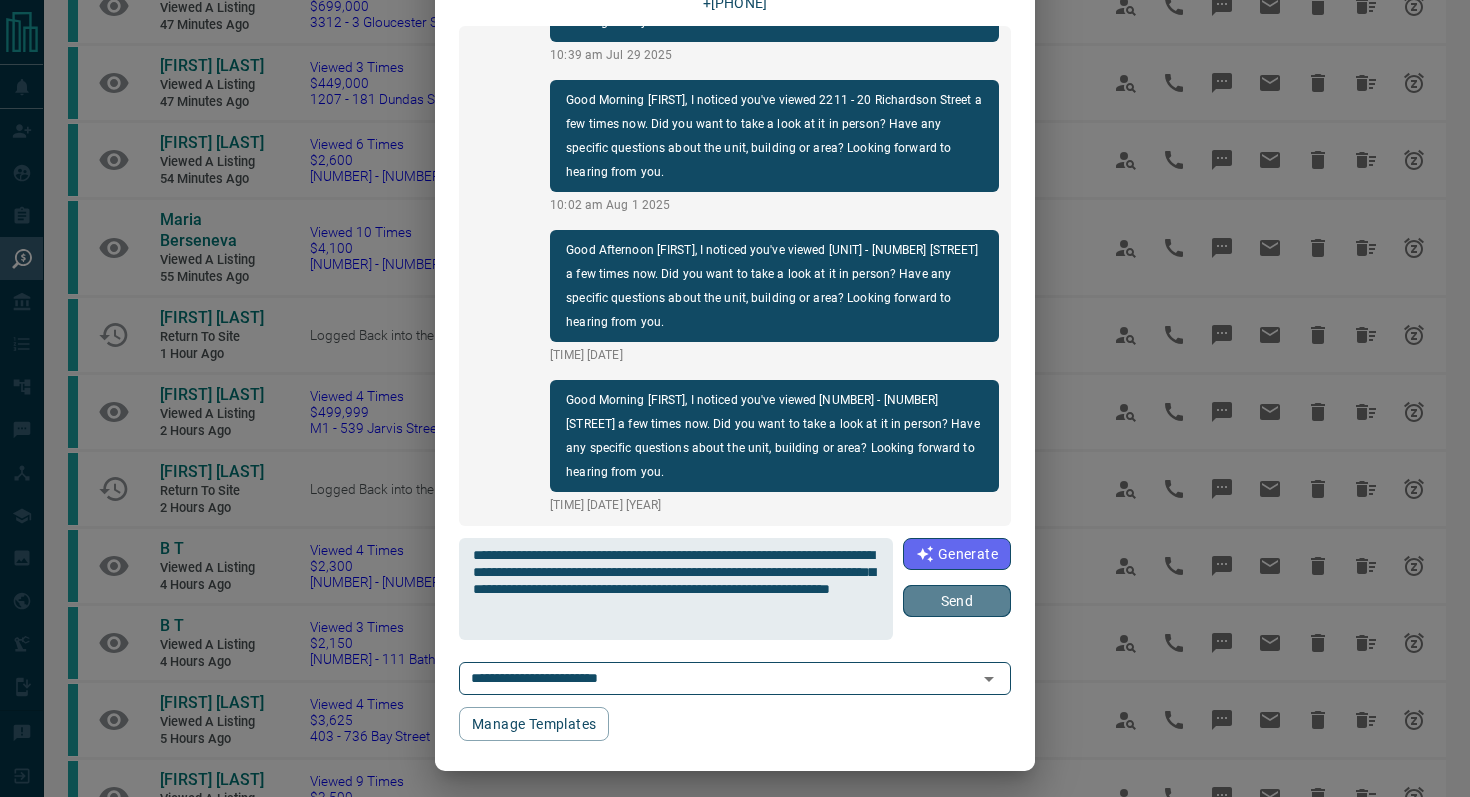 click on "Send" at bounding box center [957, 601] 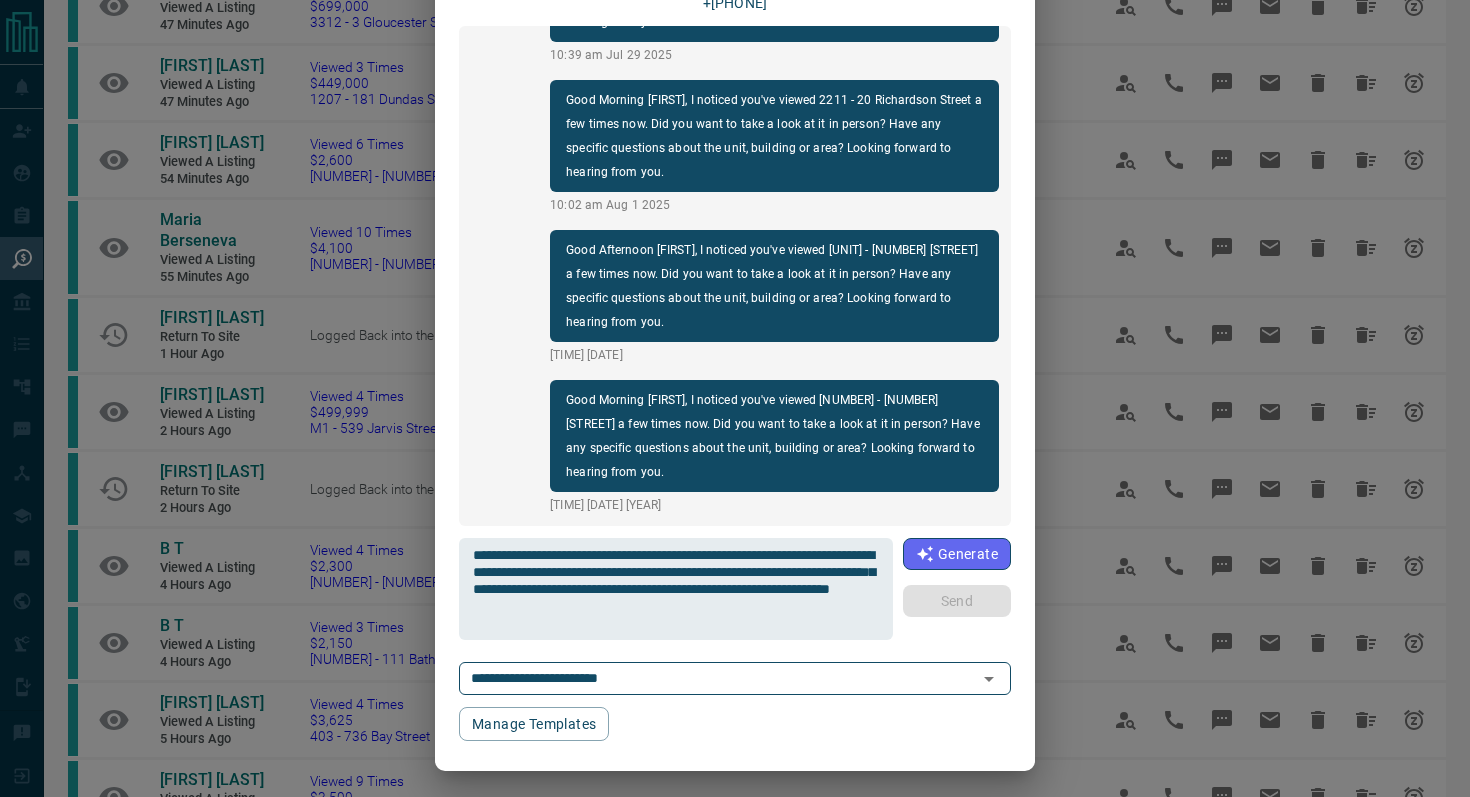 type 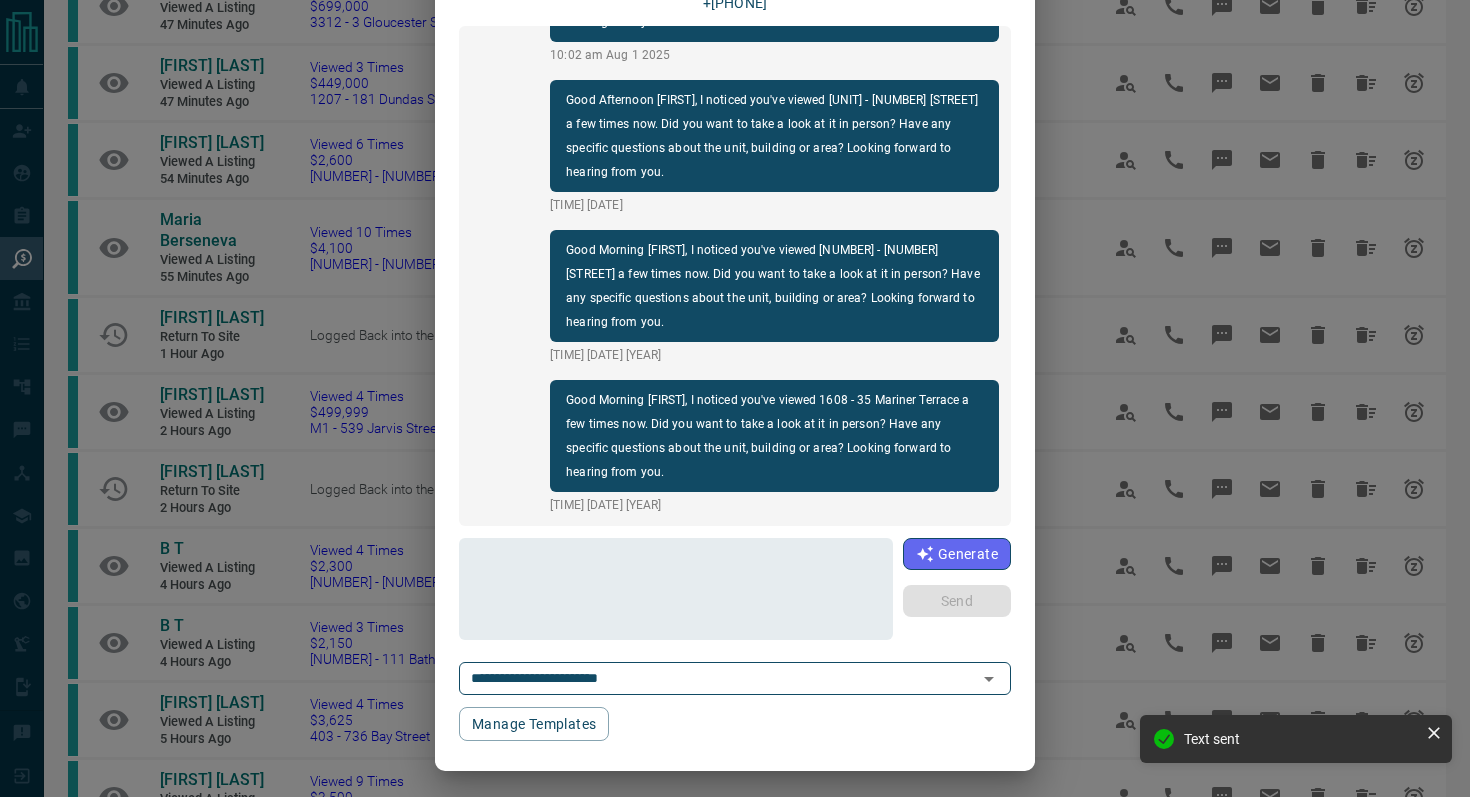 scroll, scrollTop: 0, scrollLeft: 0, axis: both 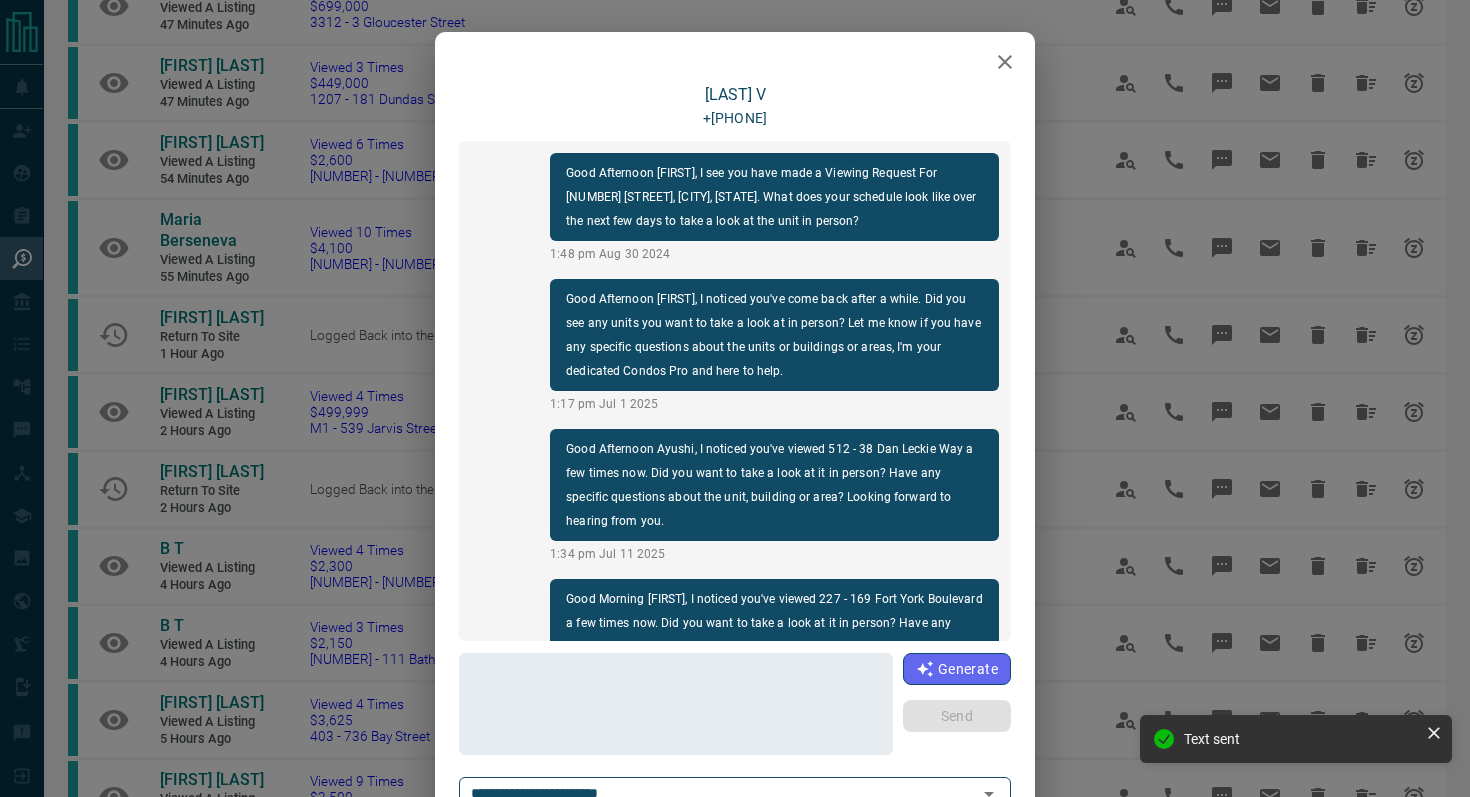 click 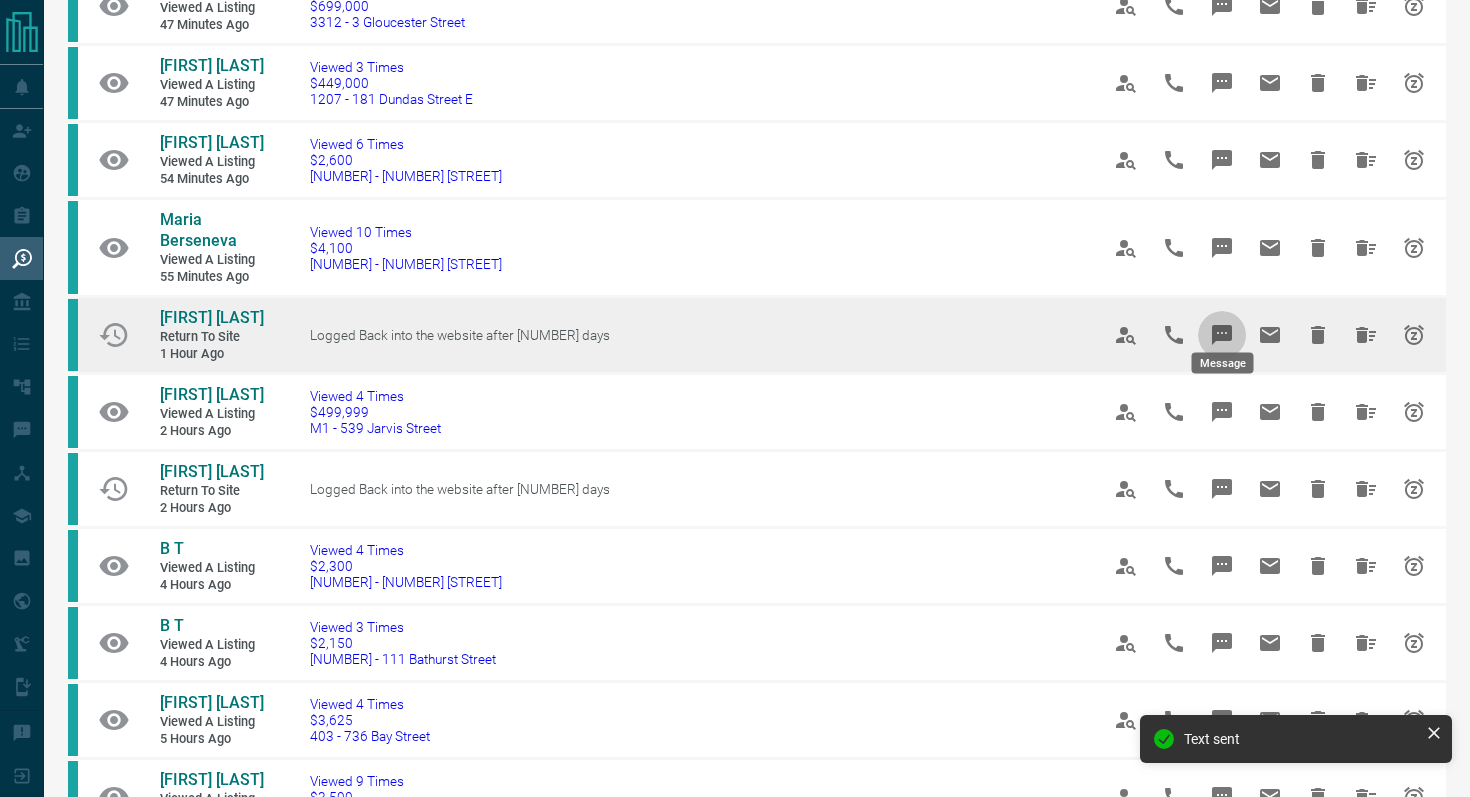 click 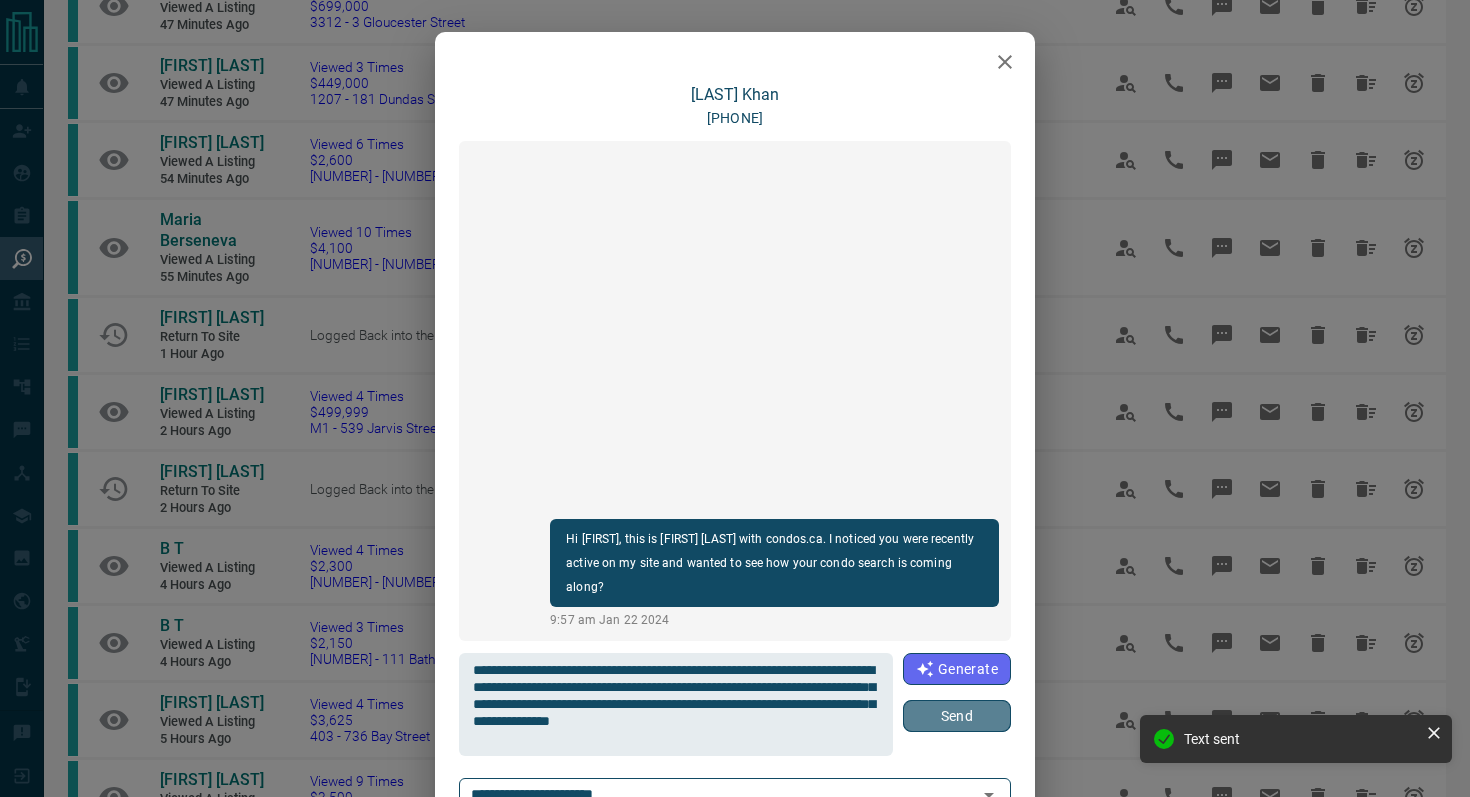 click on "Send" at bounding box center [957, 716] 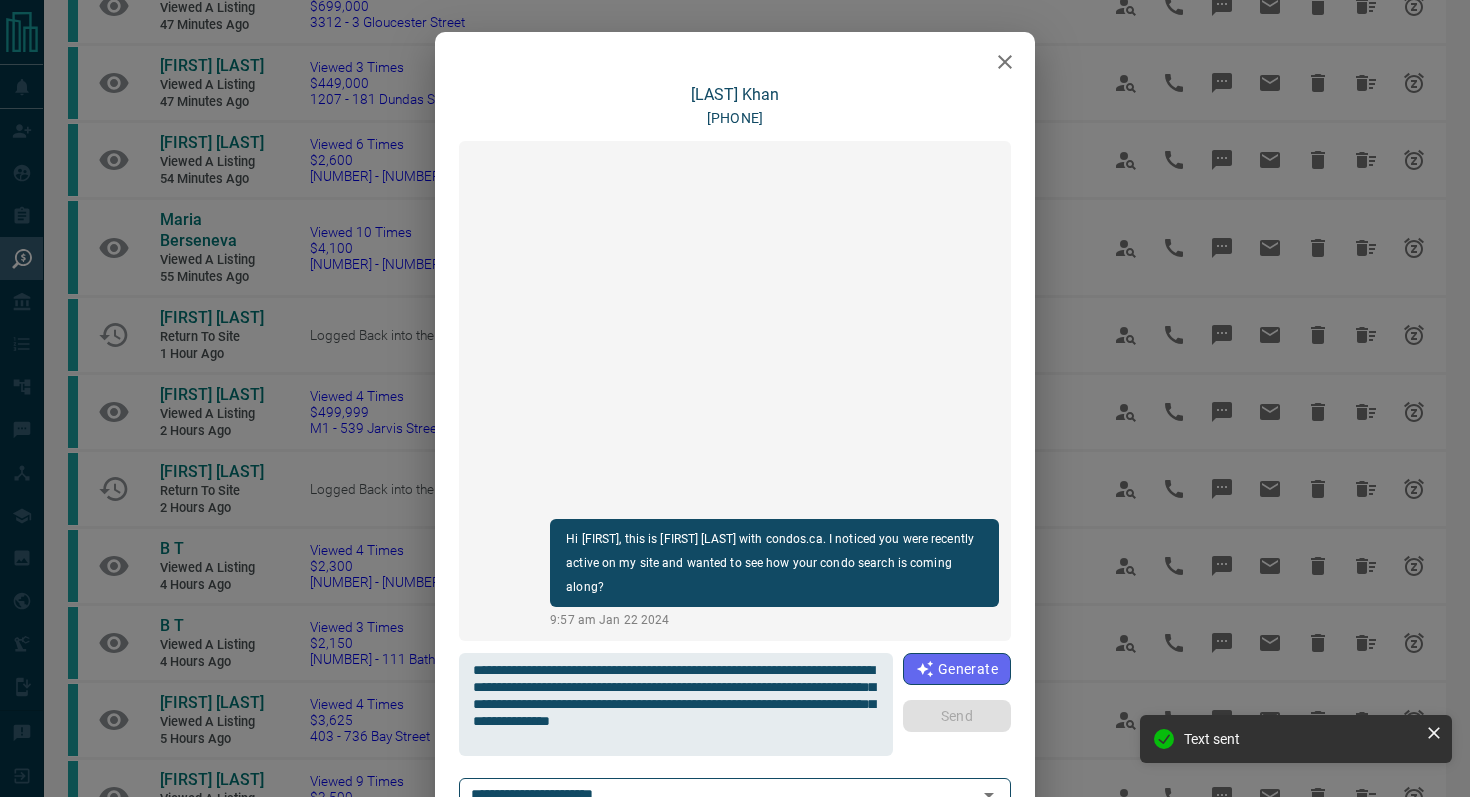 type 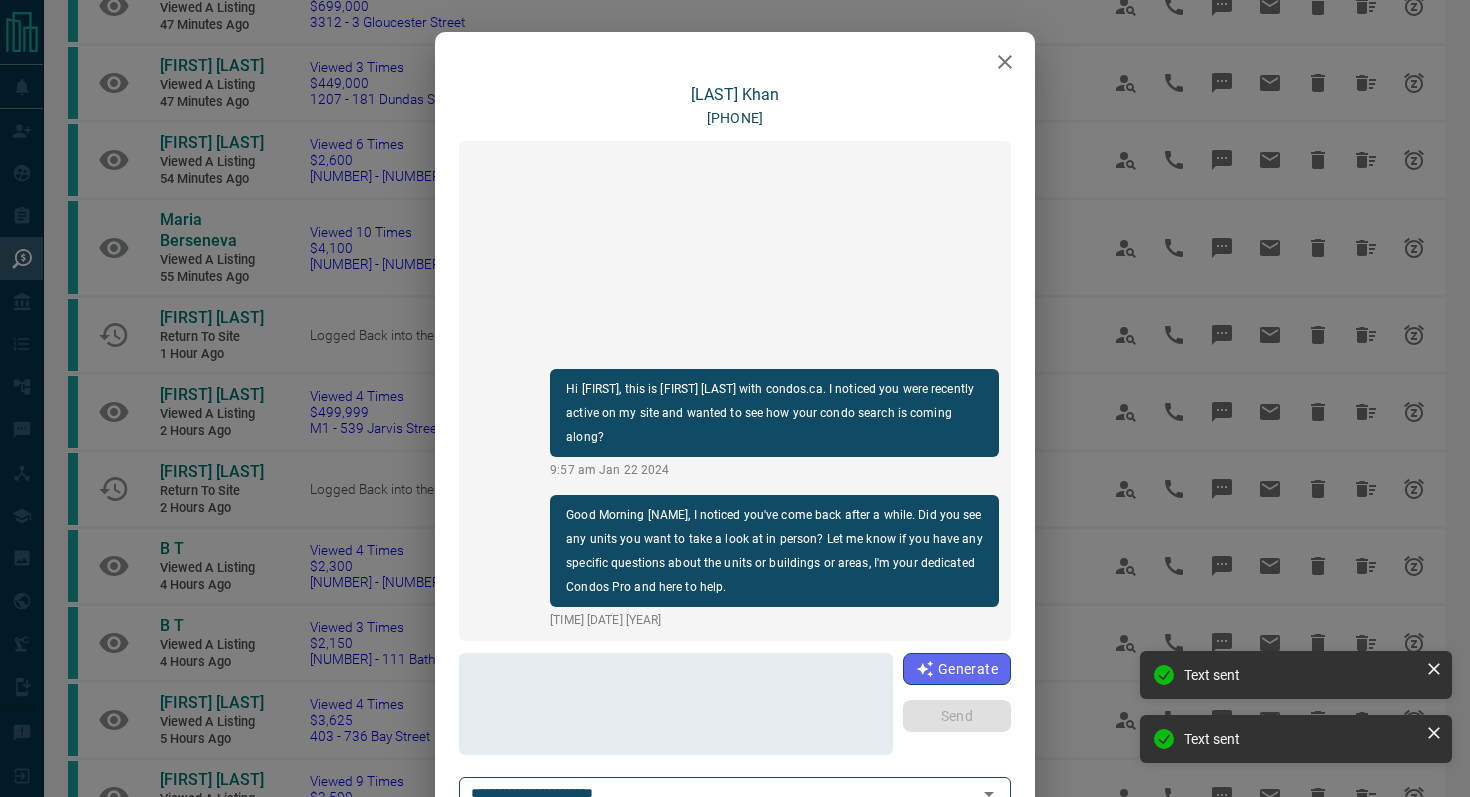 click 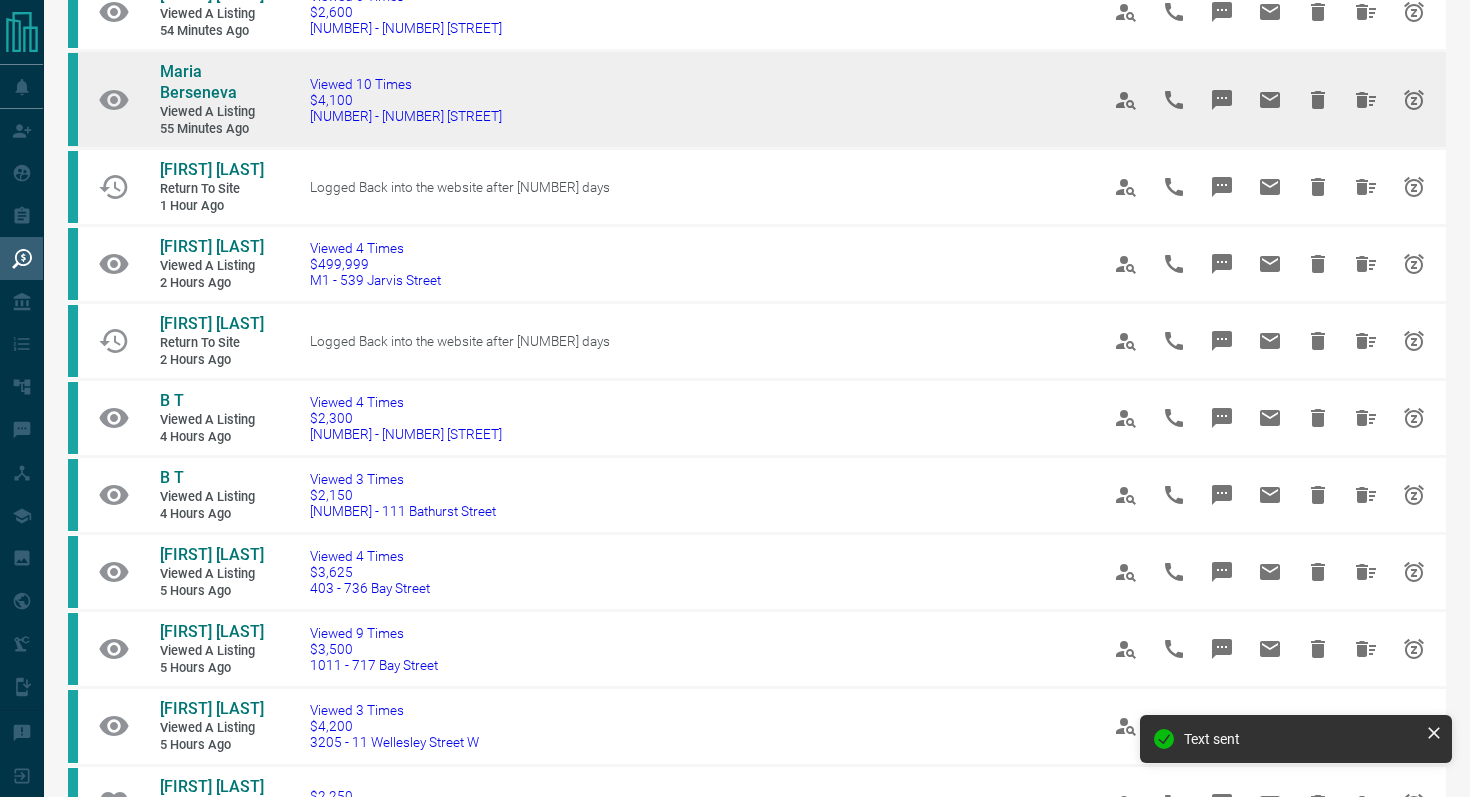 scroll, scrollTop: 556, scrollLeft: 0, axis: vertical 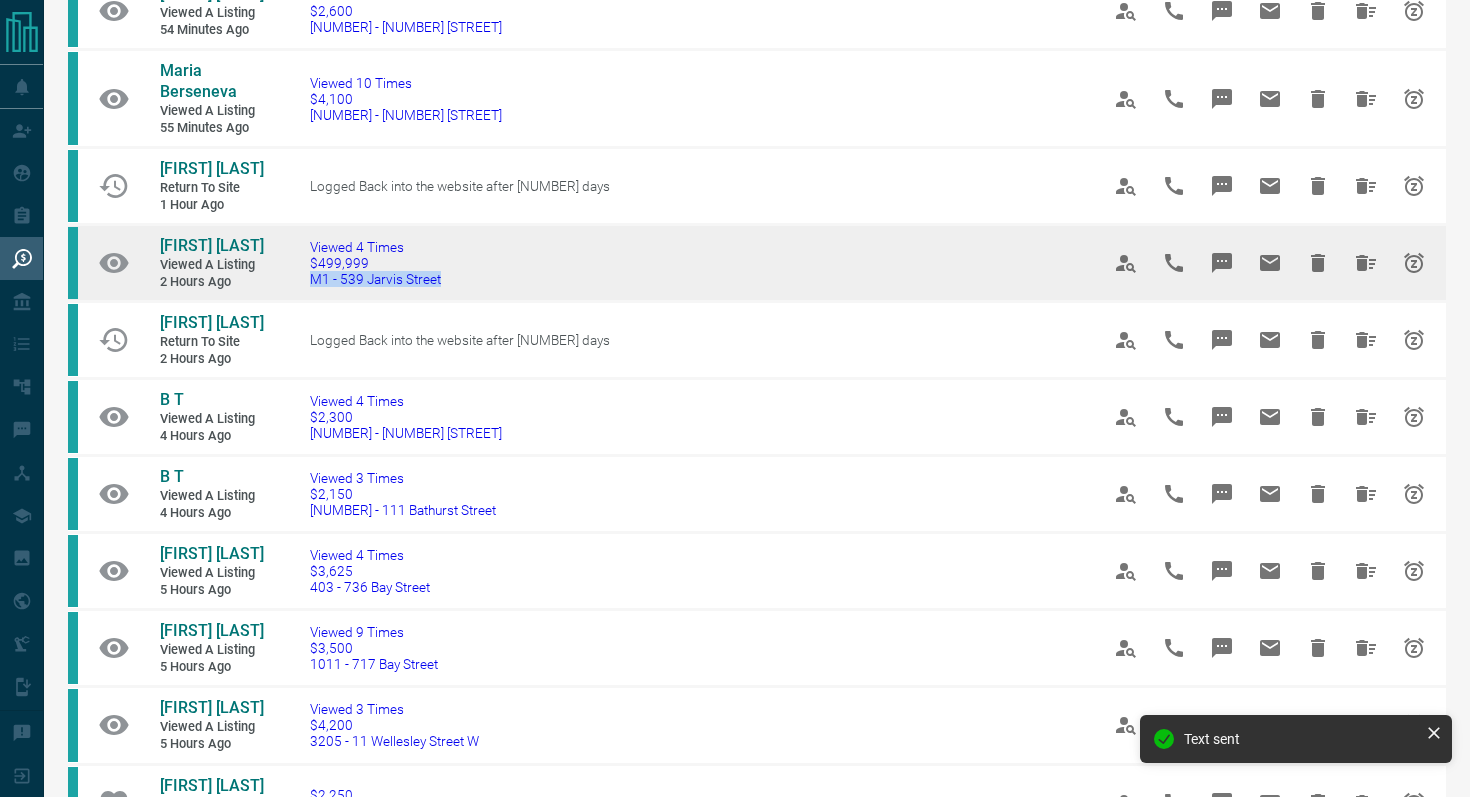 drag, startPoint x: 465, startPoint y: 263, endPoint x: 283, endPoint y: 257, distance: 182.09888 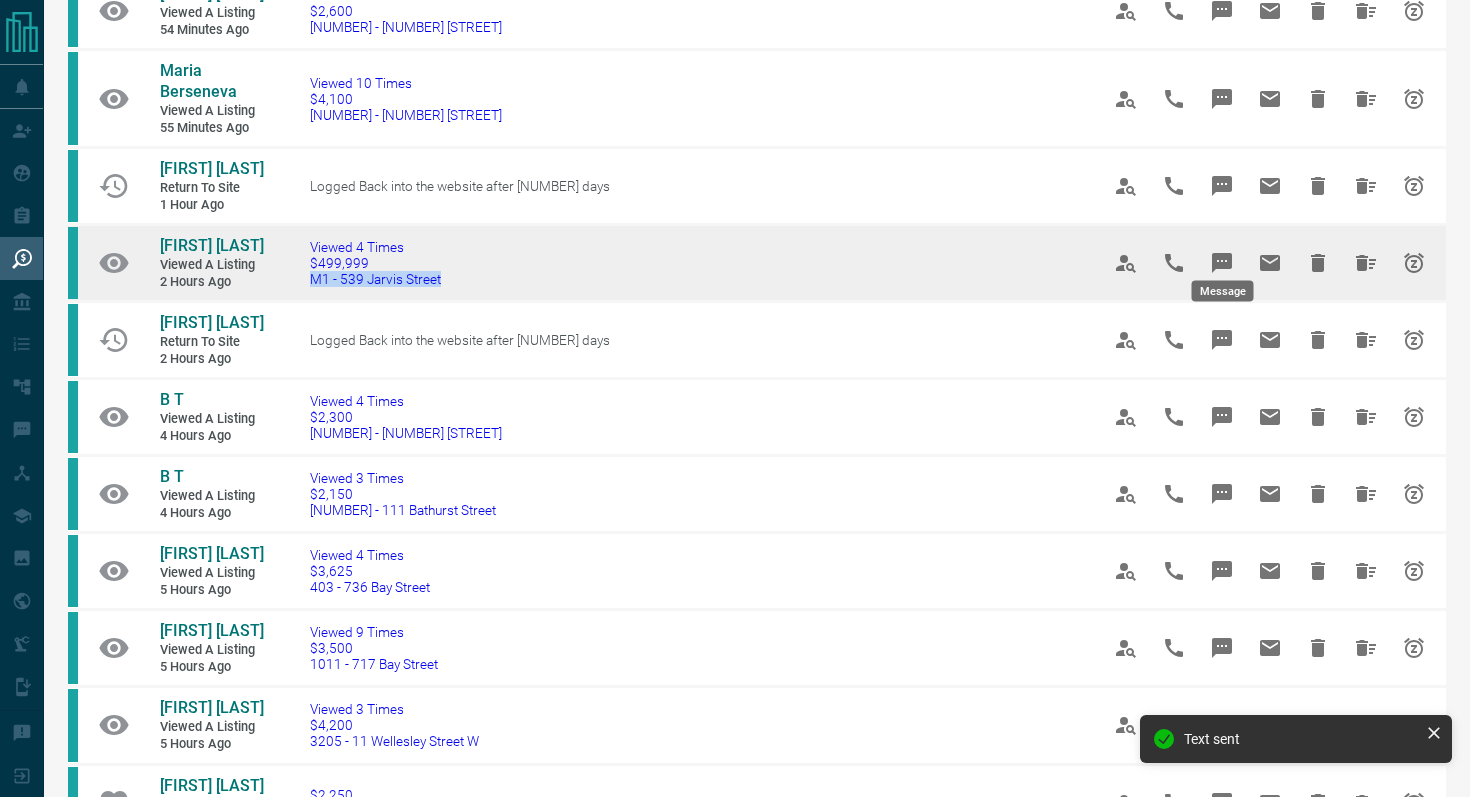 click 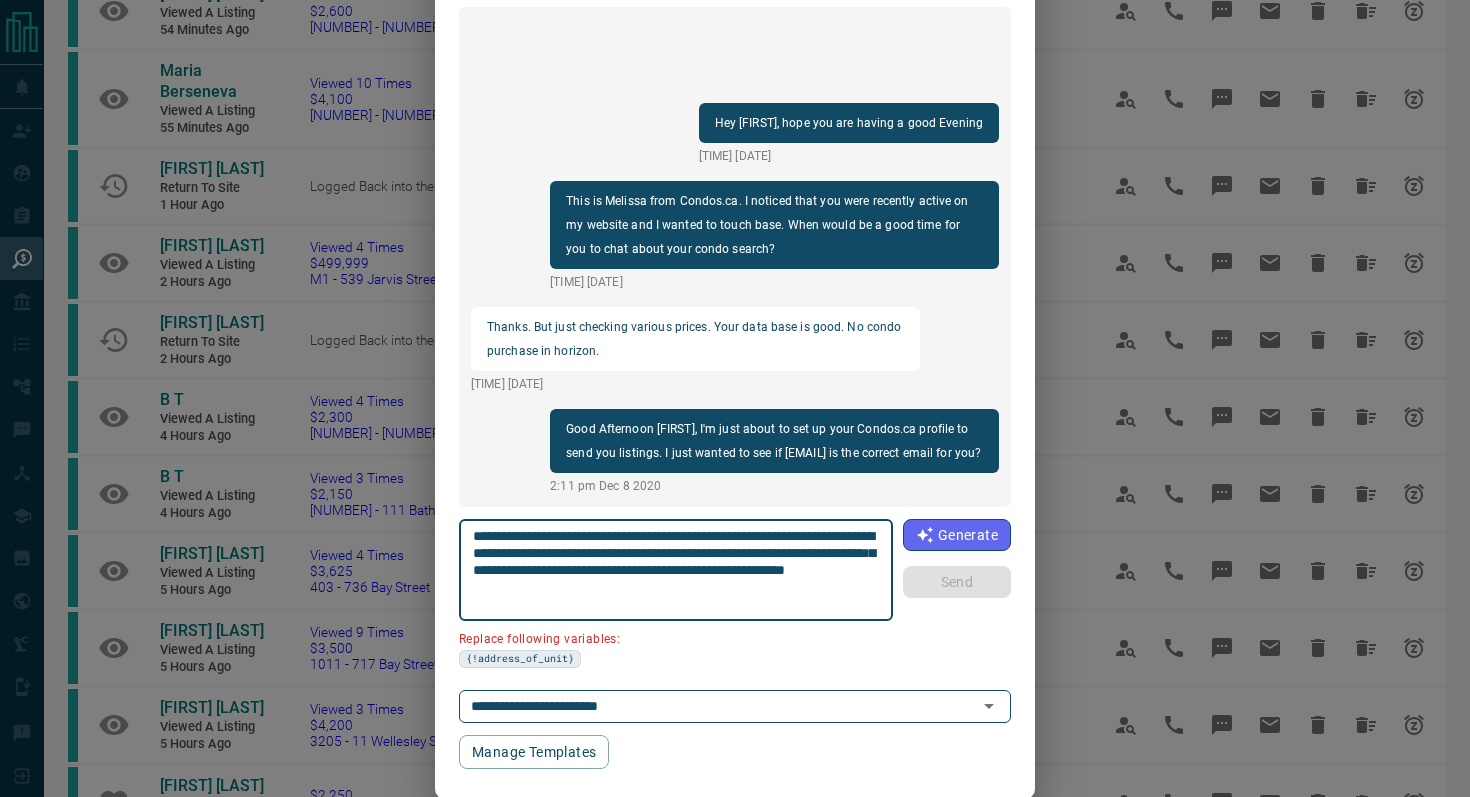 scroll, scrollTop: 168, scrollLeft: 0, axis: vertical 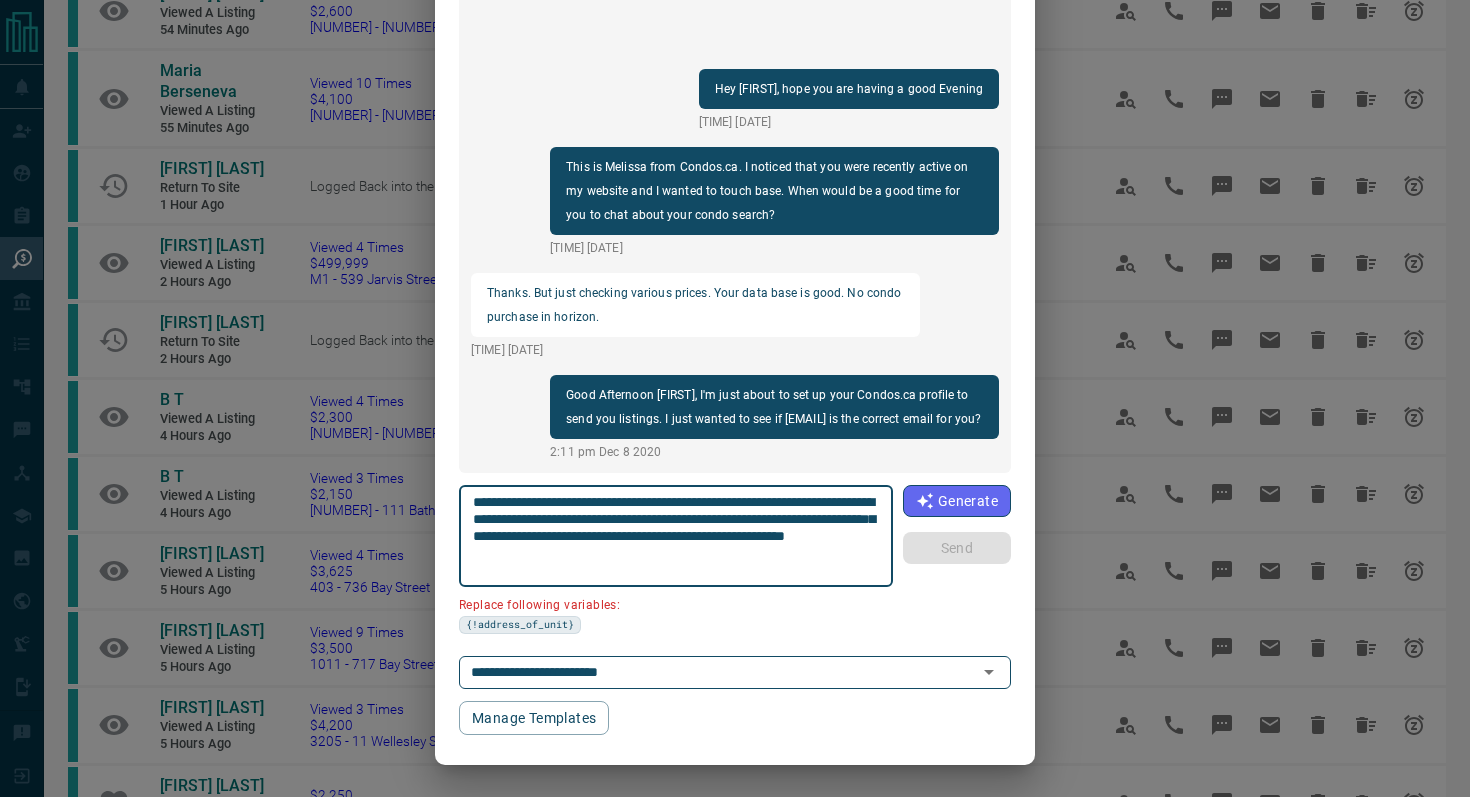 drag, startPoint x: 863, startPoint y: 500, endPoint x: 748, endPoint y: 497, distance: 115.03912 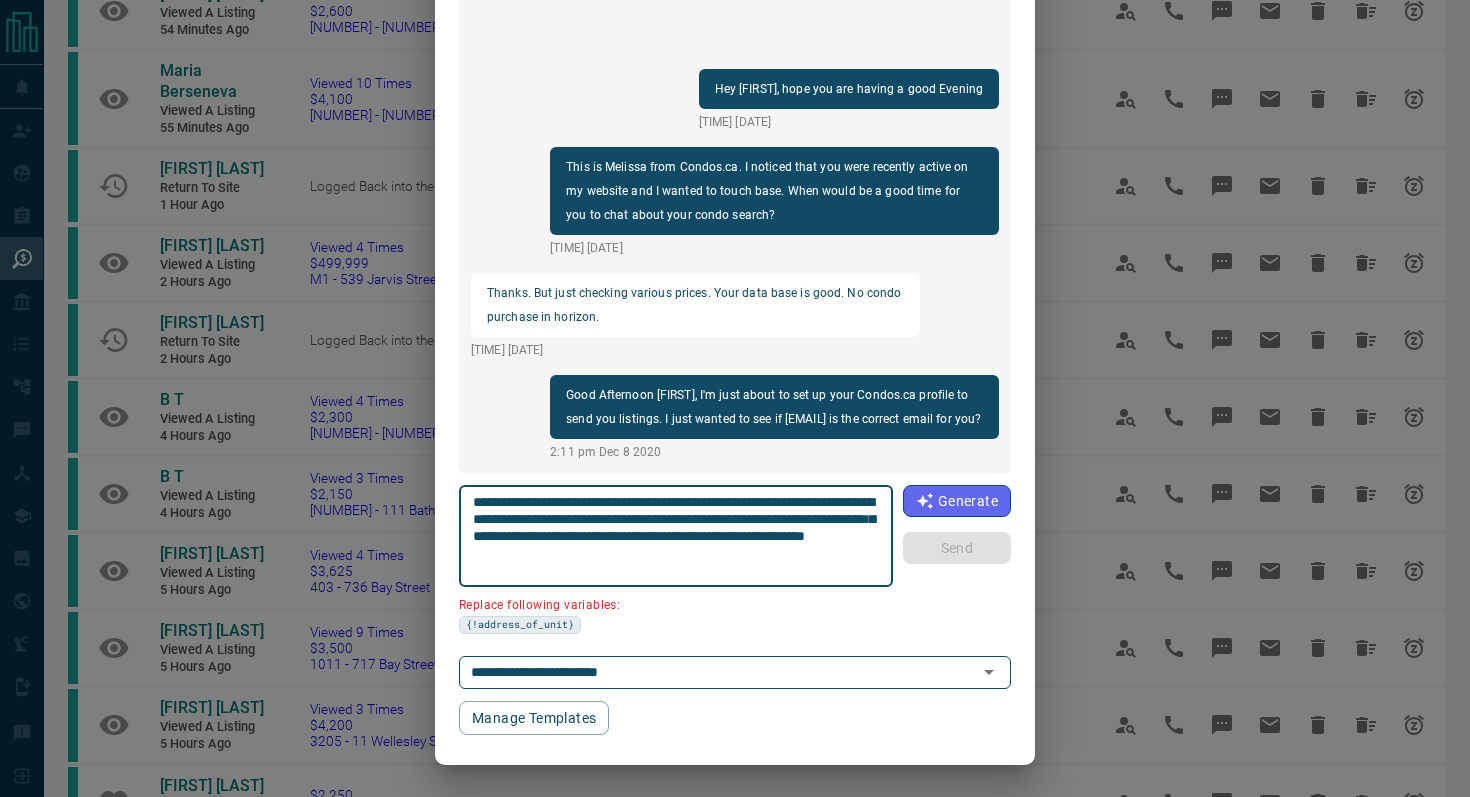 scroll, scrollTop: 121, scrollLeft: 0, axis: vertical 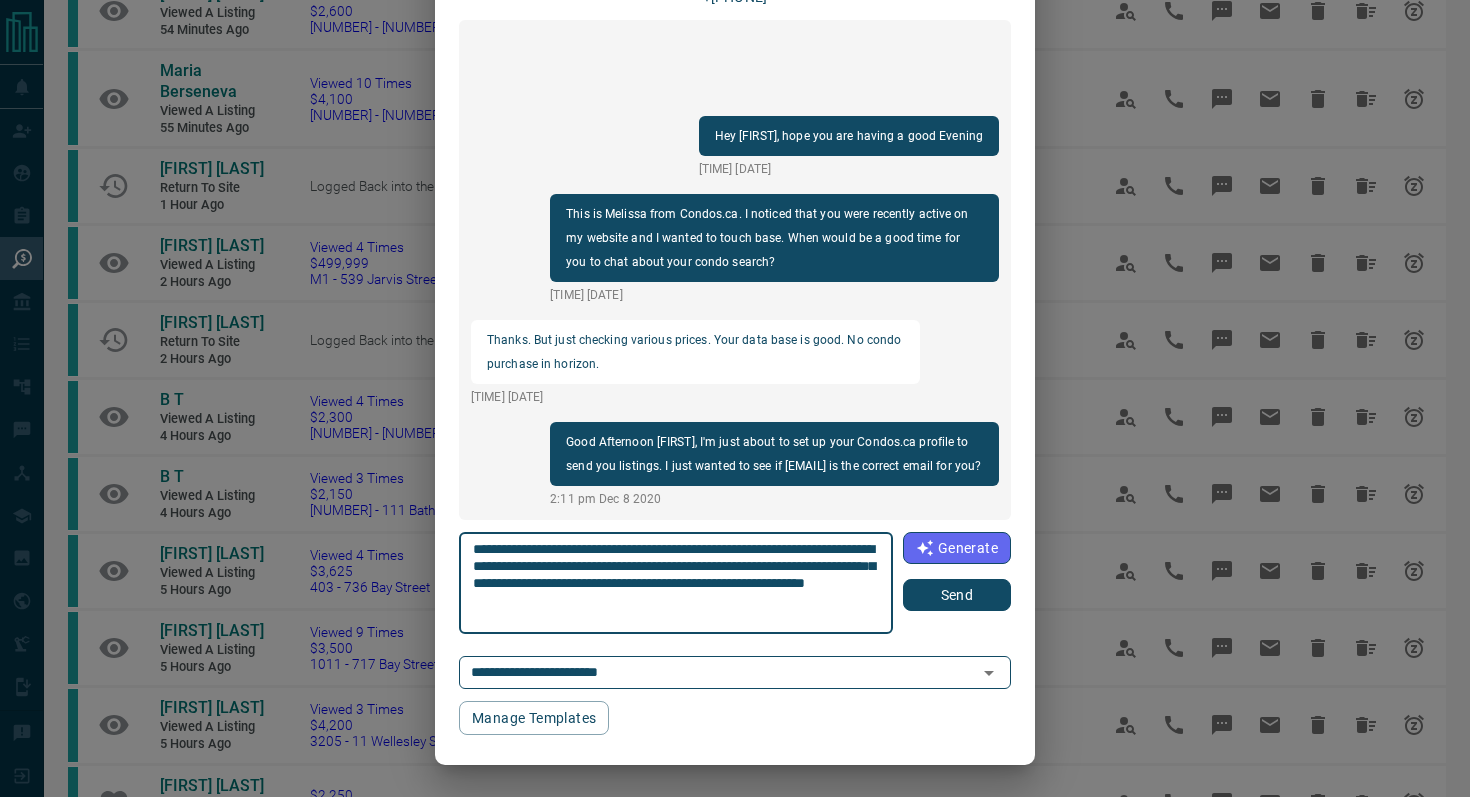 type on "**********" 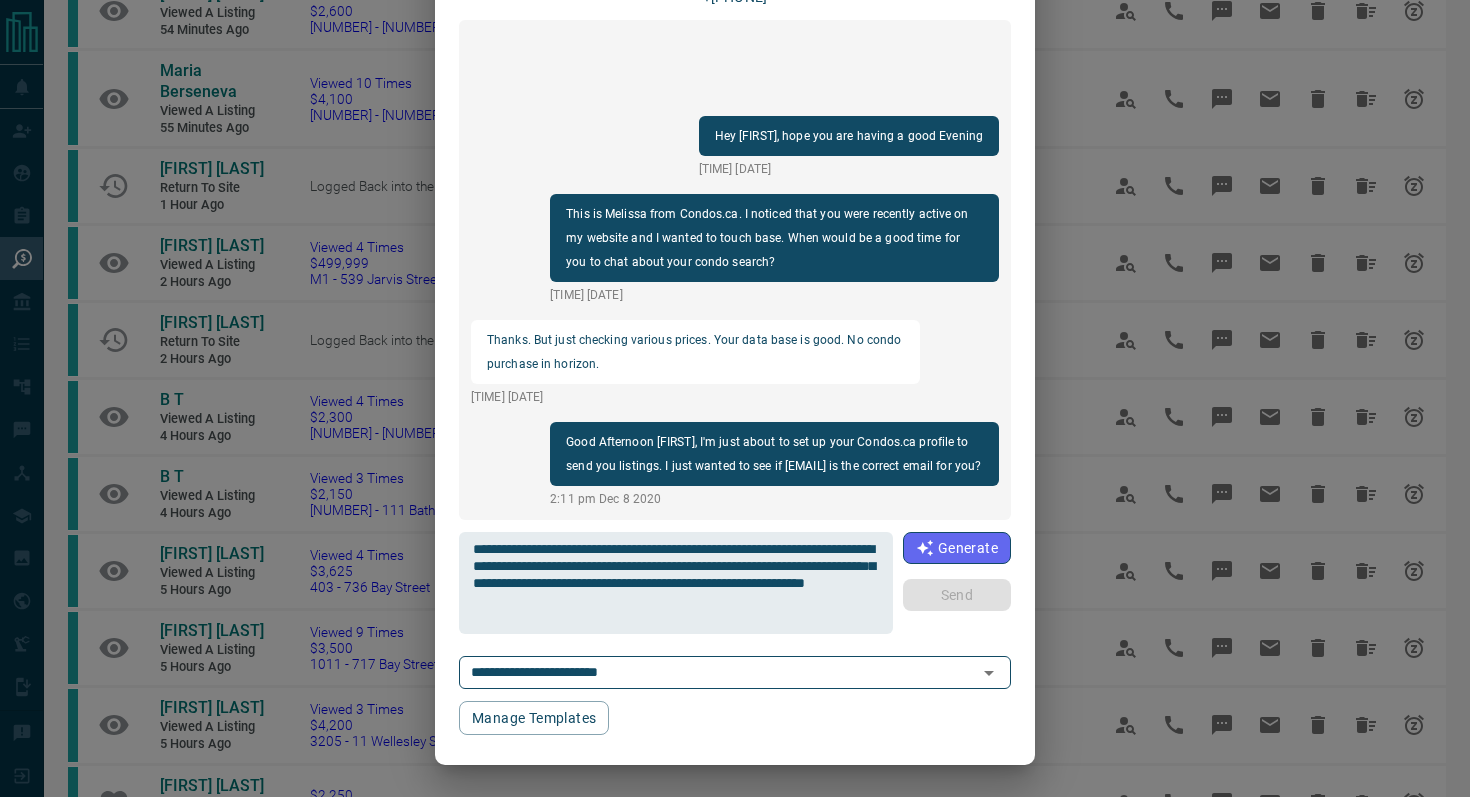type 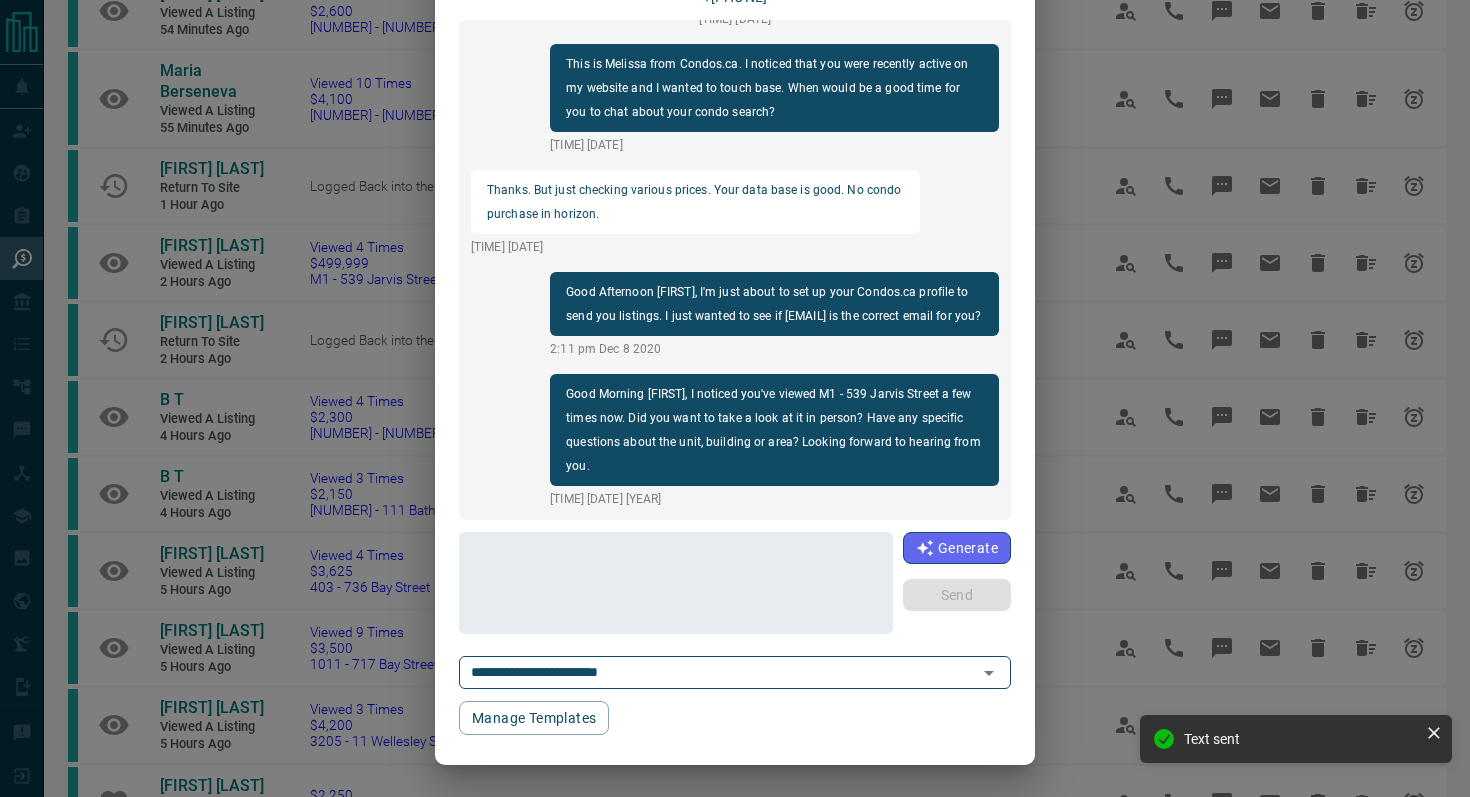 scroll, scrollTop: 0, scrollLeft: 0, axis: both 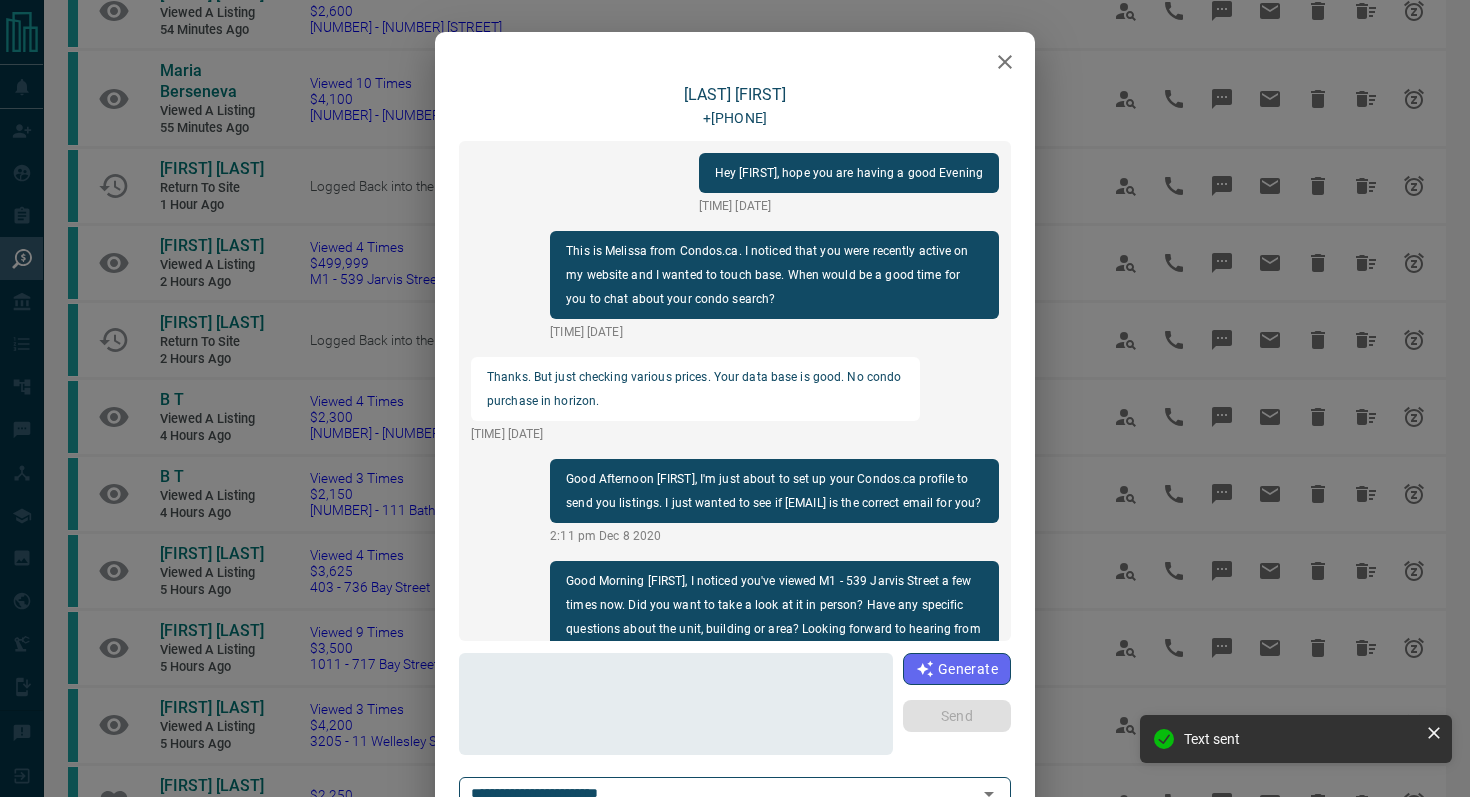 click 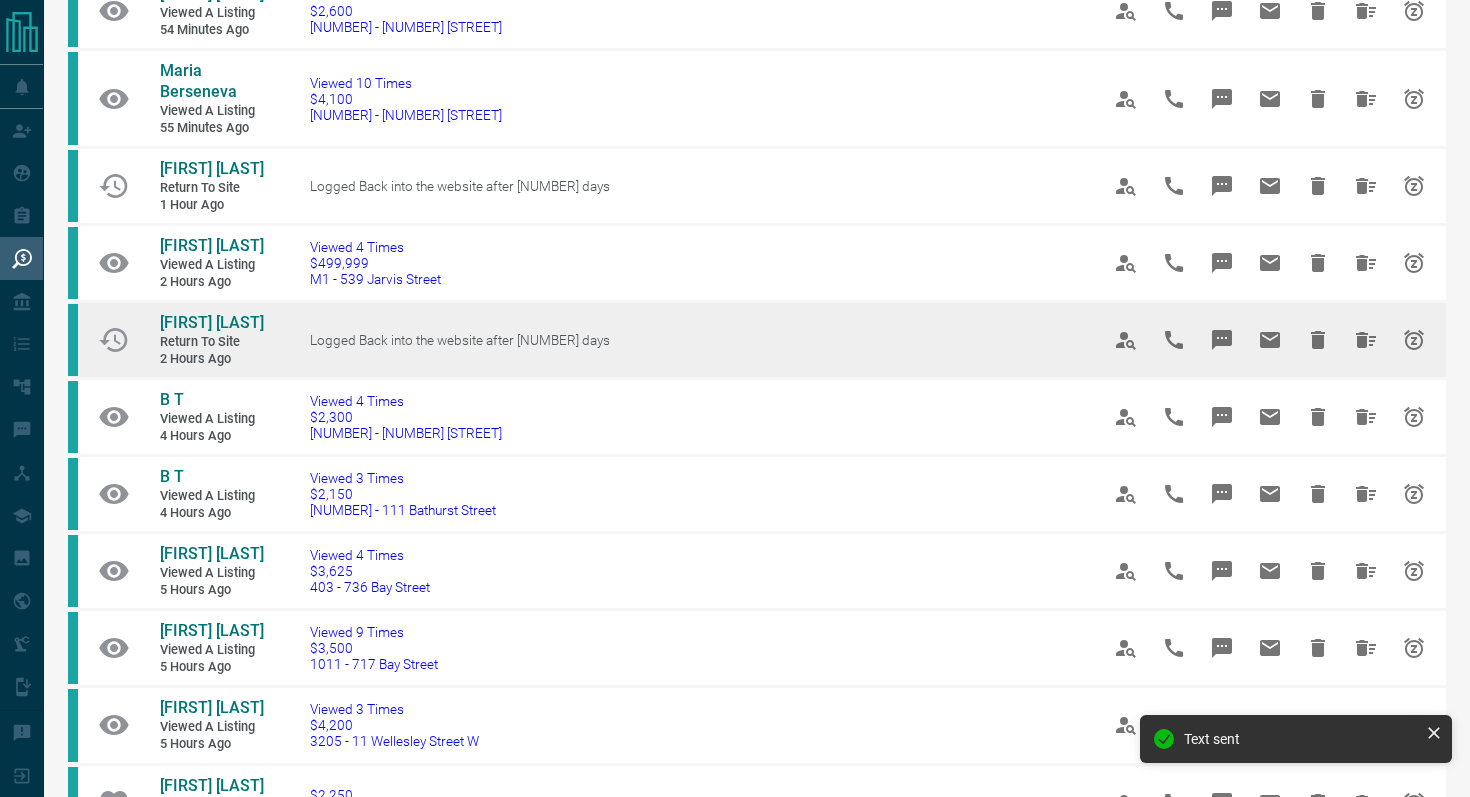 drag, startPoint x: 572, startPoint y: 343, endPoint x: 290, endPoint y: 337, distance: 282.0638 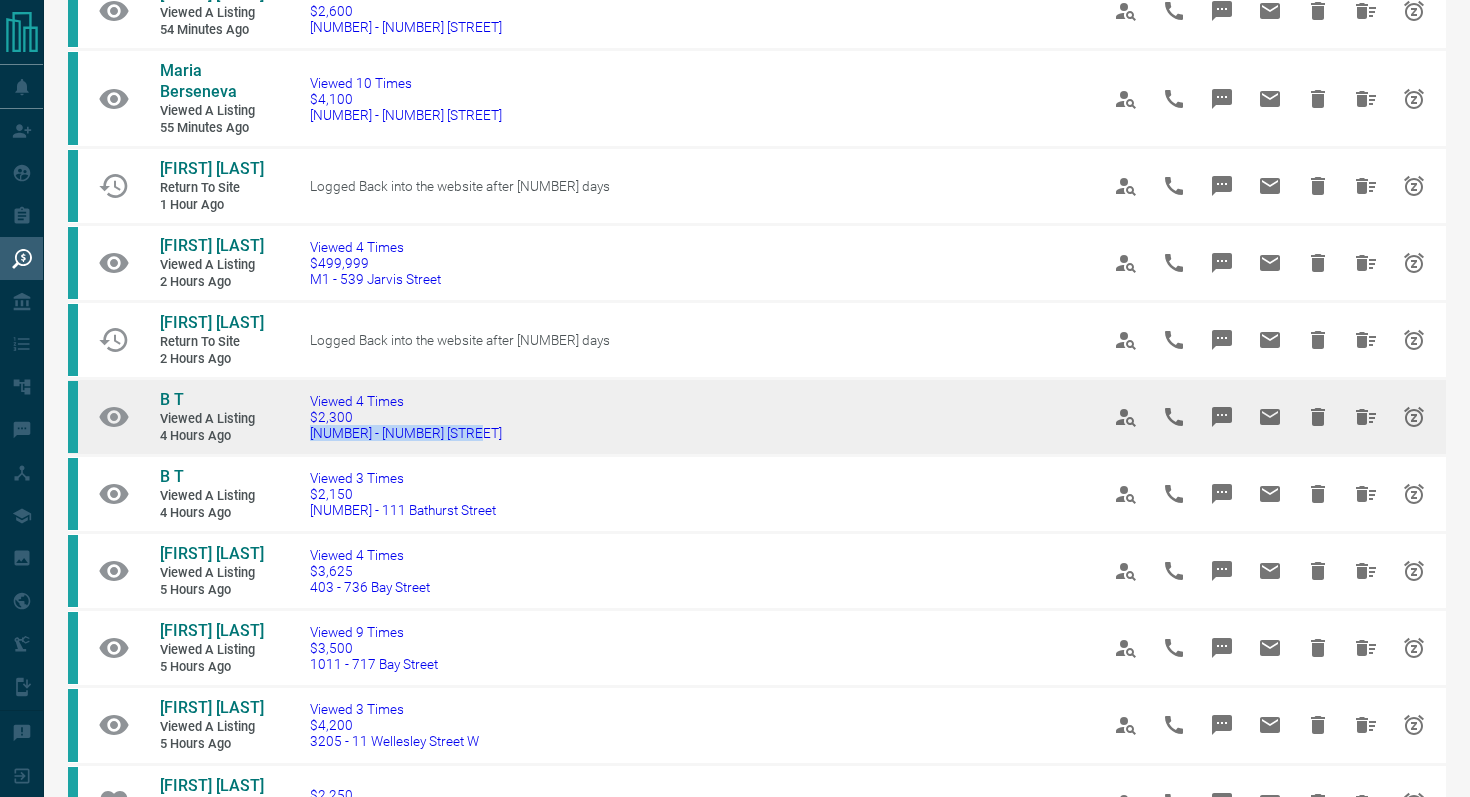 drag, startPoint x: 515, startPoint y: 412, endPoint x: 294, endPoint y: 410, distance: 221.00905 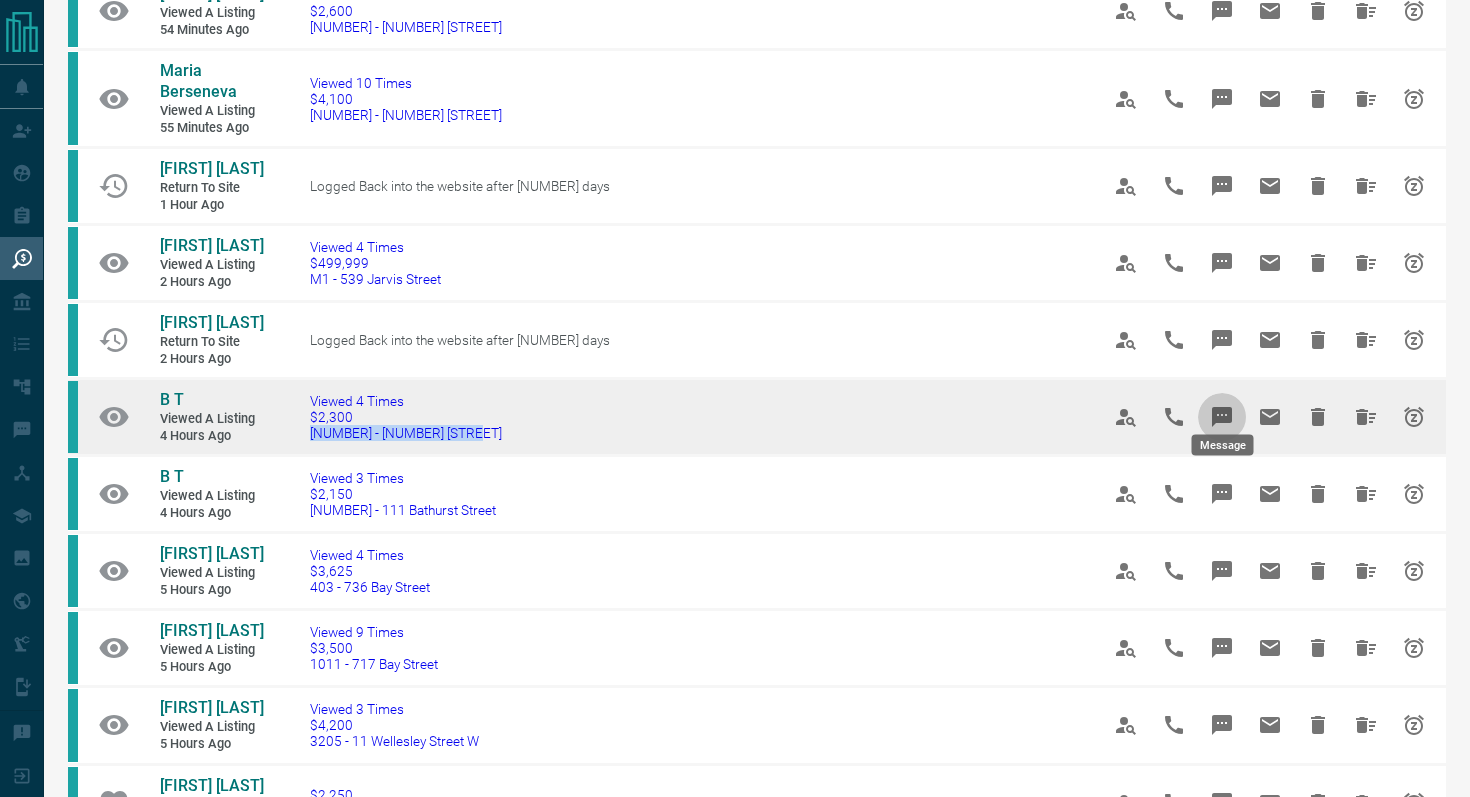 click 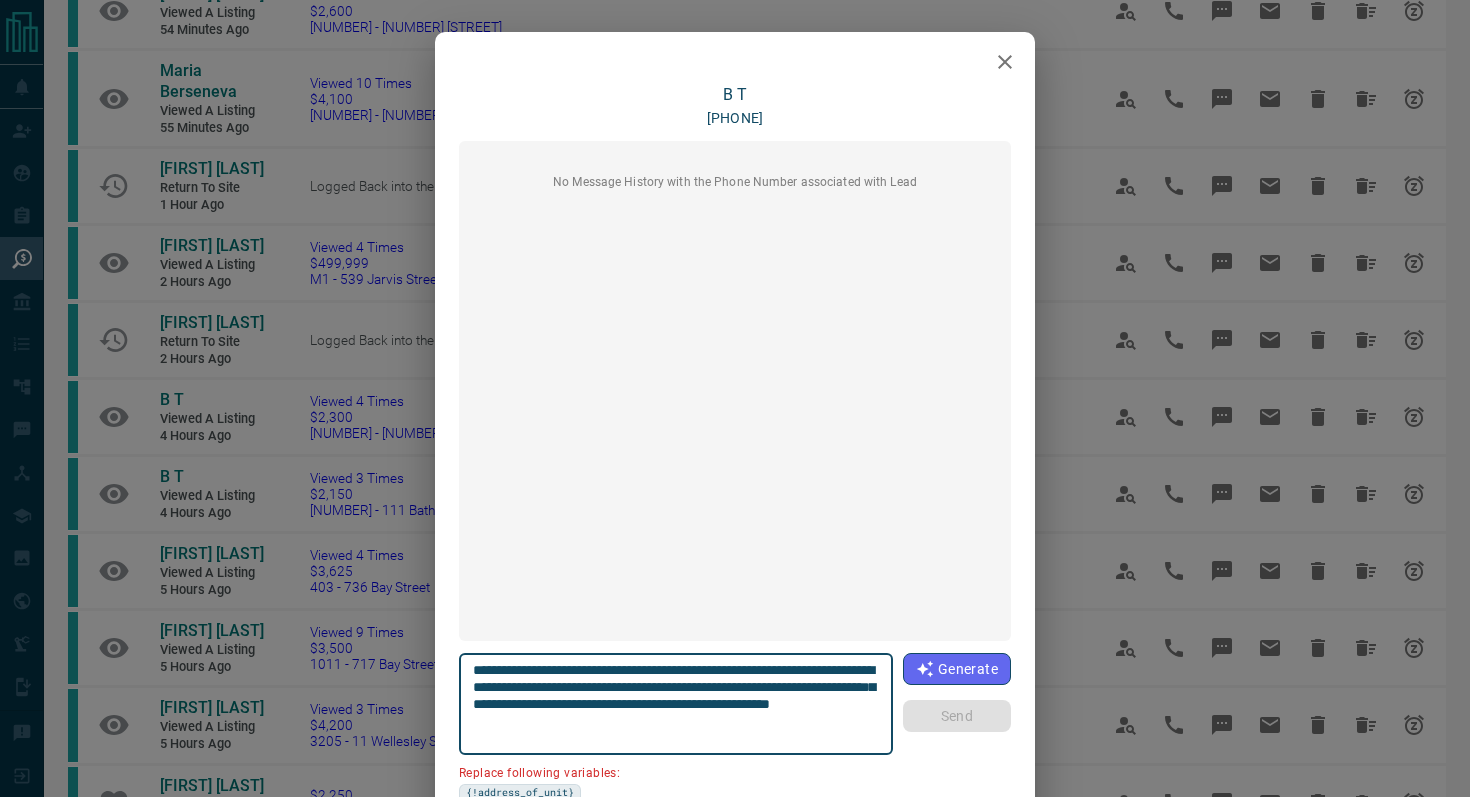 scroll, scrollTop: 168, scrollLeft: 0, axis: vertical 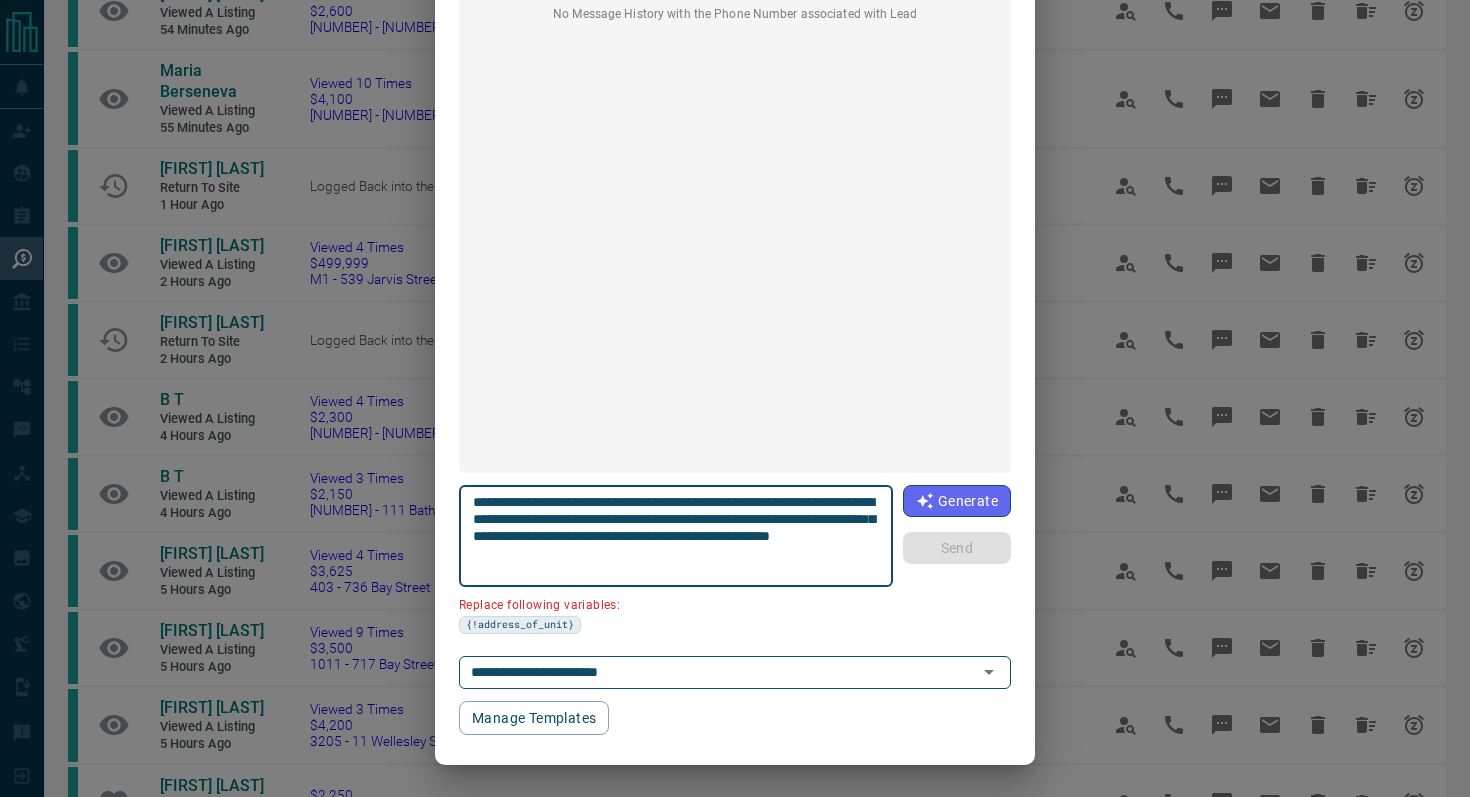 drag, startPoint x: 844, startPoint y: 500, endPoint x: 731, endPoint y: 498, distance: 113.0177 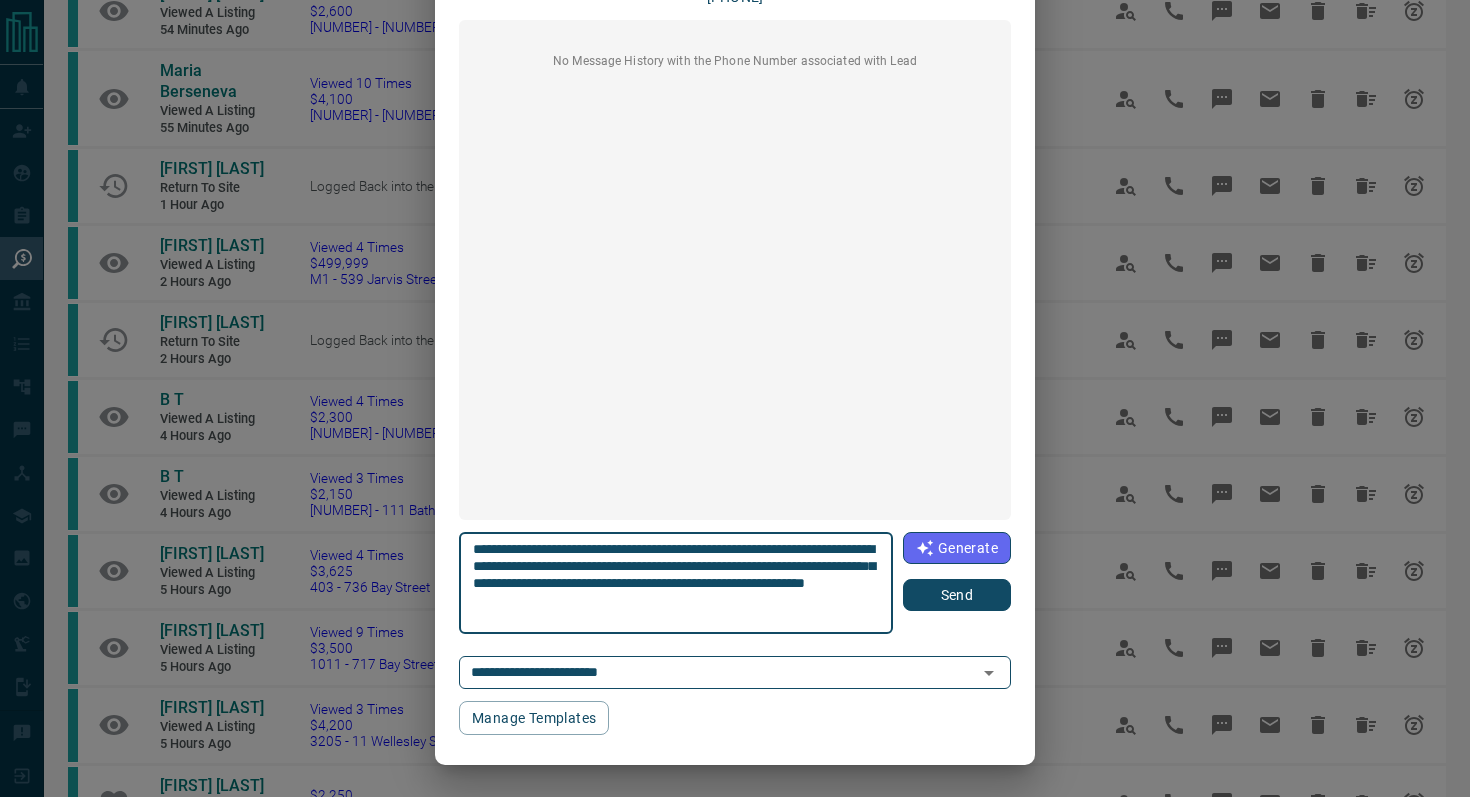 scroll, scrollTop: 121, scrollLeft: 0, axis: vertical 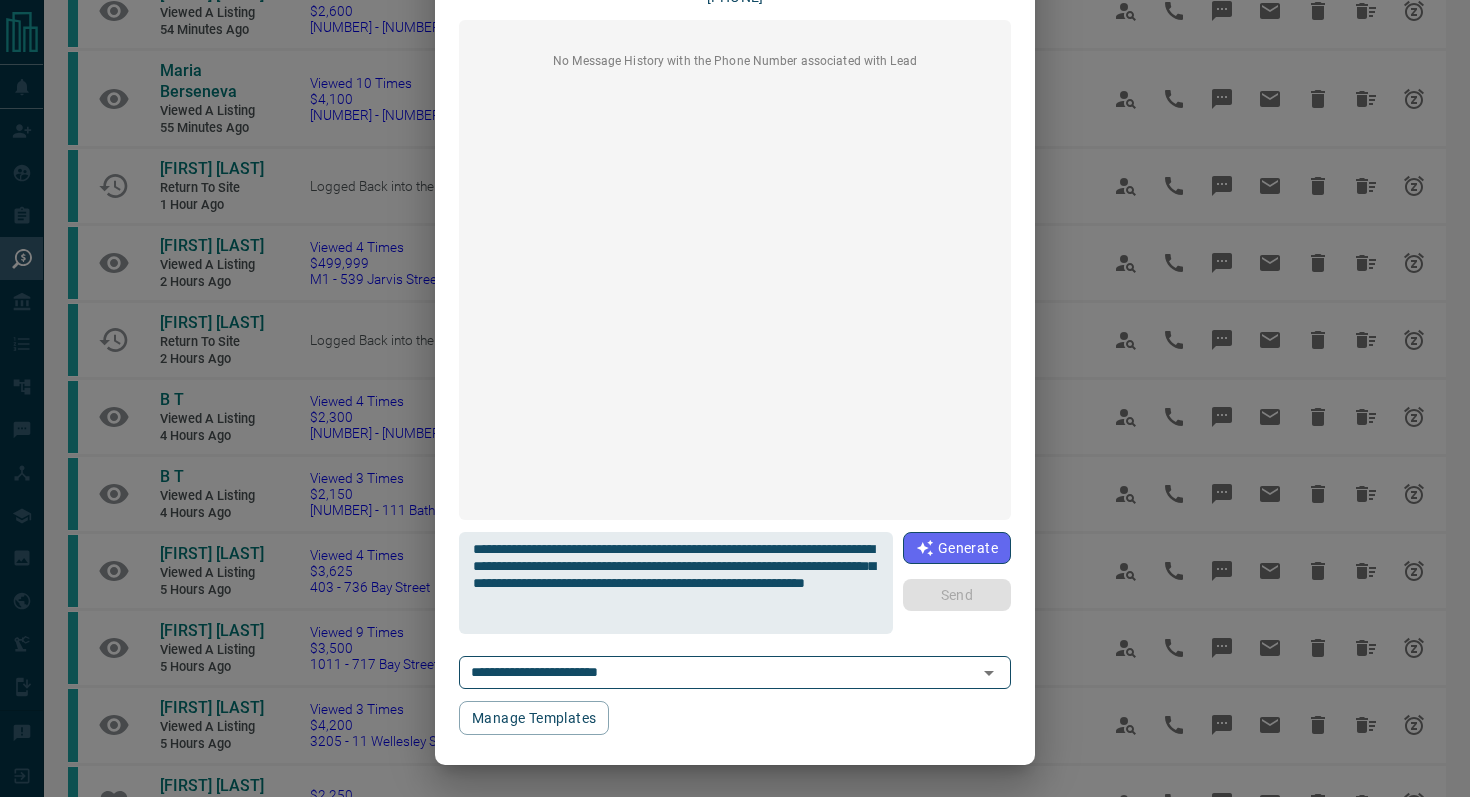 type 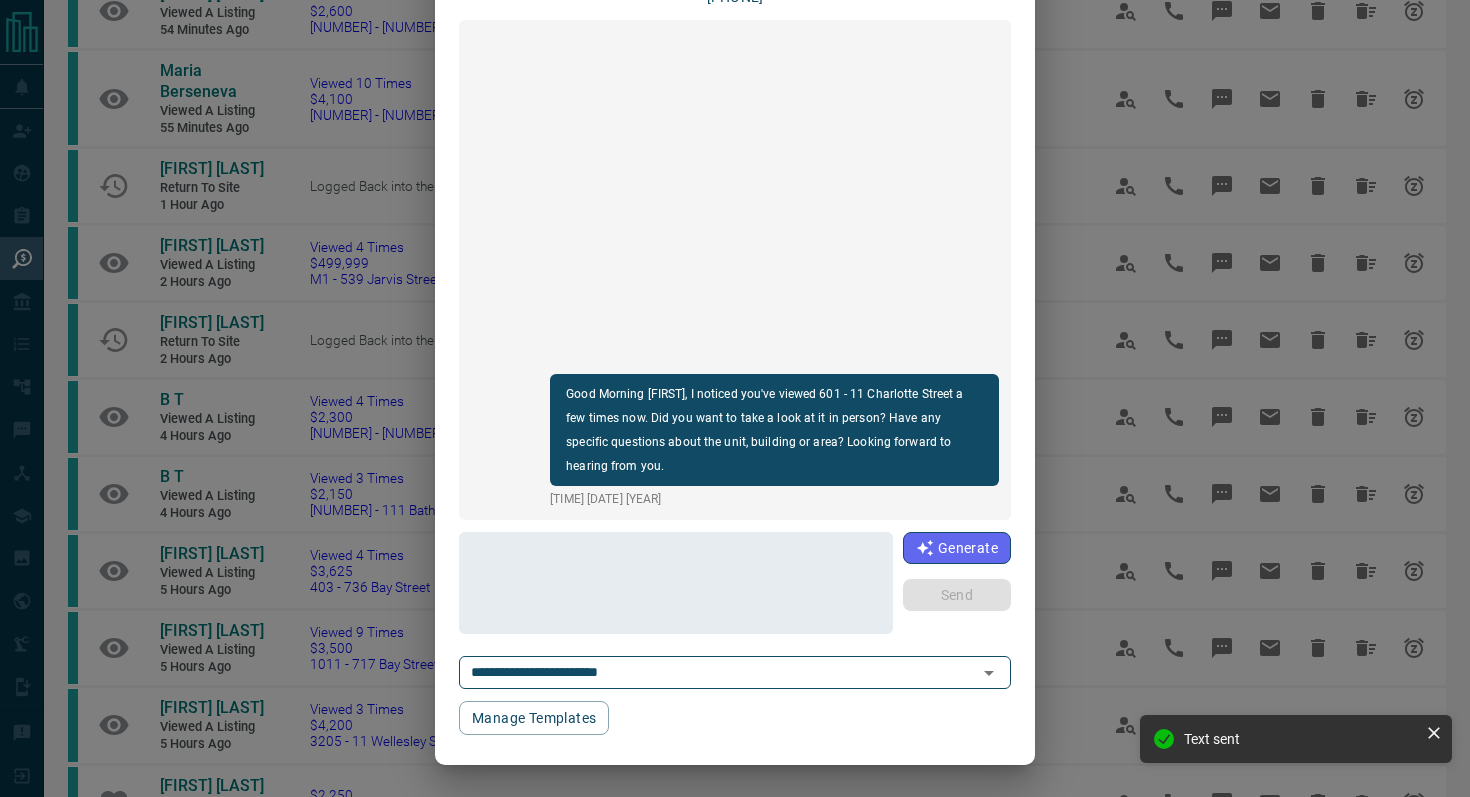 scroll, scrollTop: 0, scrollLeft: 0, axis: both 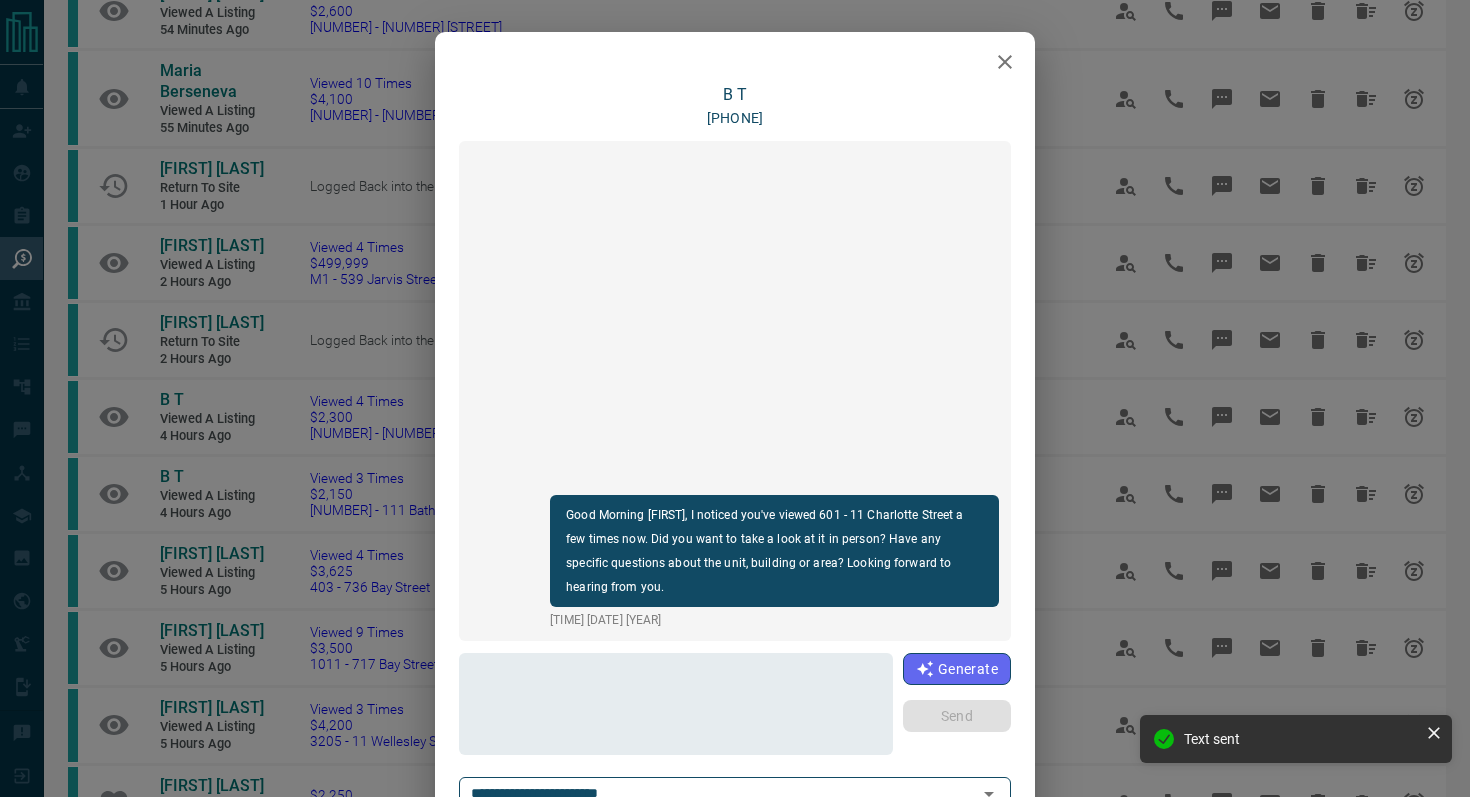 click 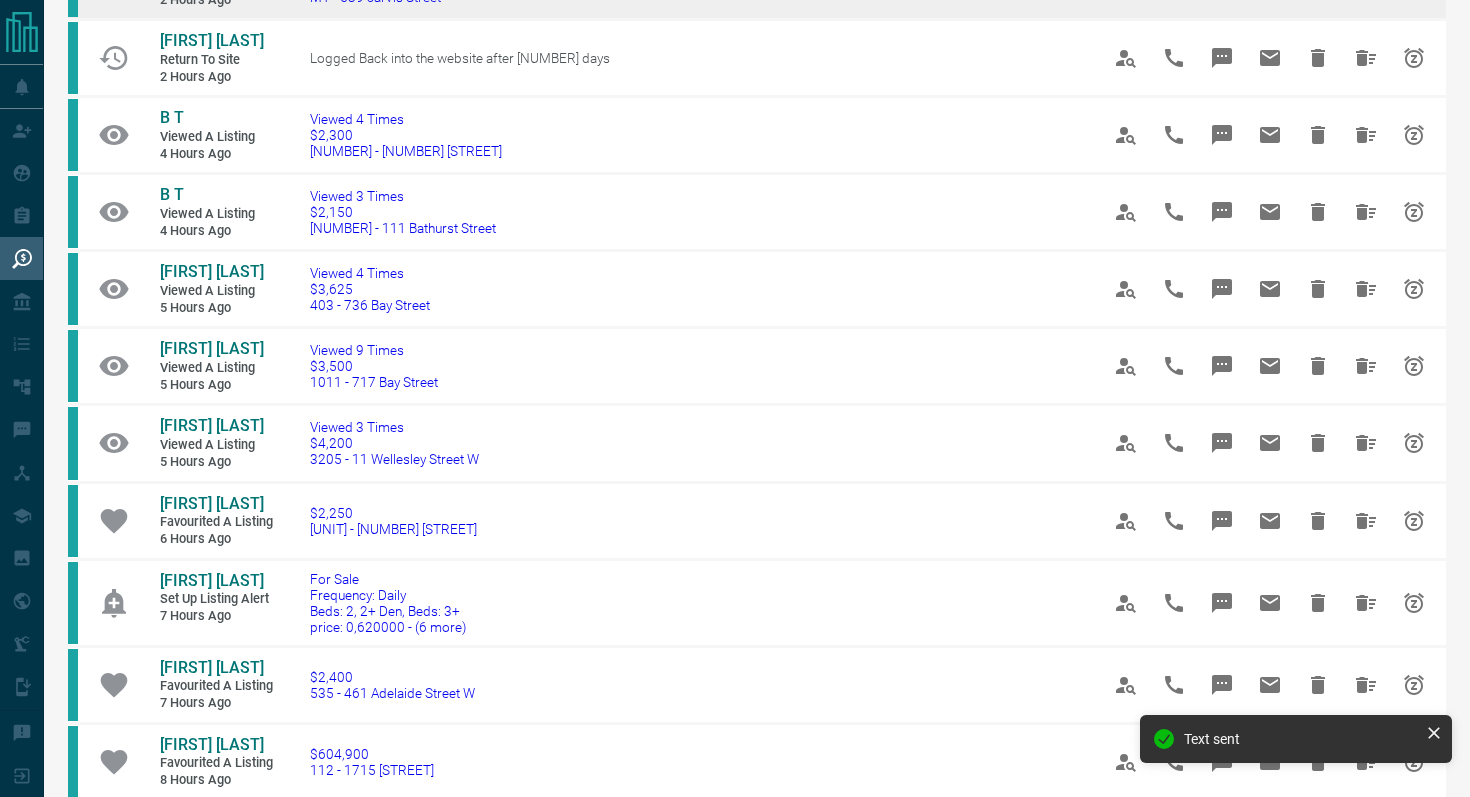scroll, scrollTop: 844, scrollLeft: 0, axis: vertical 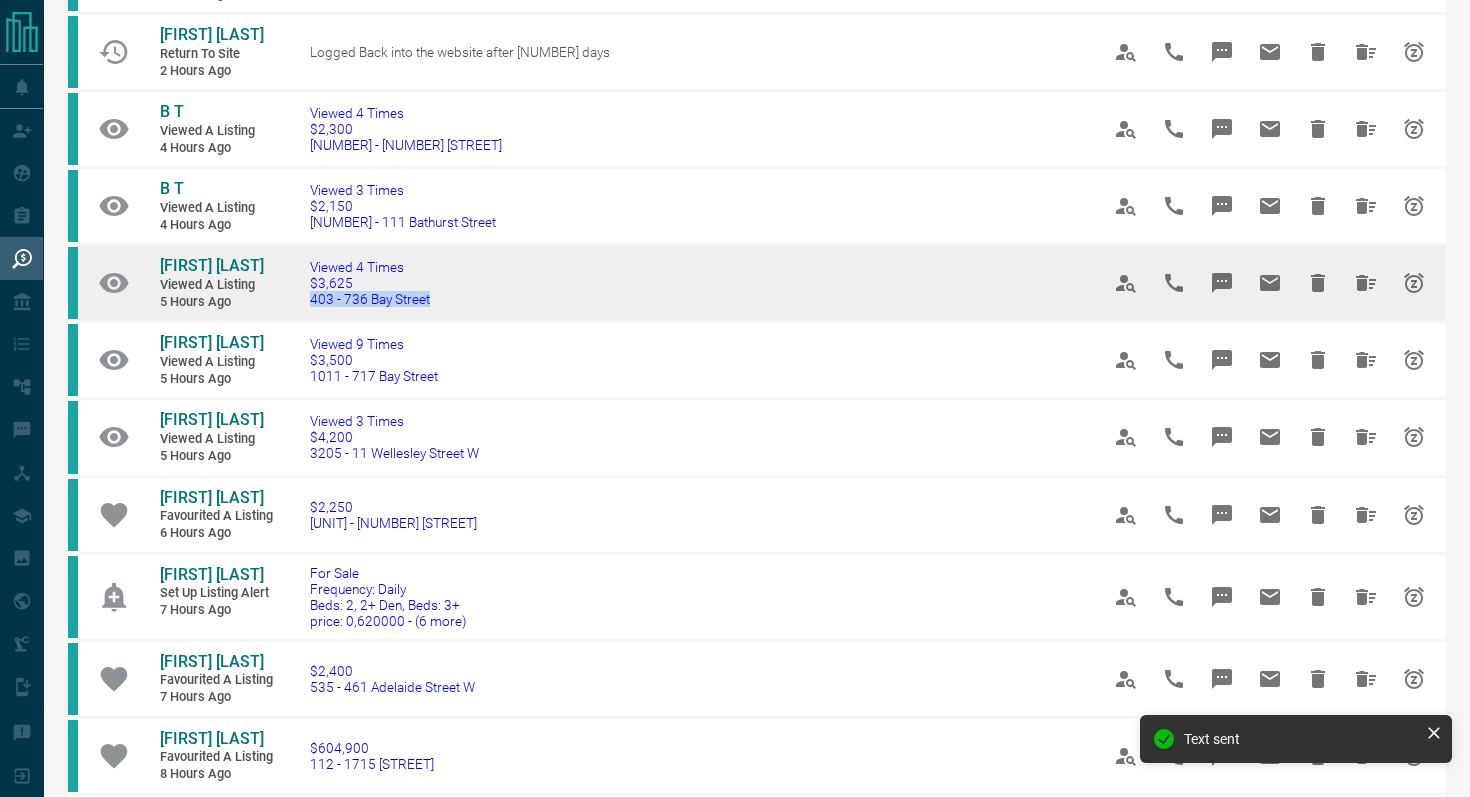 drag, startPoint x: 475, startPoint y: 284, endPoint x: 302, endPoint y: 278, distance: 173.10402 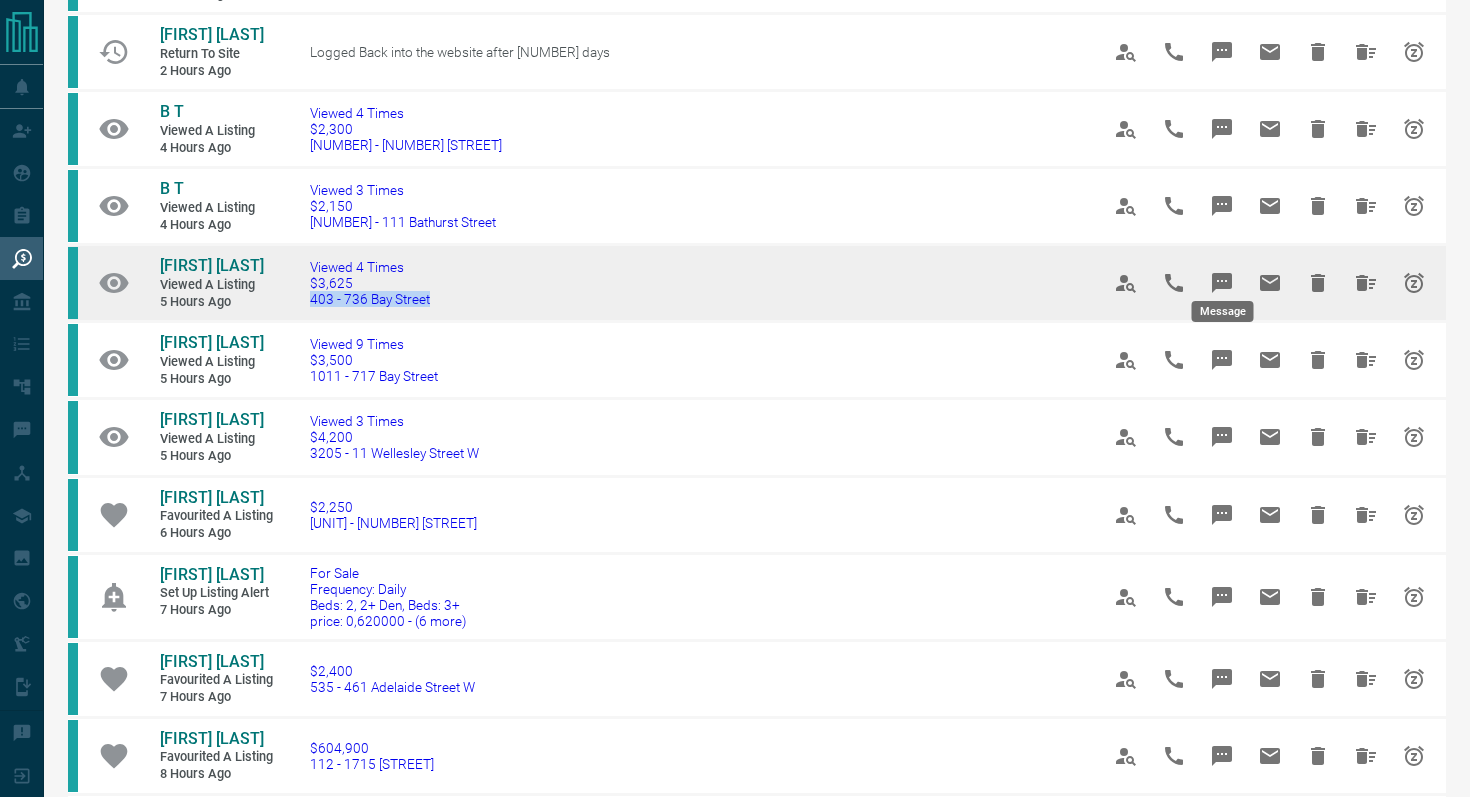 click 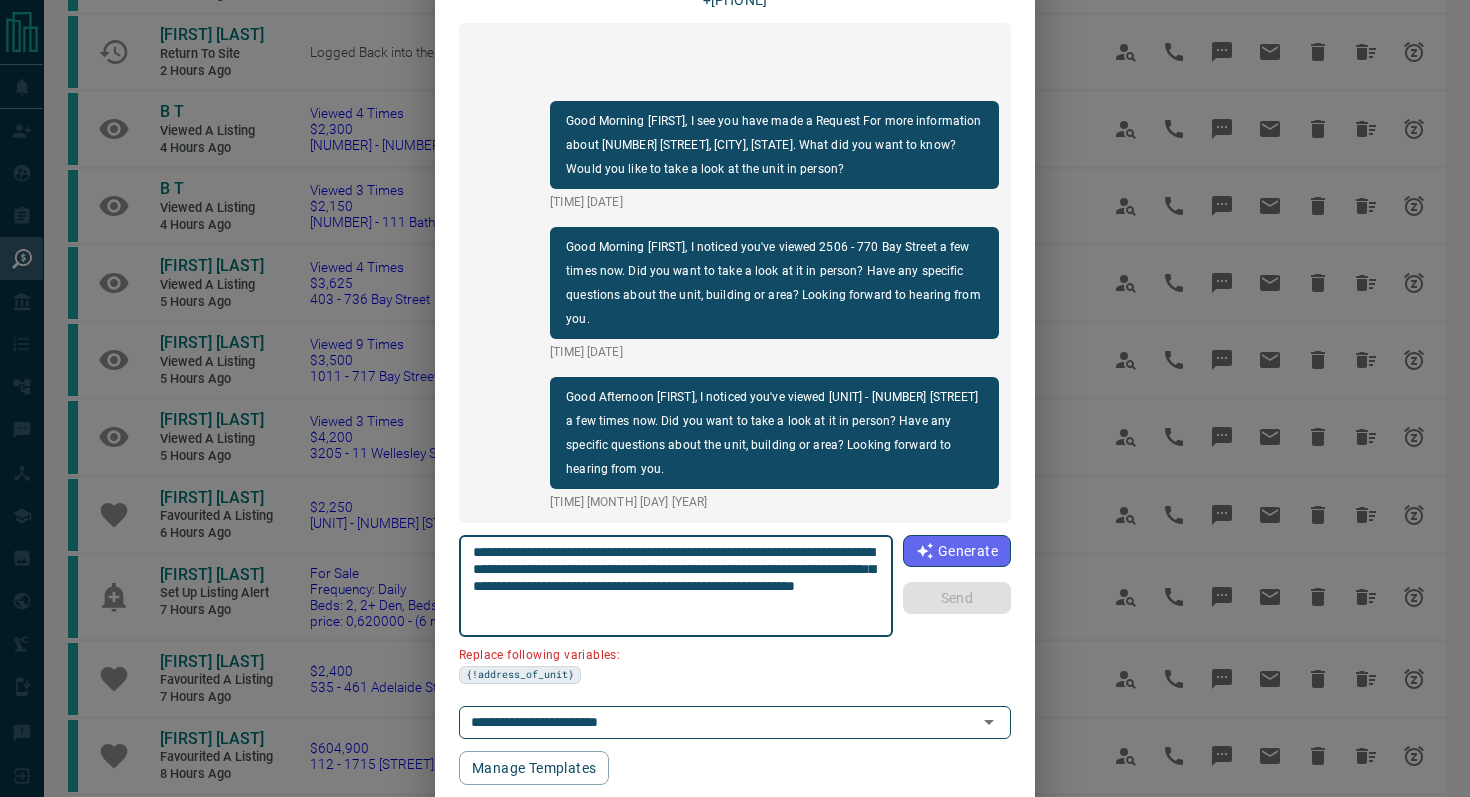 scroll, scrollTop: 168, scrollLeft: 0, axis: vertical 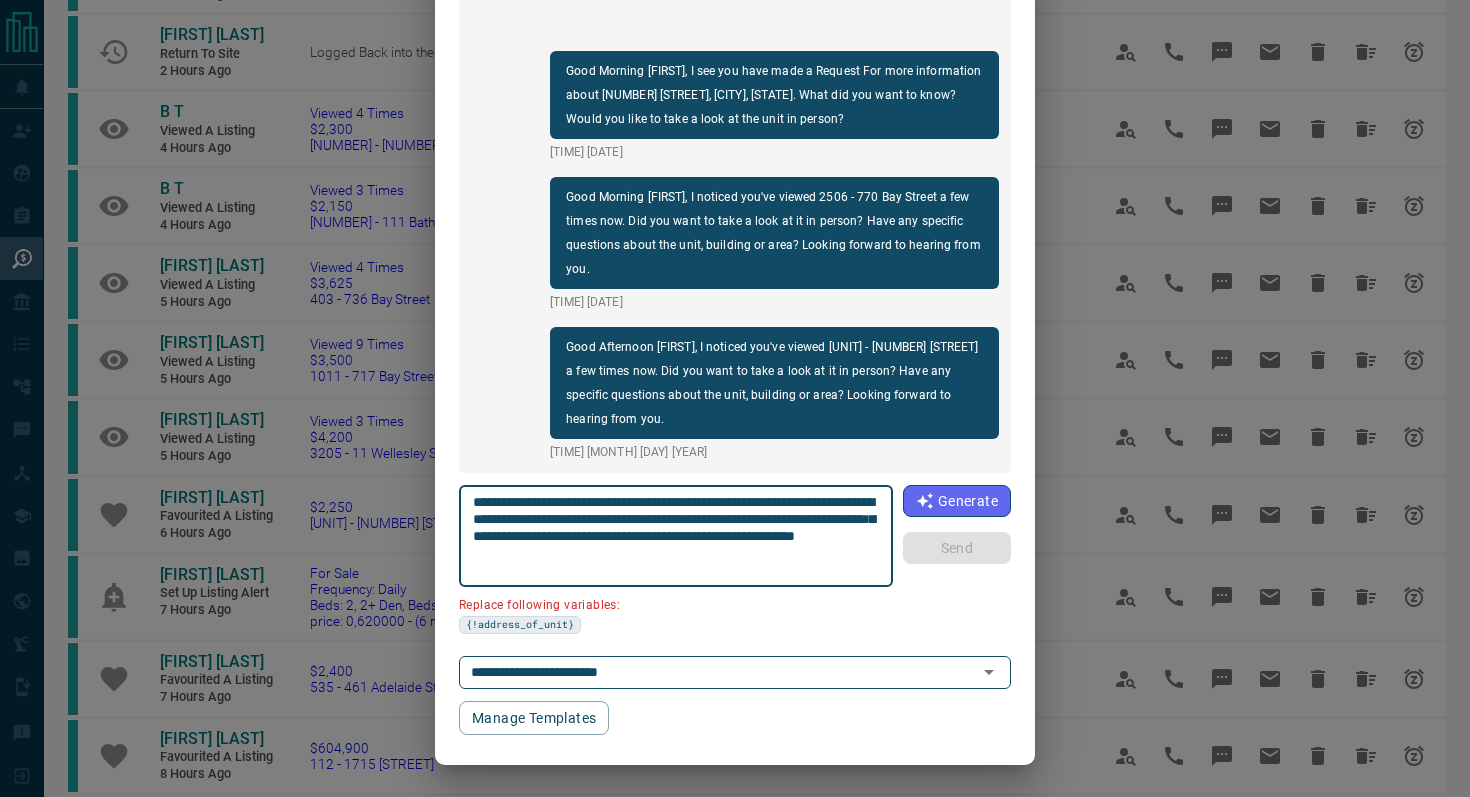 drag, startPoint x: 586, startPoint y: 518, endPoint x: 473, endPoint y: 518, distance: 113 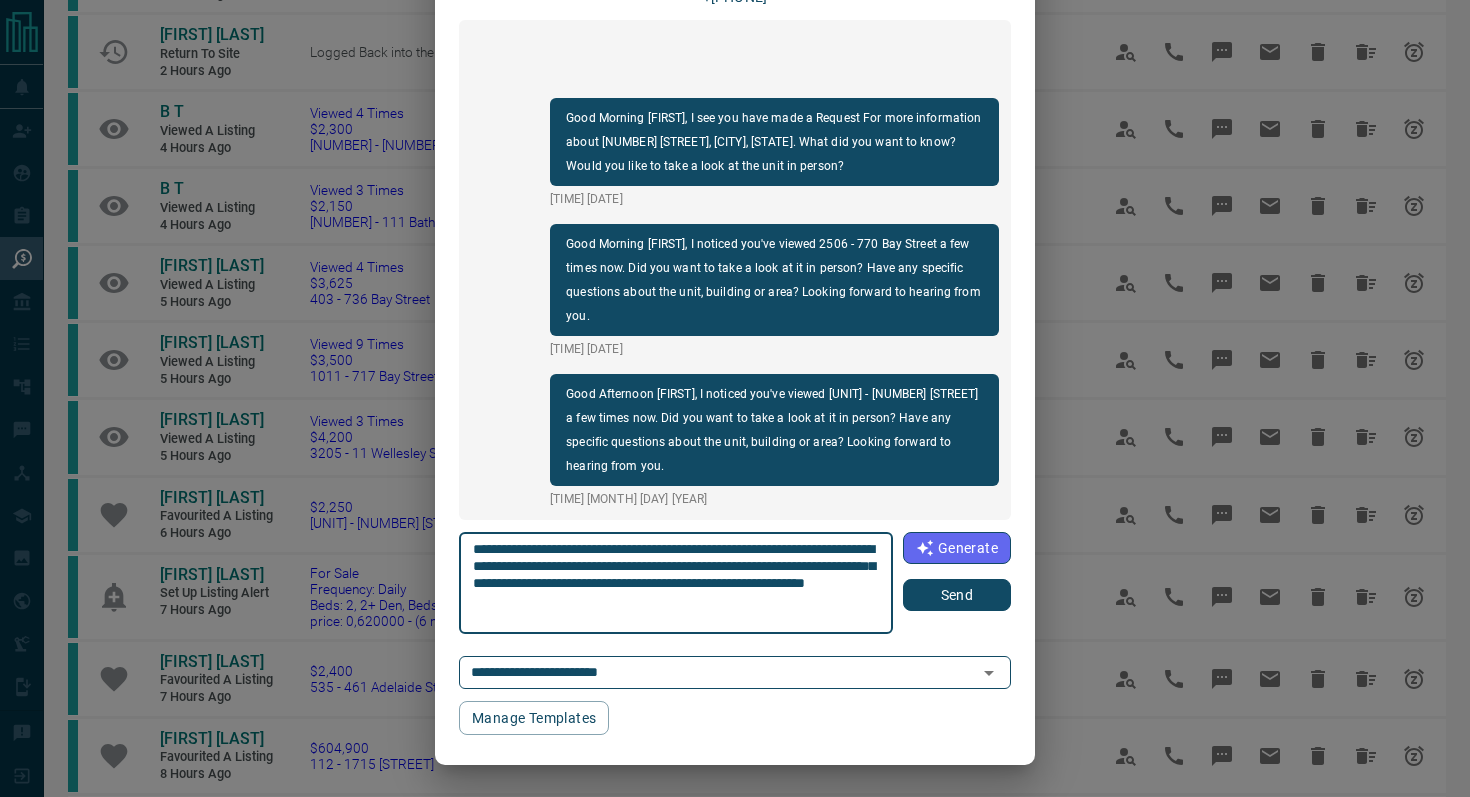 scroll, scrollTop: 121, scrollLeft: 0, axis: vertical 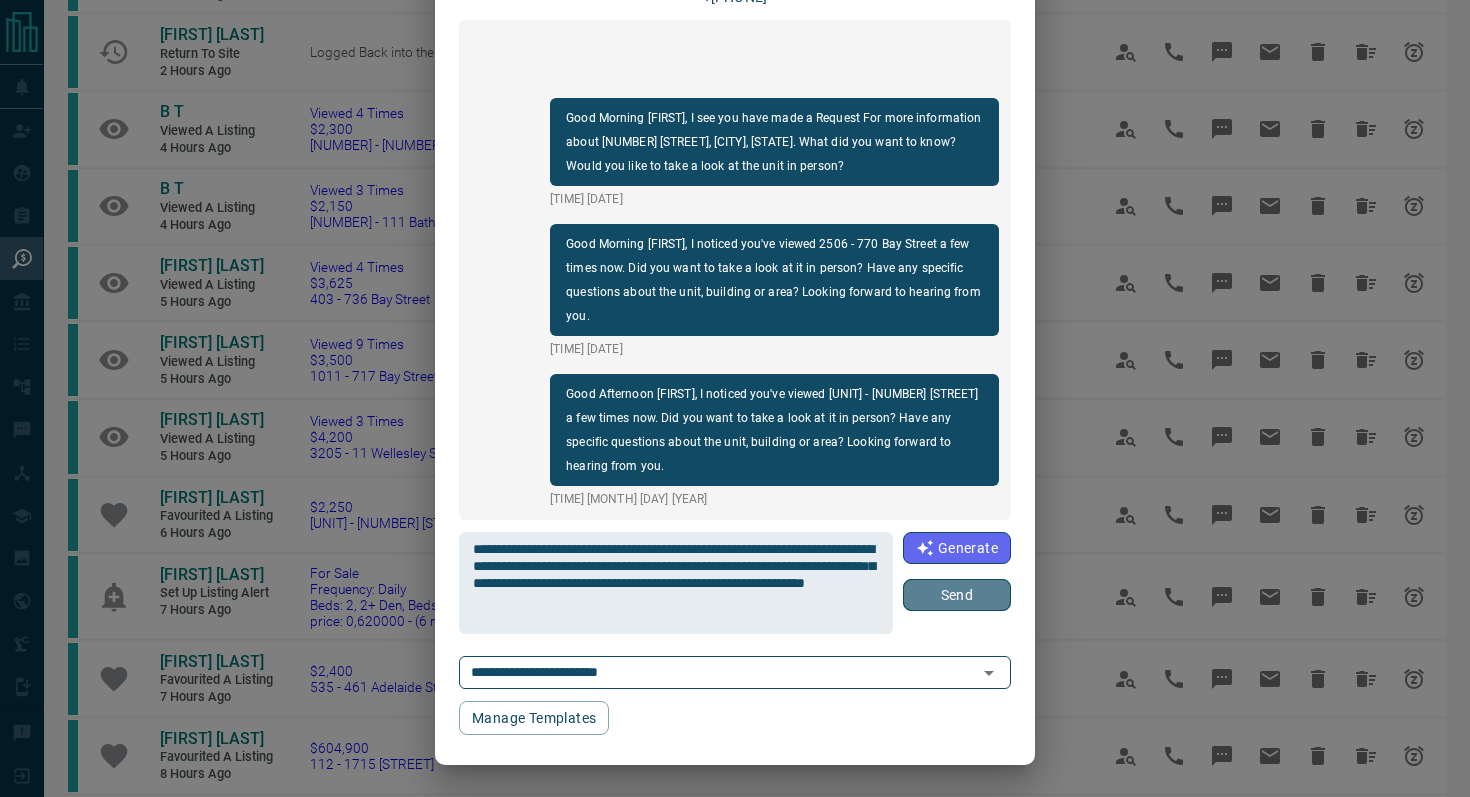 click on "Send" at bounding box center (957, 595) 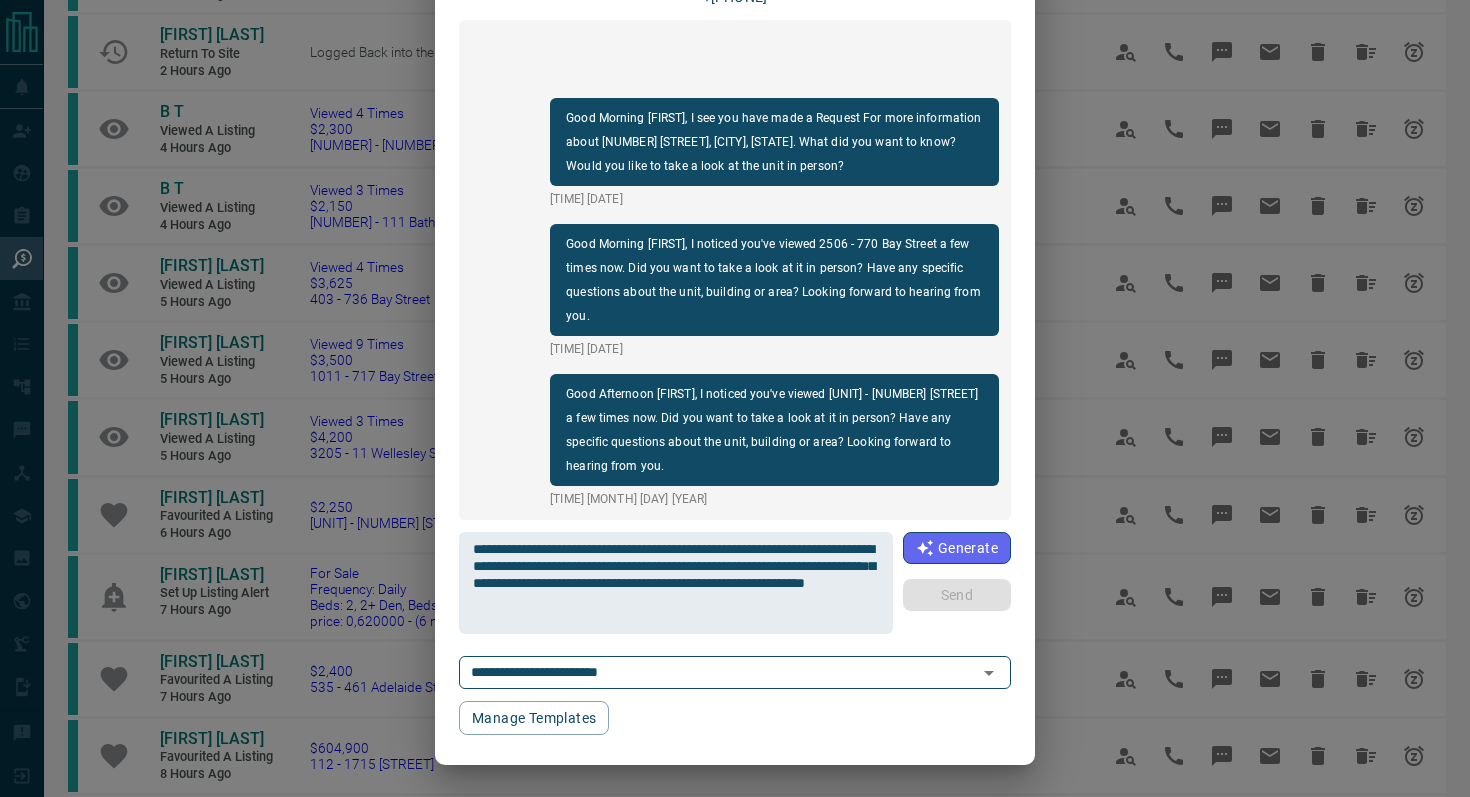 type 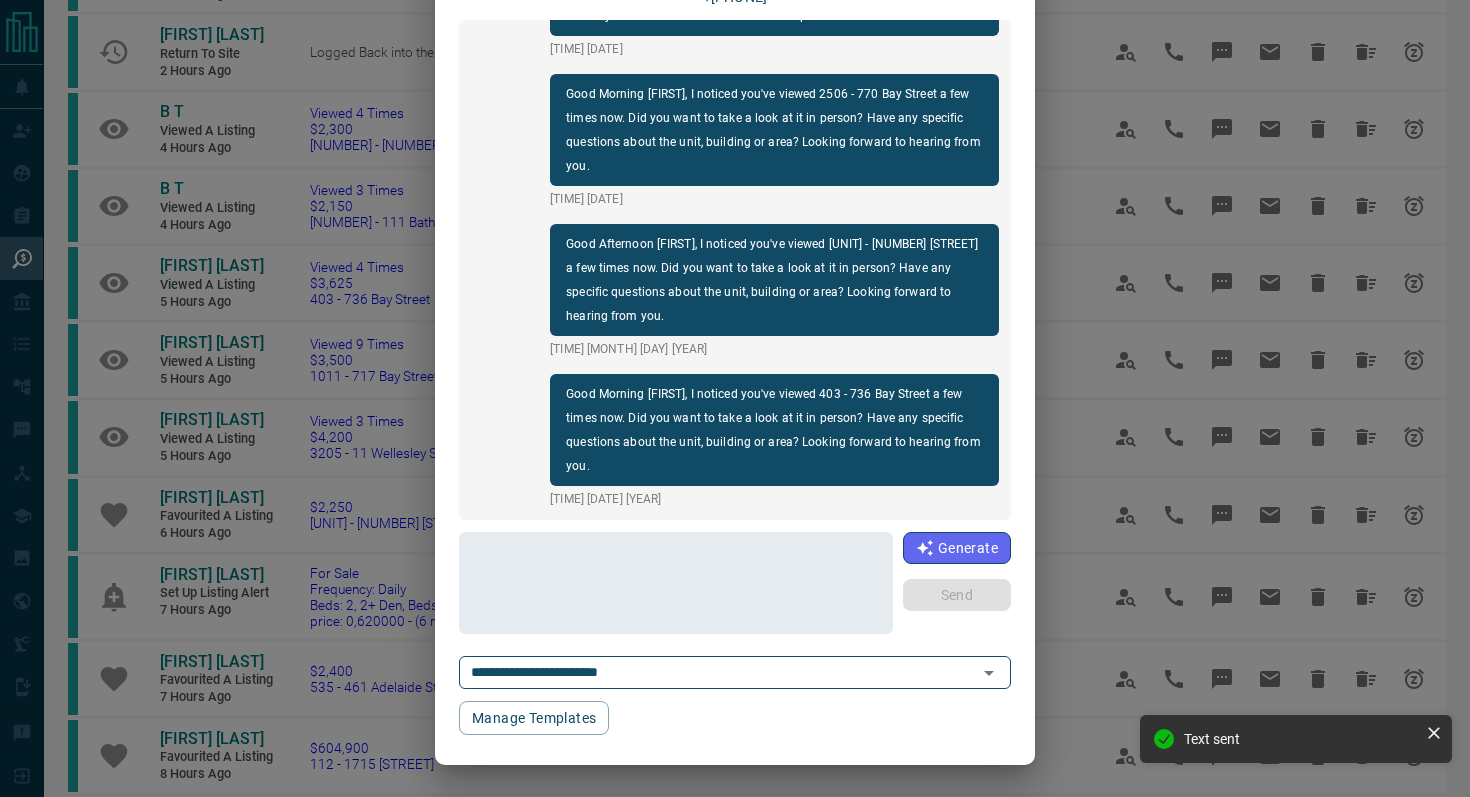 scroll, scrollTop: 0, scrollLeft: 0, axis: both 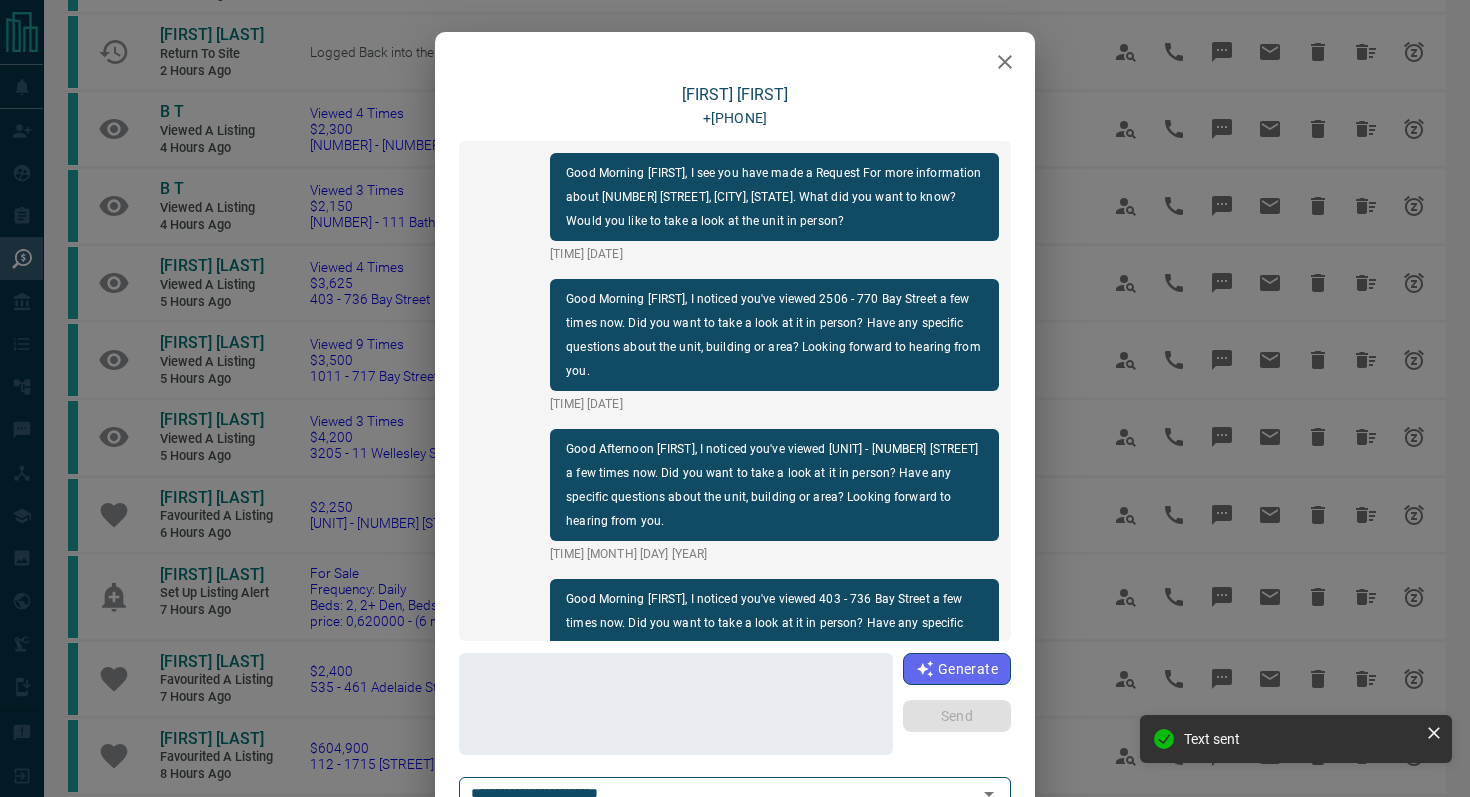 click at bounding box center [1005, 62] 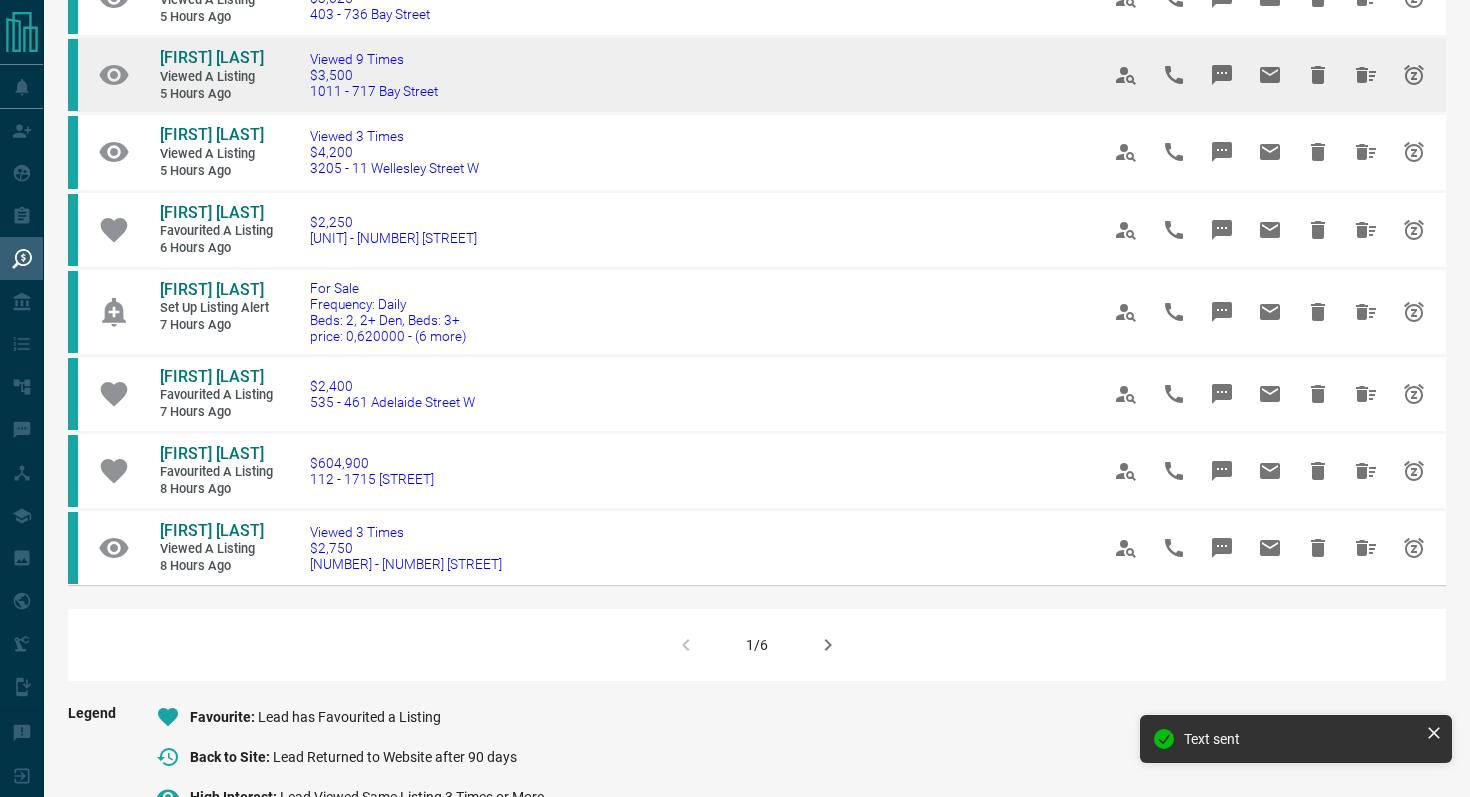 scroll, scrollTop: 1142, scrollLeft: 0, axis: vertical 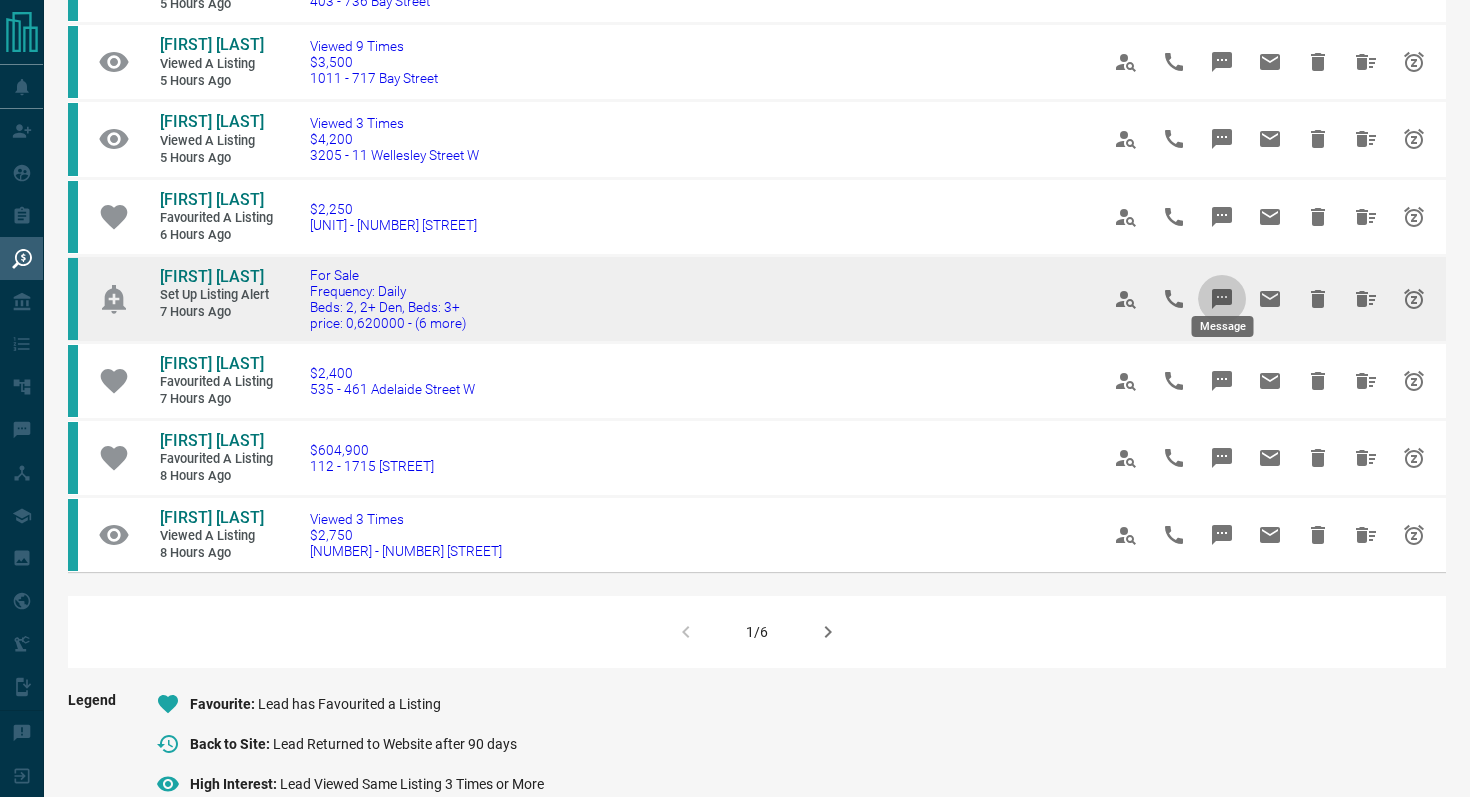 click 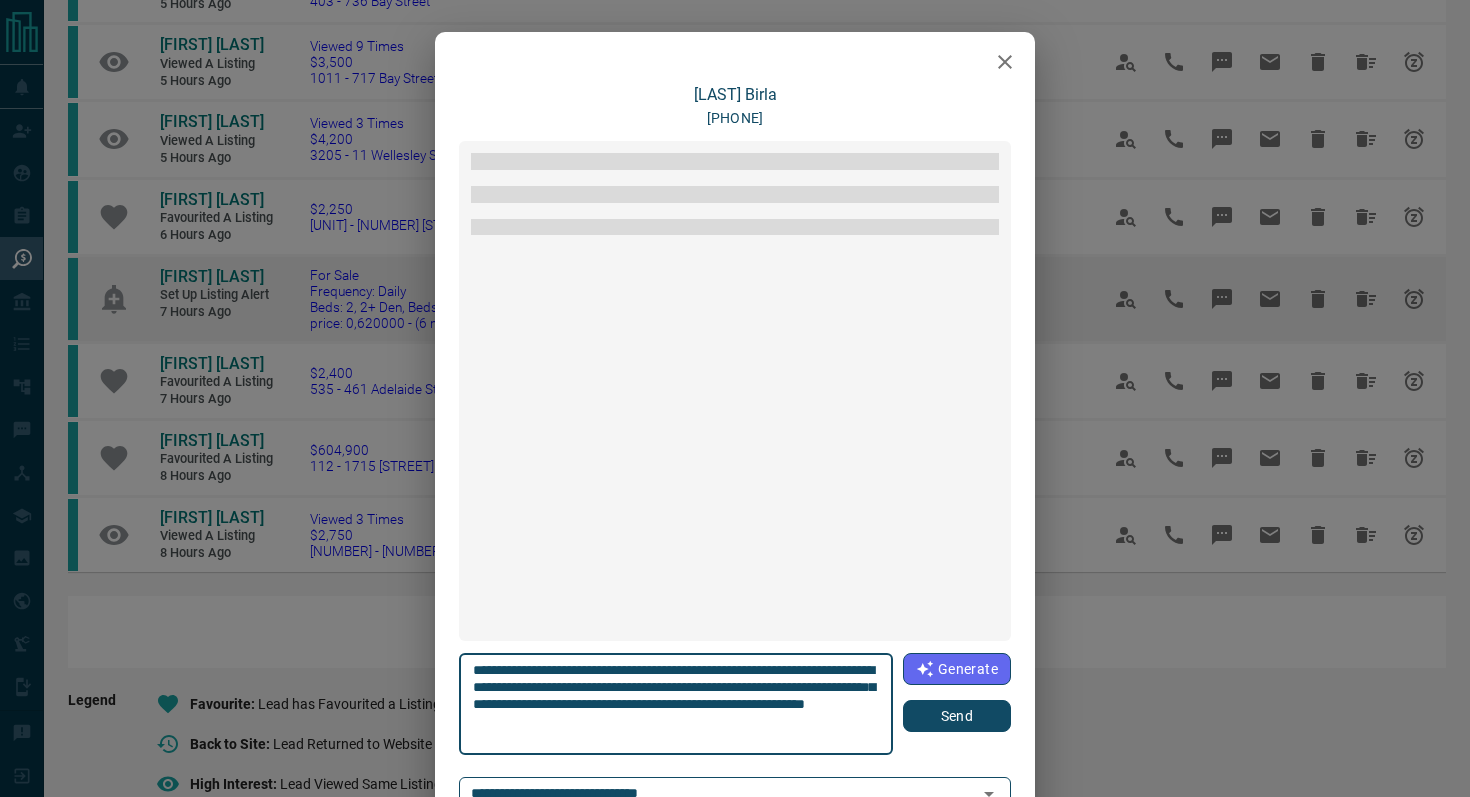 scroll, scrollTop: 486, scrollLeft: 0, axis: vertical 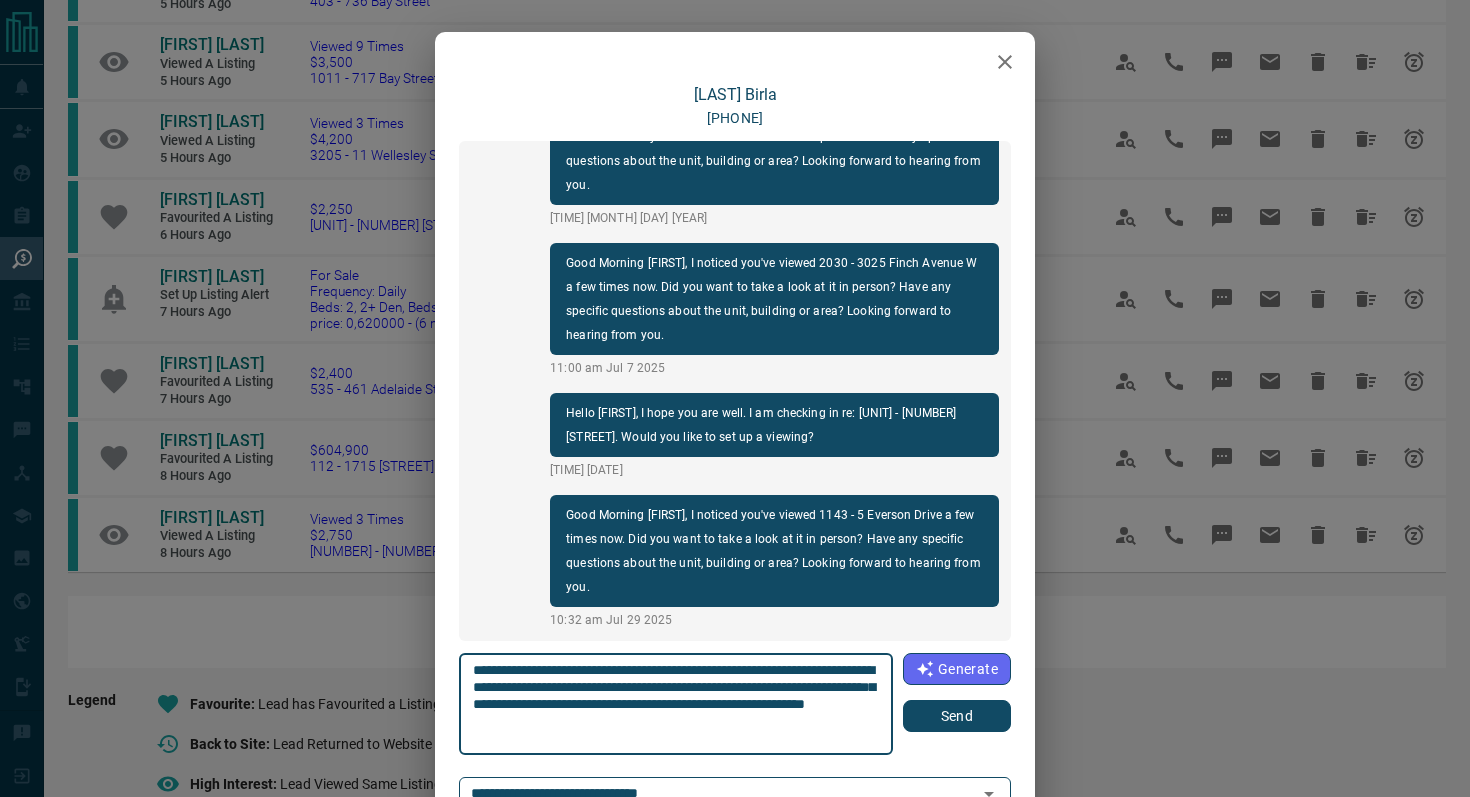 click on "Send" at bounding box center [957, 716] 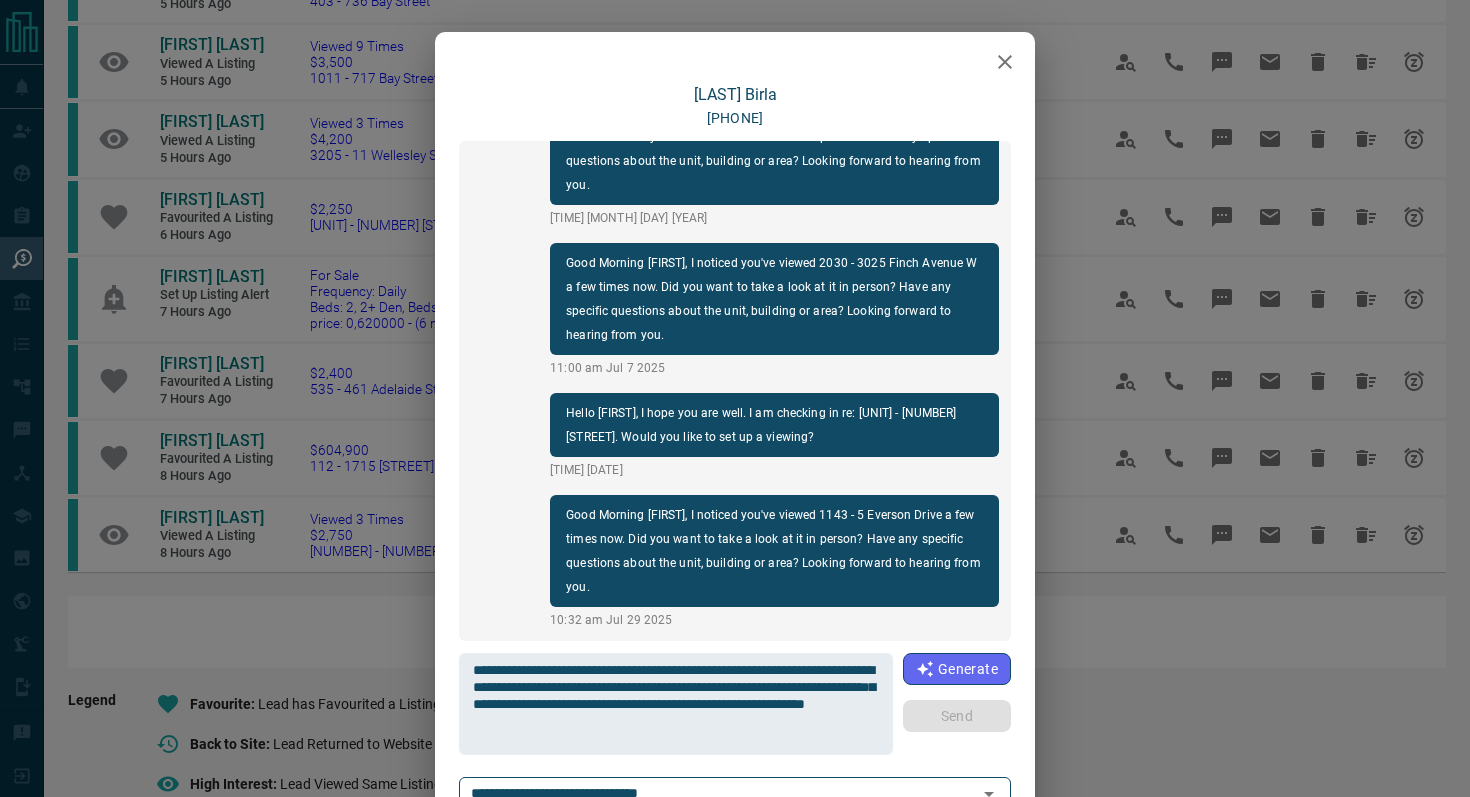 type 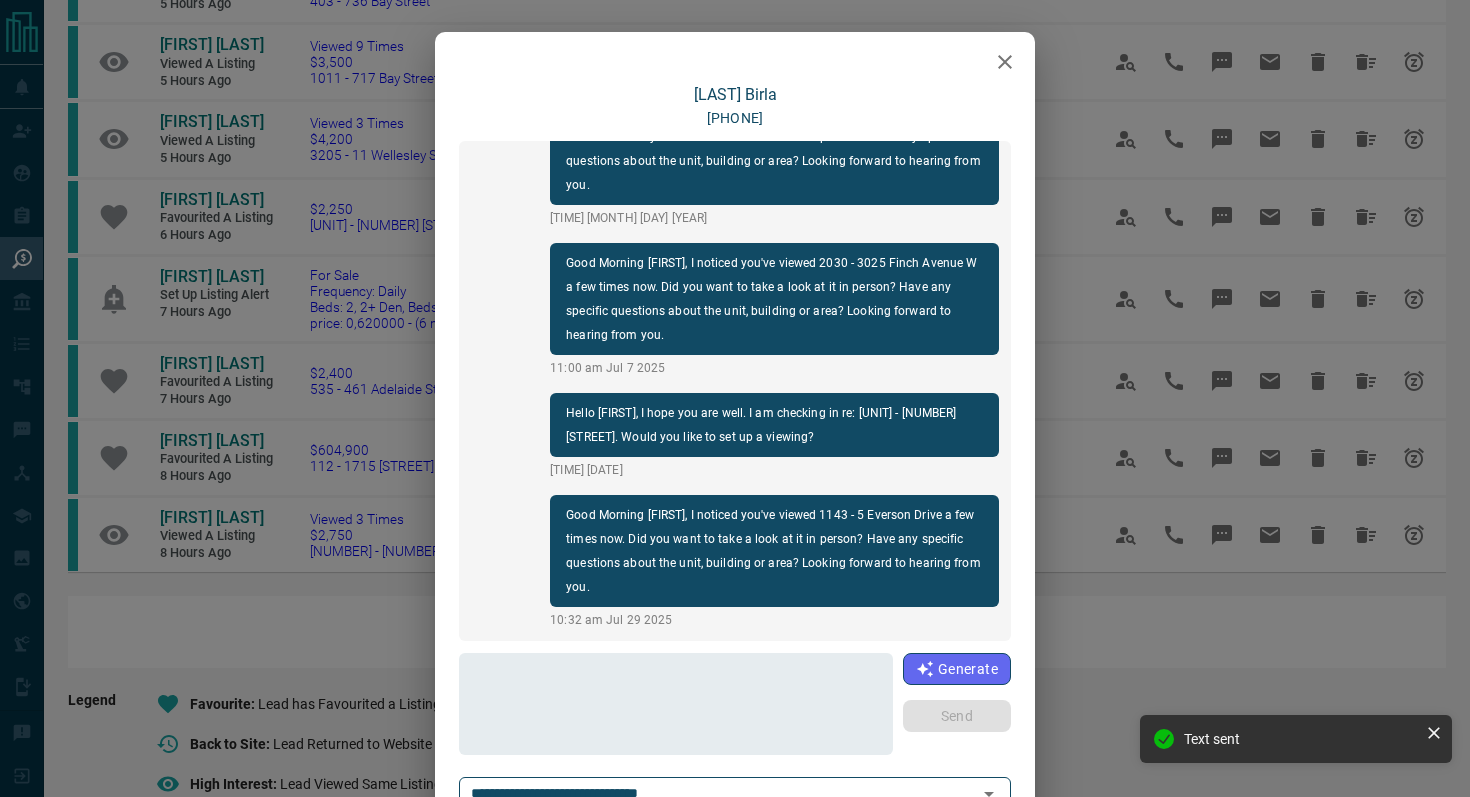 scroll, scrollTop: 612, scrollLeft: 0, axis: vertical 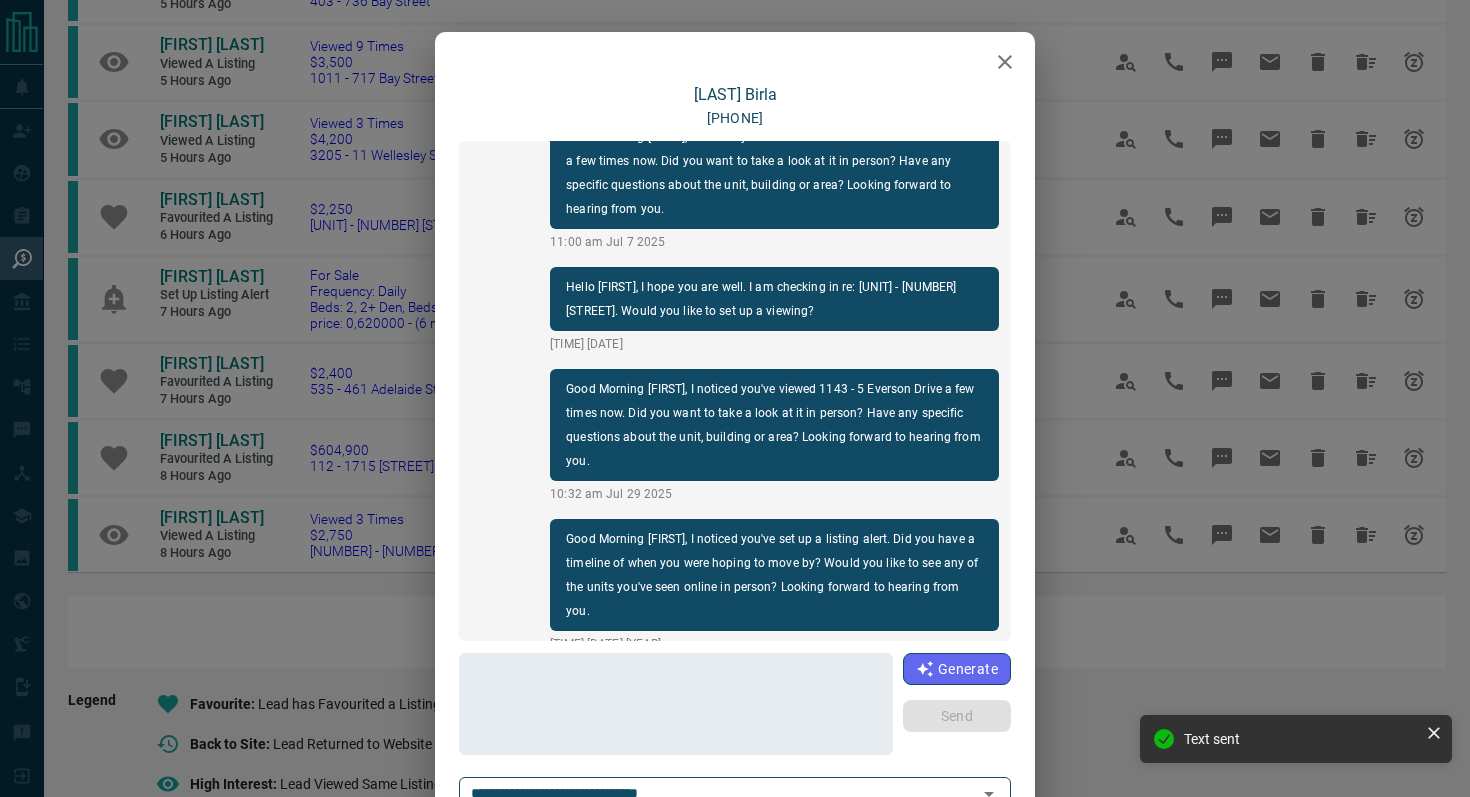 click 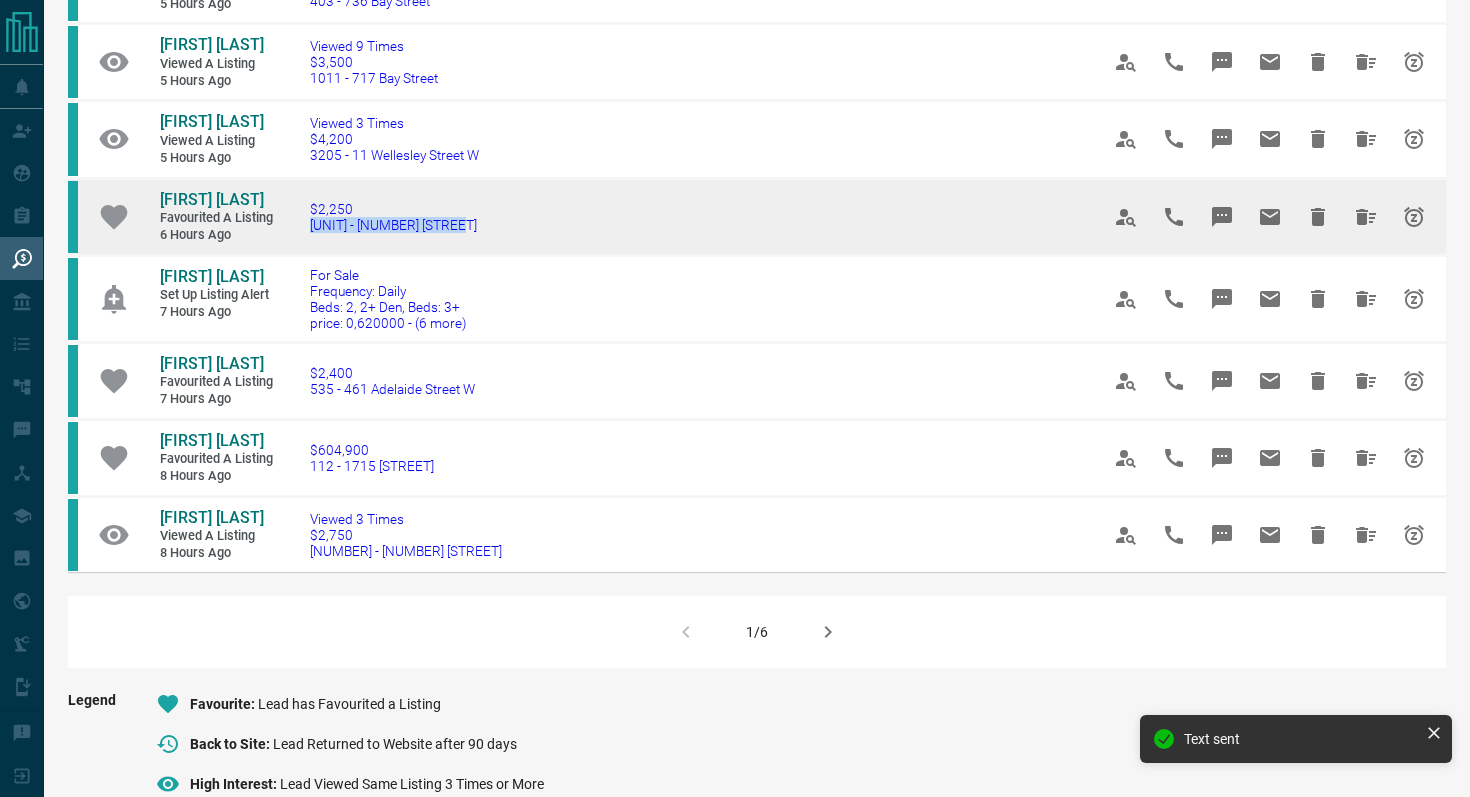 drag, startPoint x: 505, startPoint y: 202, endPoint x: 301, endPoint y: 202, distance: 204 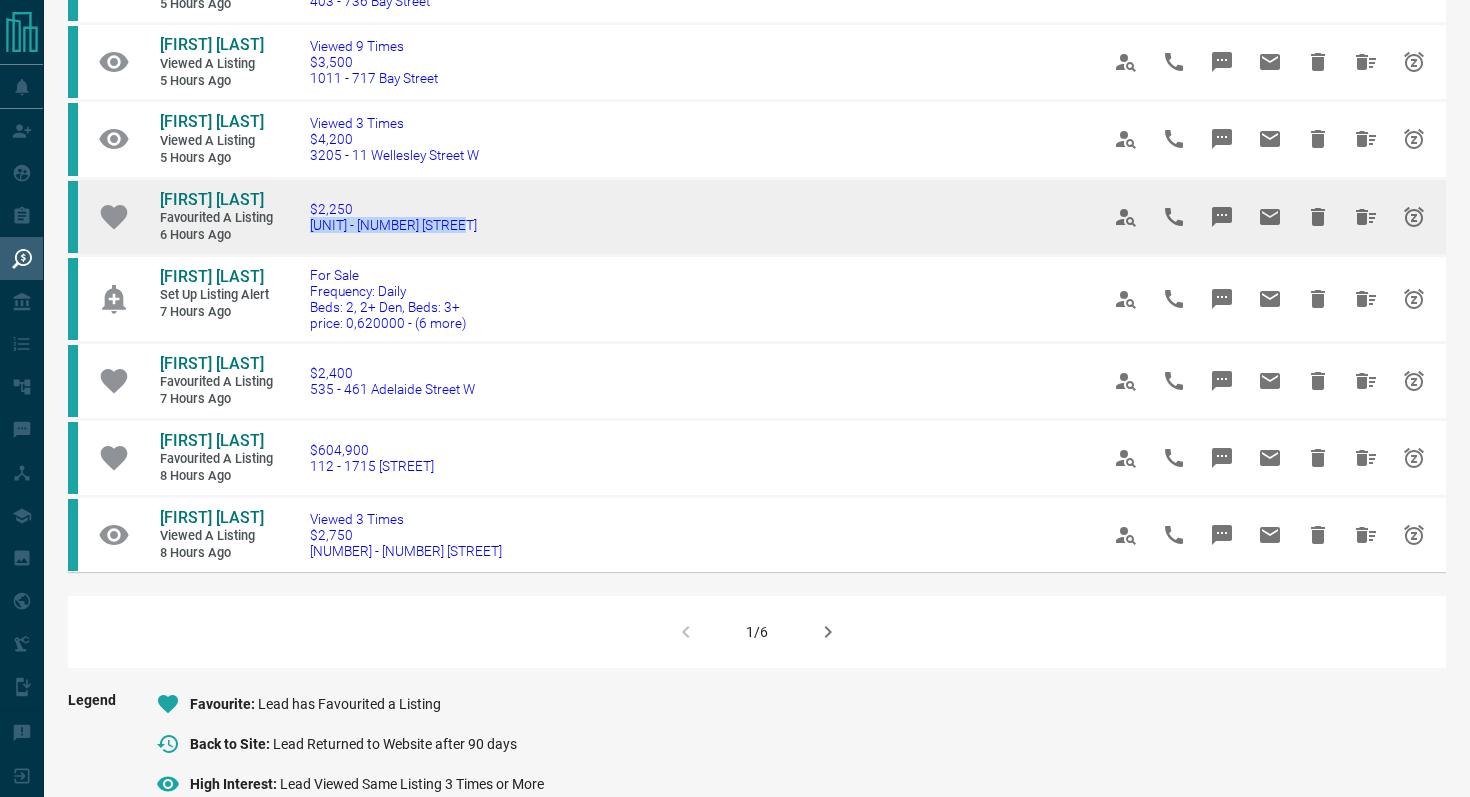 copy on "[UNIT] - [NUMBER] [STREET]" 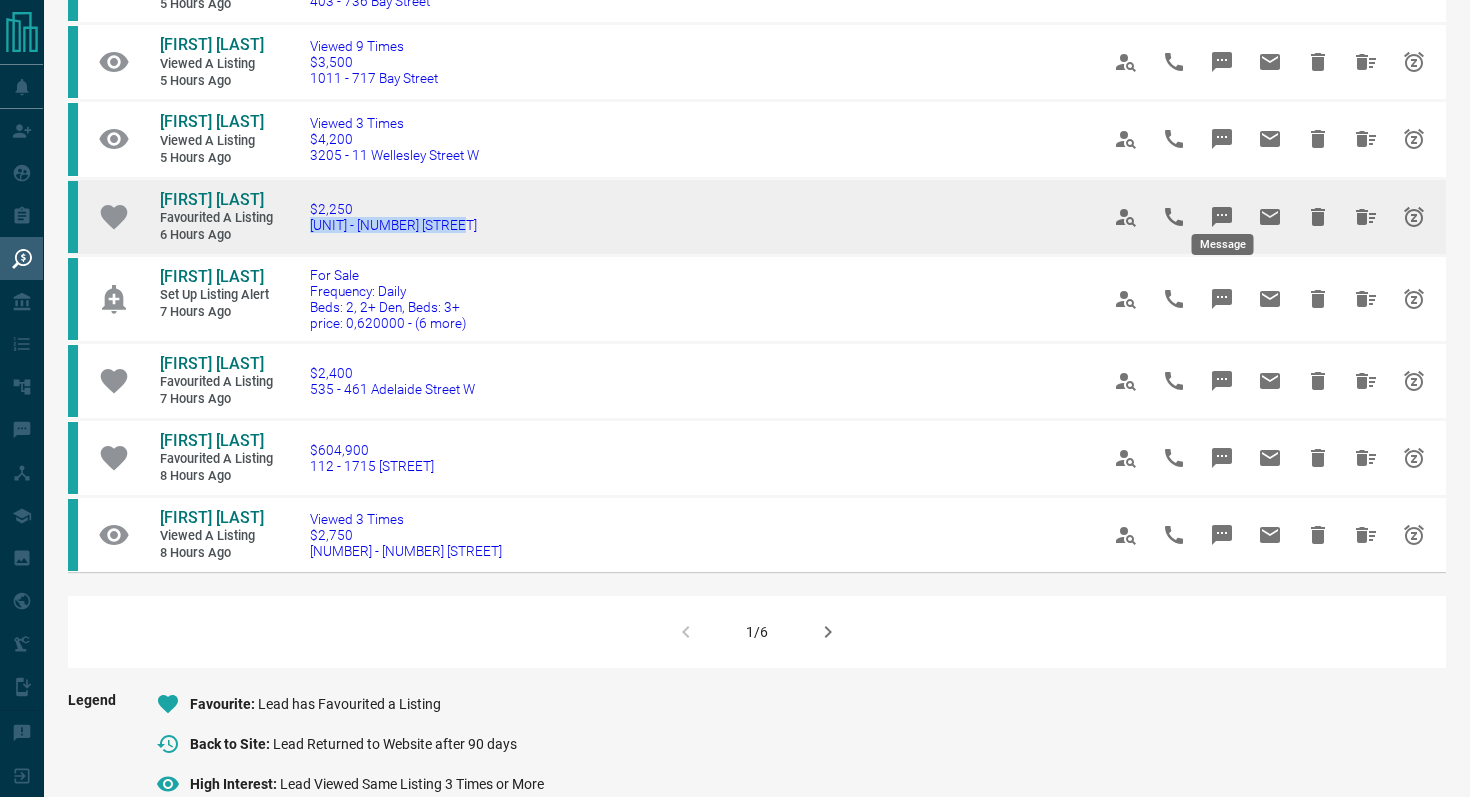 click 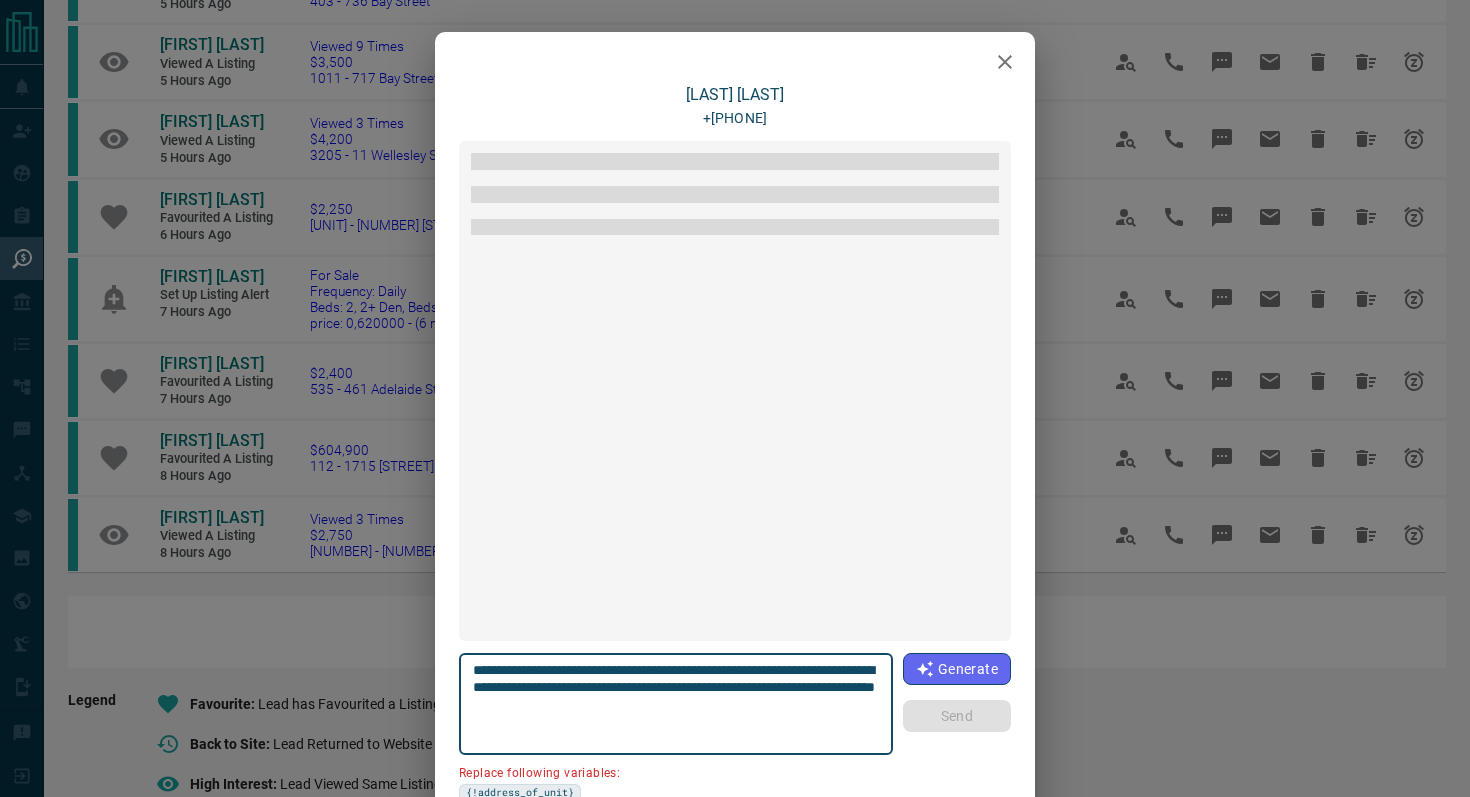 scroll, scrollTop: 1848, scrollLeft: 0, axis: vertical 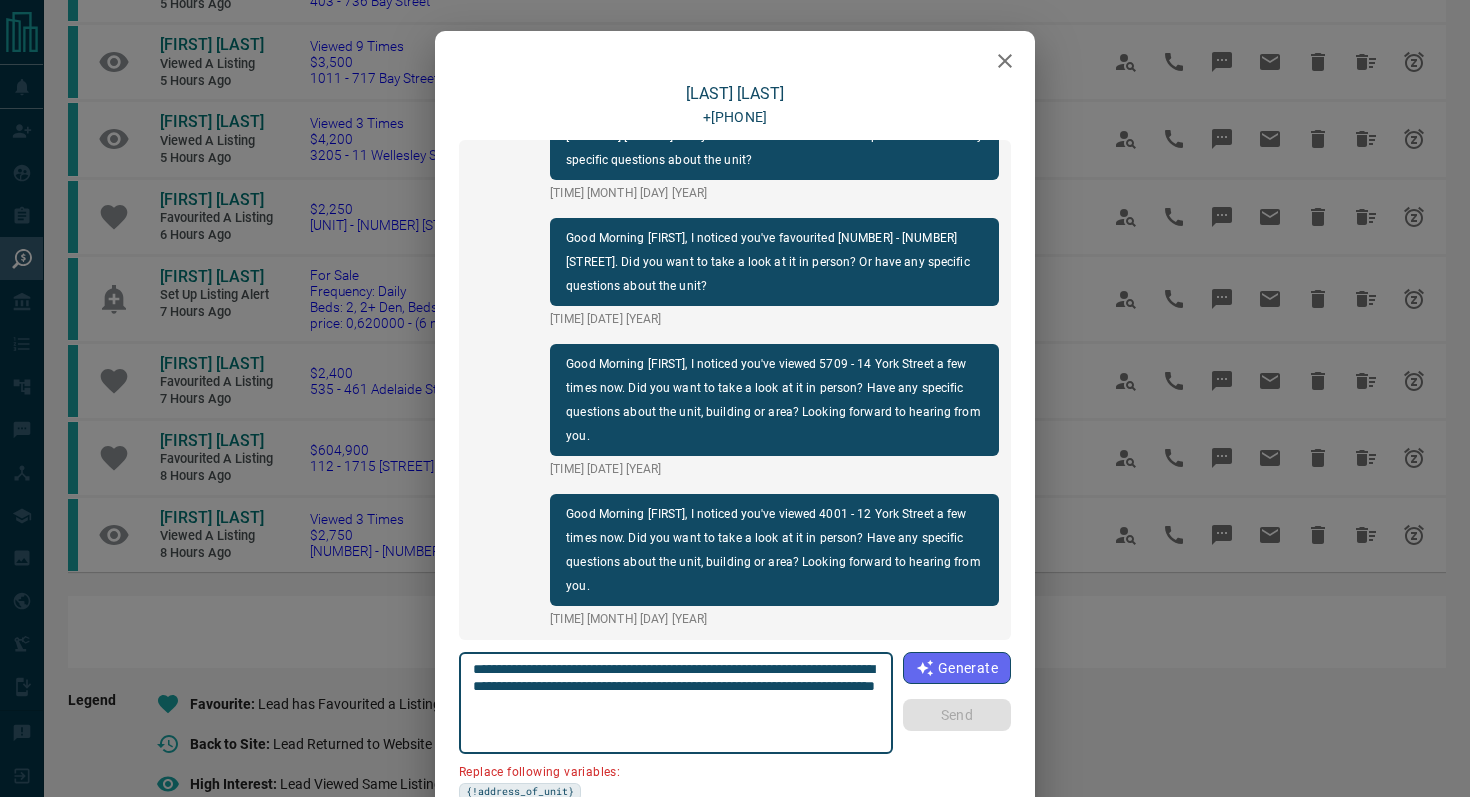 drag, startPoint x: 585, startPoint y: 683, endPoint x: 421, endPoint y: 679, distance: 164.04877 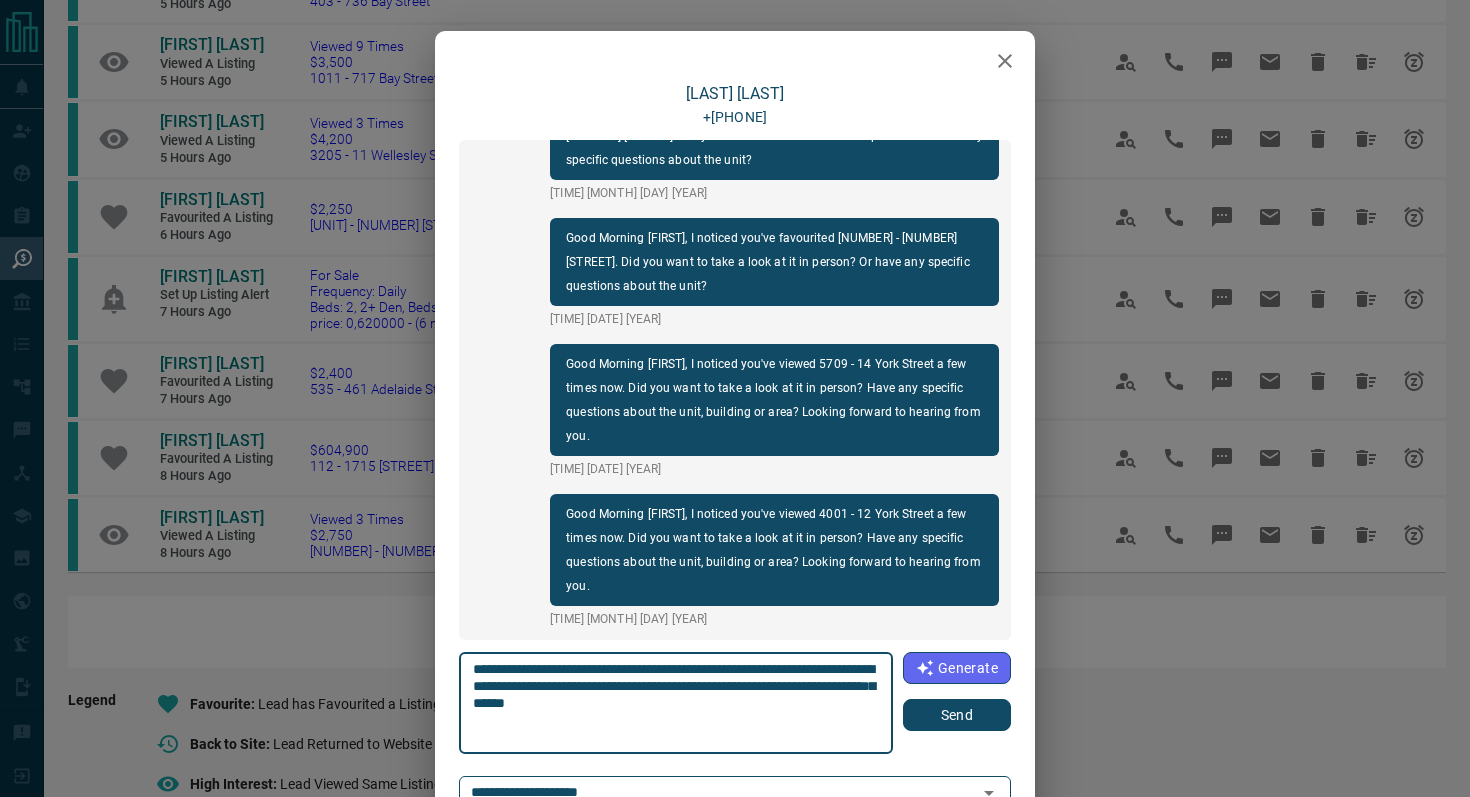 type on "**********" 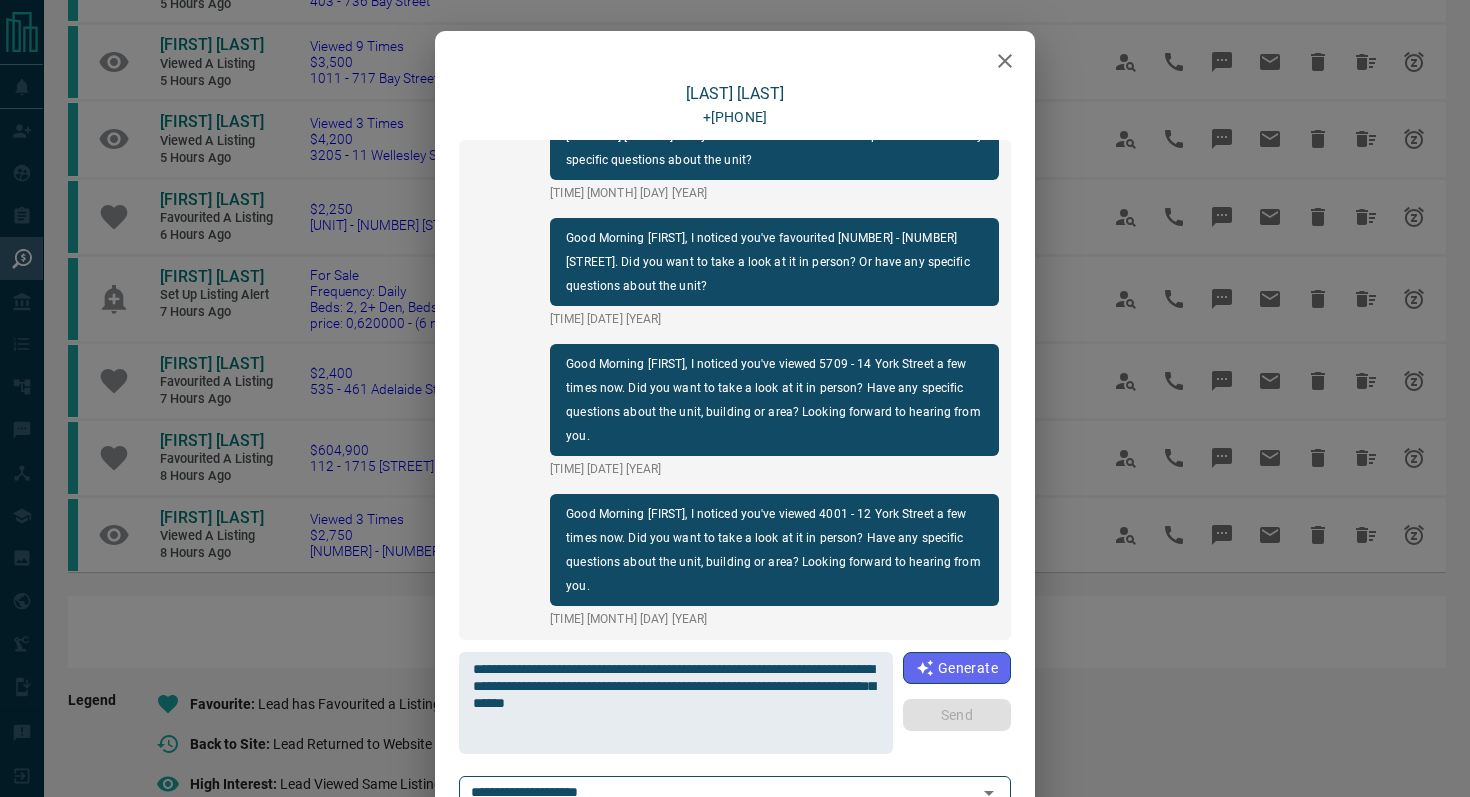 type 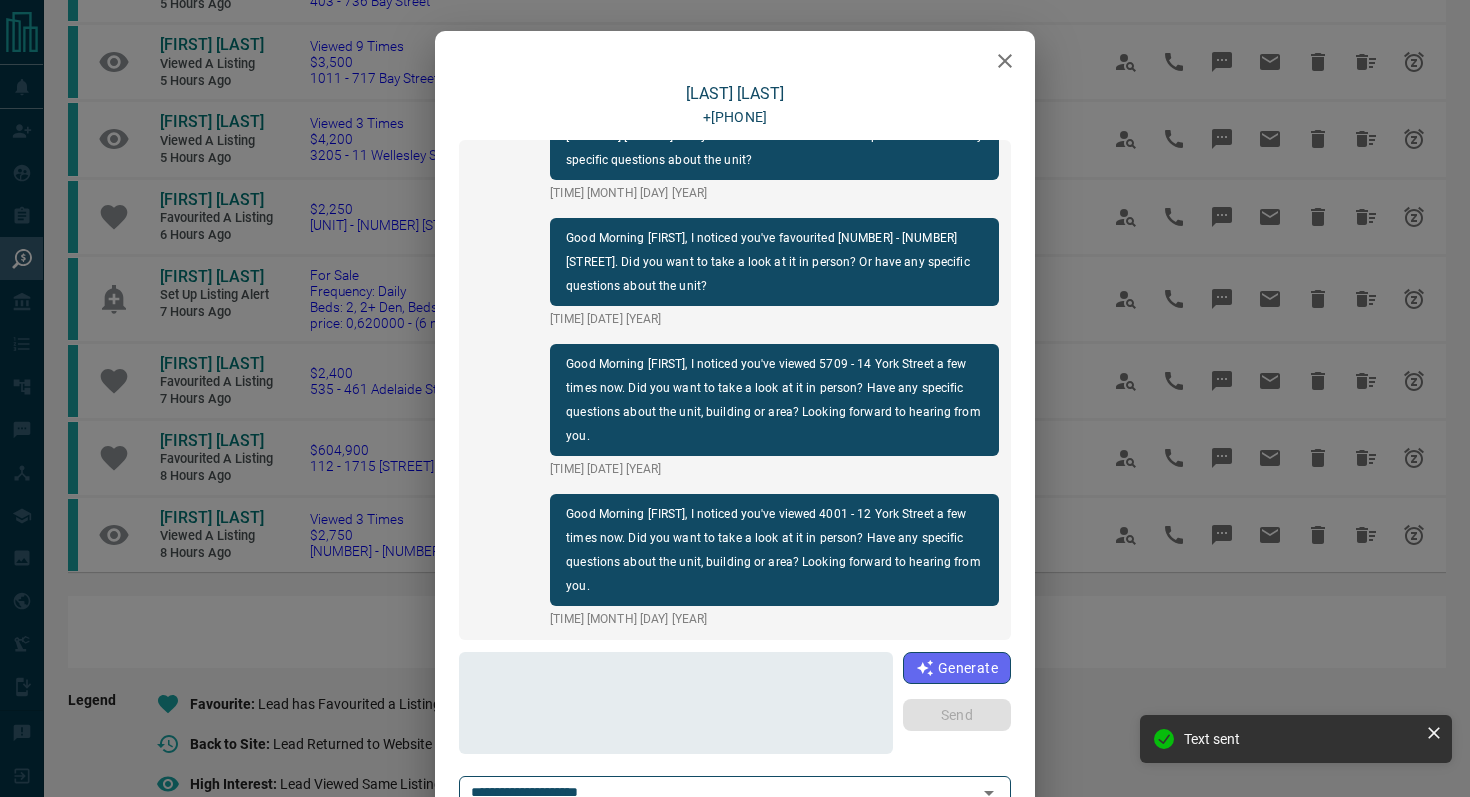 scroll, scrollTop: 1974, scrollLeft: 0, axis: vertical 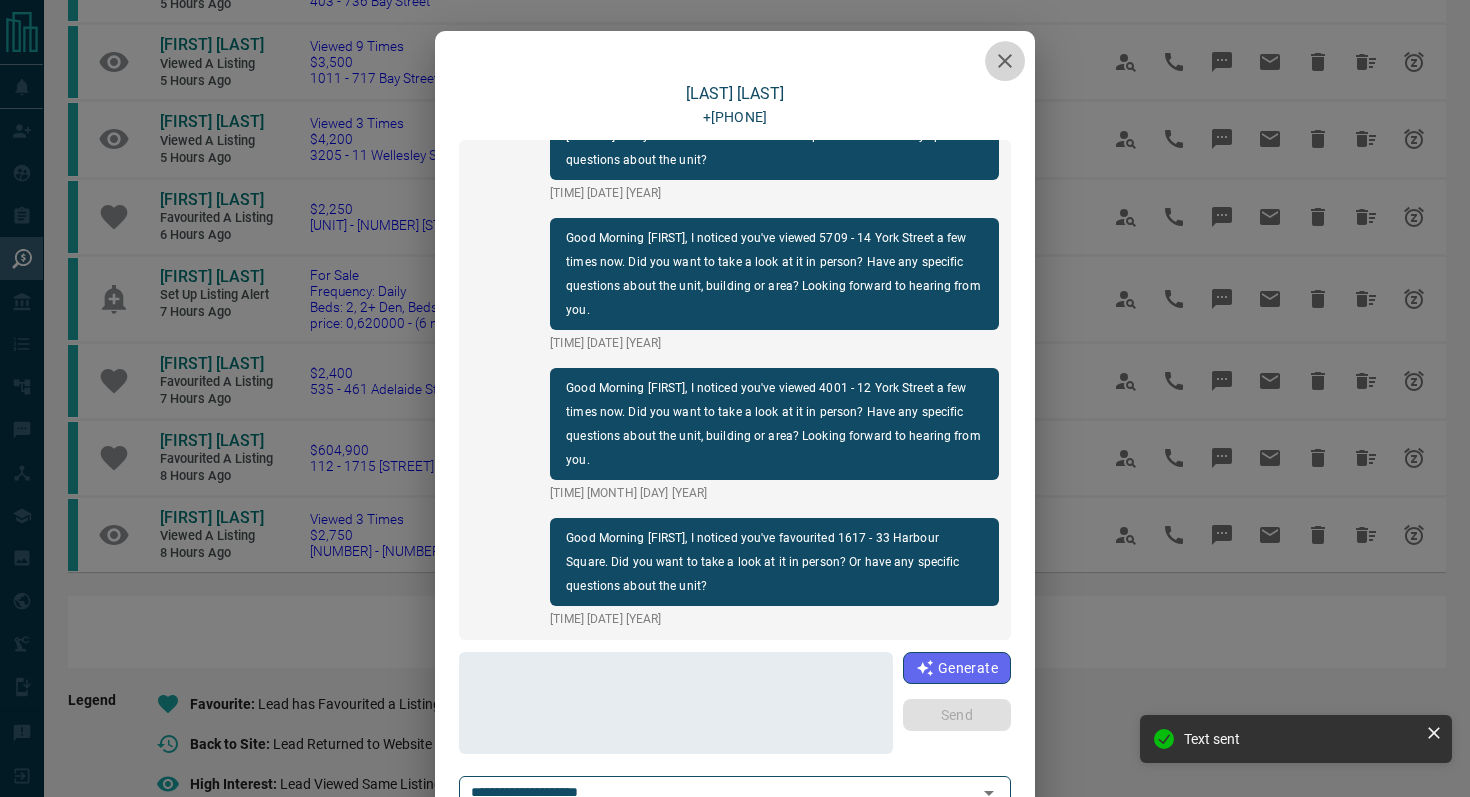 click 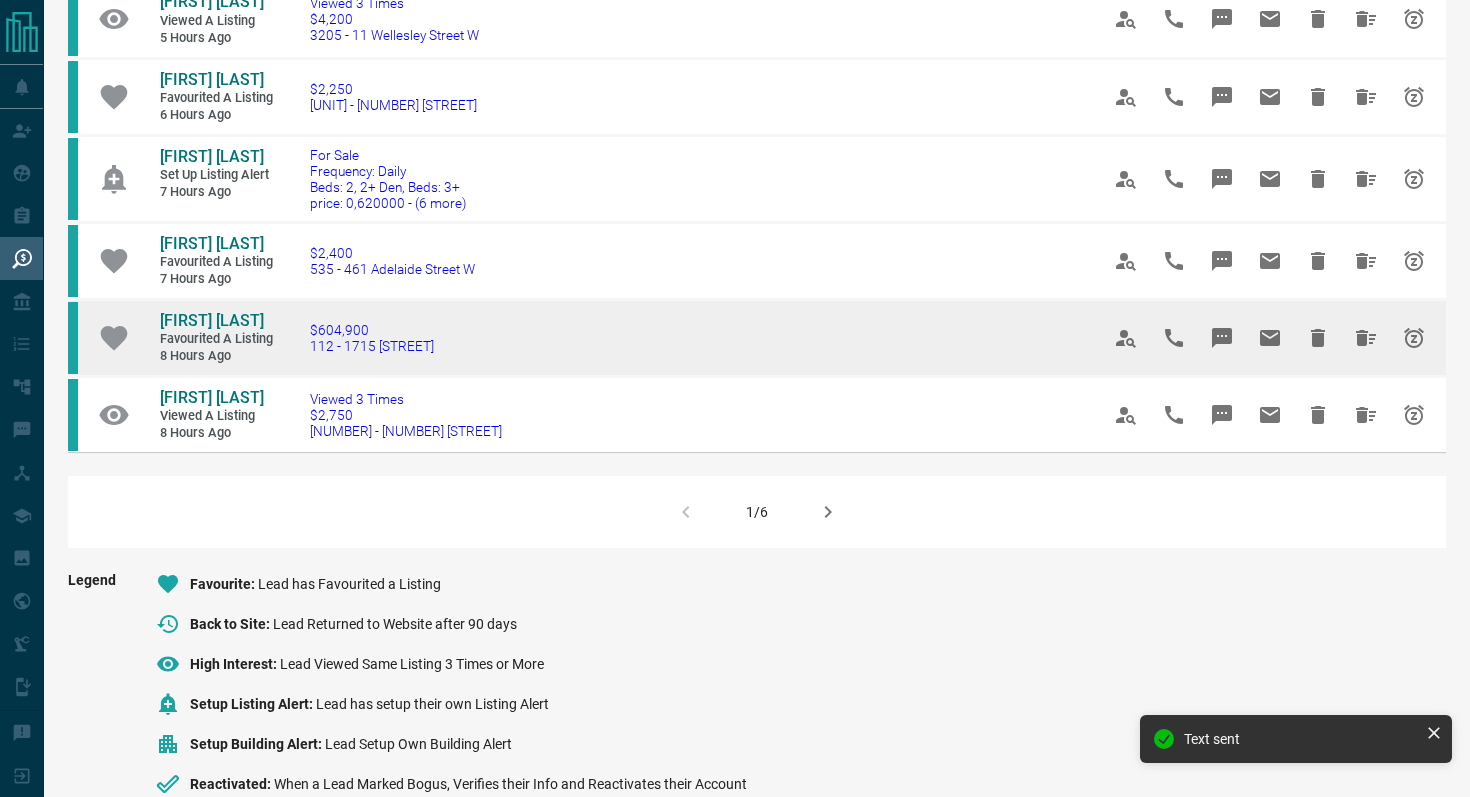 scroll, scrollTop: 1263, scrollLeft: 0, axis: vertical 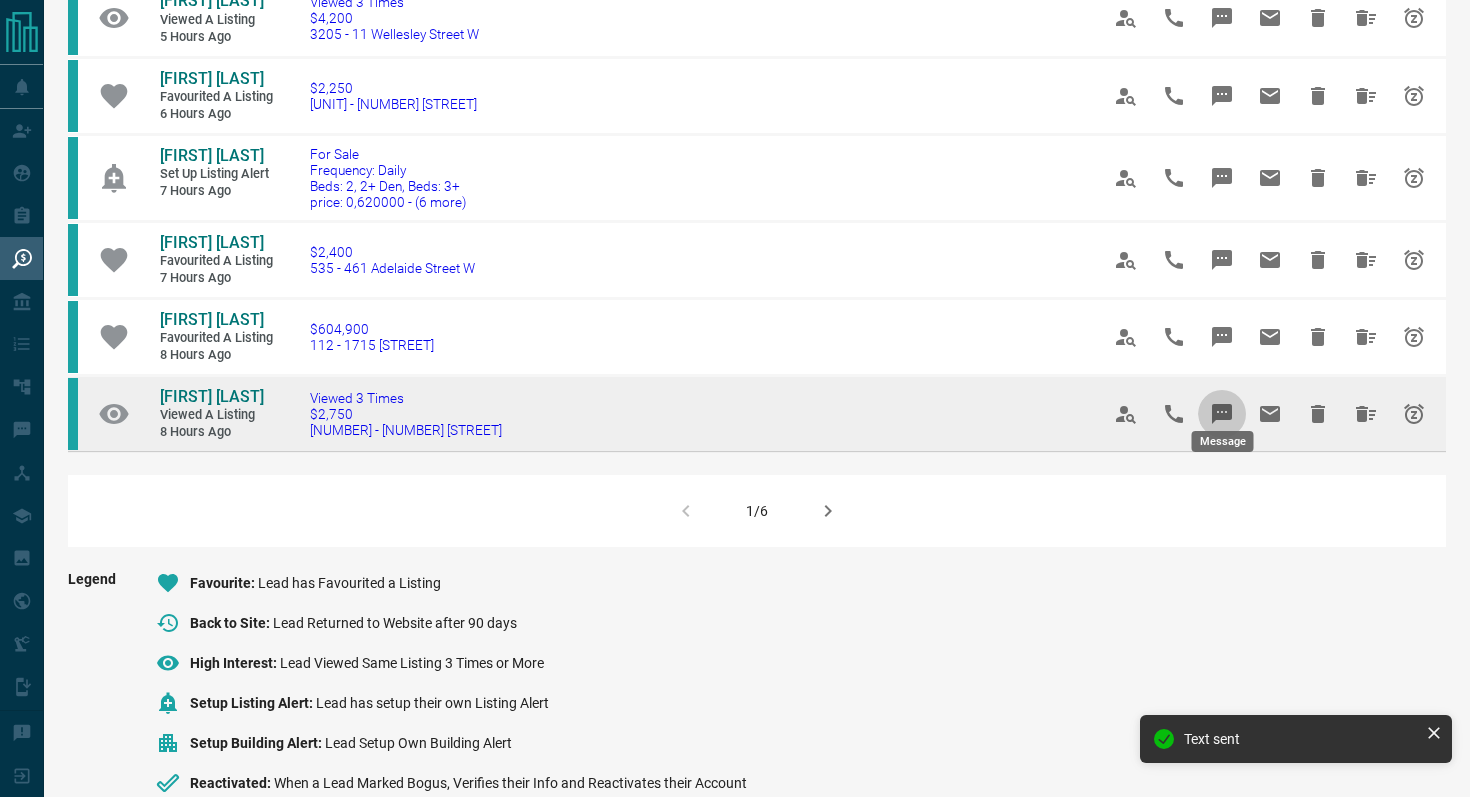 click 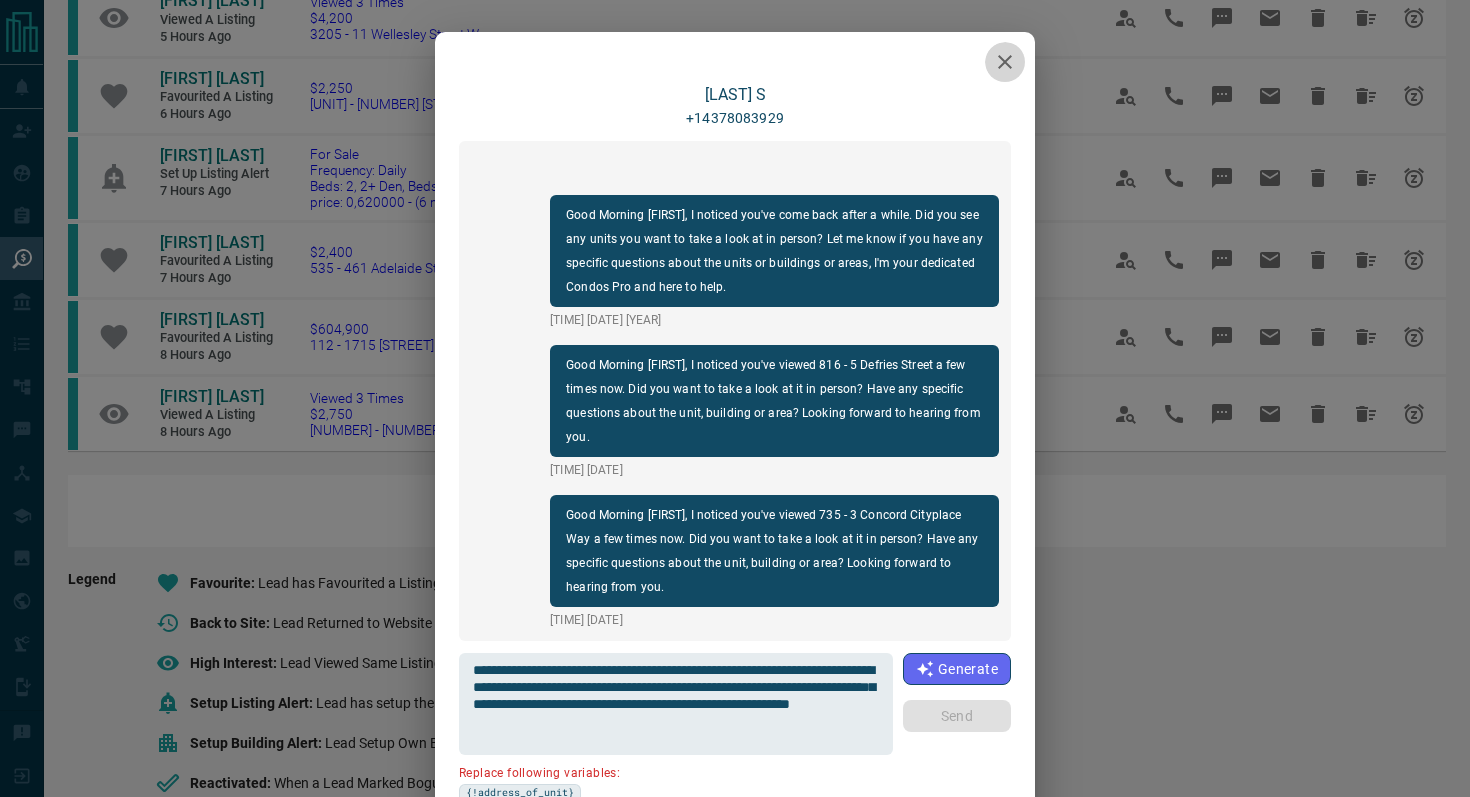 click 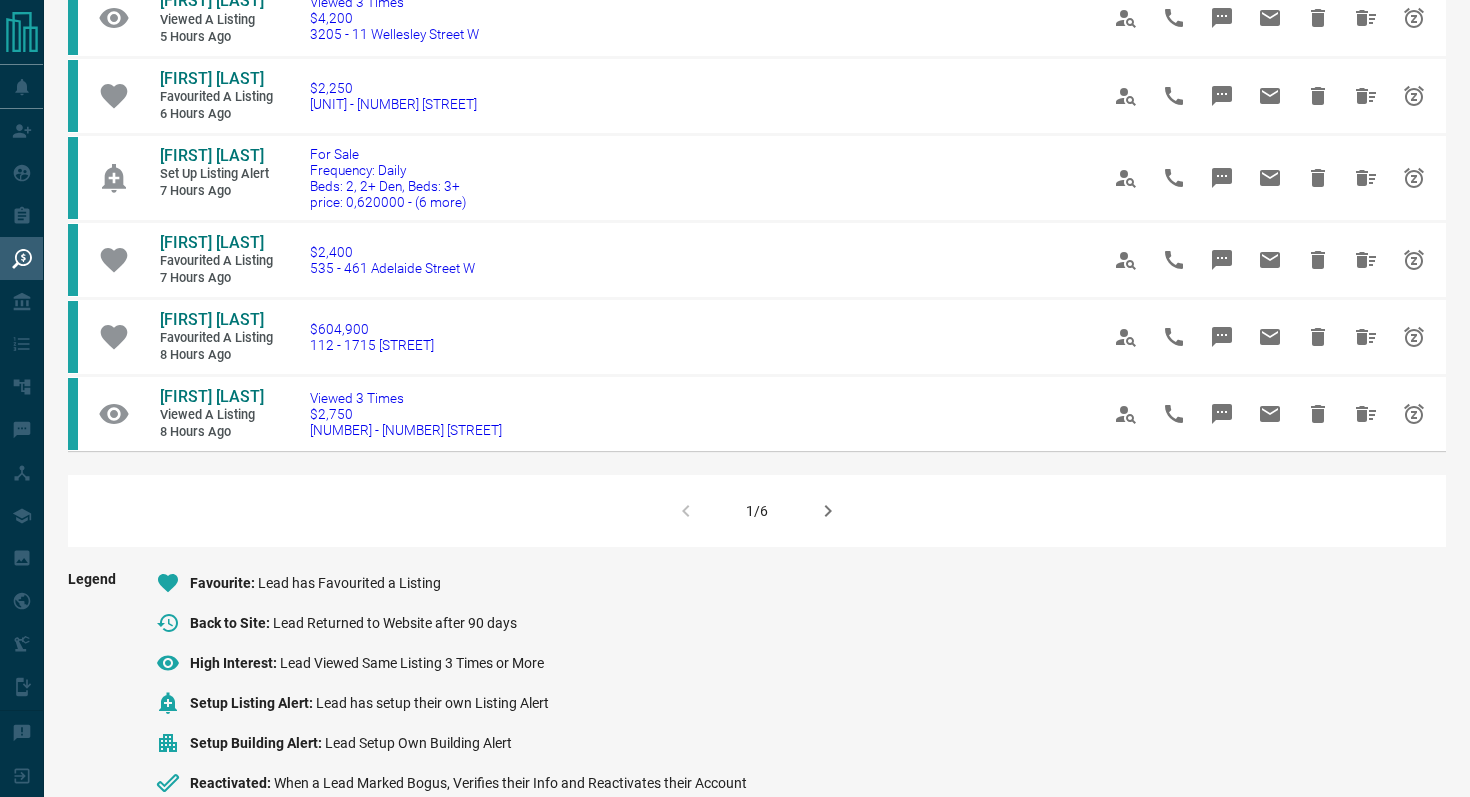 click at bounding box center (828, 511) 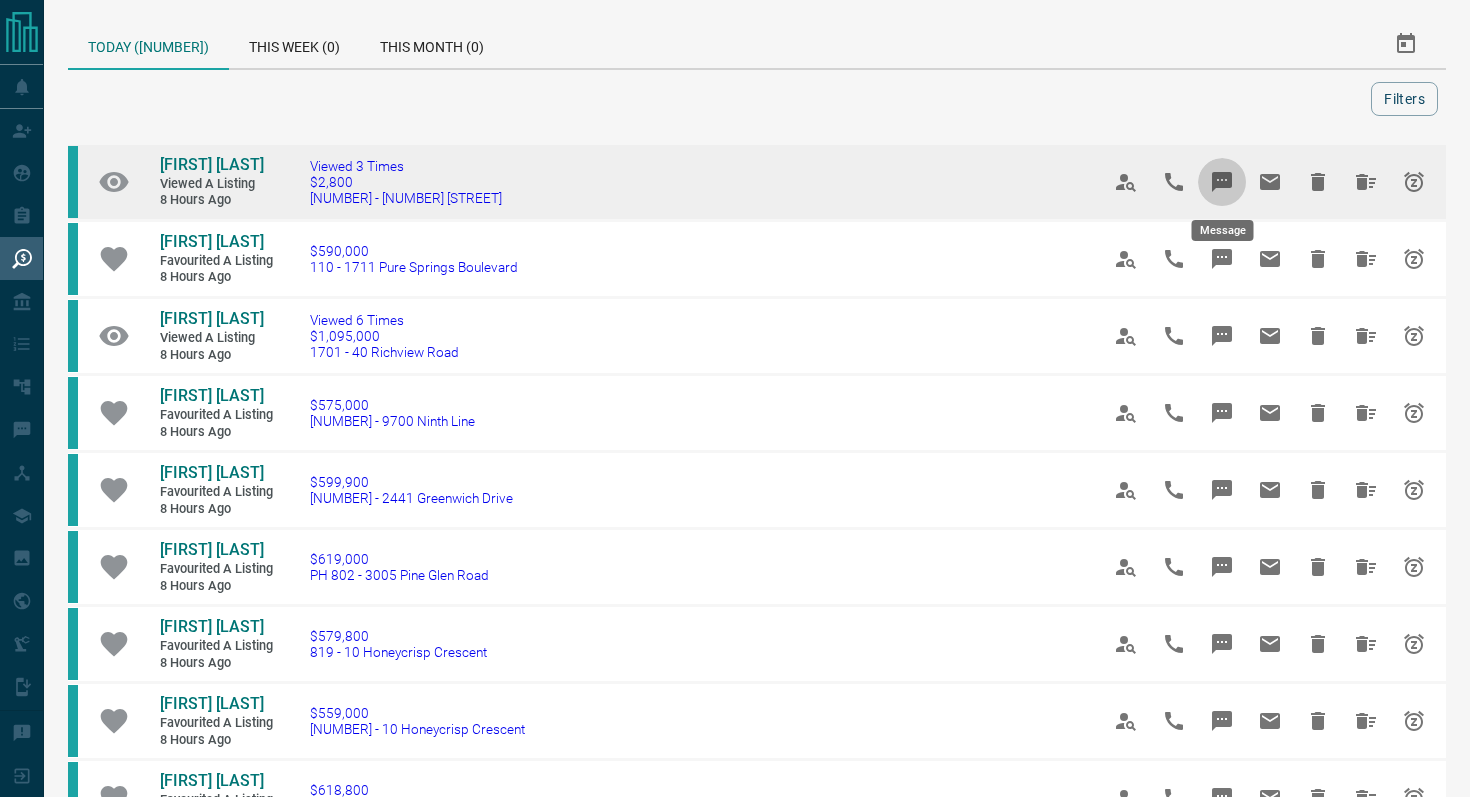 click 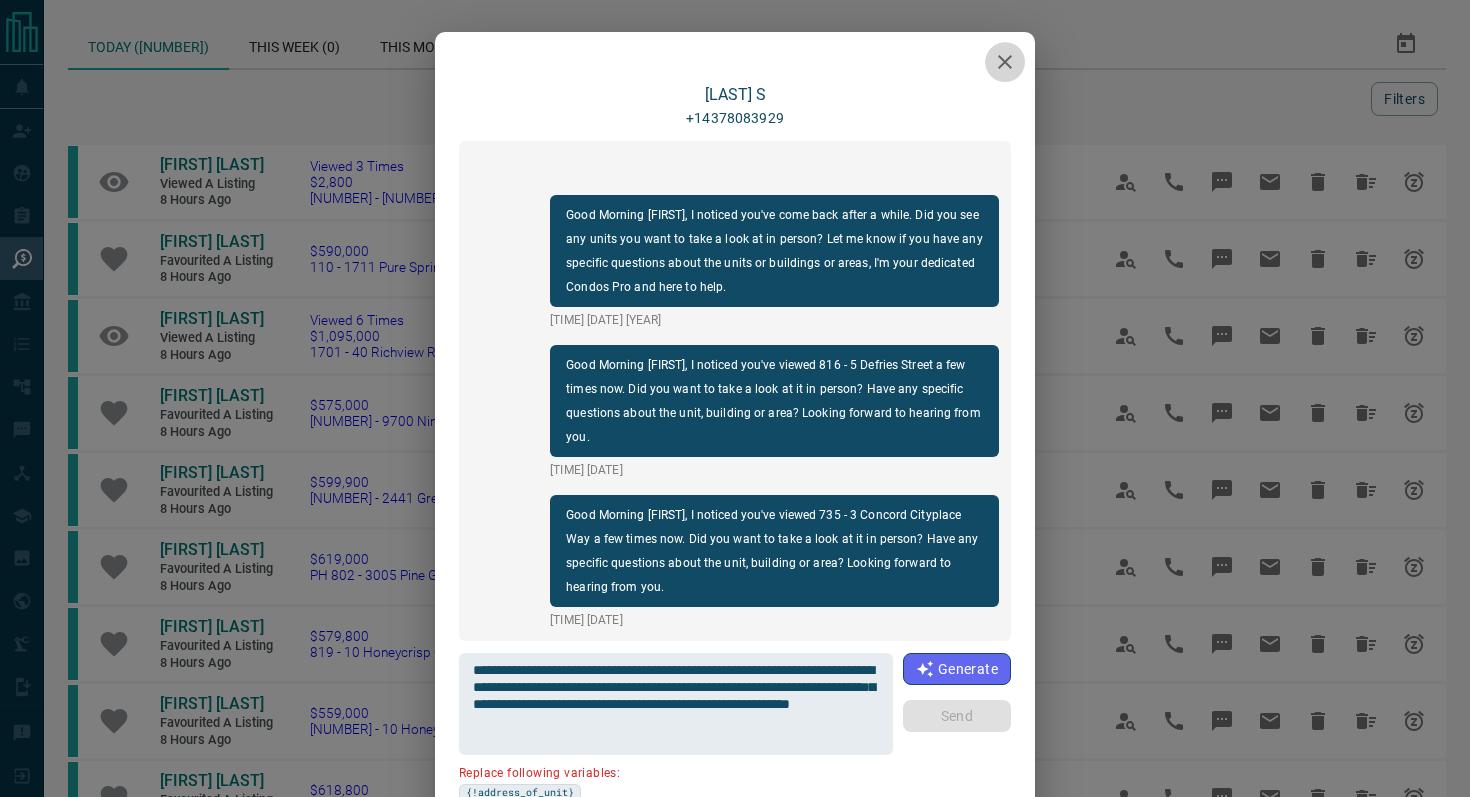 click 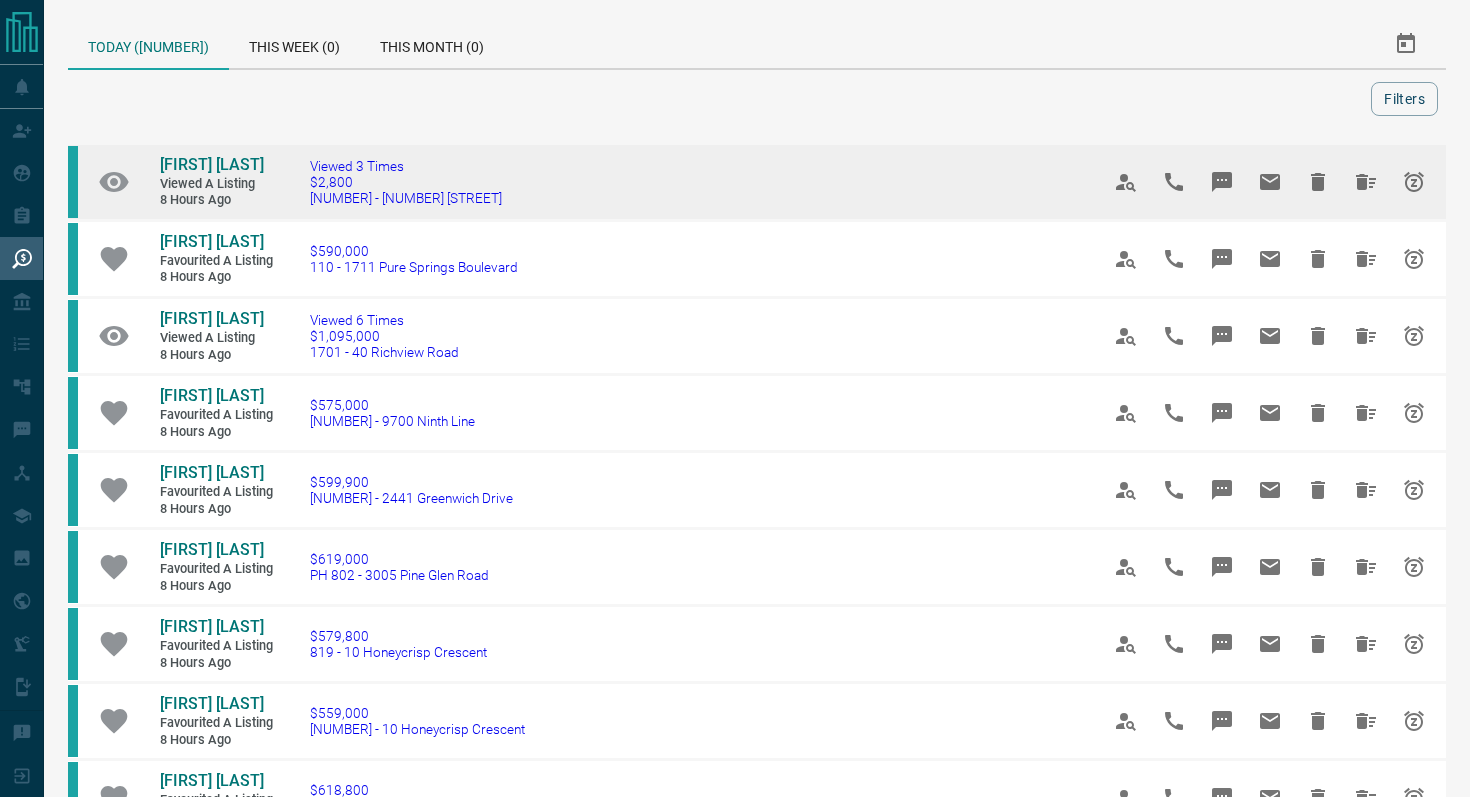 drag, startPoint x: 523, startPoint y: 201, endPoint x: 301, endPoint y: 198, distance: 222.02026 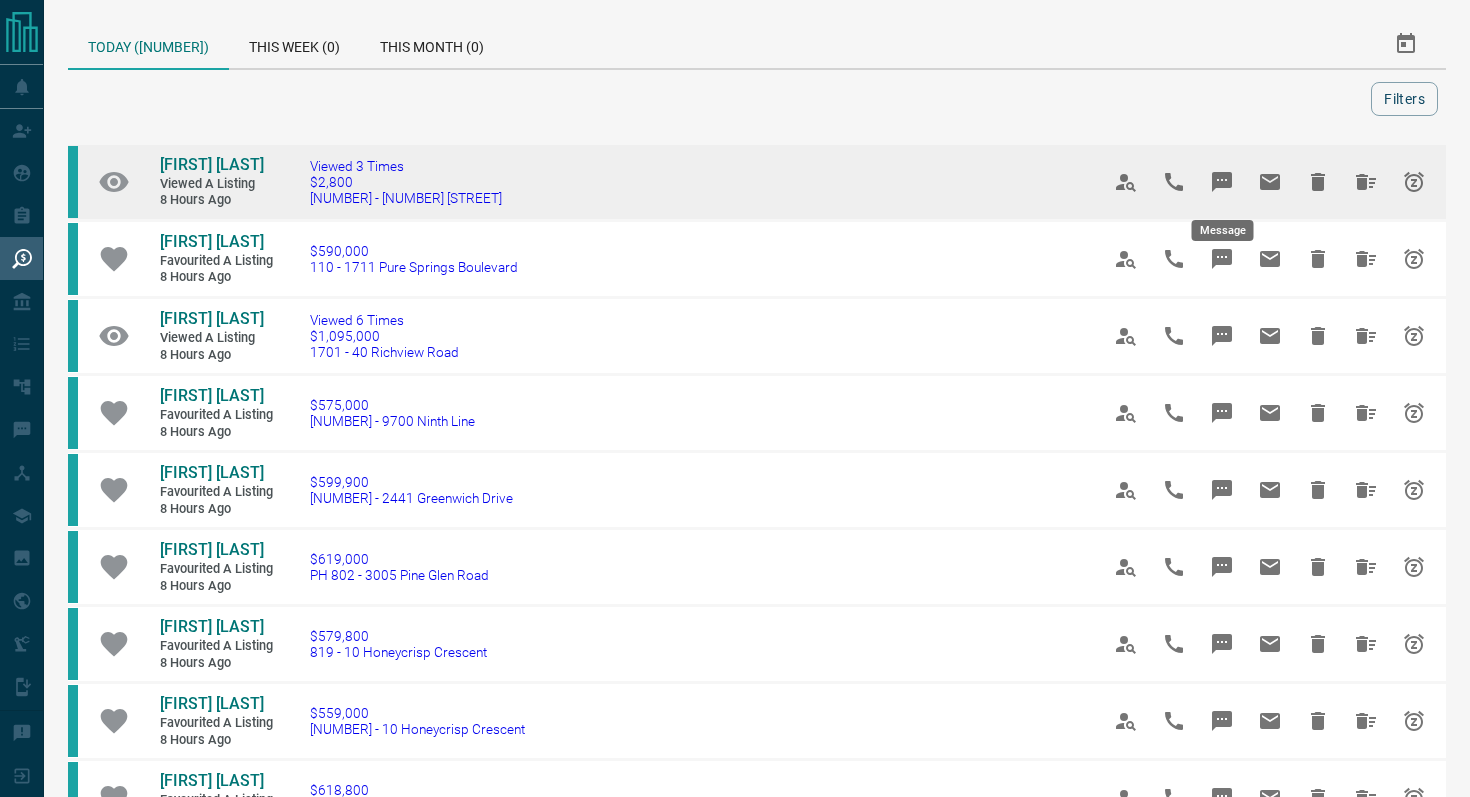 click 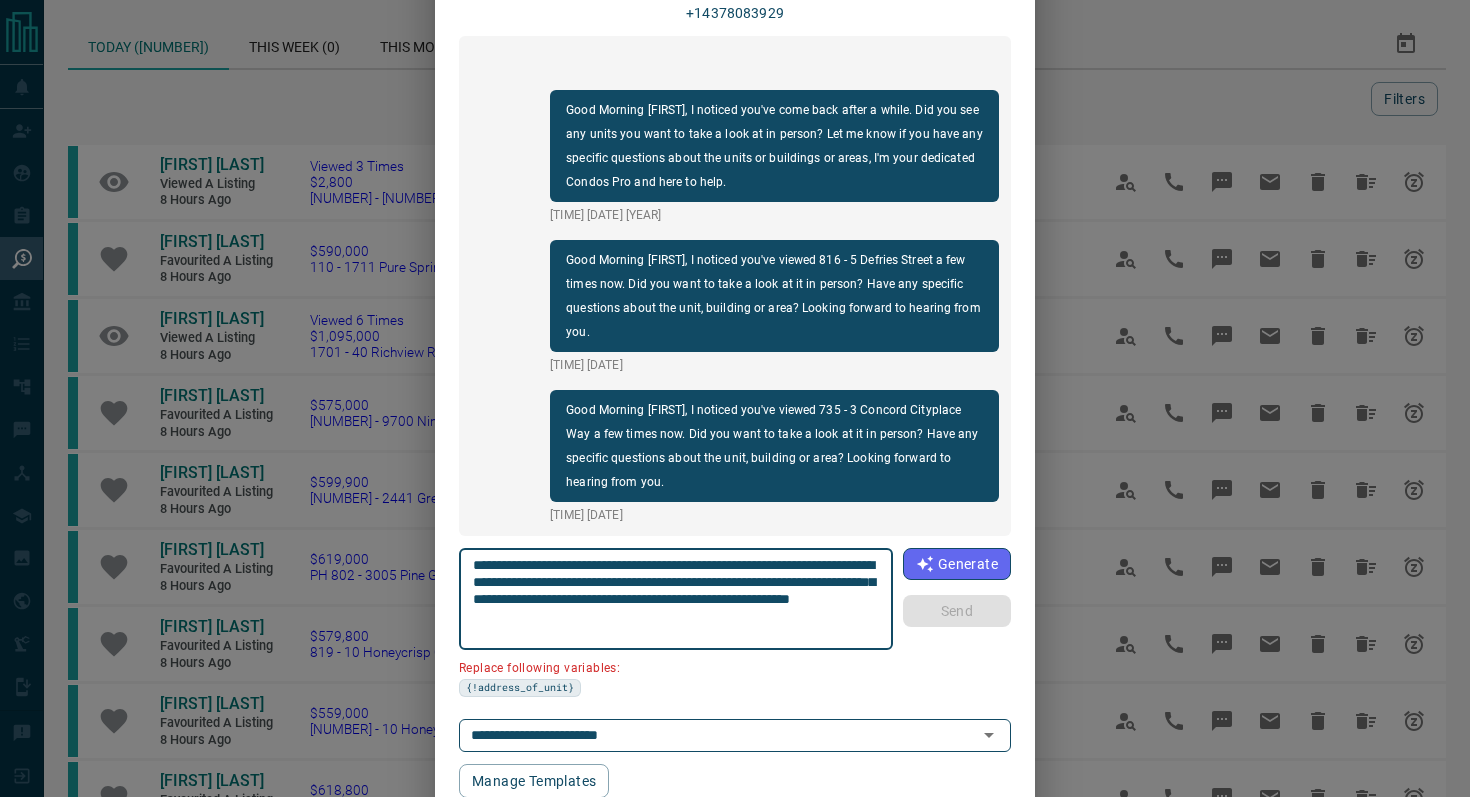 scroll, scrollTop: 164, scrollLeft: 0, axis: vertical 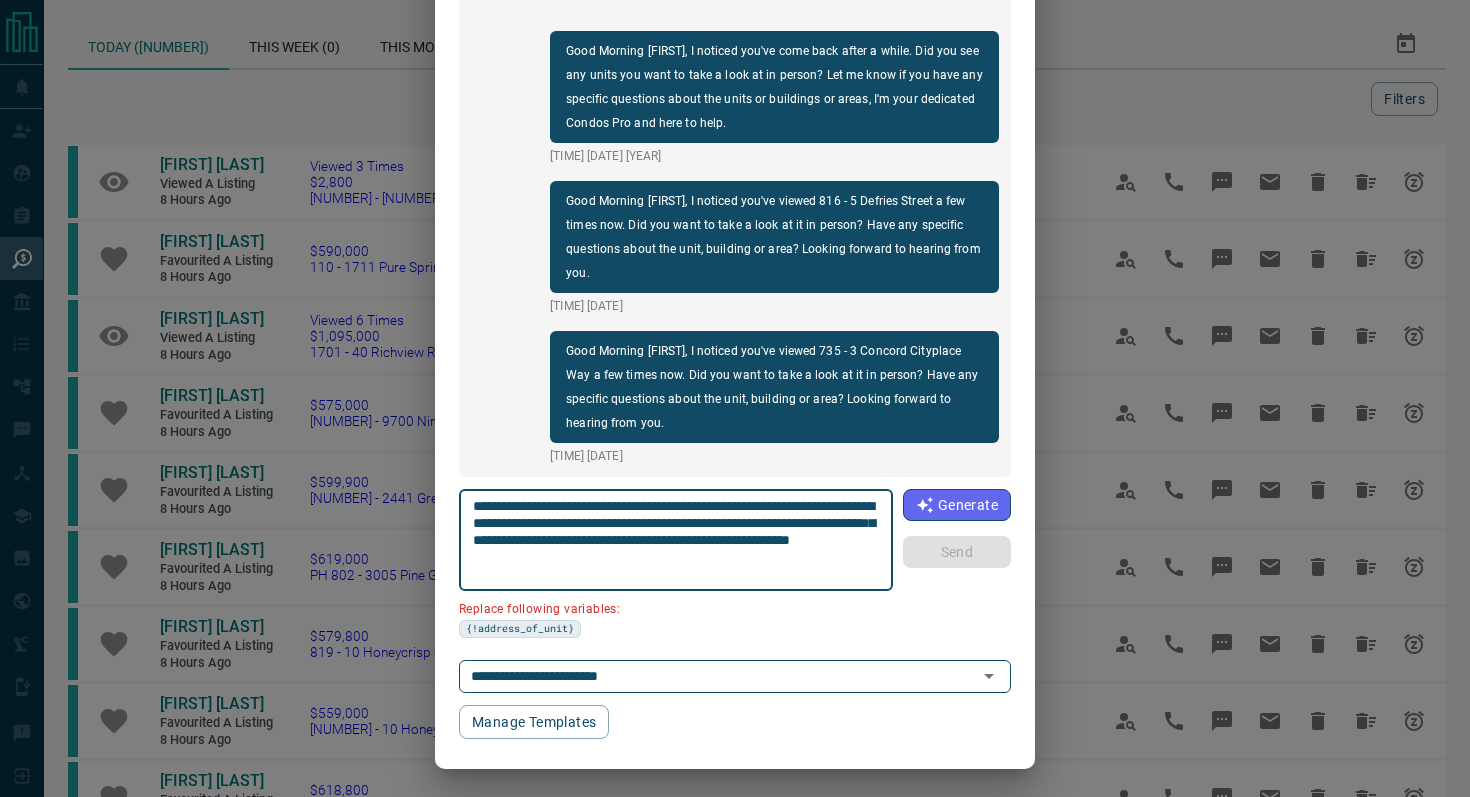 drag, startPoint x: 870, startPoint y: 502, endPoint x: 758, endPoint y: 500, distance: 112.01785 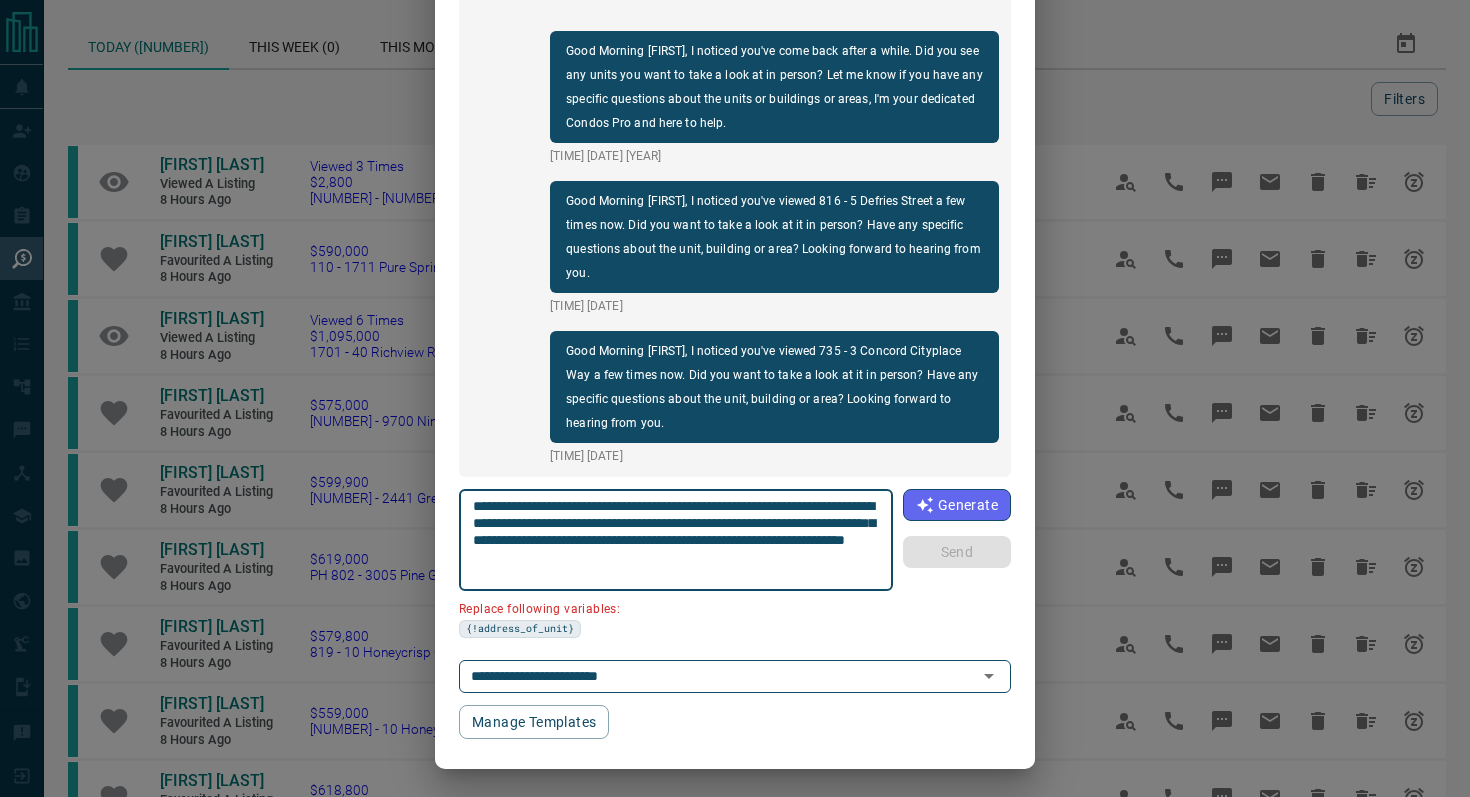 scroll, scrollTop: 121, scrollLeft: 0, axis: vertical 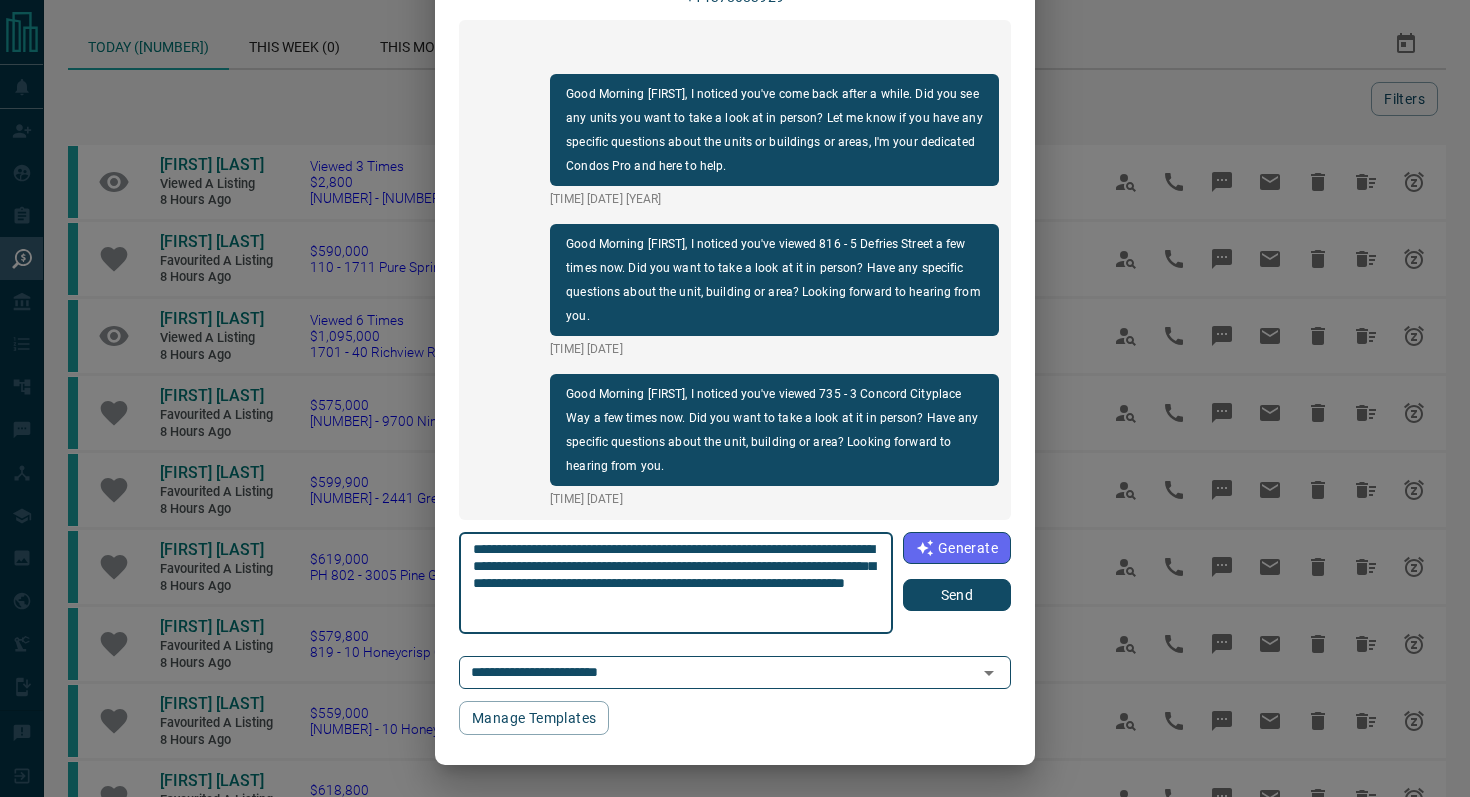 type on "**********" 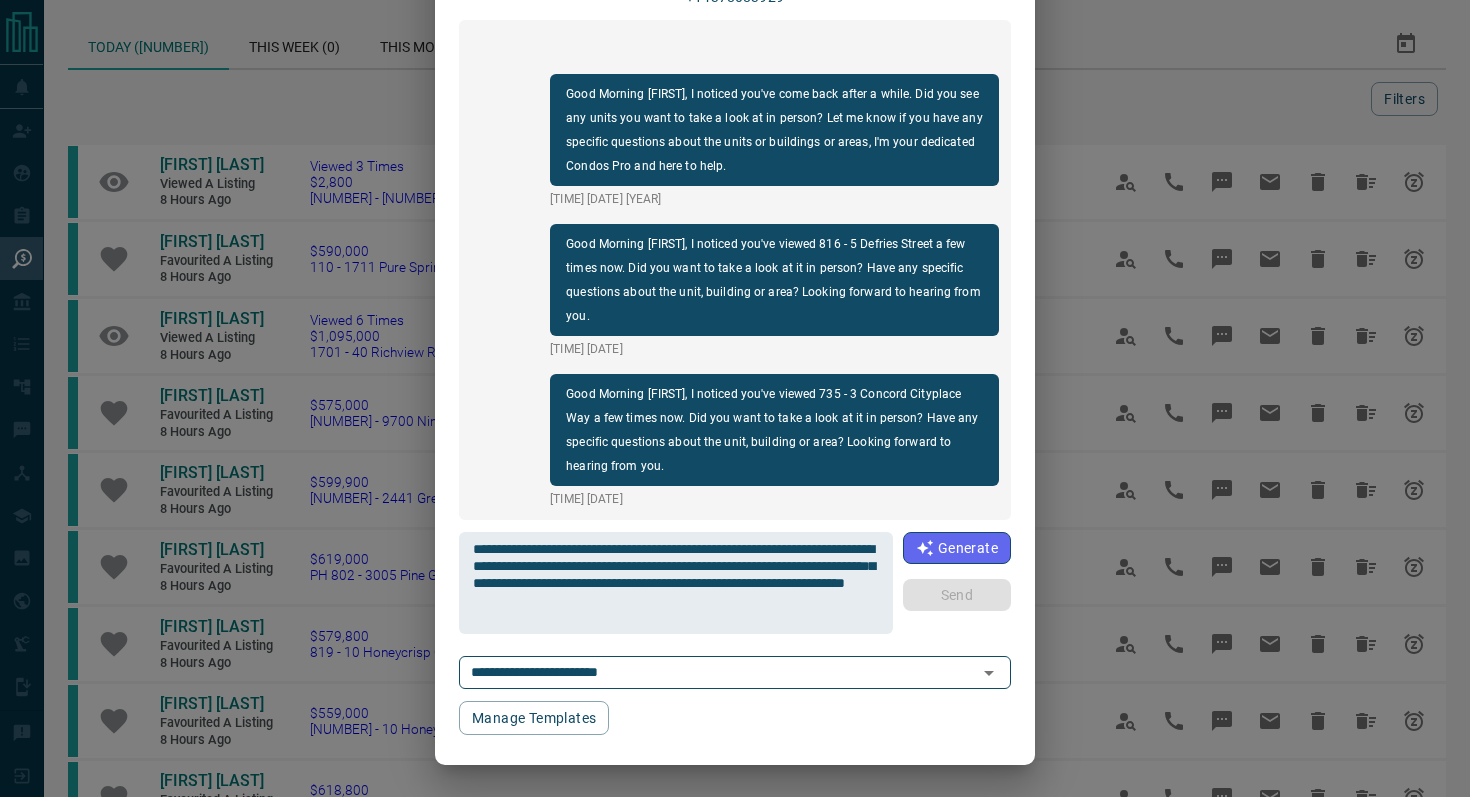type 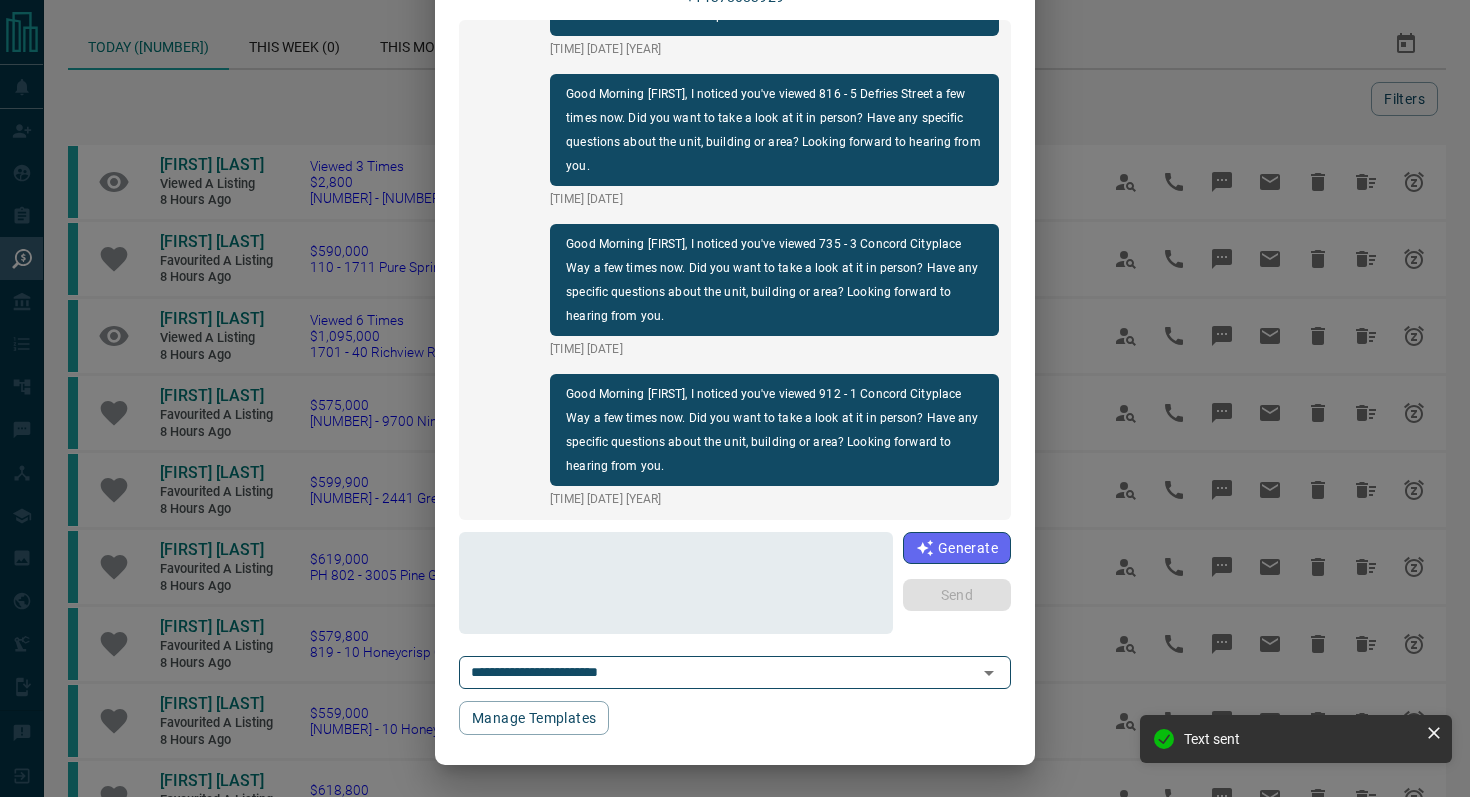 scroll, scrollTop: 0, scrollLeft: 0, axis: both 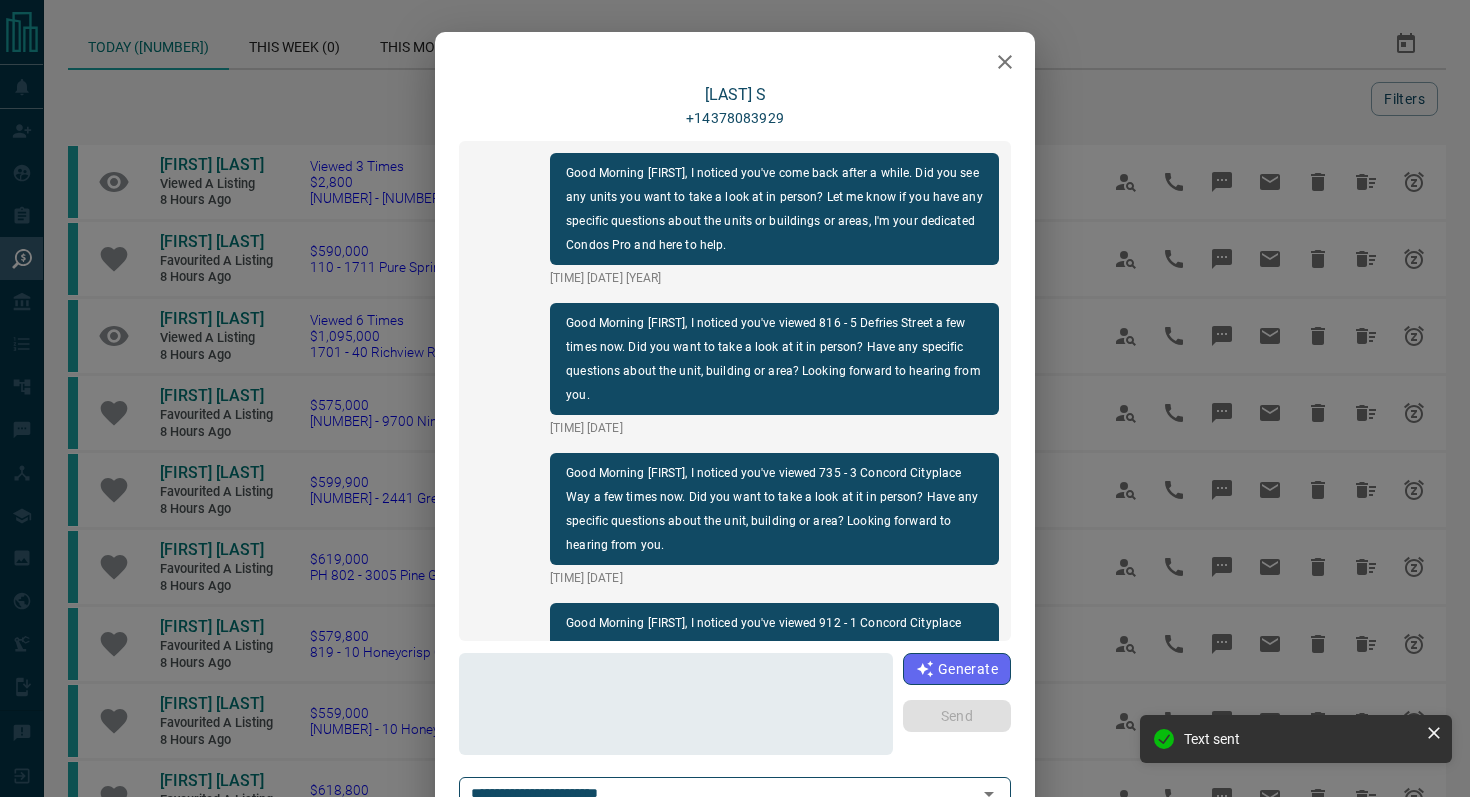 click 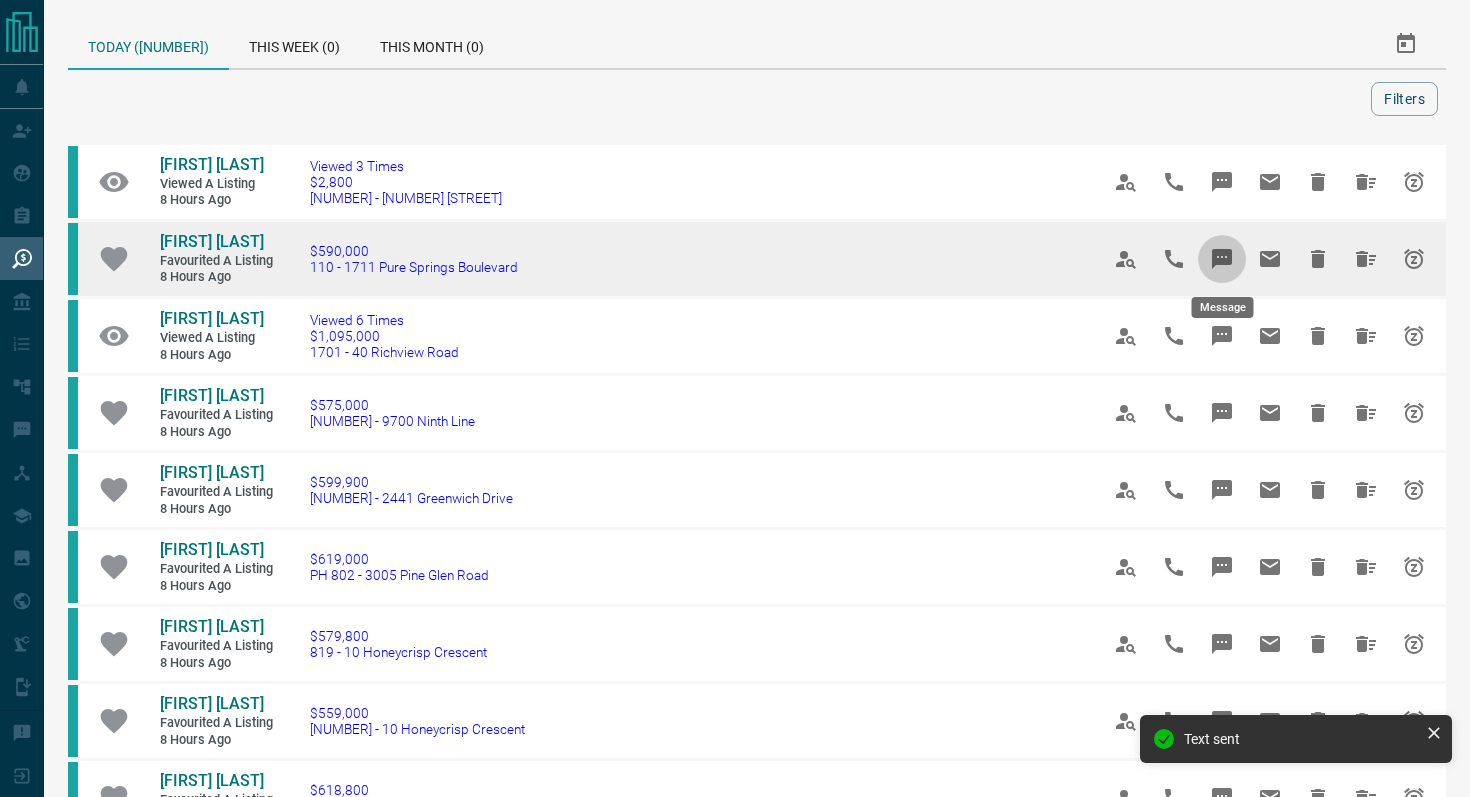 click 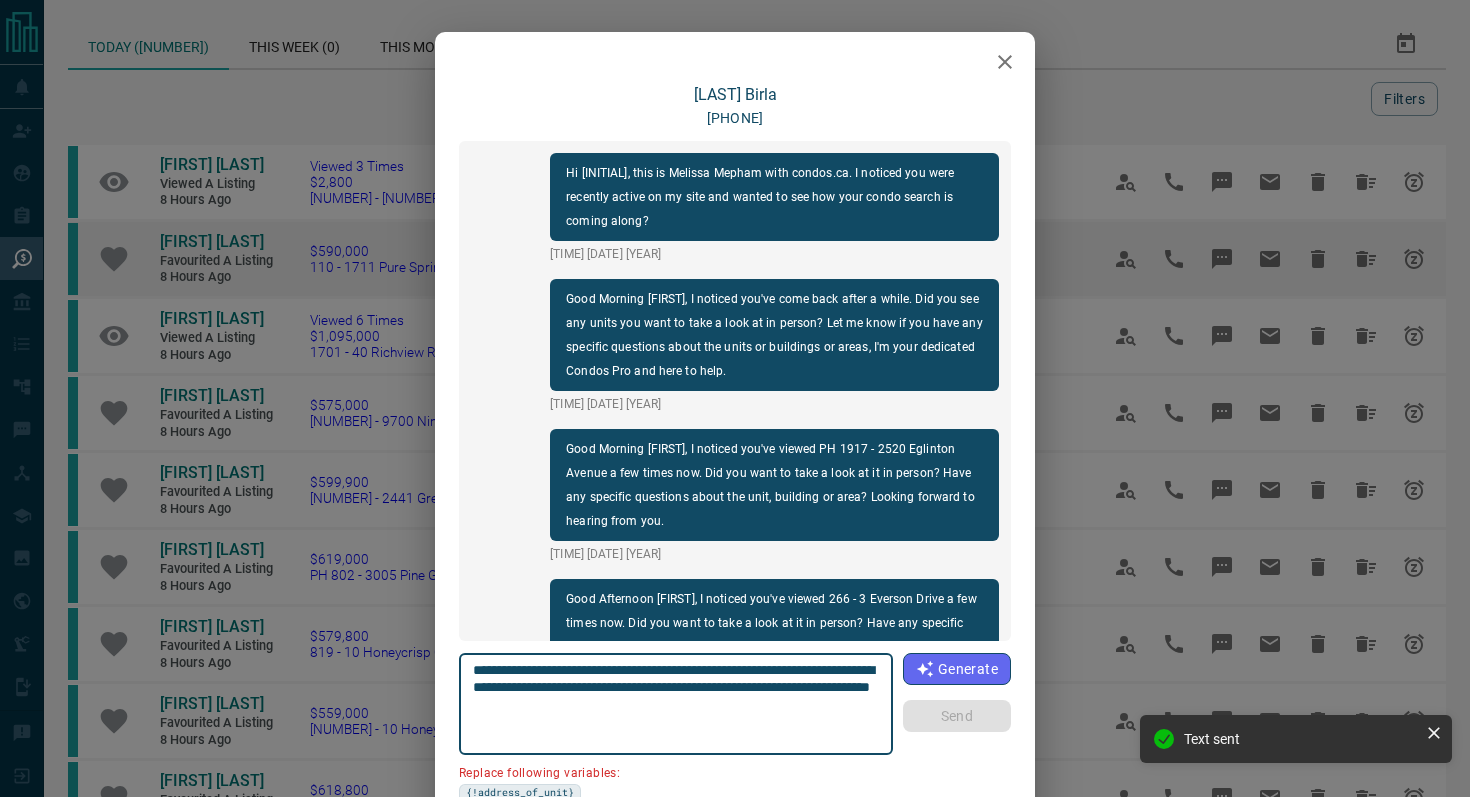 scroll, scrollTop: 612, scrollLeft: 0, axis: vertical 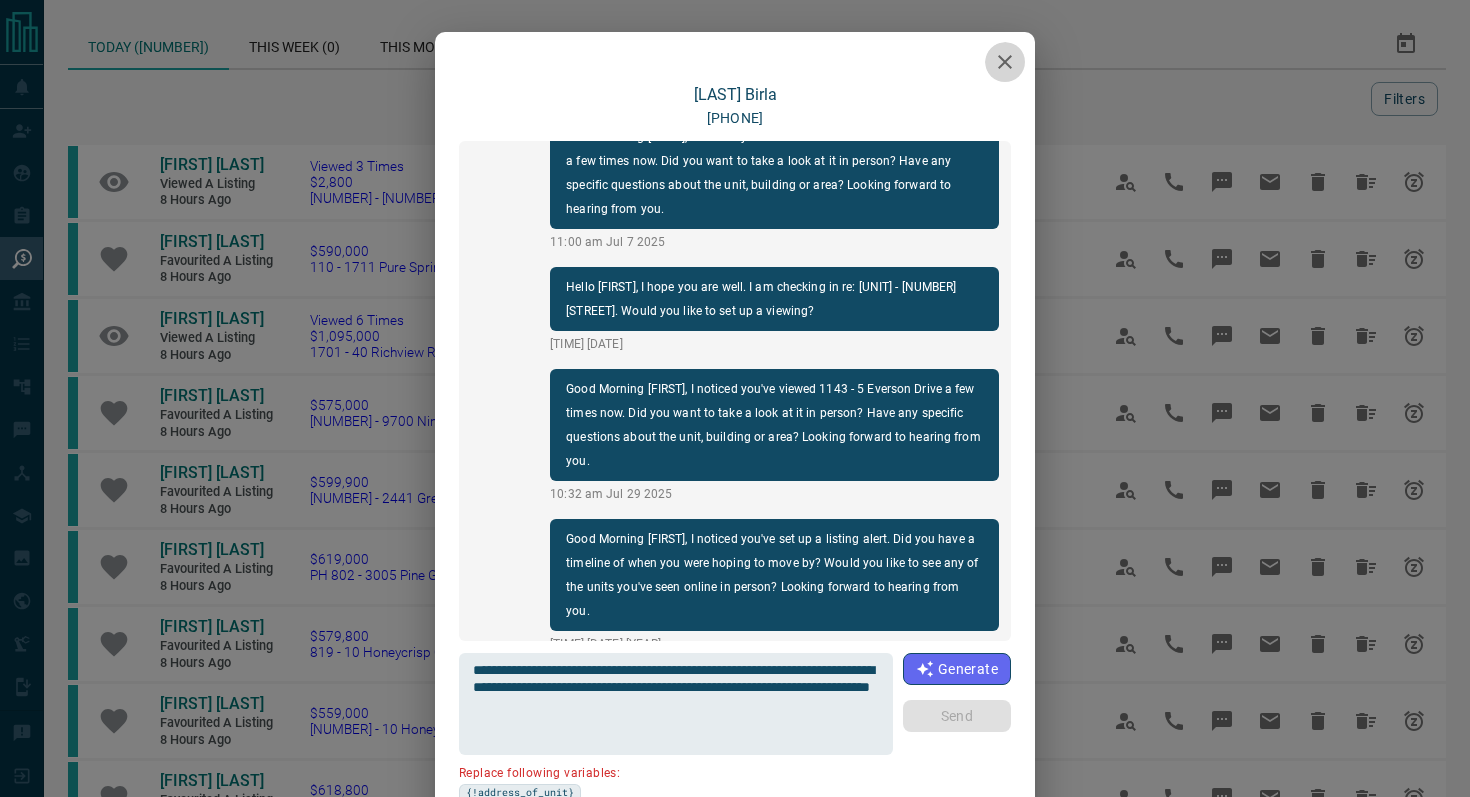click 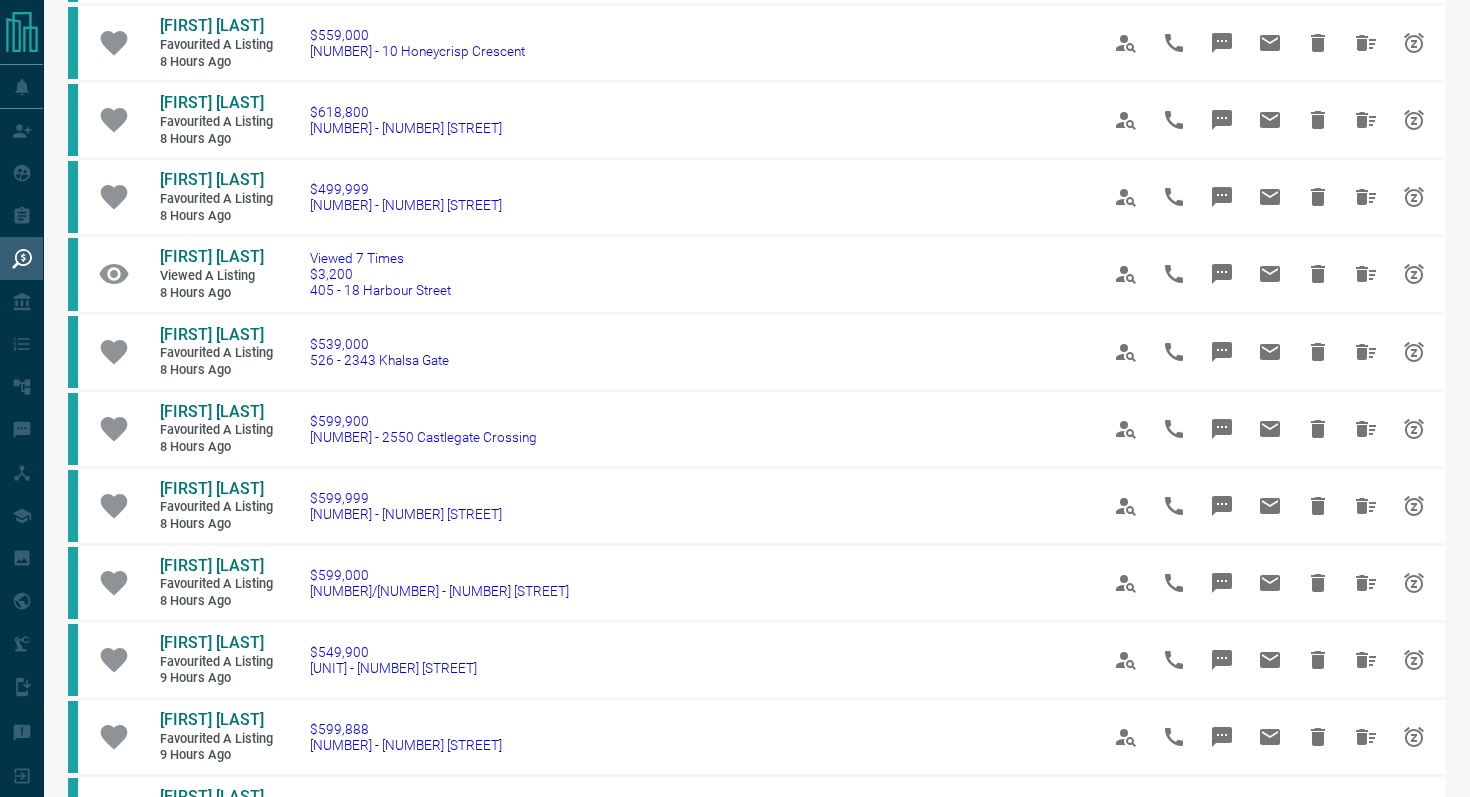 scroll, scrollTop: 681, scrollLeft: 0, axis: vertical 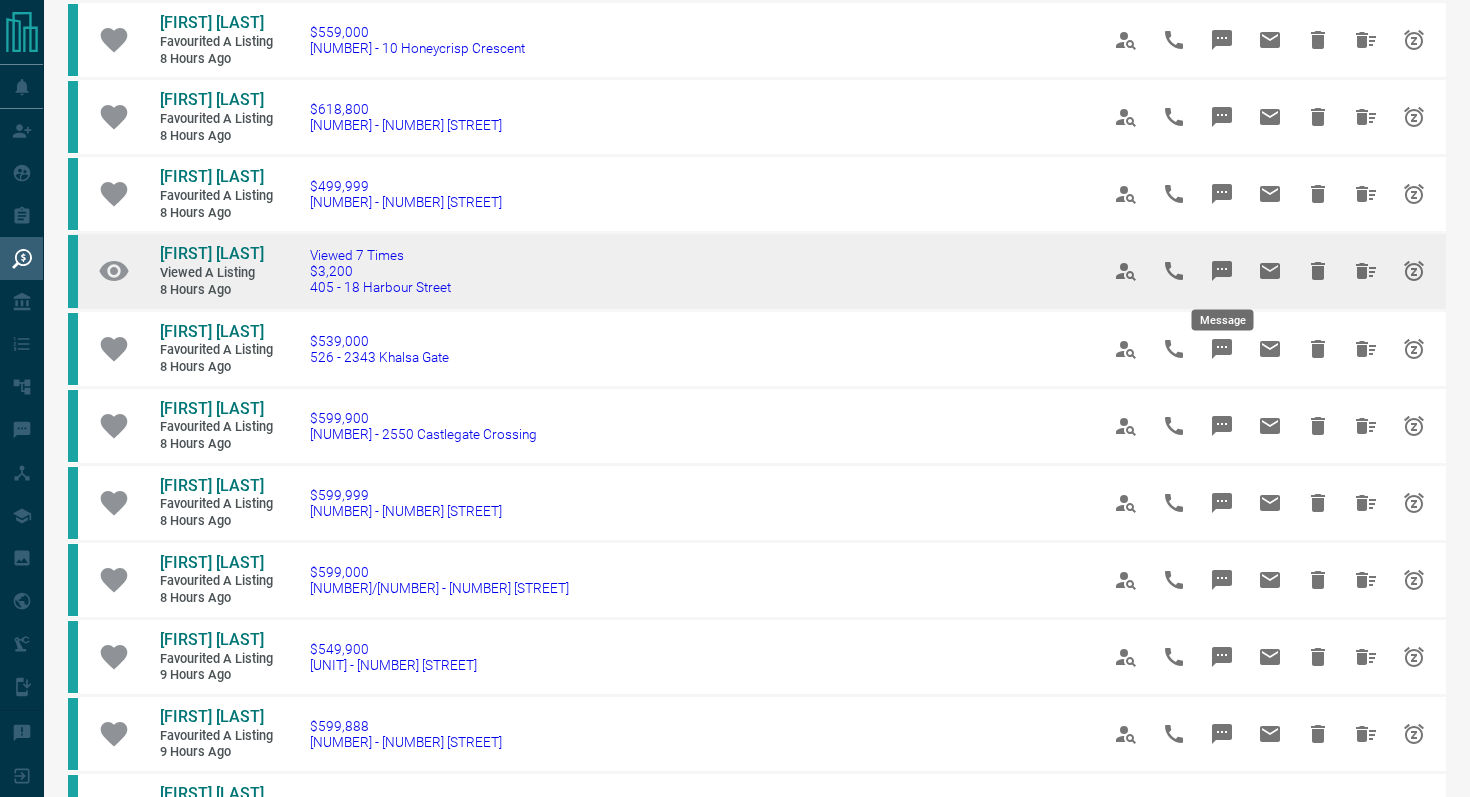 click 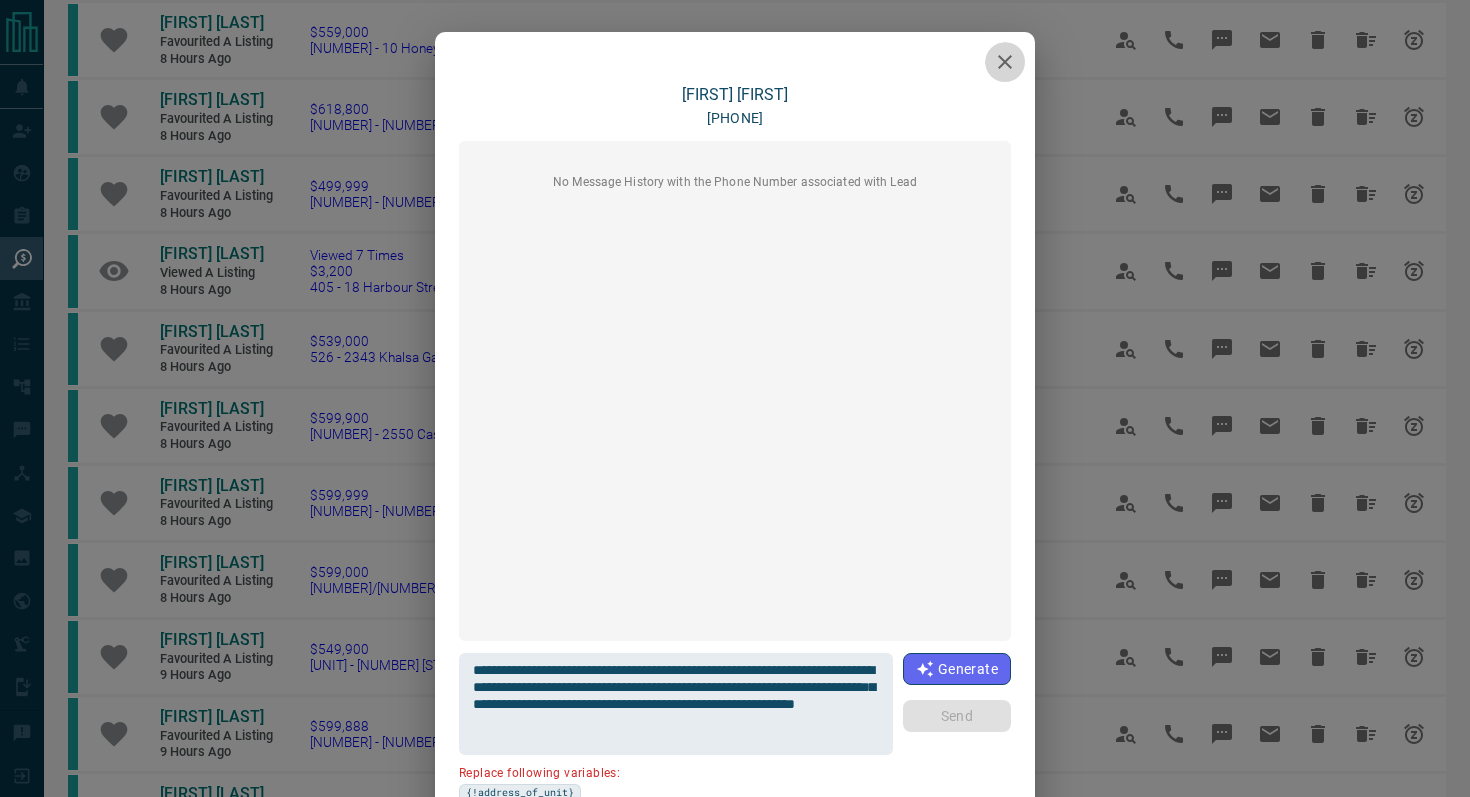 click 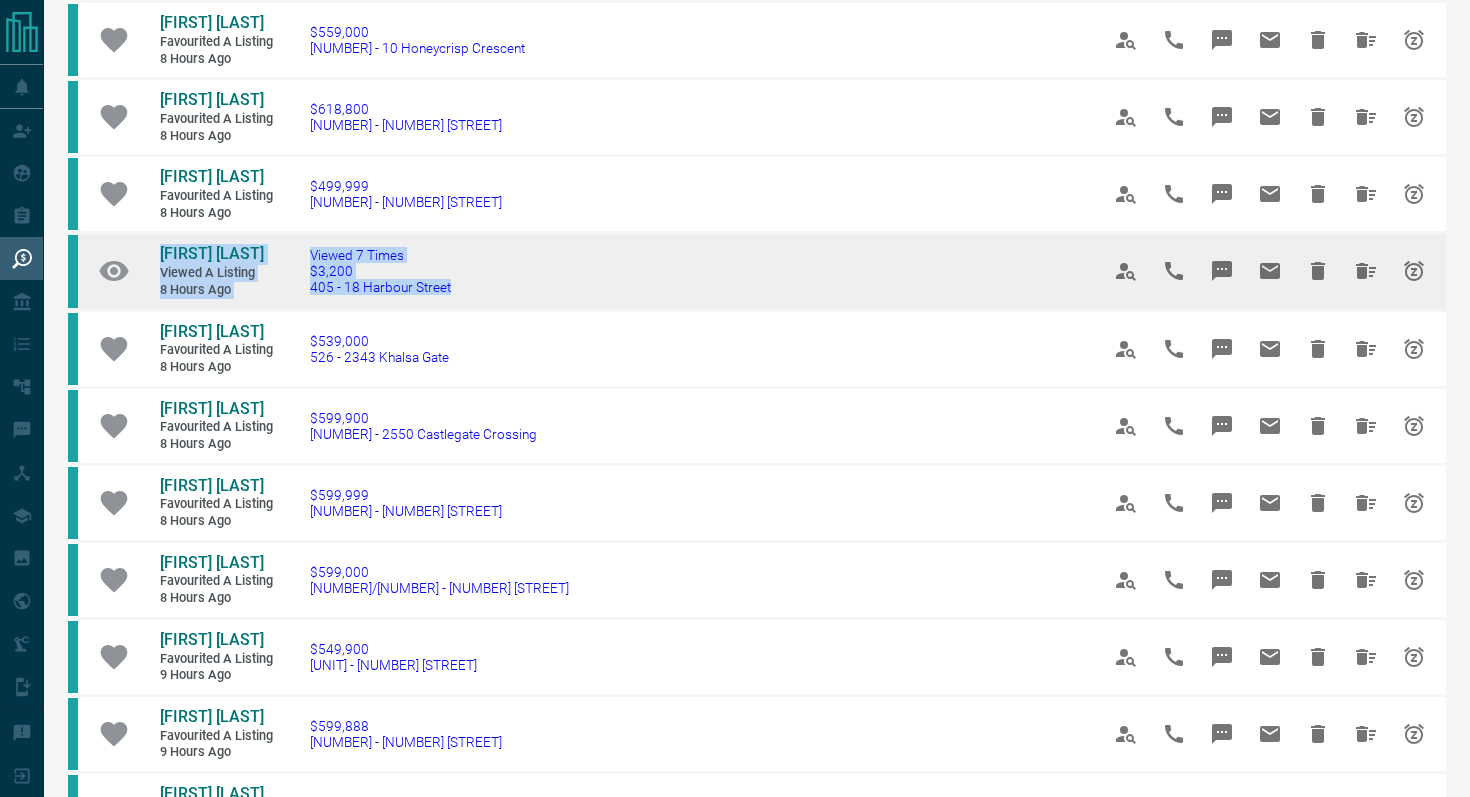 drag, startPoint x: 491, startPoint y: 292, endPoint x: 142, endPoint y: 251, distance: 351.40005 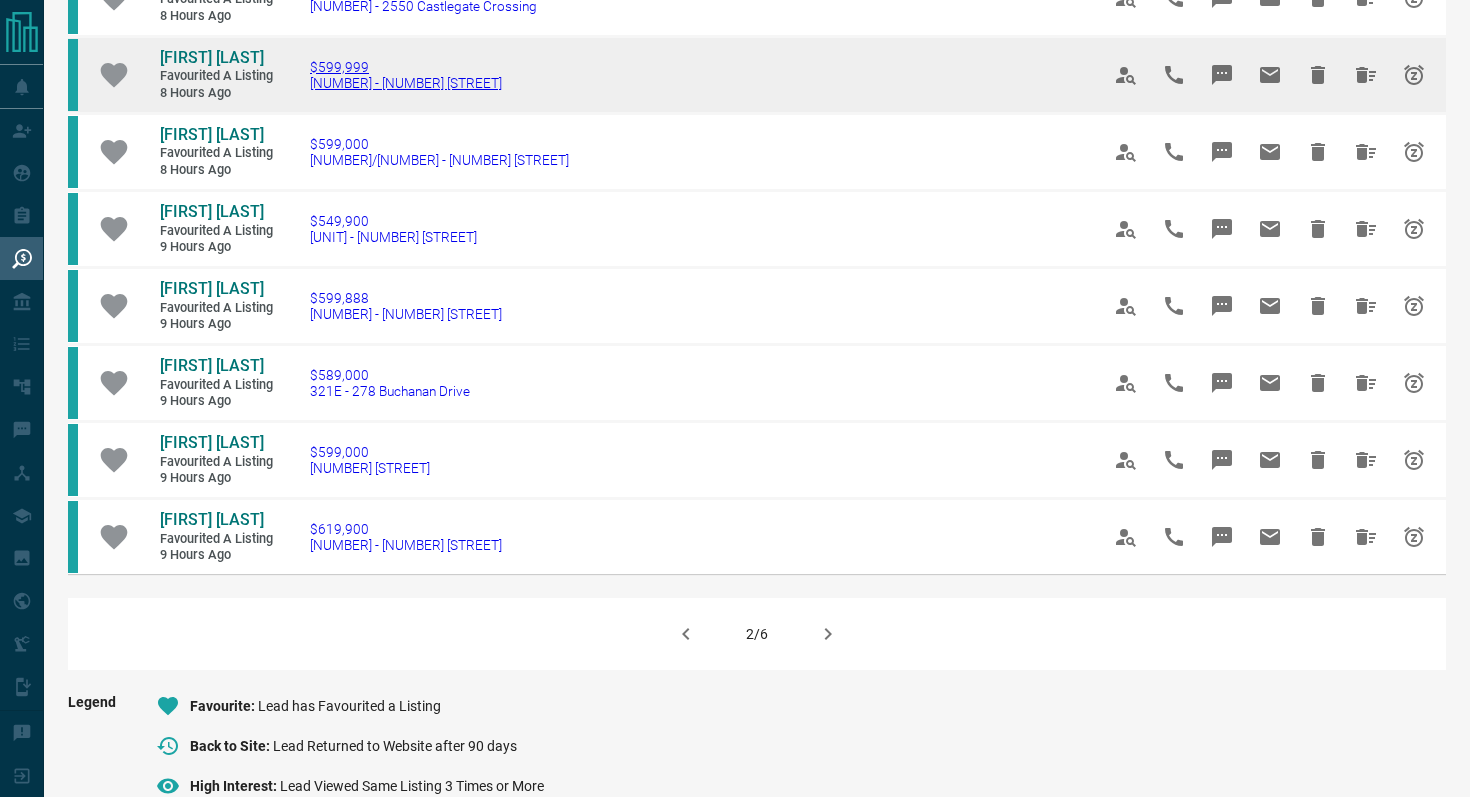 scroll, scrollTop: 1134, scrollLeft: 0, axis: vertical 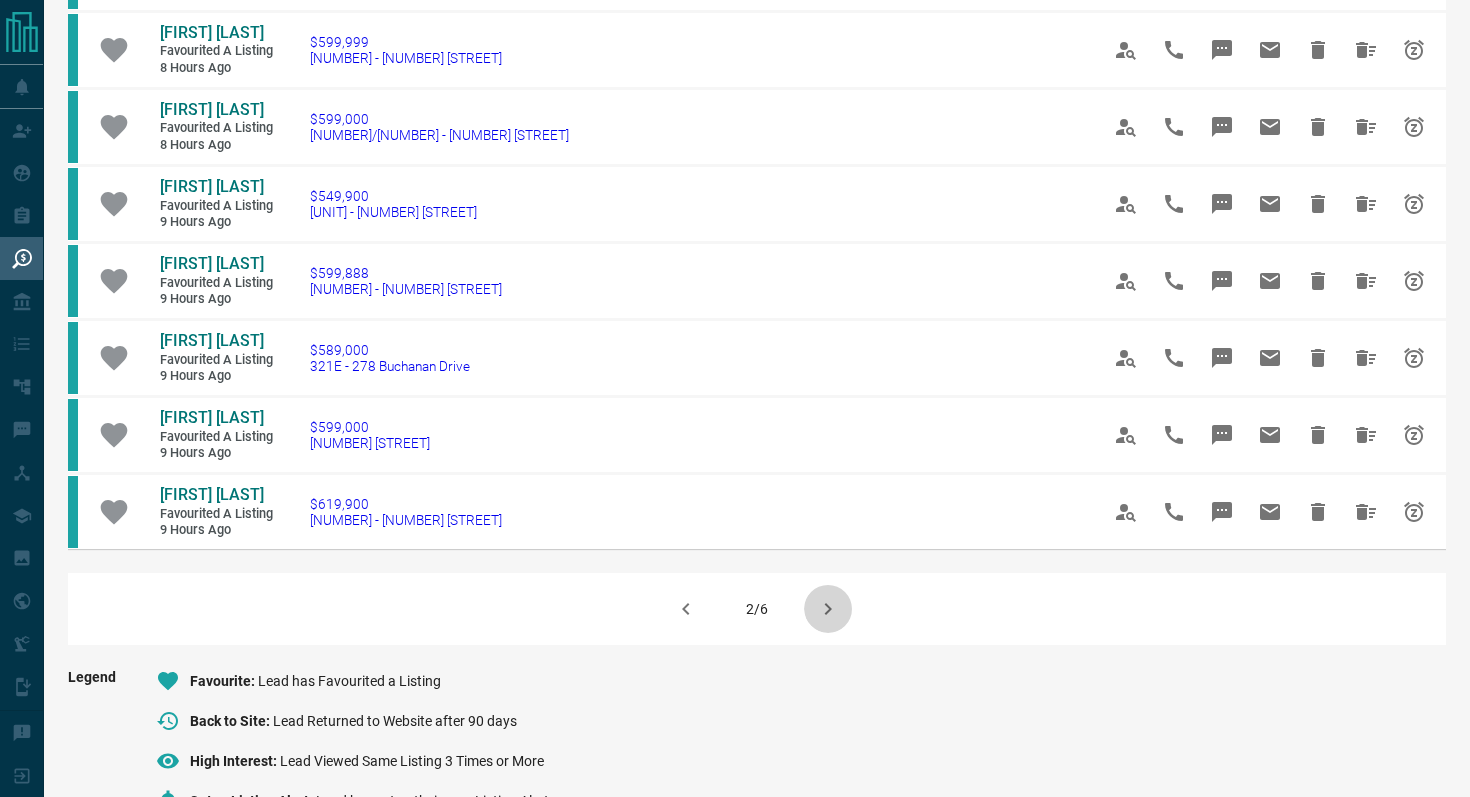 click 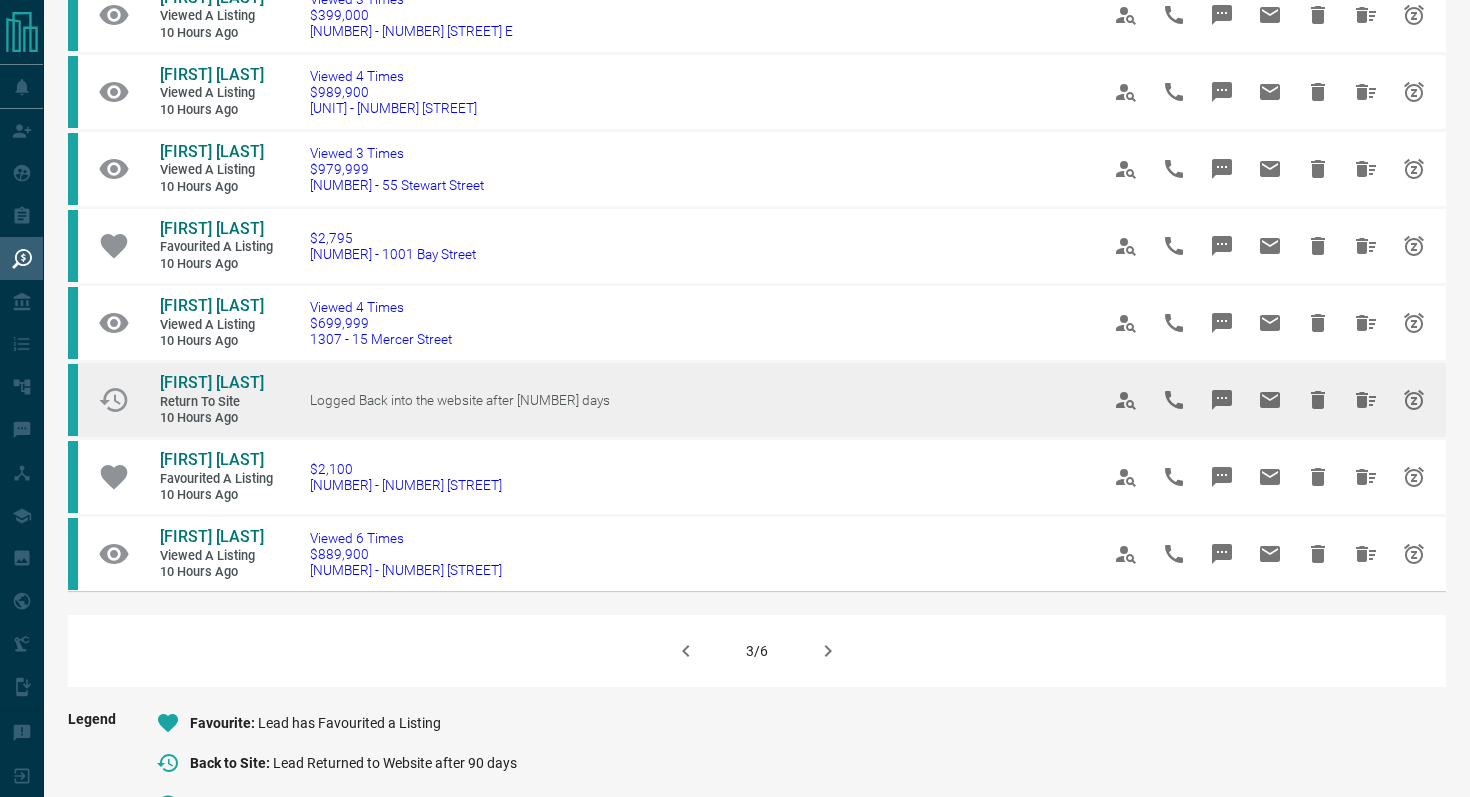 scroll, scrollTop: 1106, scrollLeft: 0, axis: vertical 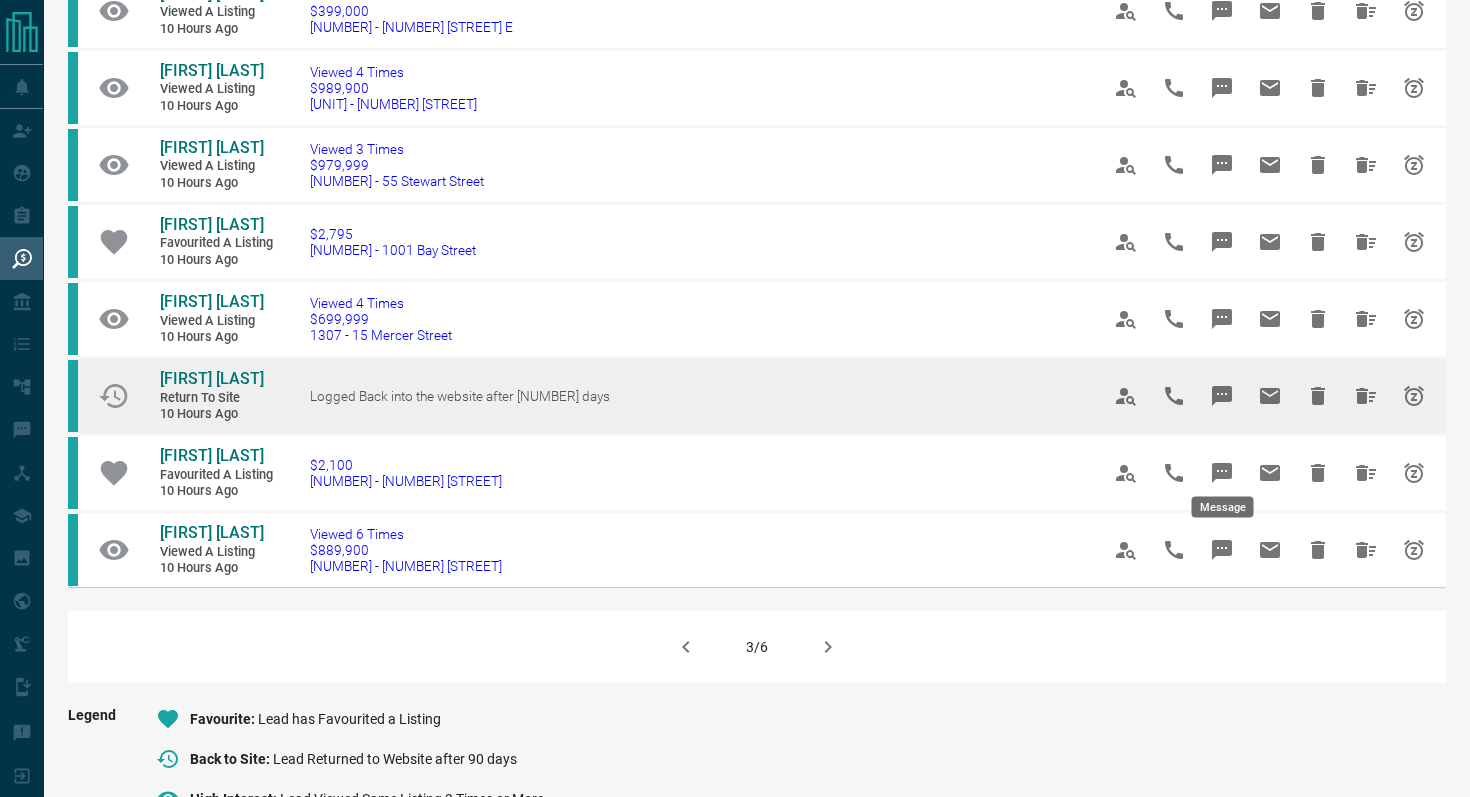 click 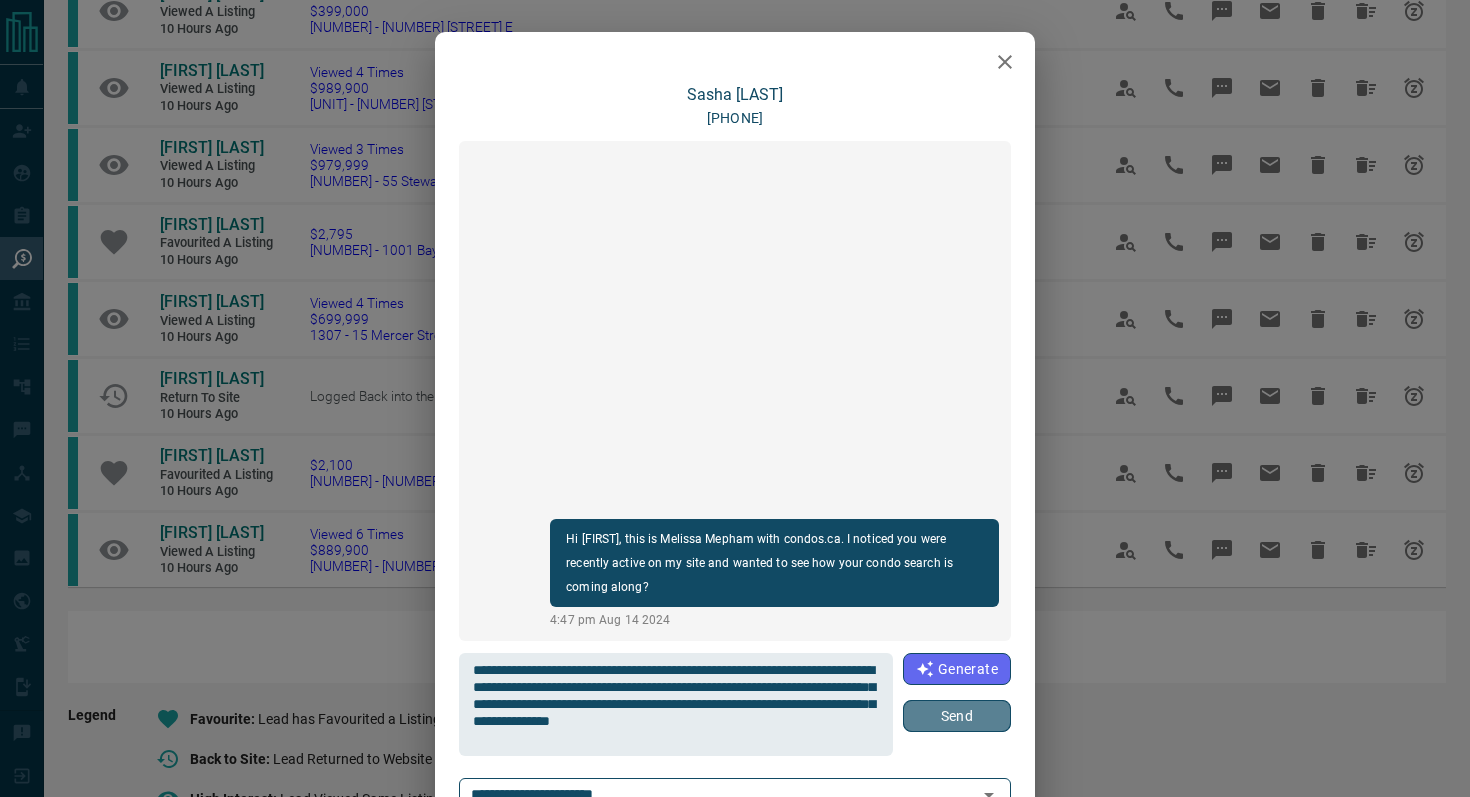 click on "Send" at bounding box center (957, 716) 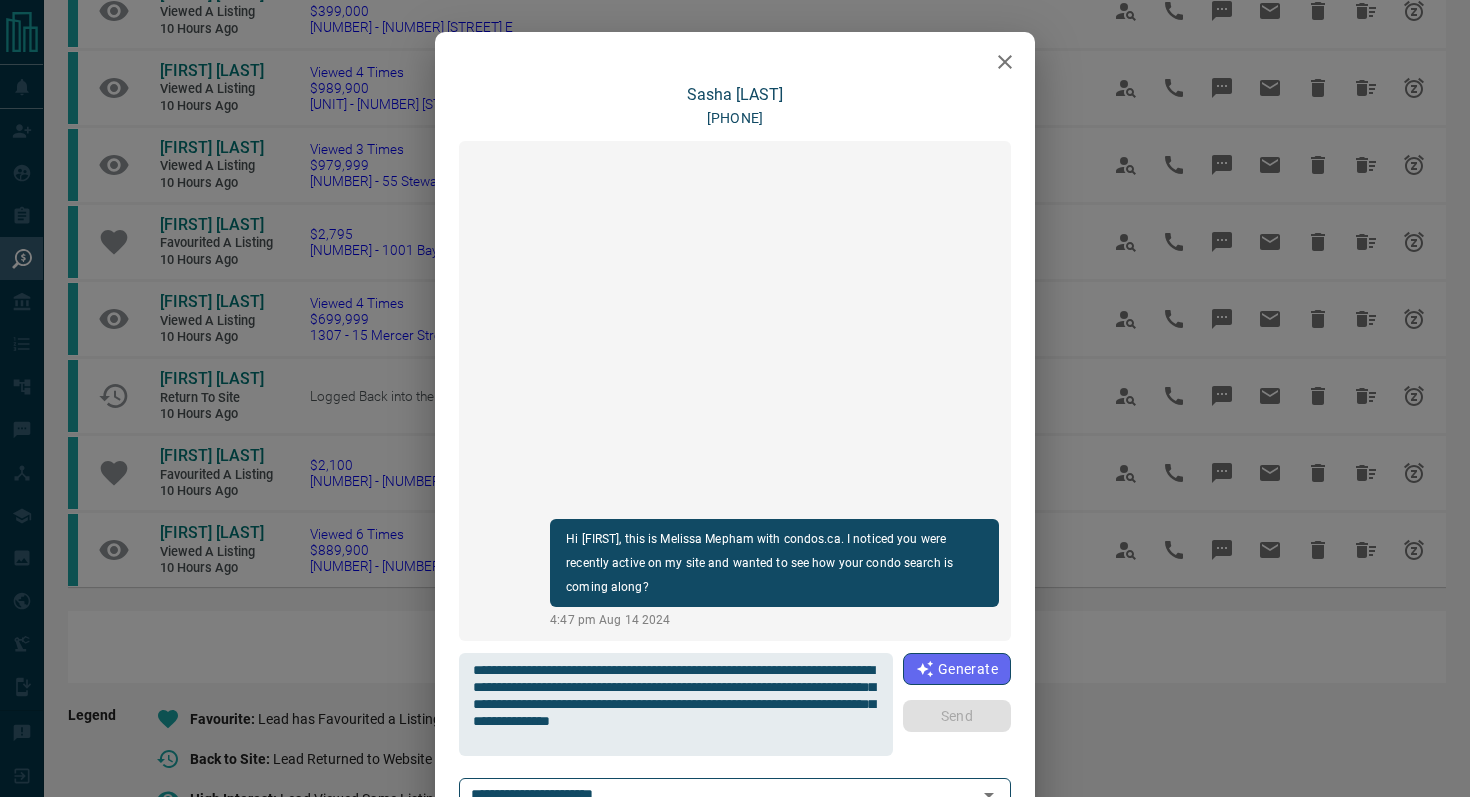 type 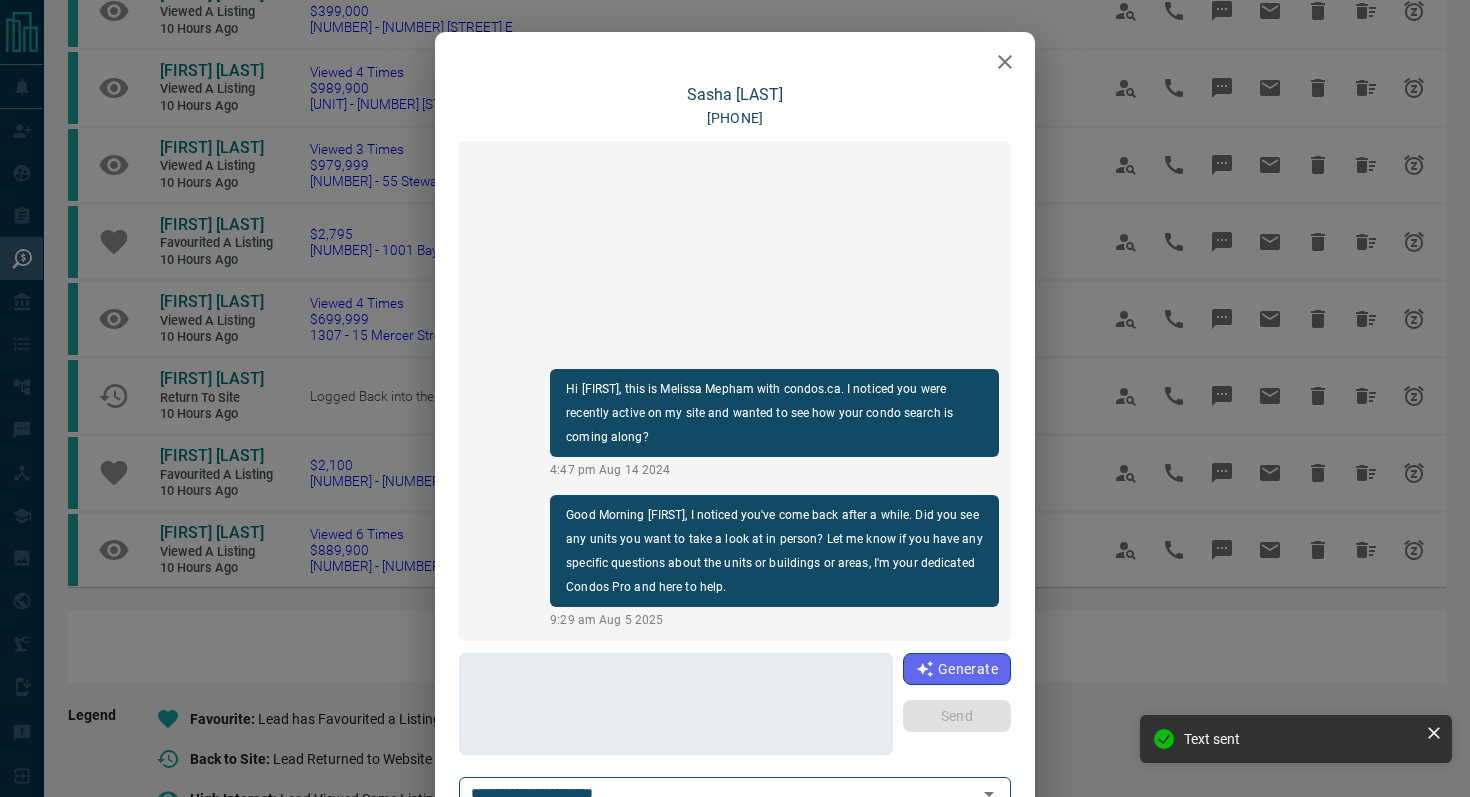 click 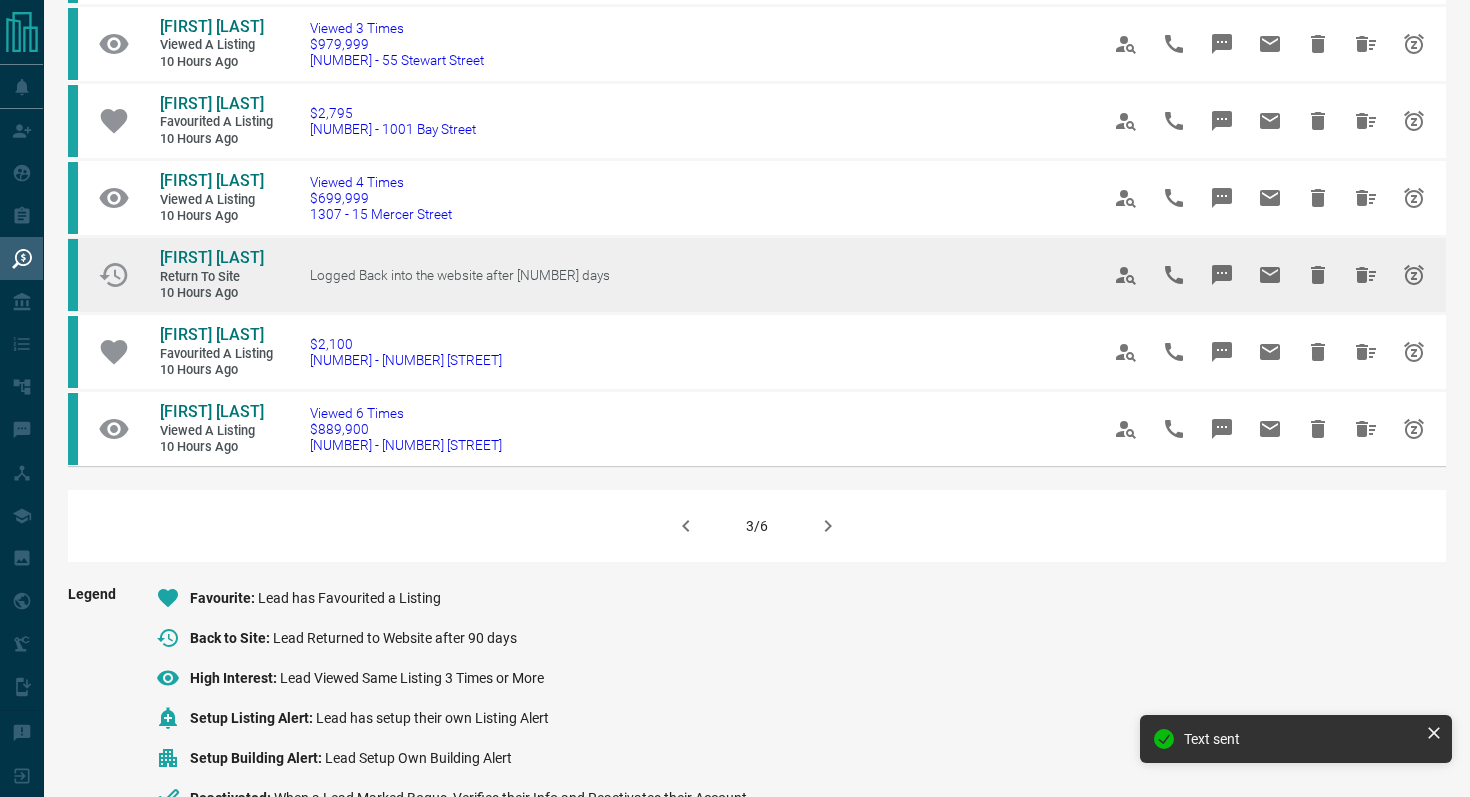 scroll, scrollTop: 1259, scrollLeft: 0, axis: vertical 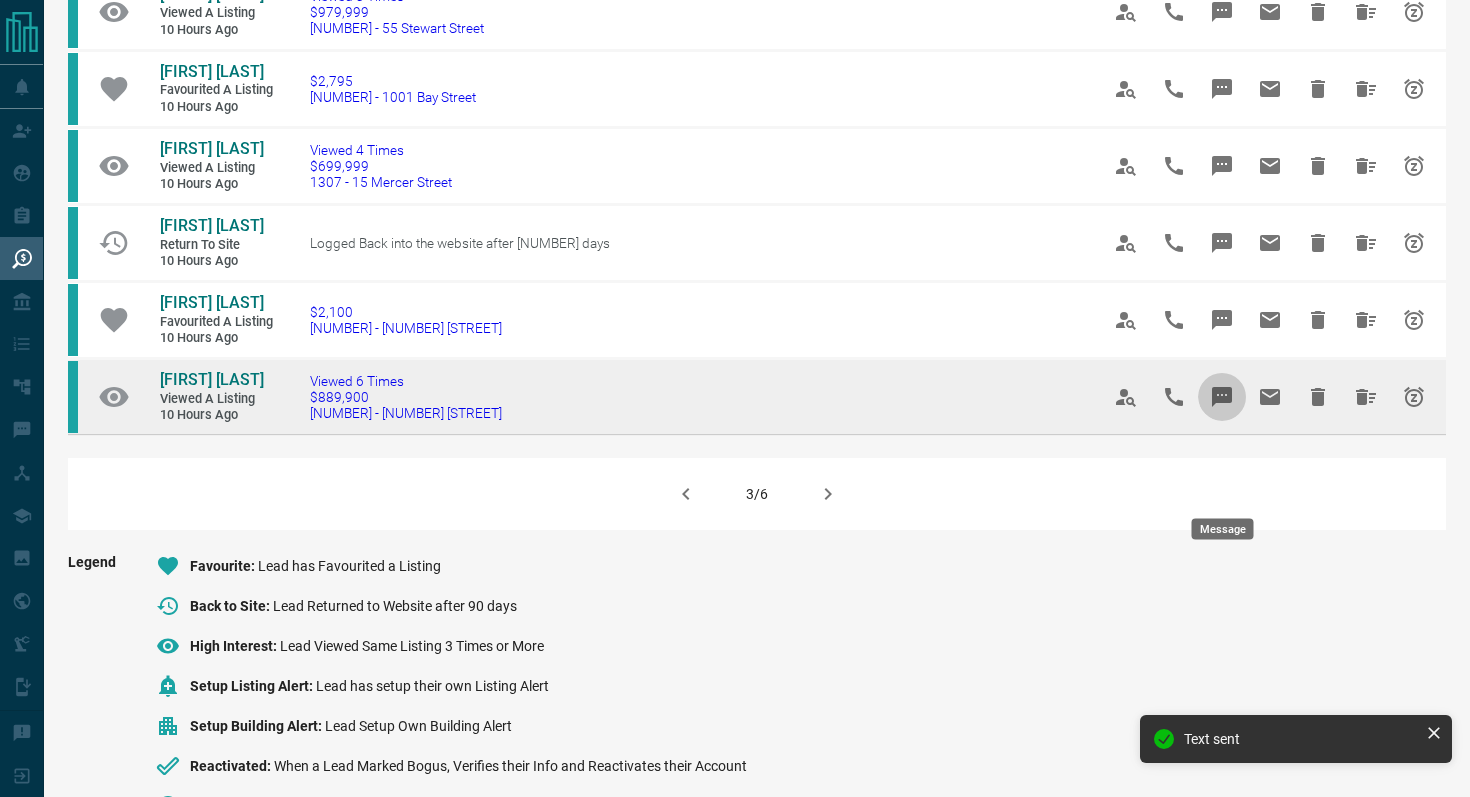 click 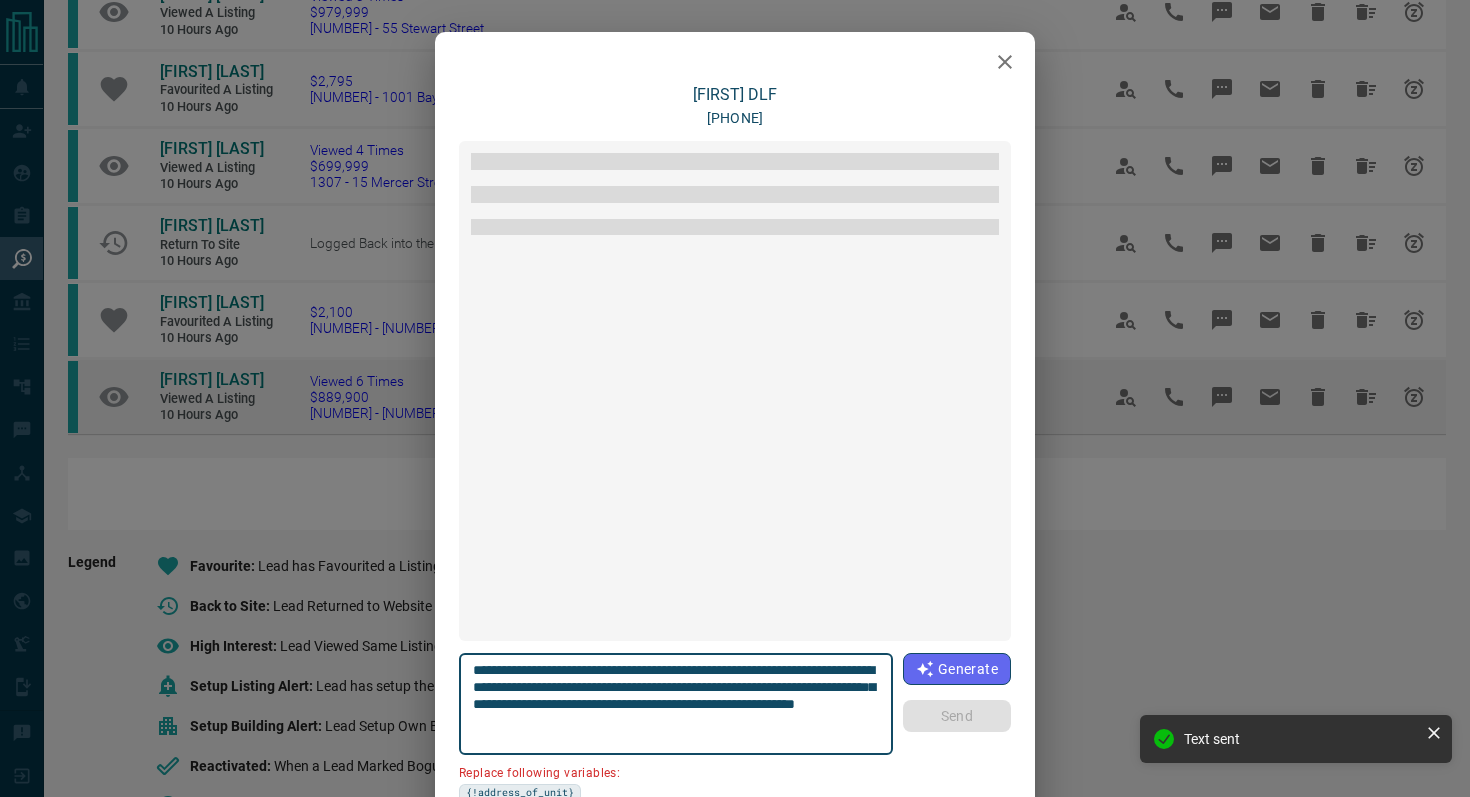 scroll, scrollTop: 684, scrollLeft: 0, axis: vertical 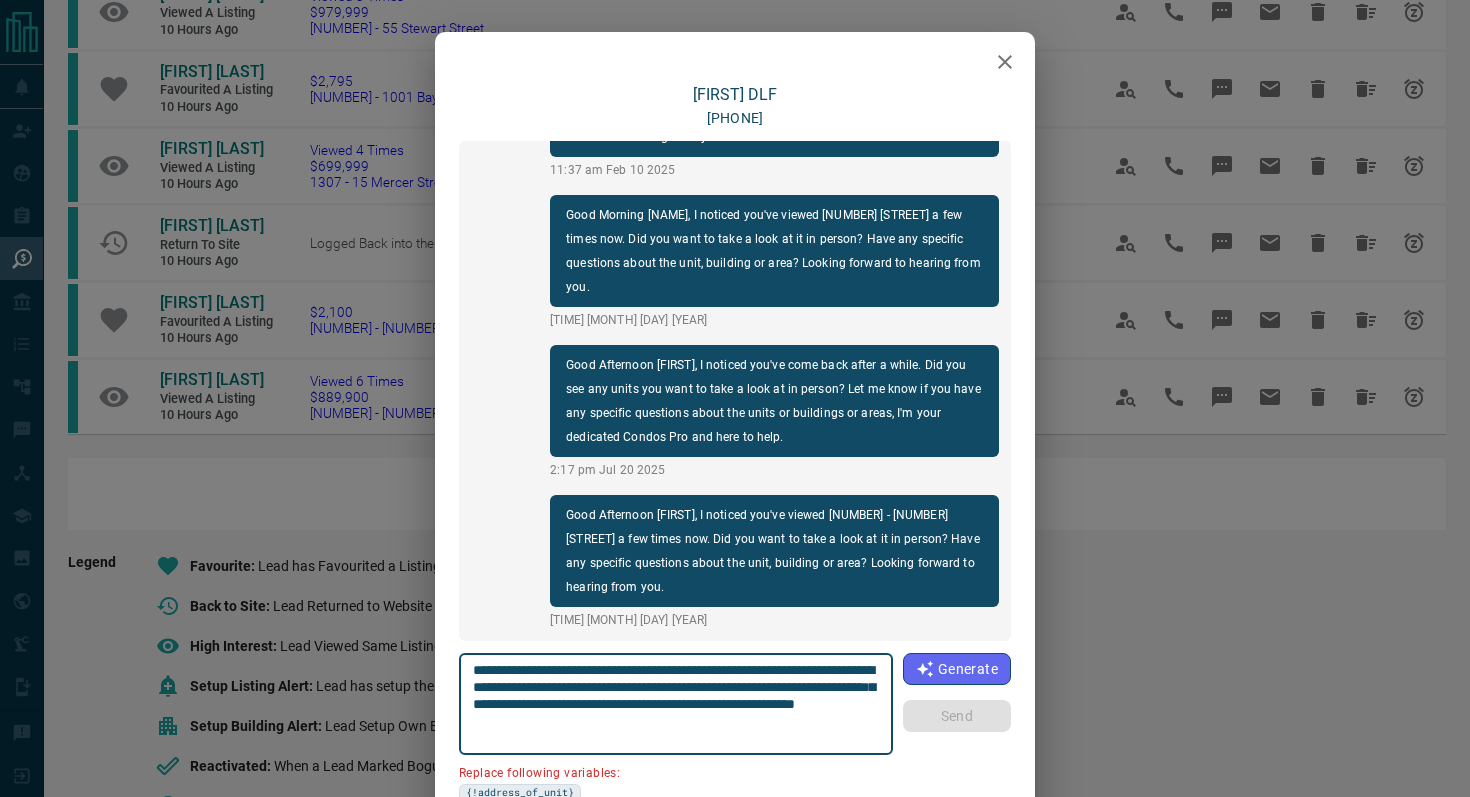 click at bounding box center [1005, 62] 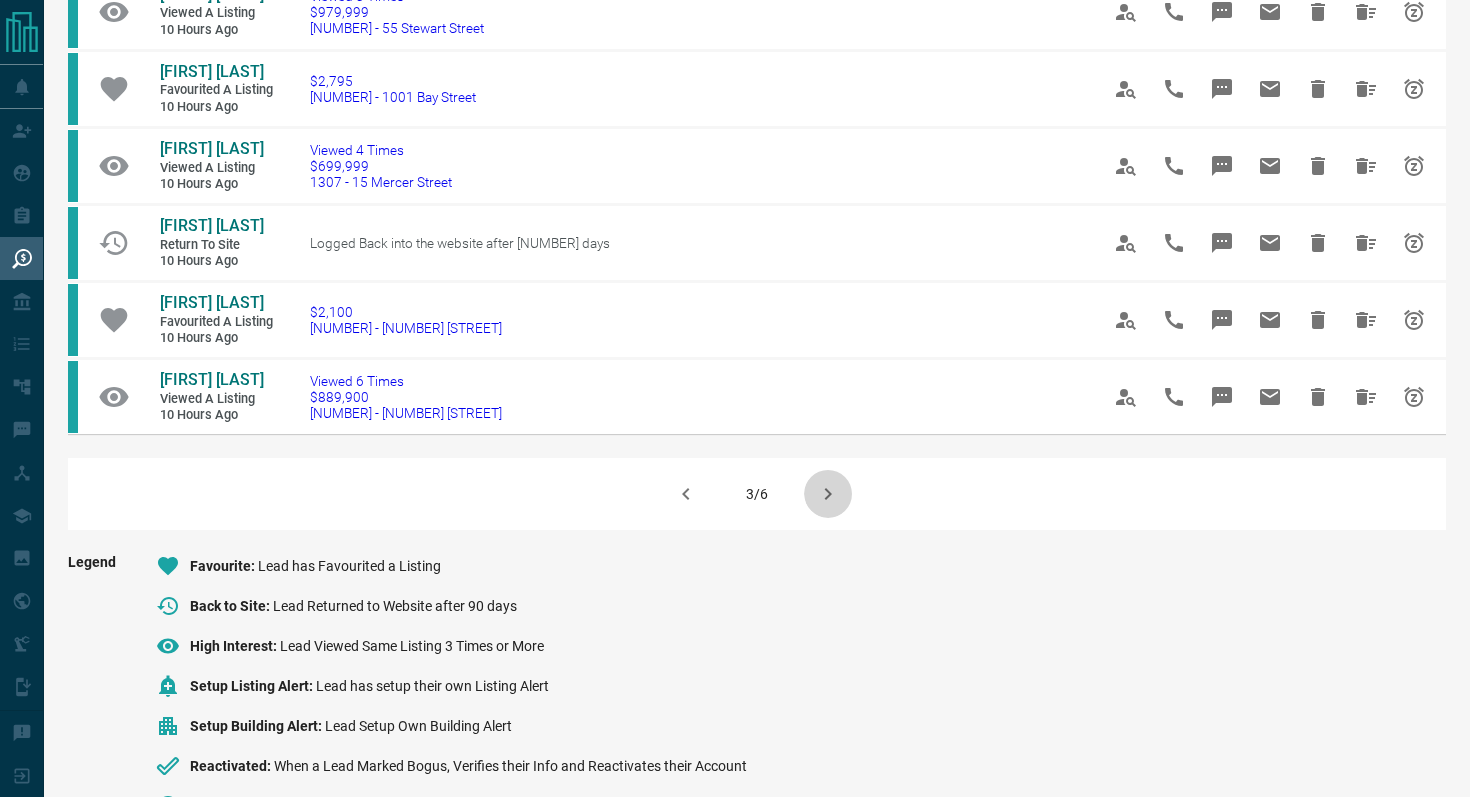 click 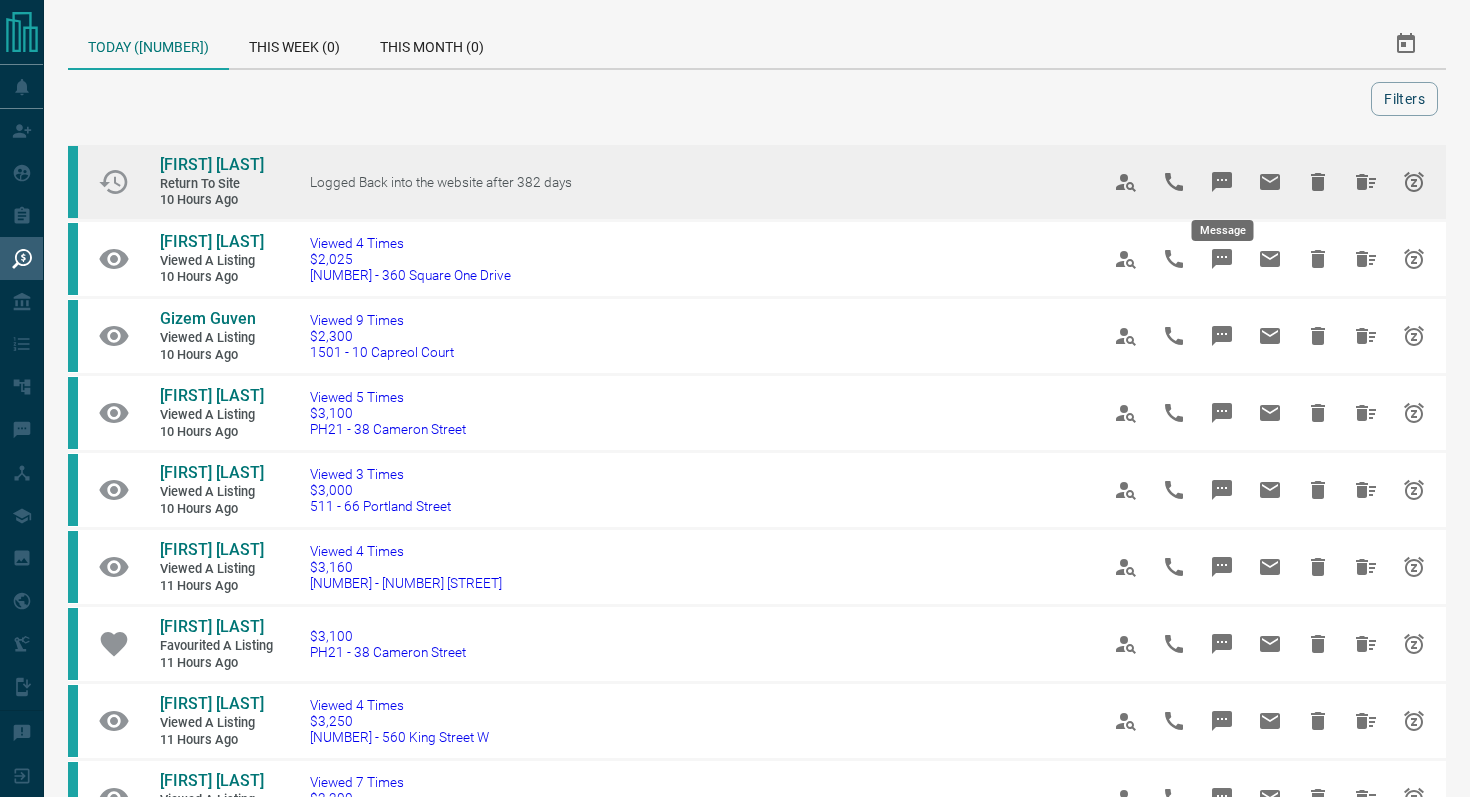 click 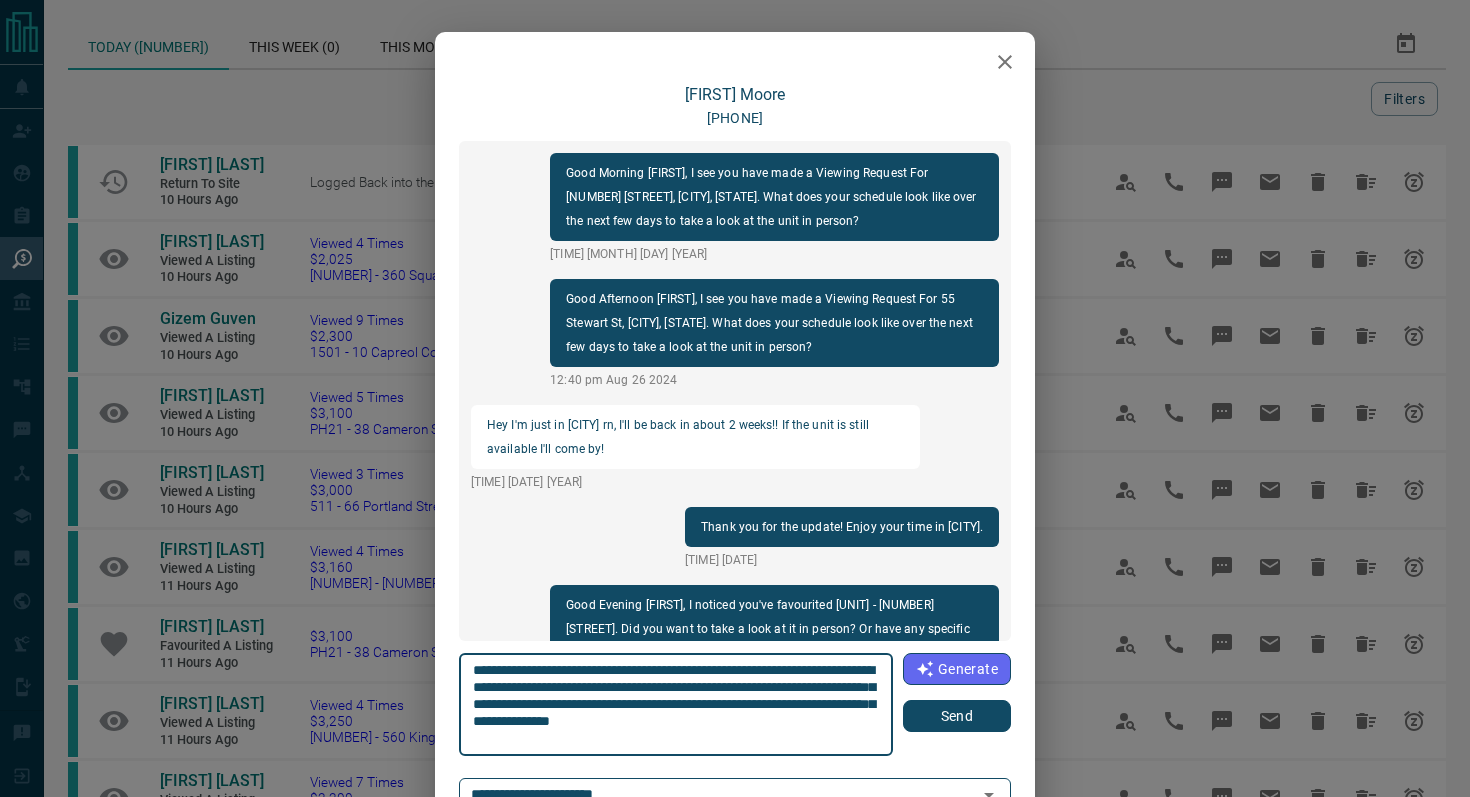 scroll, scrollTop: 468, scrollLeft: 0, axis: vertical 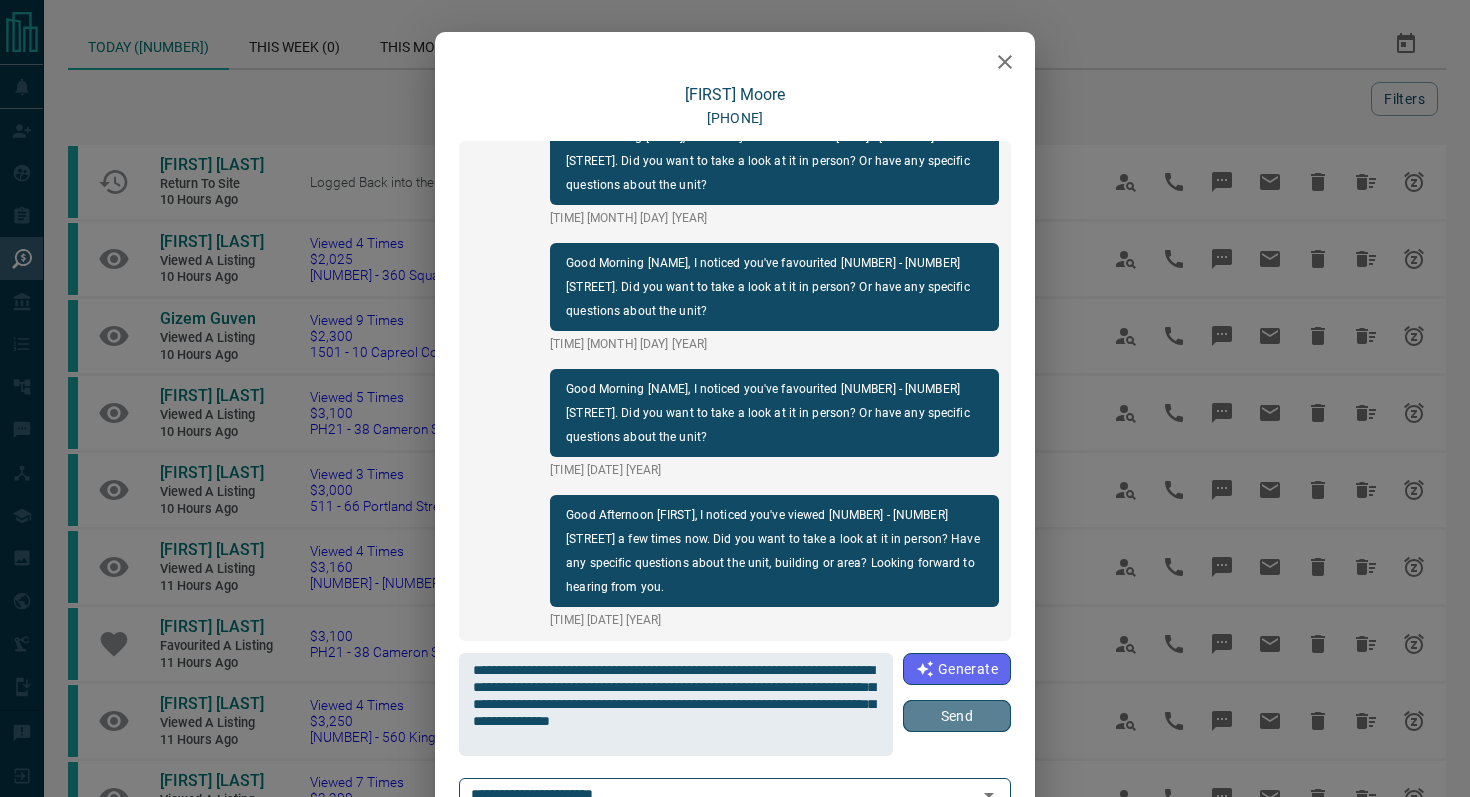 click on "Send" at bounding box center [957, 716] 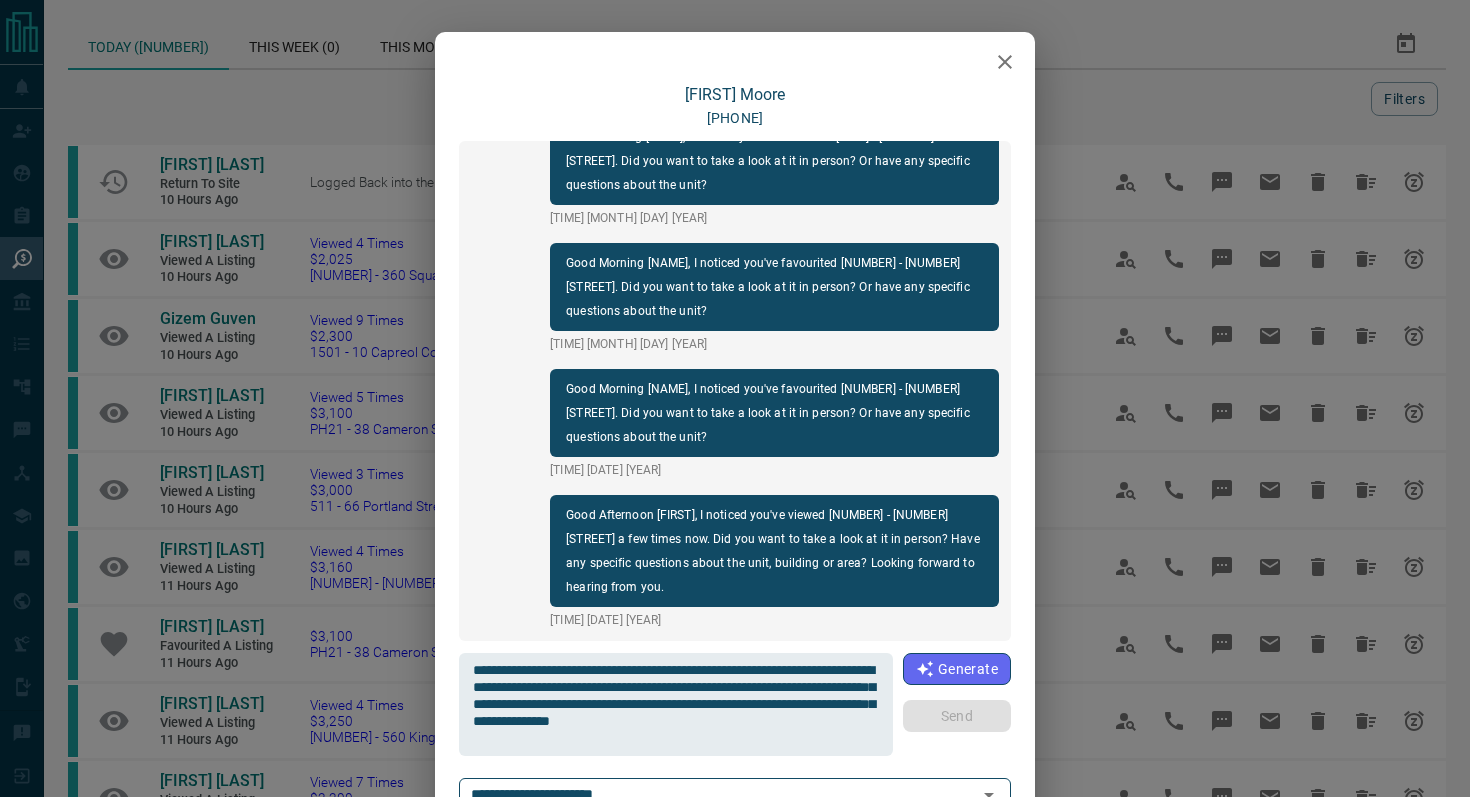 type 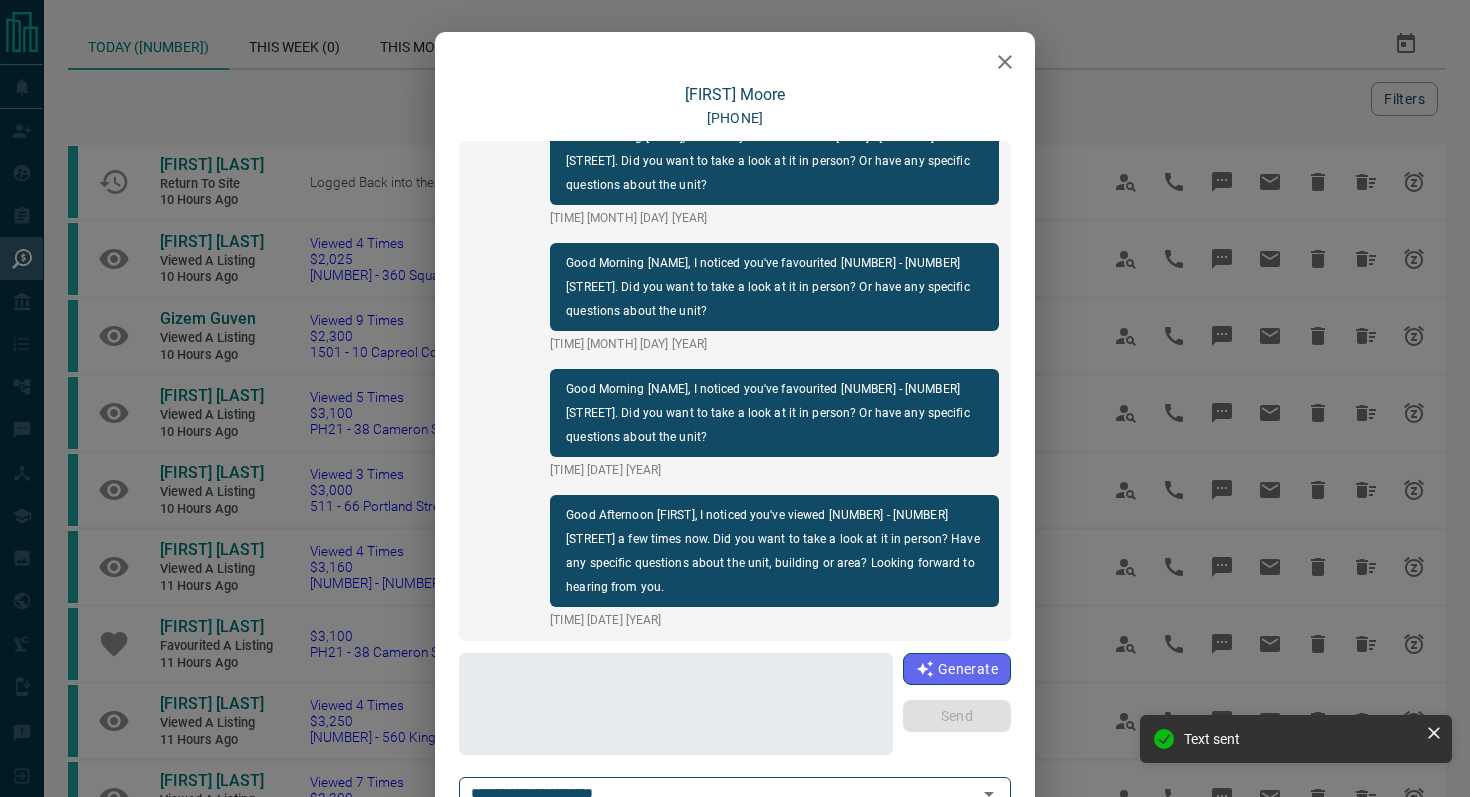 scroll, scrollTop: 618, scrollLeft: 0, axis: vertical 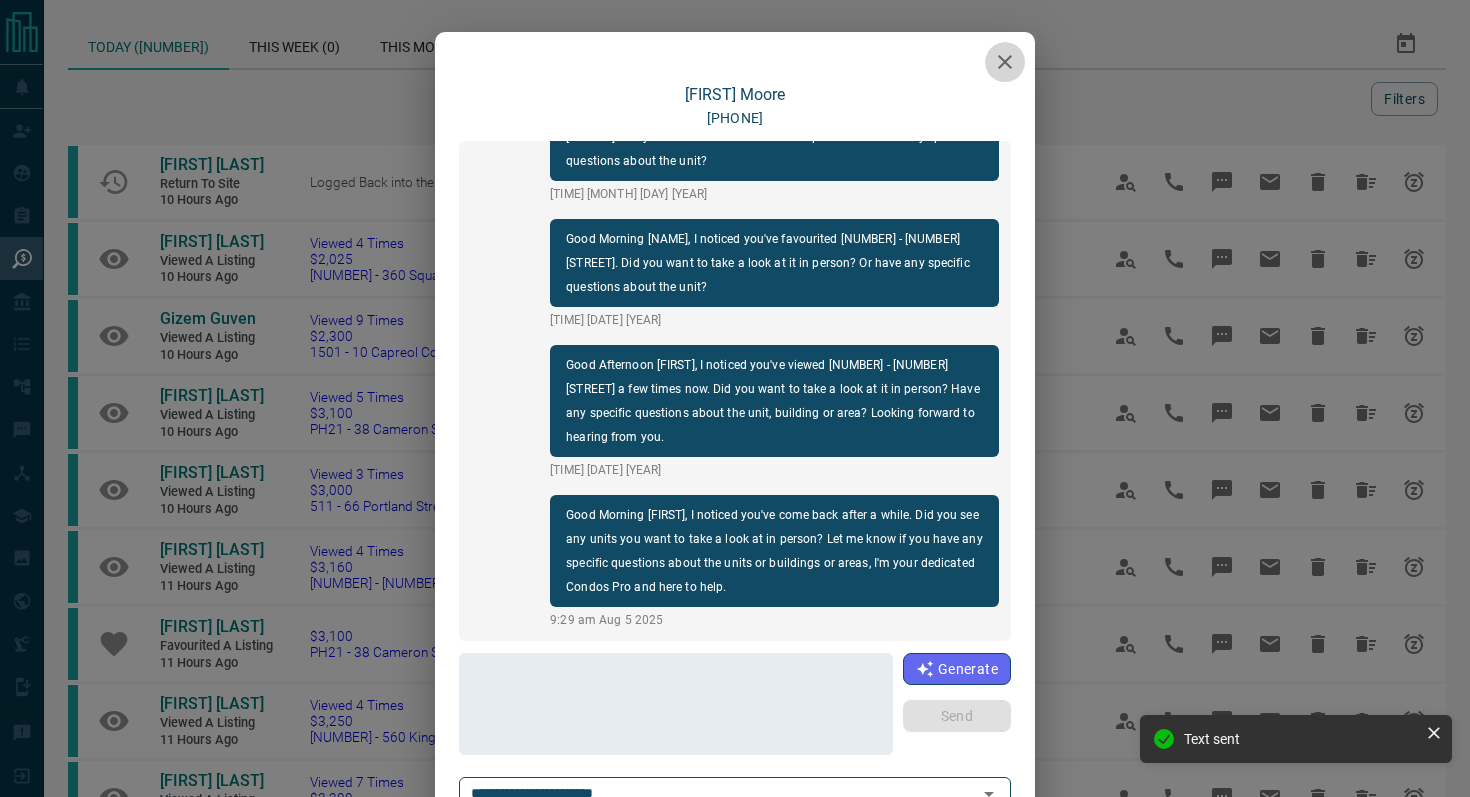 click 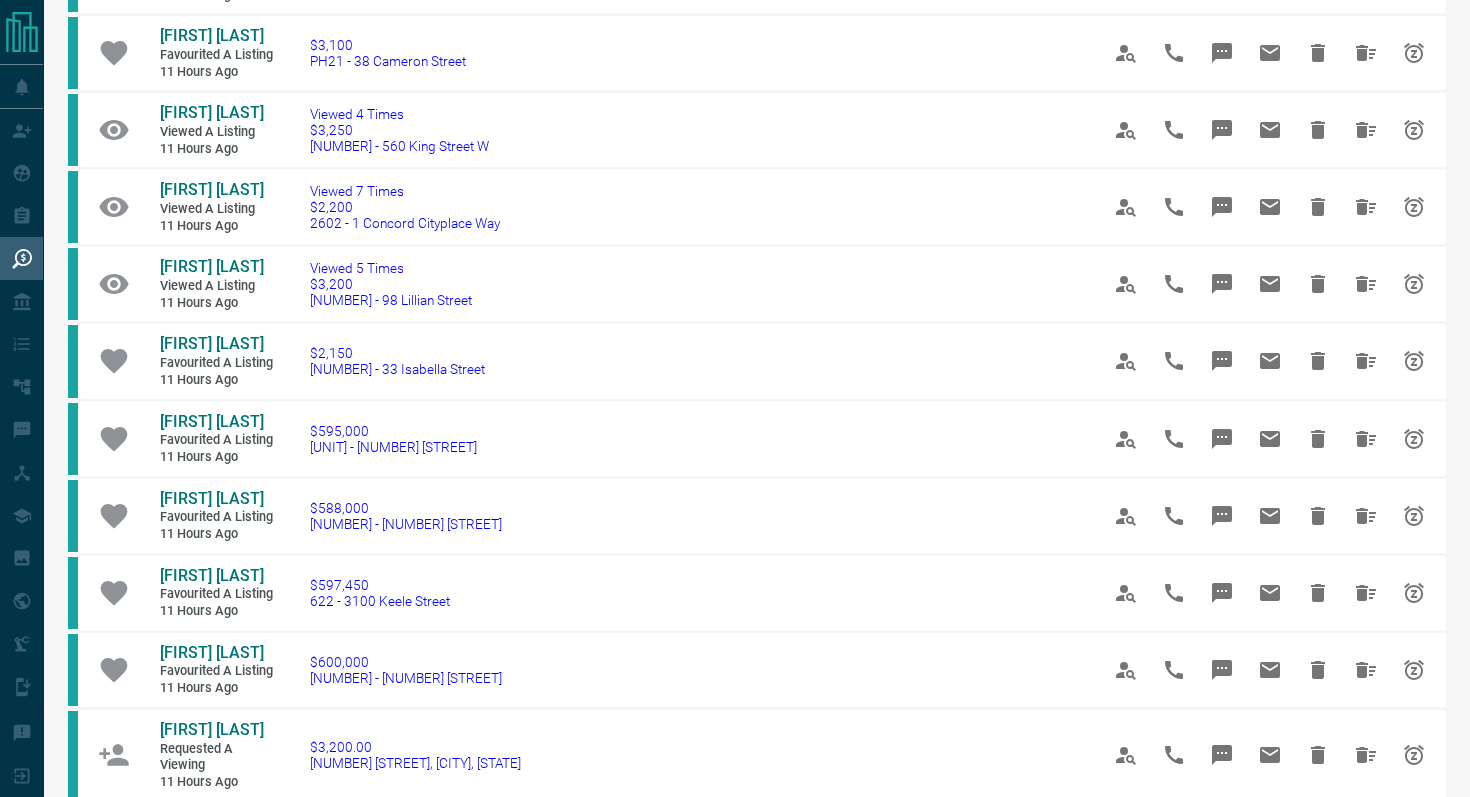 scroll, scrollTop: 592, scrollLeft: 0, axis: vertical 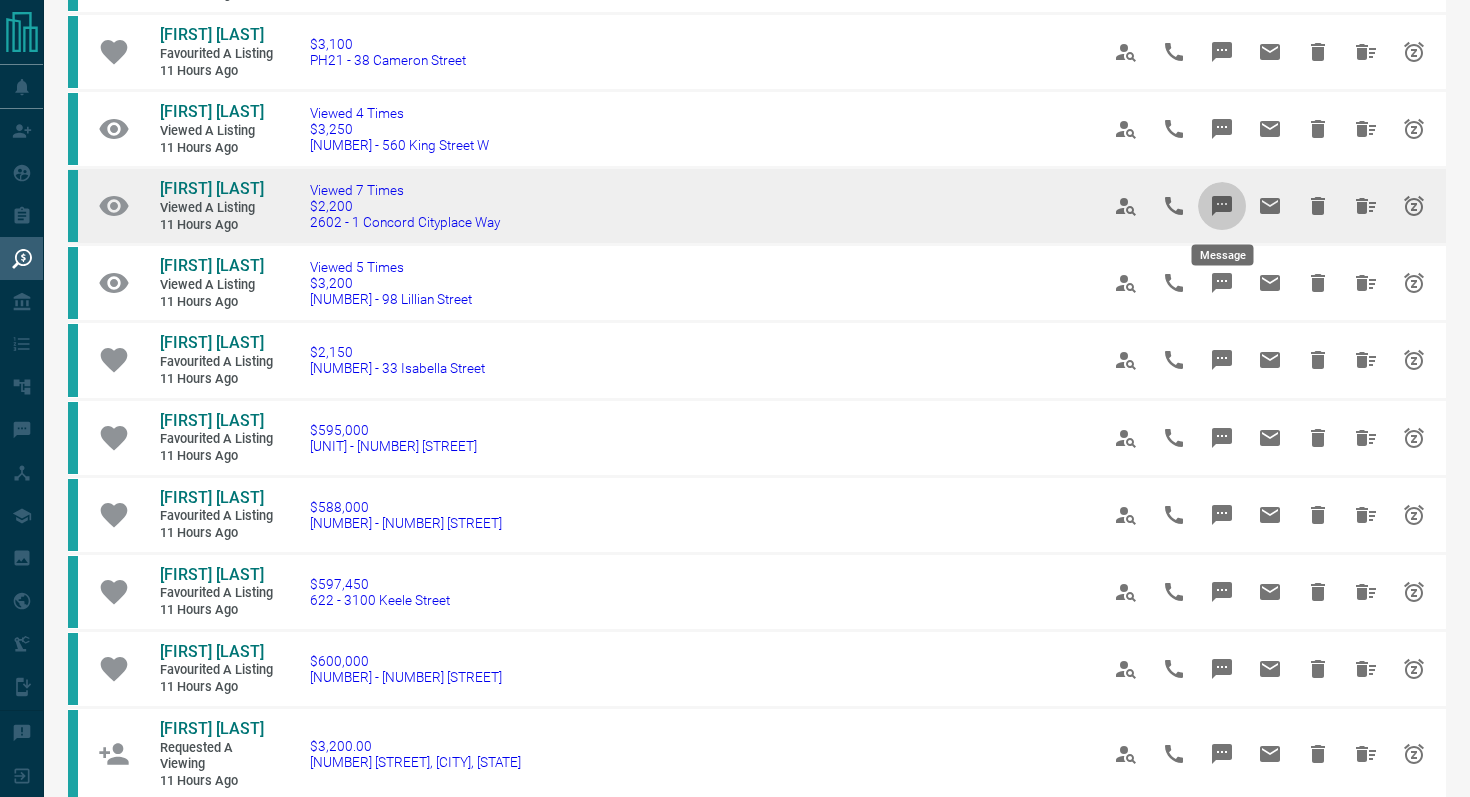 click 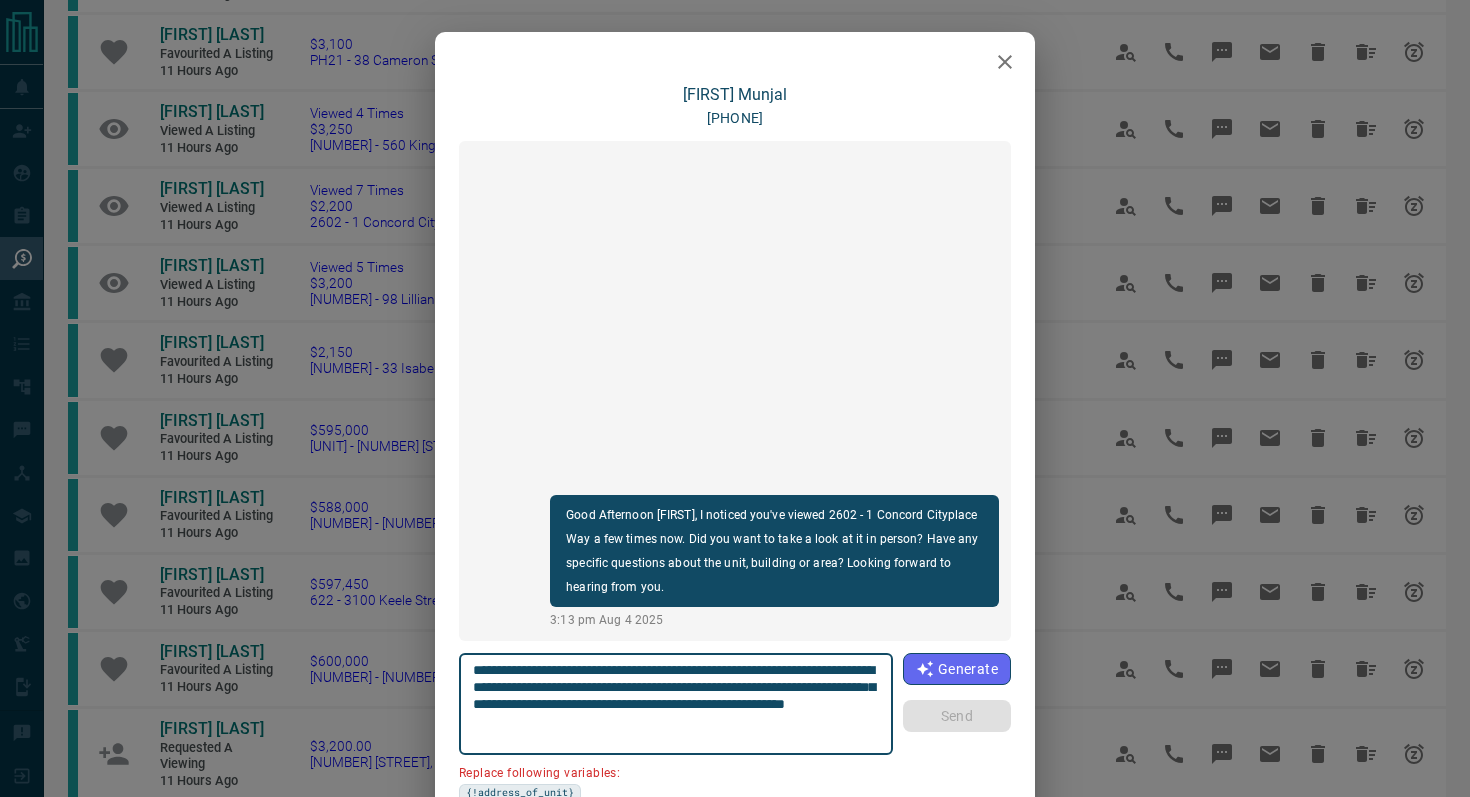 click 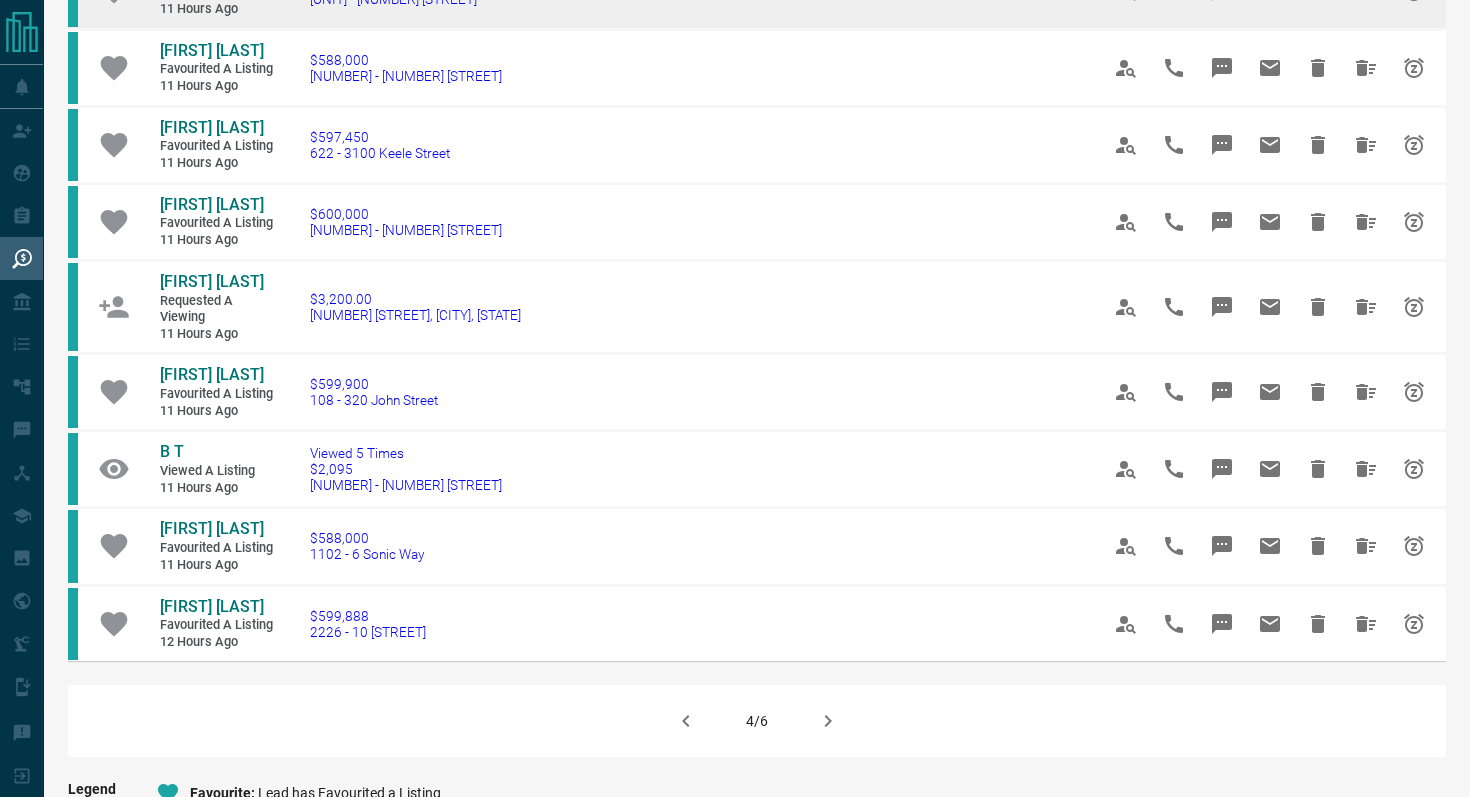 scroll, scrollTop: 1057, scrollLeft: 0, axis: vertical 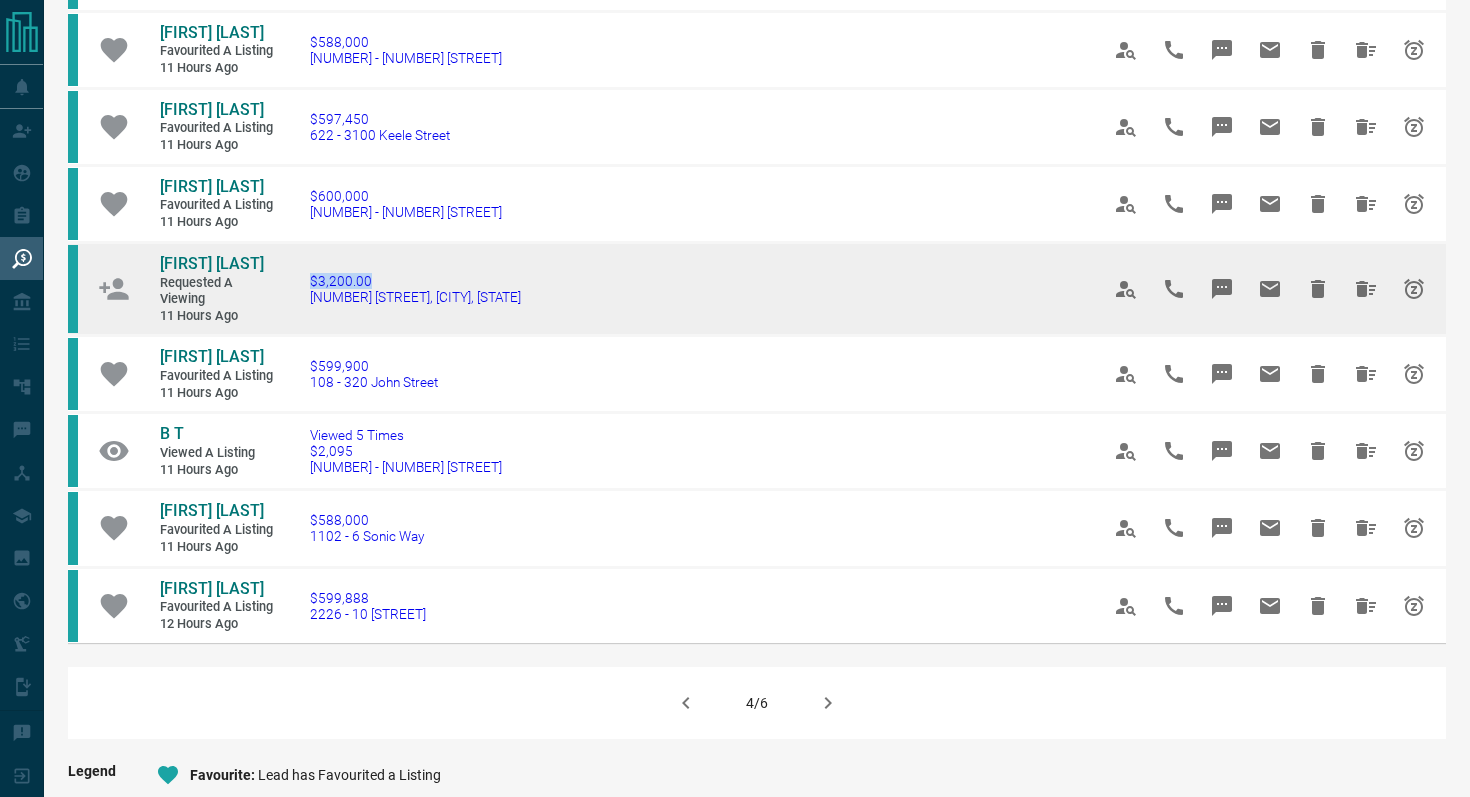 drag, startPoint x: 539, startPoint y: 309, endPoint x: 301, endPoint y: 307, distance: 238.0084 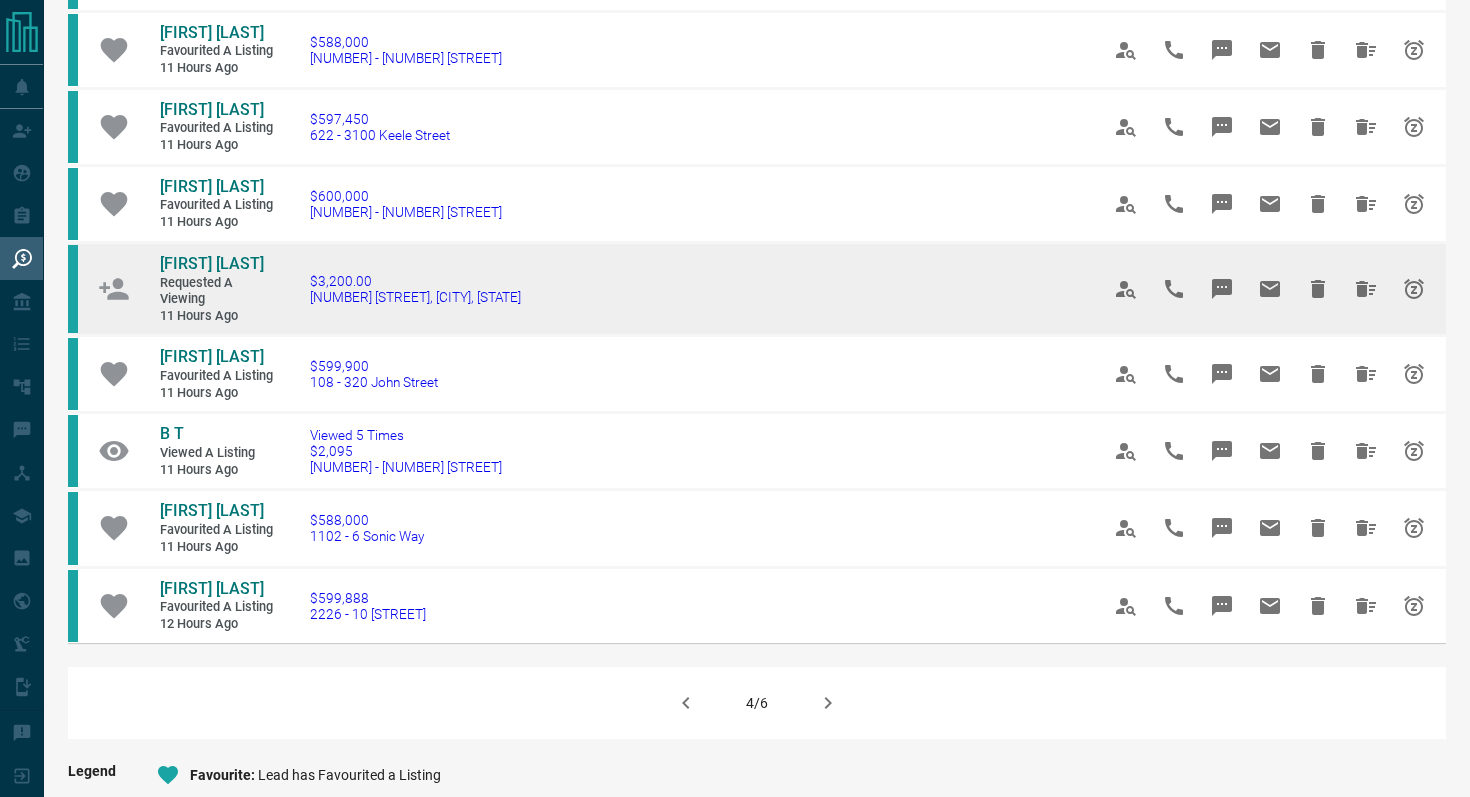 click on "$[PRICE] [NUMBER] [STREET], [CITY], [STATE]" at bounding box center (674, 289) 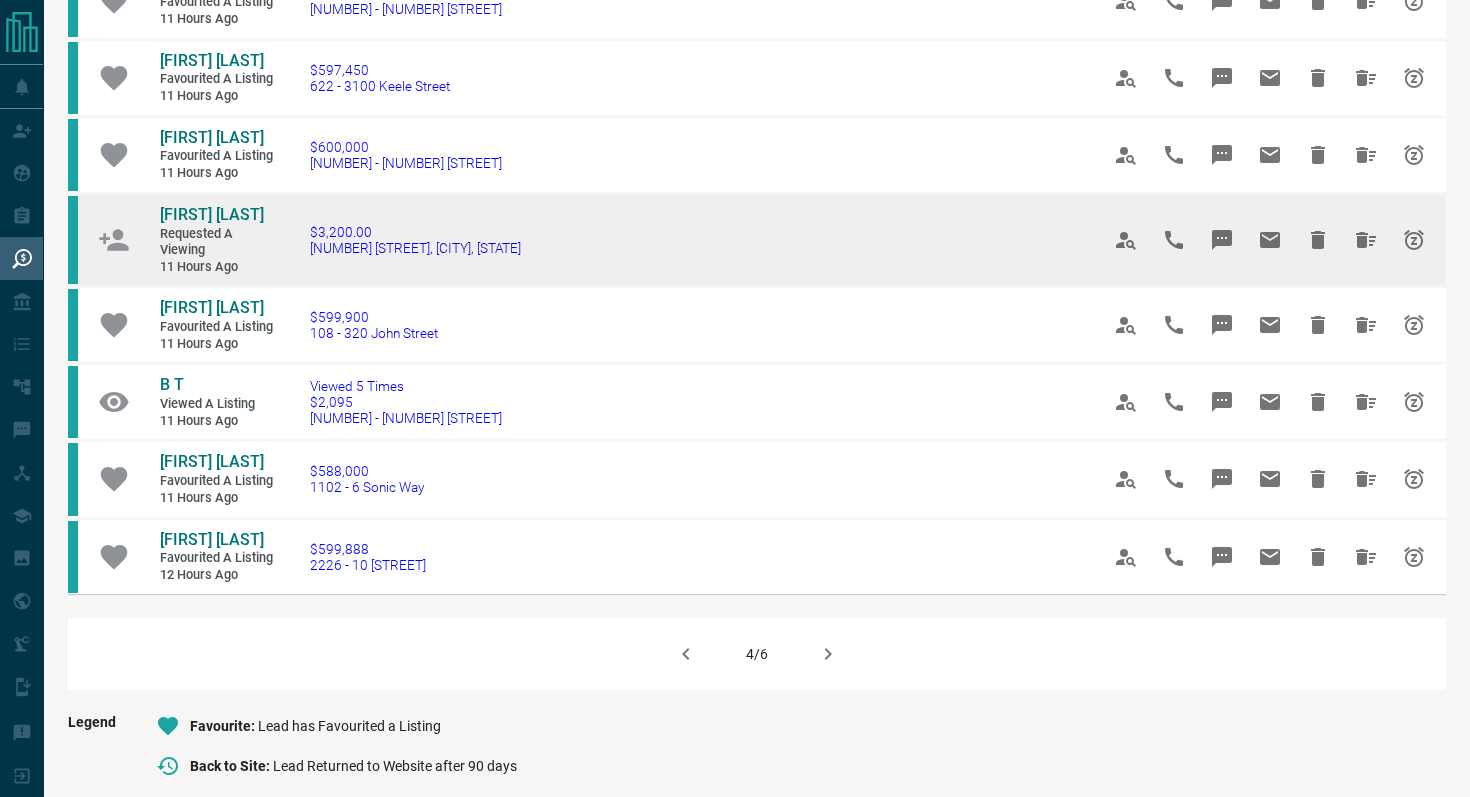scroll, scrollTop: 1119, scrollLeft: 0, axis: vertical 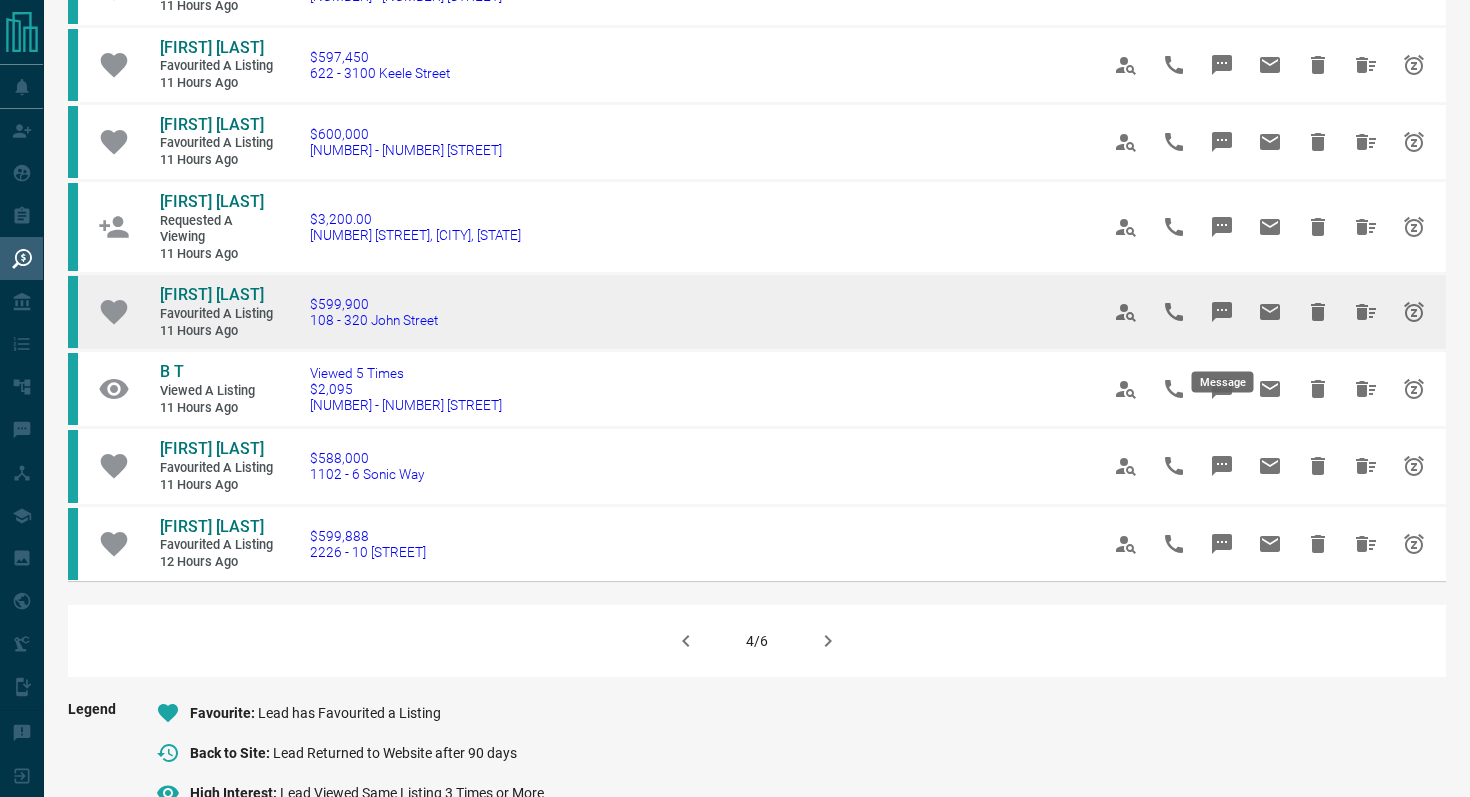 click 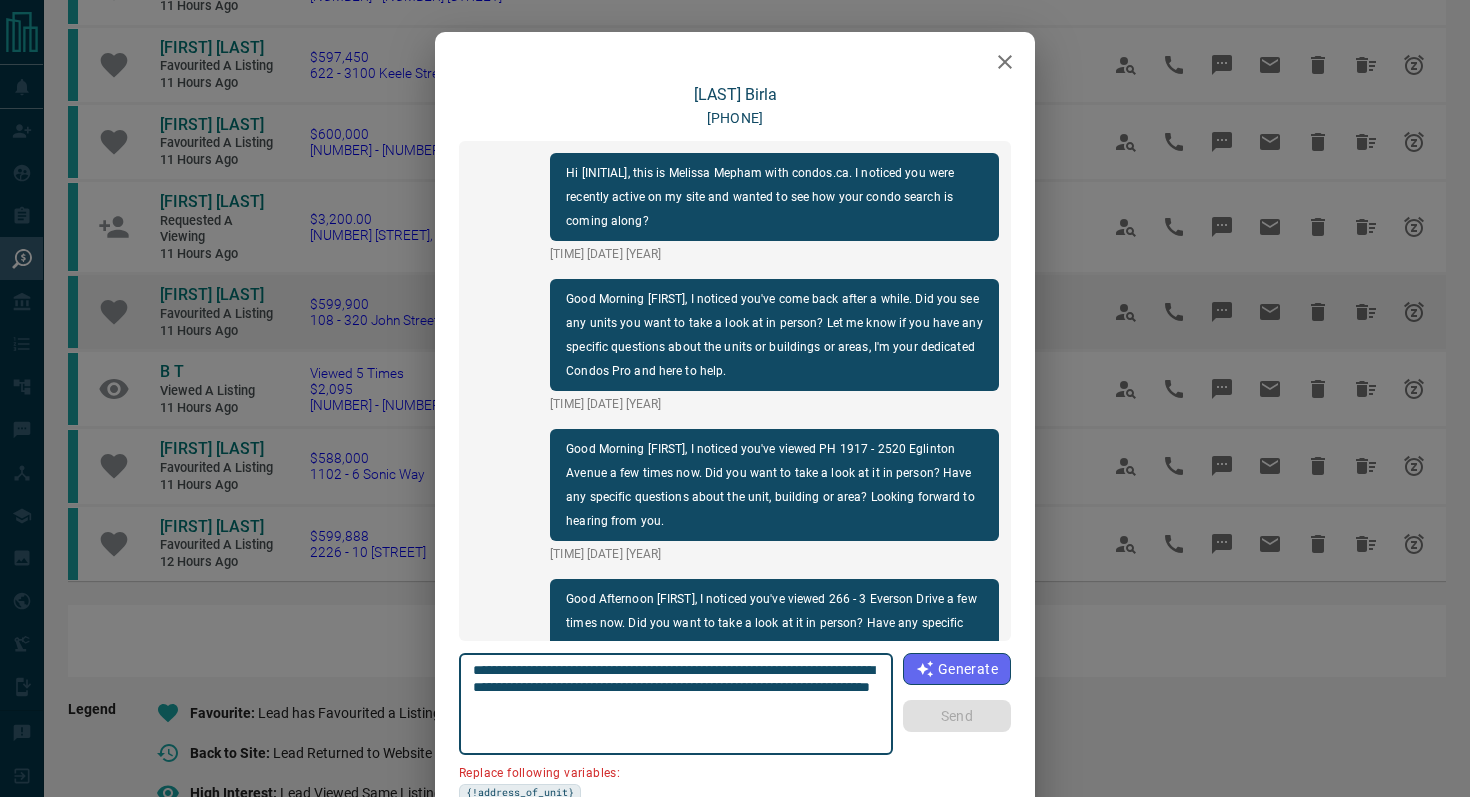 scroll, scrollTop: 612, scrollLeft: 0, axis: vertical 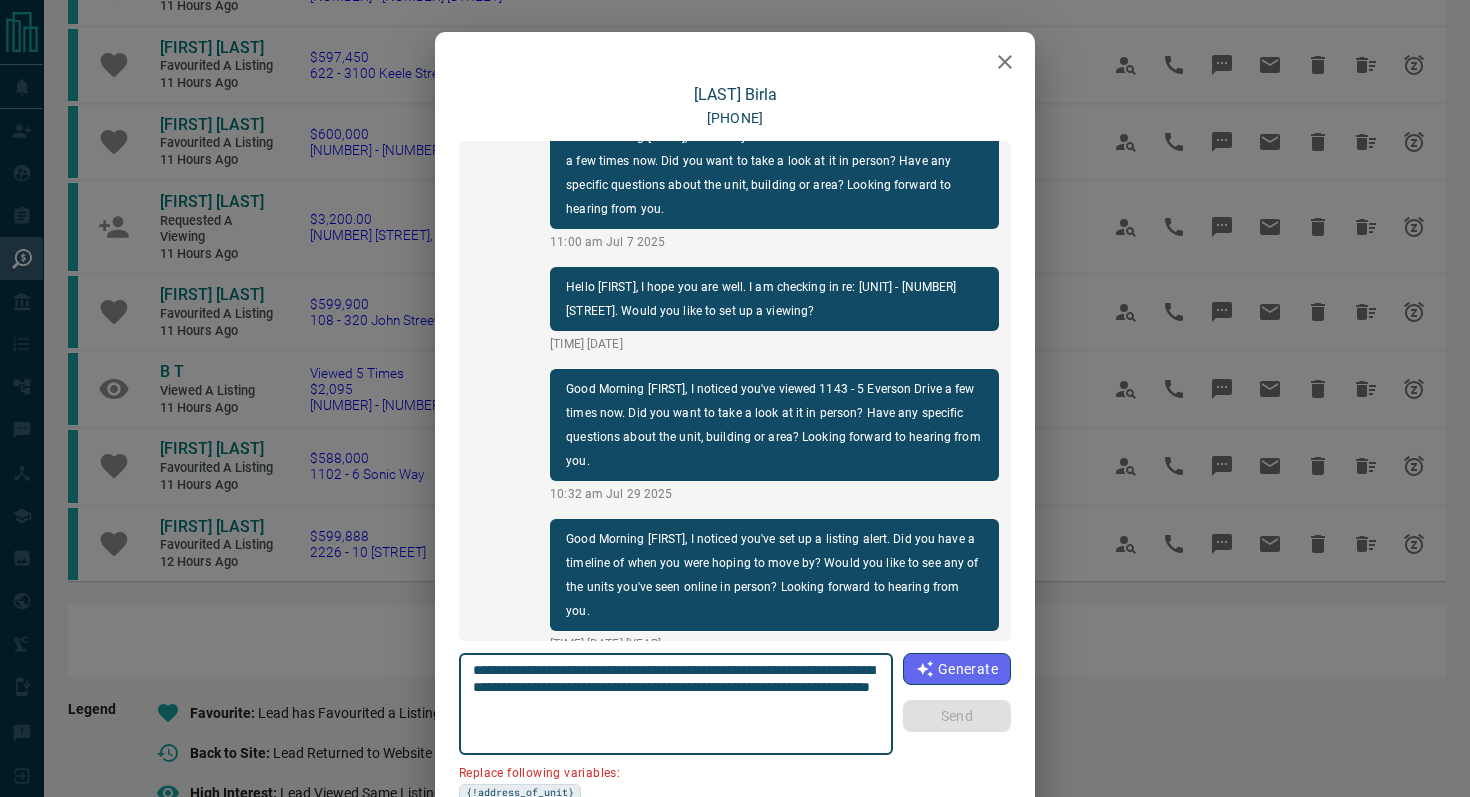 click at bounding box center [1005, 62] 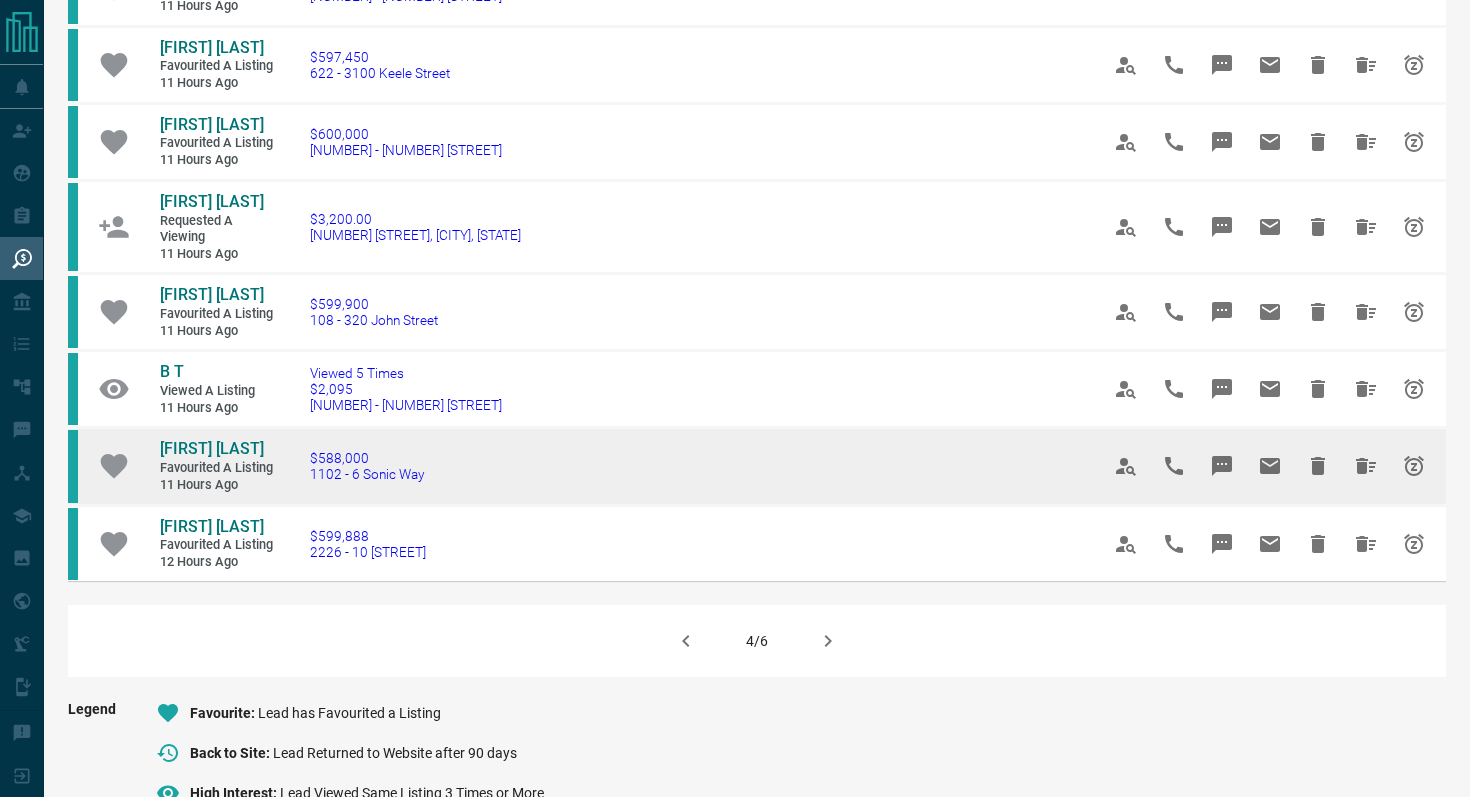 scroll, scrollTop: 1142, scrollLeft: 0, axis: vertical 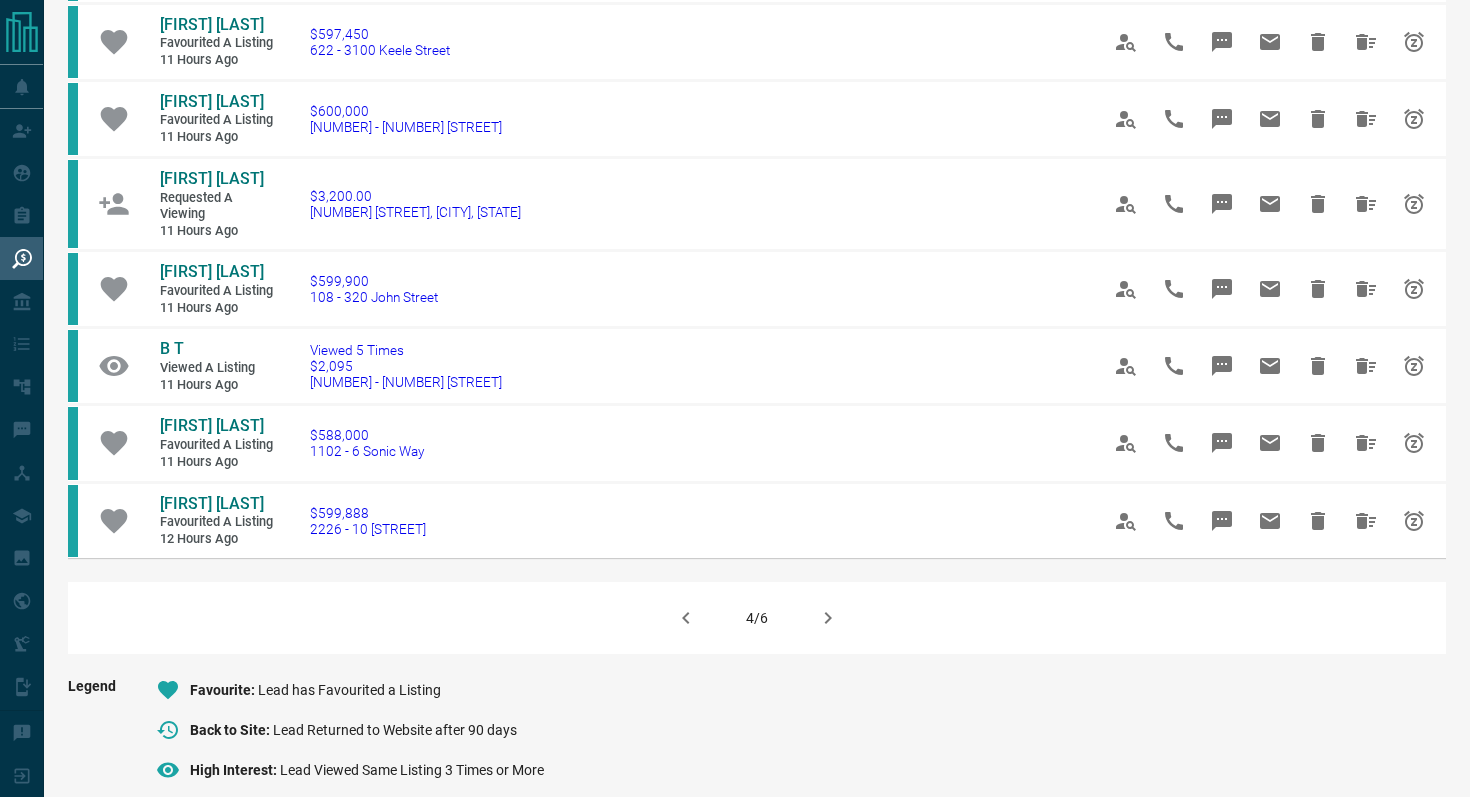 click at bounding box center [828, 618] 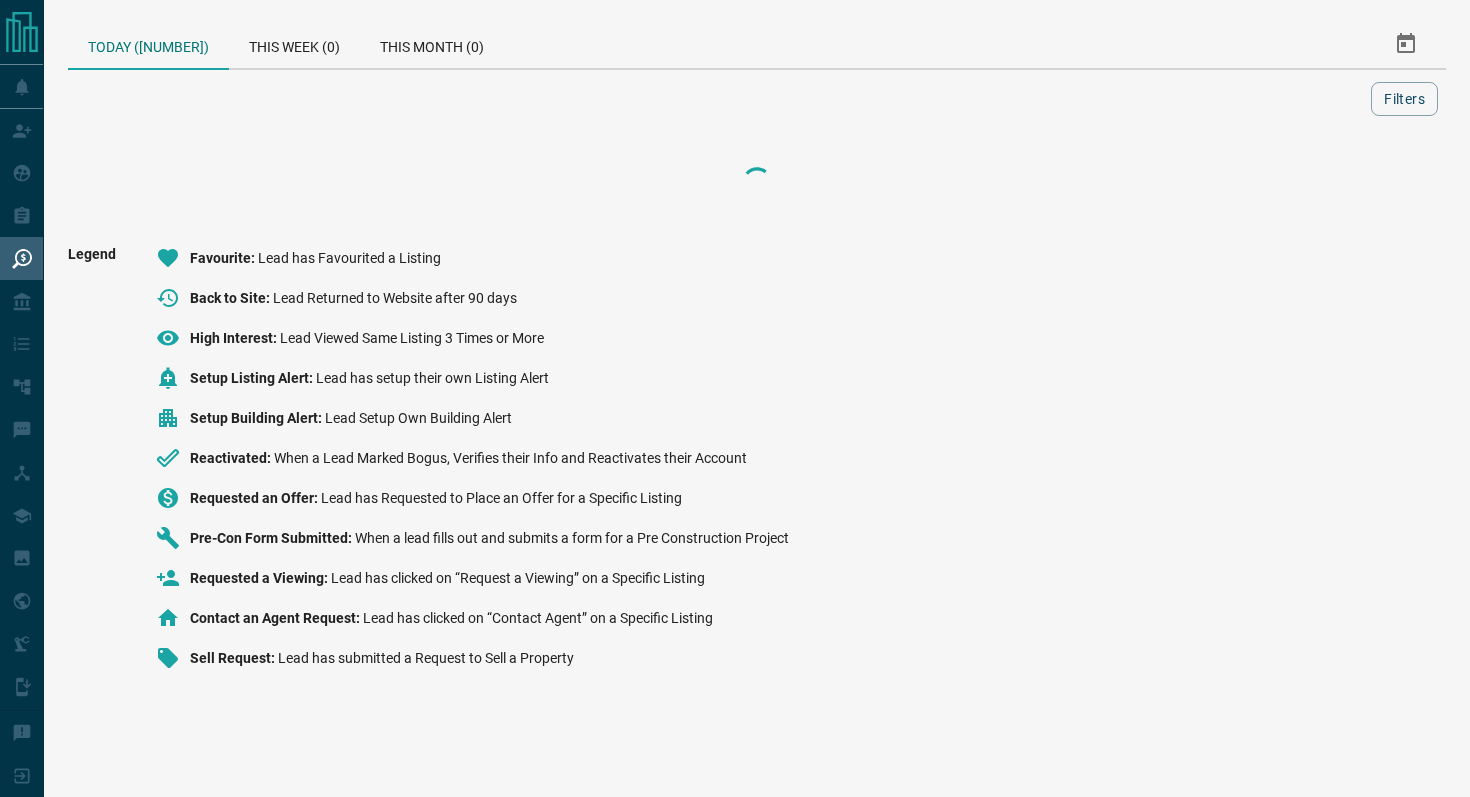 scroll, scrollTop: 0, scrollLeft: 0, axis: both 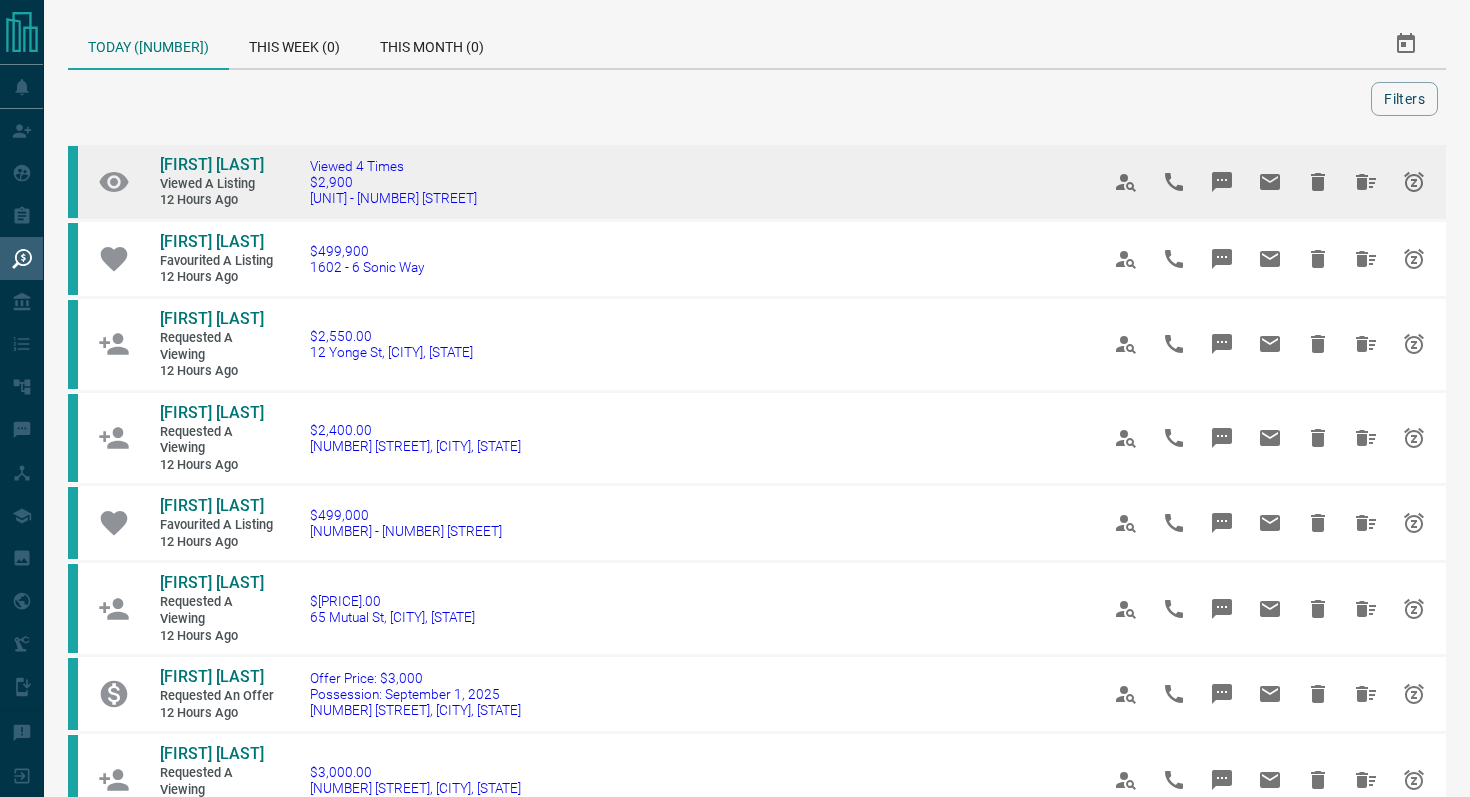 click 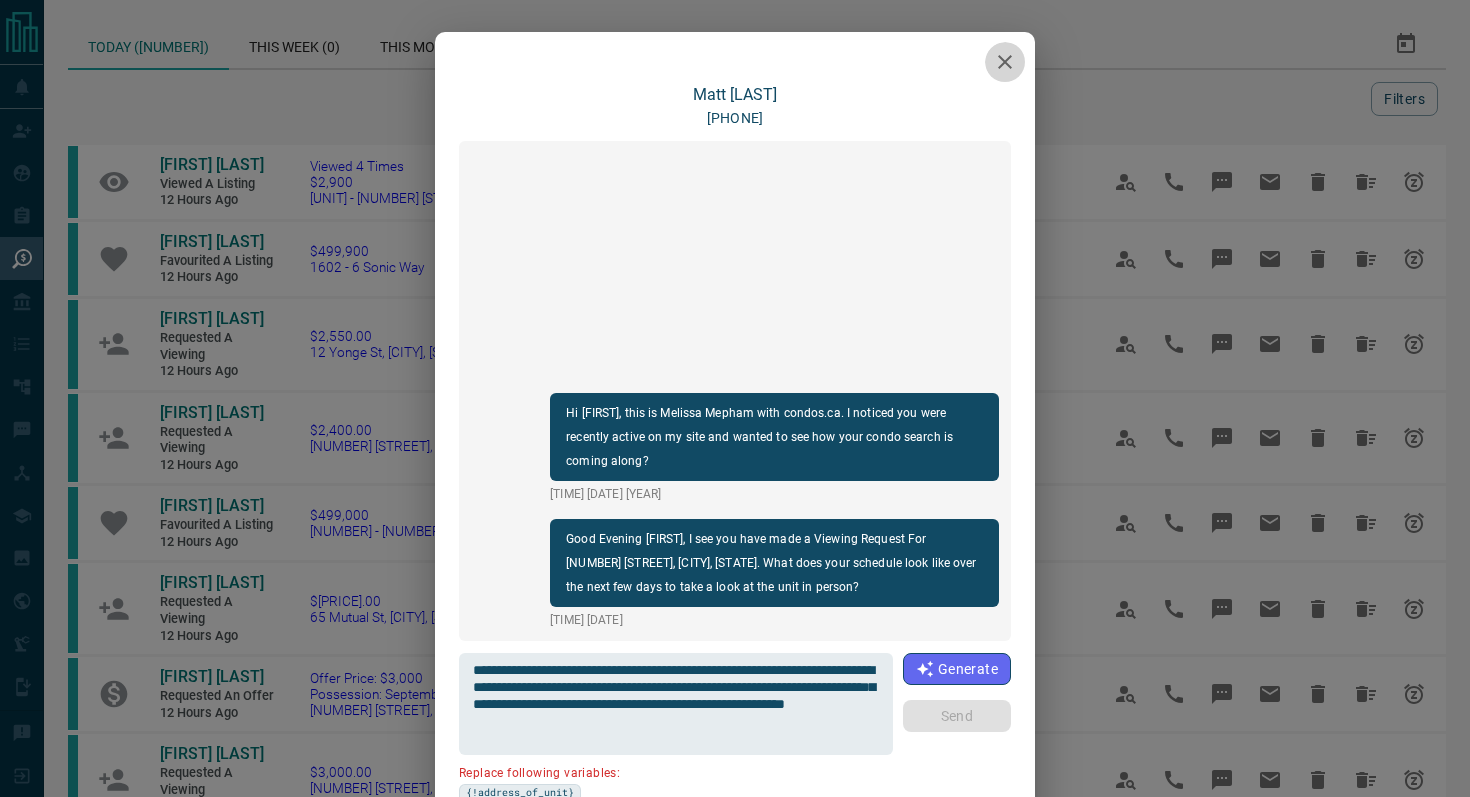 click at bounding box center (1005, 62) 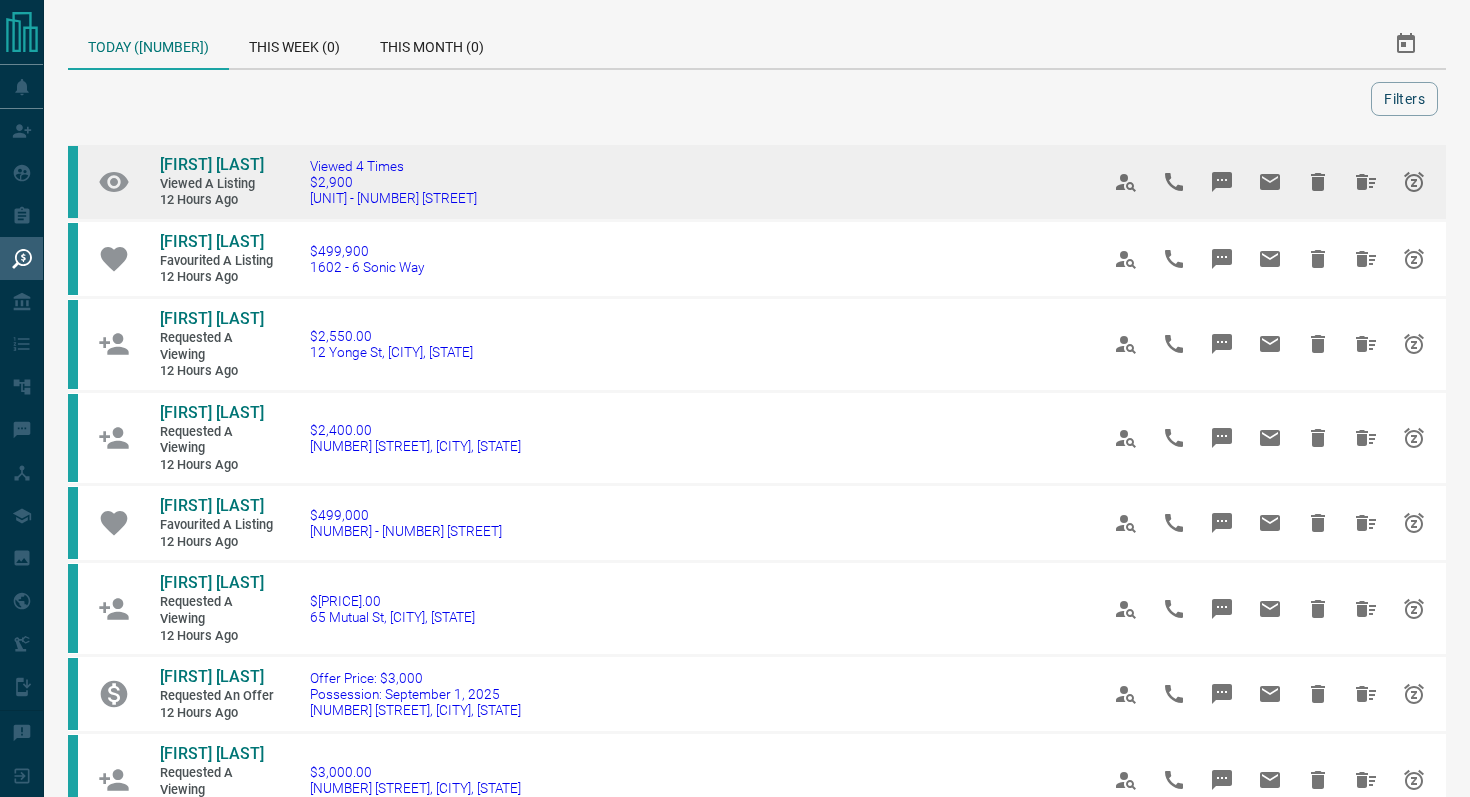 drag, startPoint x: 515, startPoint y: 202, endPoint x: 307, endPoint y: 202, distance: 208 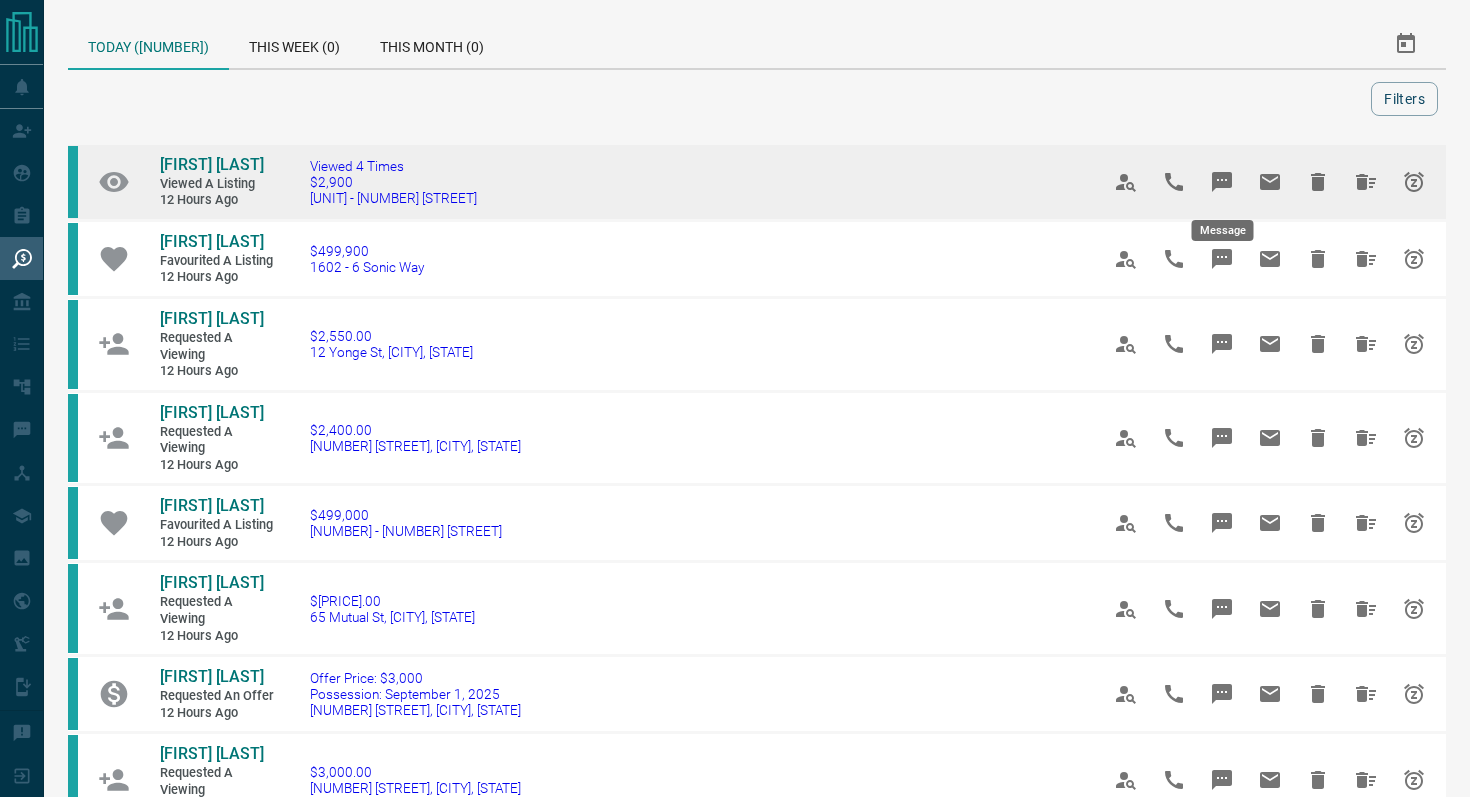 click at bounding box center (1222, 182) 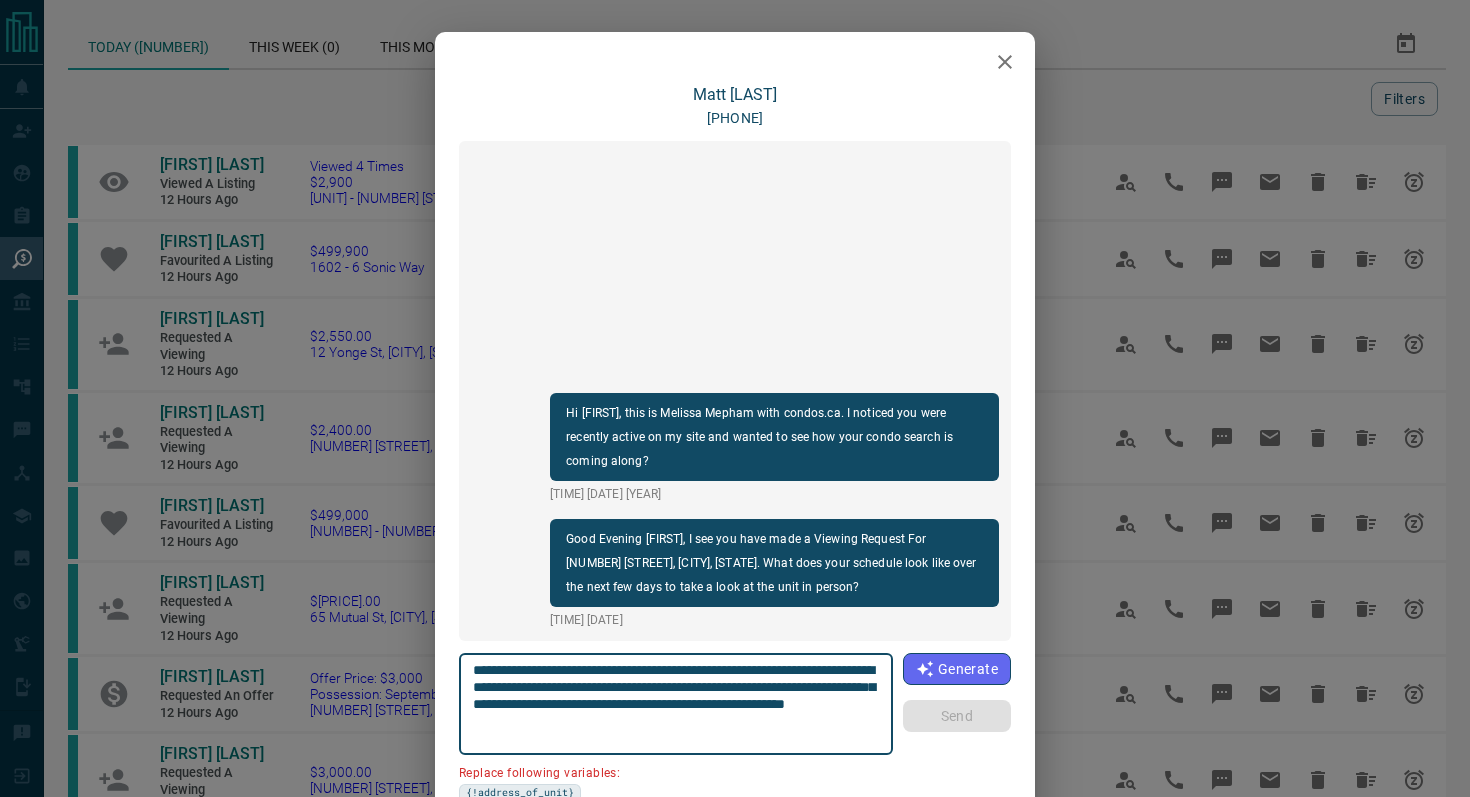 drag, startPoint x: 864, startPoint y: 670, endPoint x: 752, endPoint y: 666, distance: 112.0714 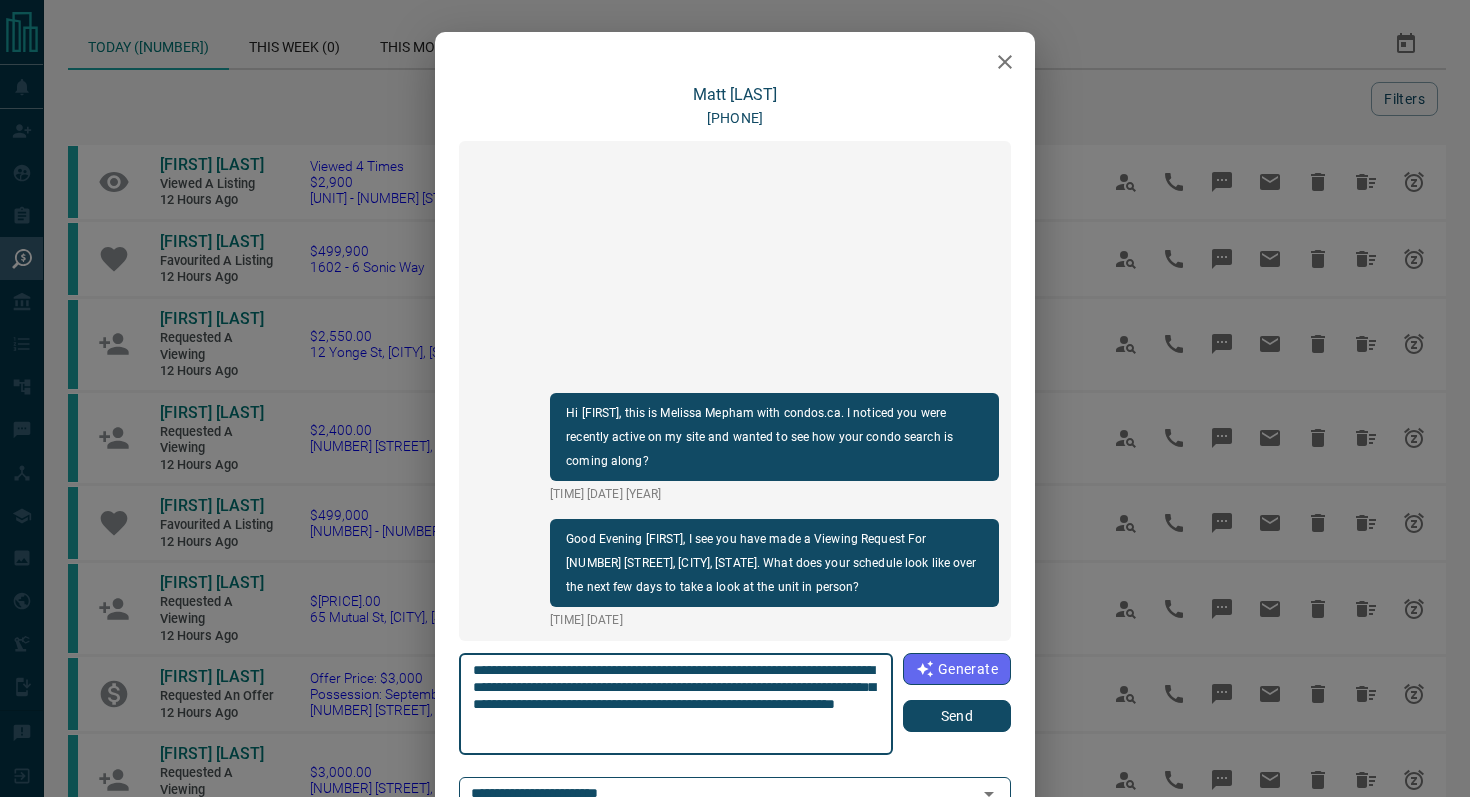 type on "**********" 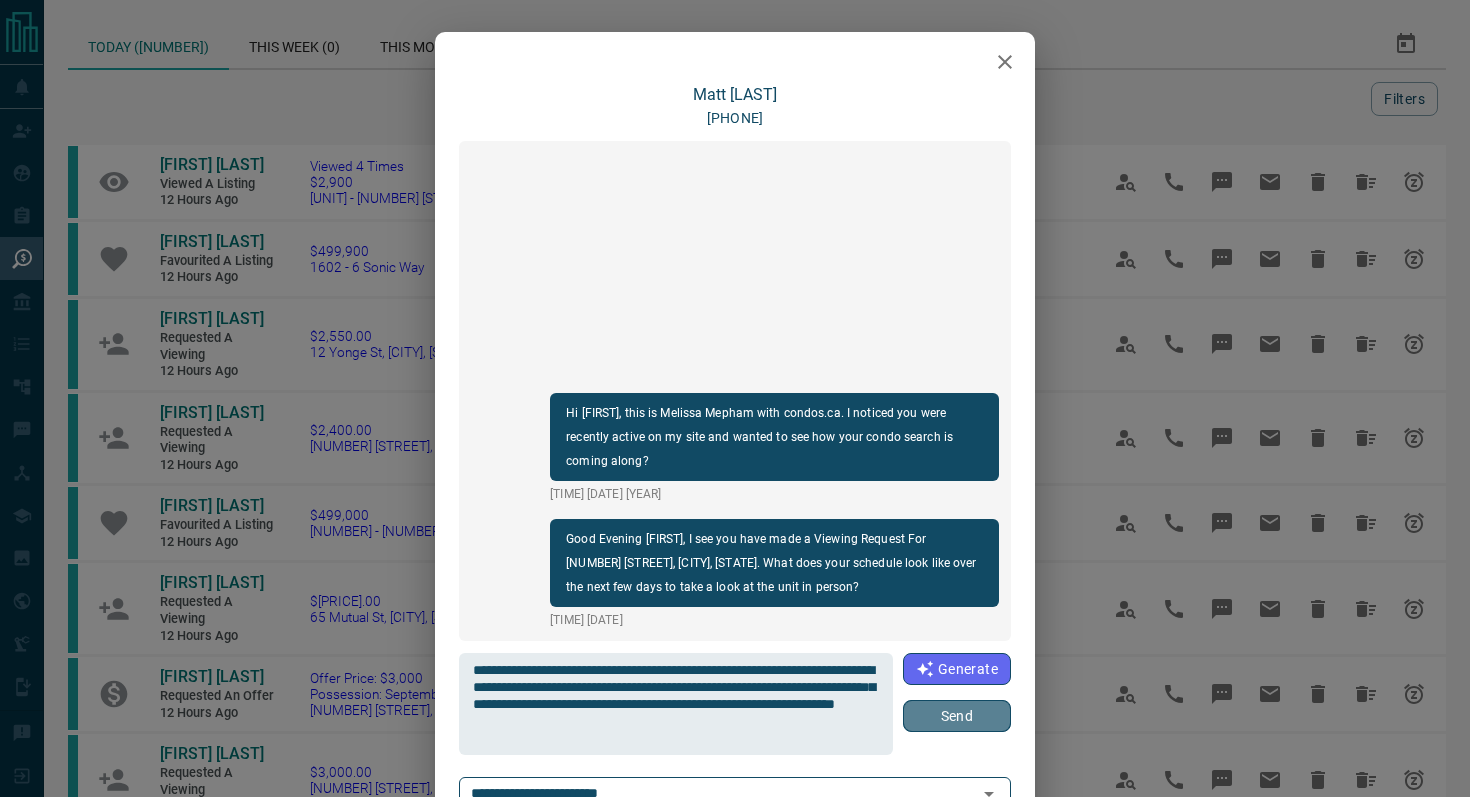 click on "Send" at bounding box center [957, 716] 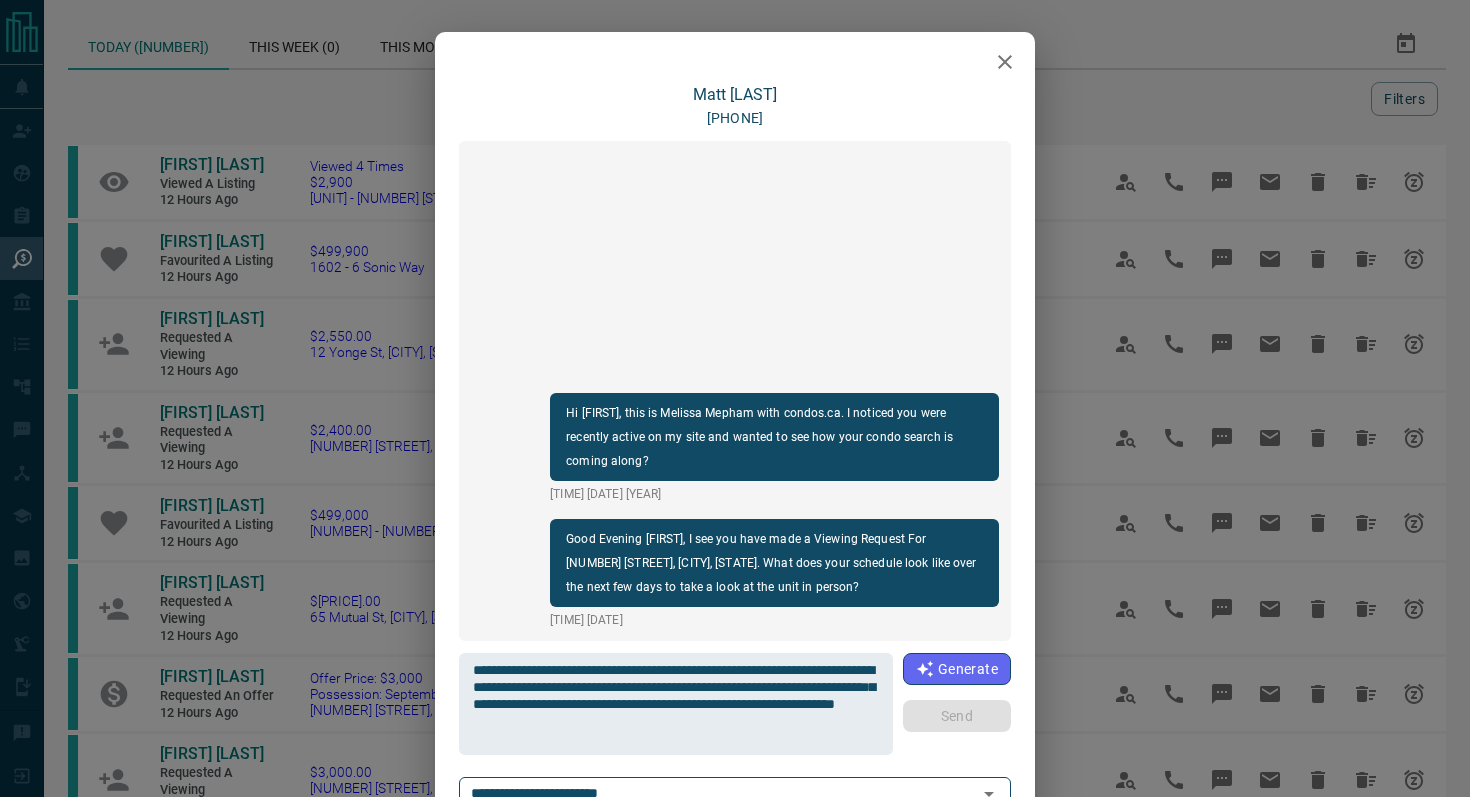 type 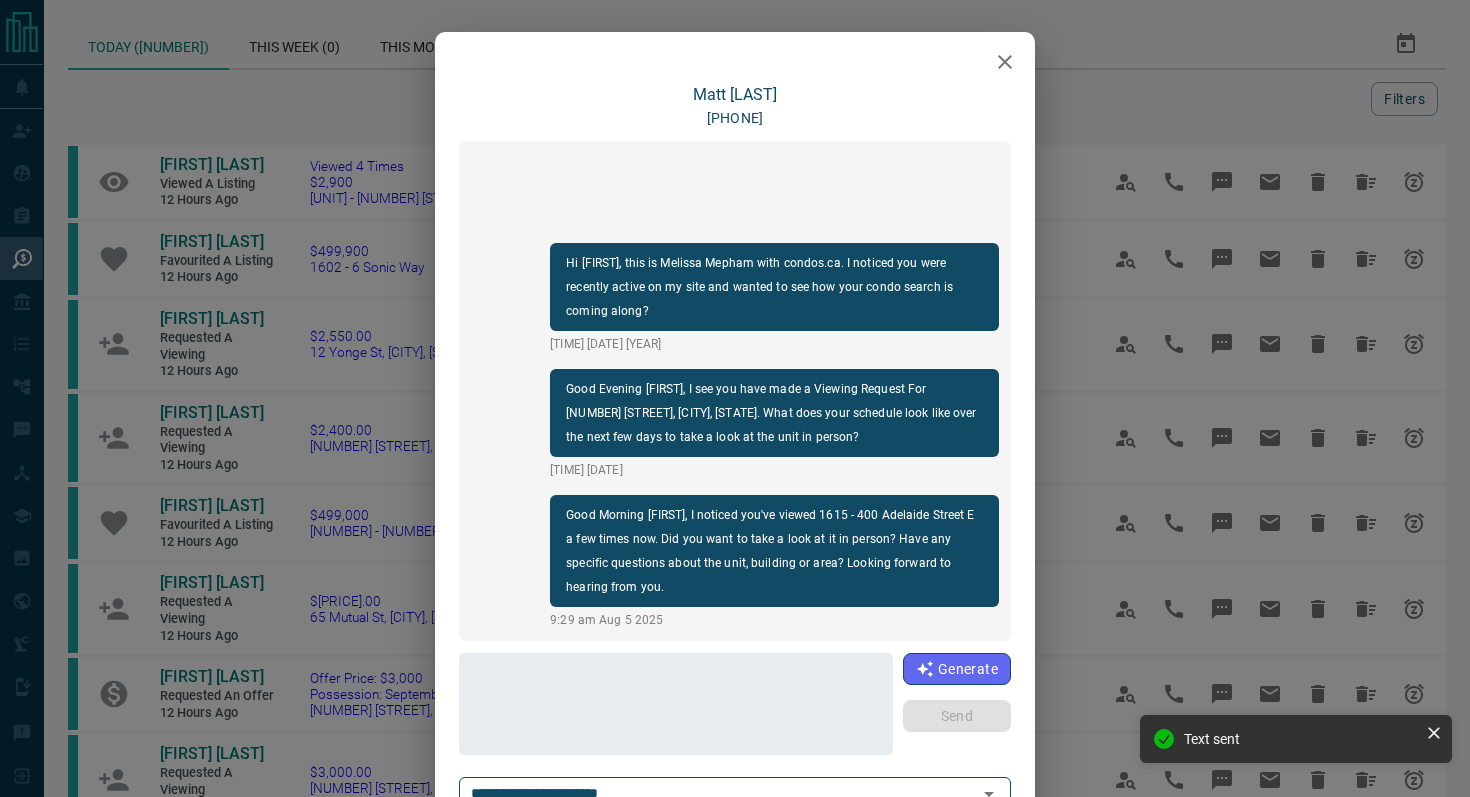 click 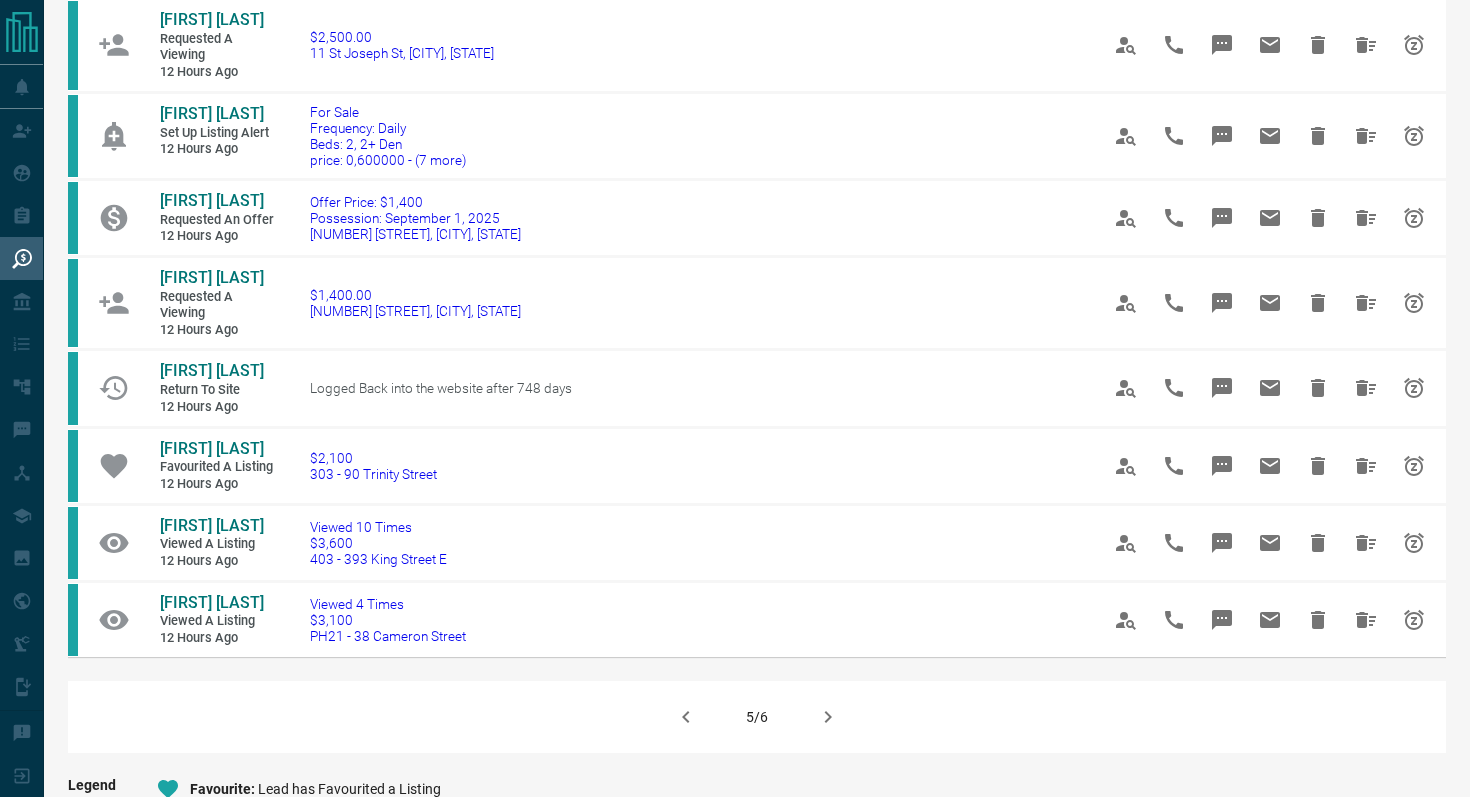 scroll, scrollTop: 1138, scrollLeft: 0, axis: vertical 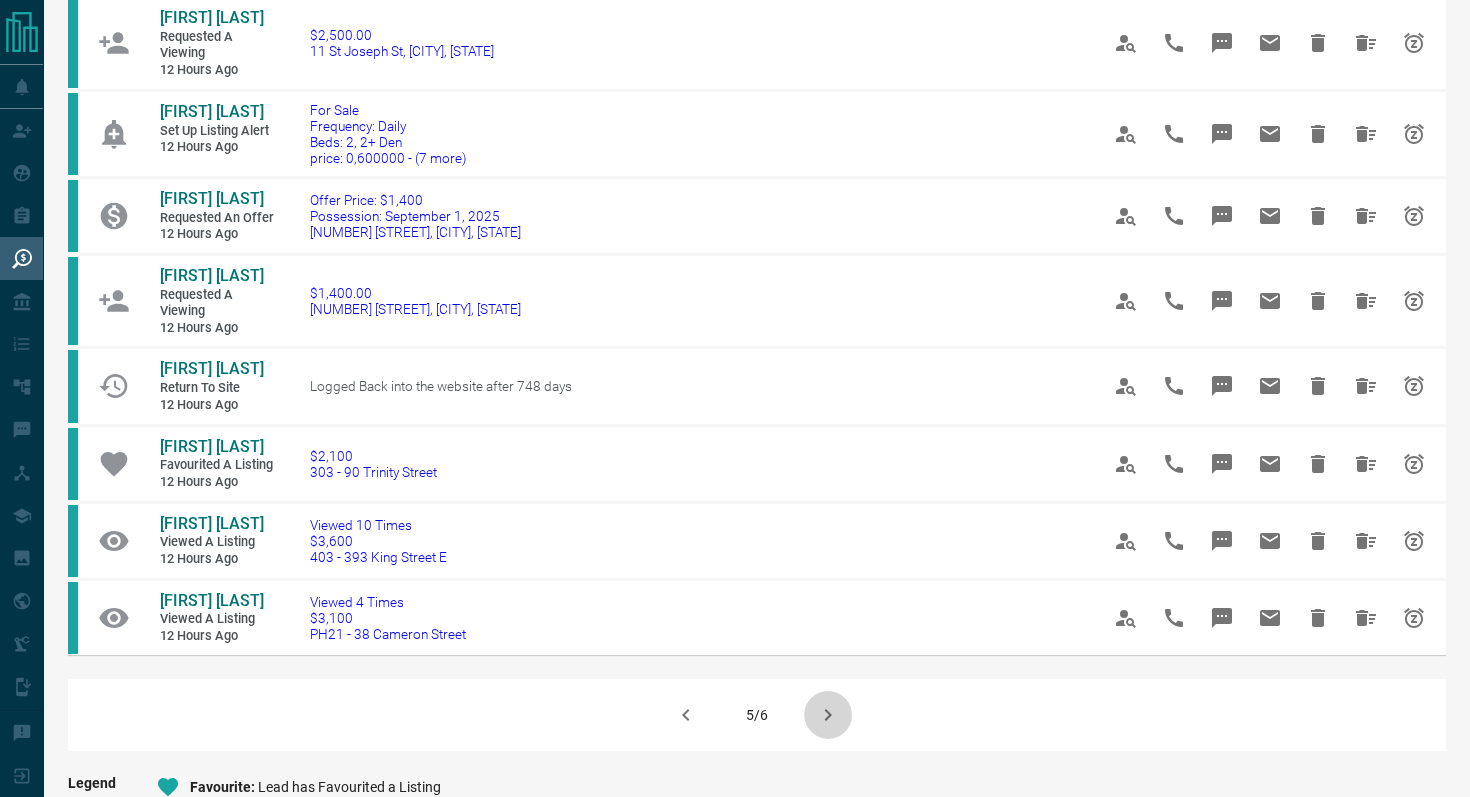 click 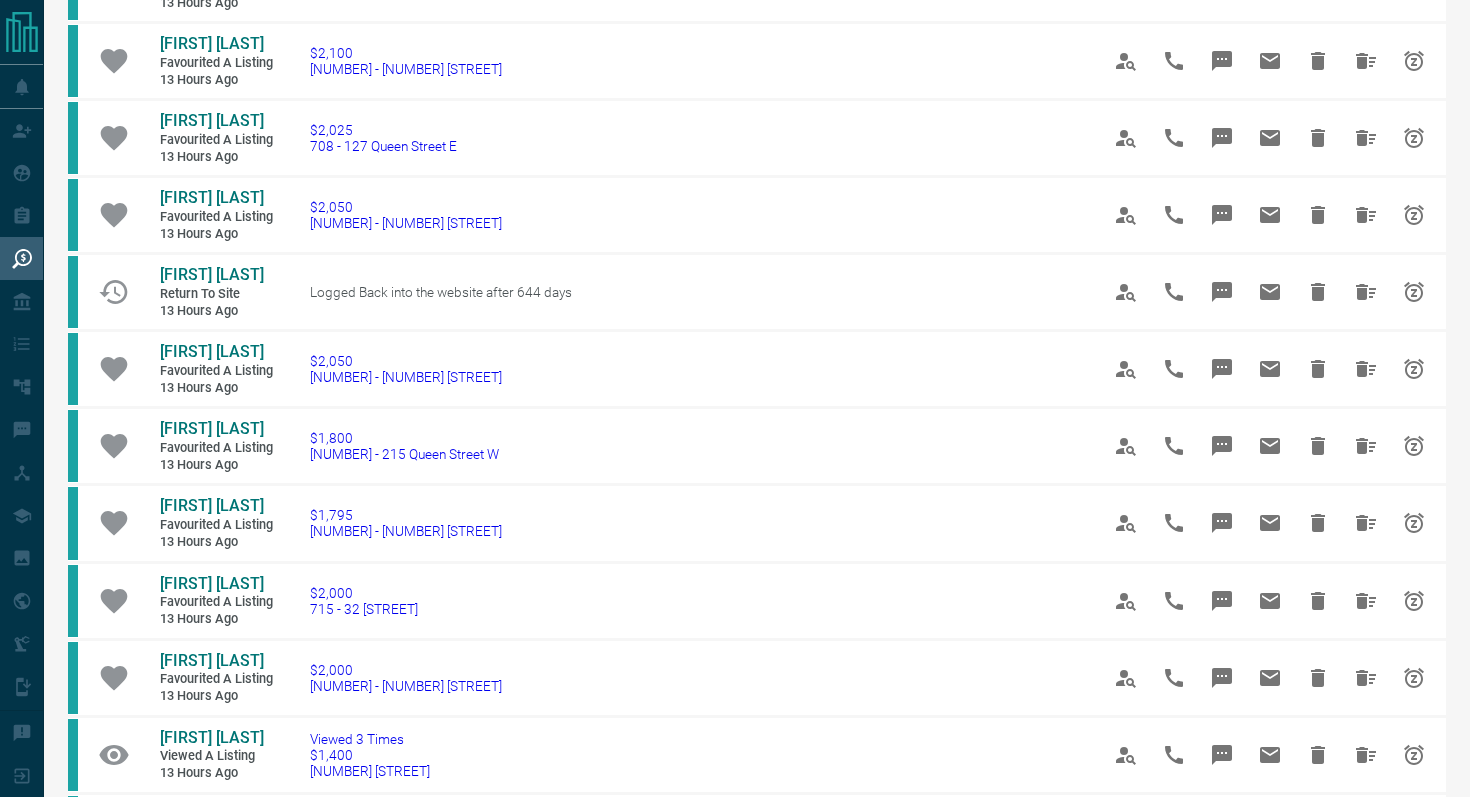scroll, scrollTop: 451, scrollLeft: 0, axis: vertical 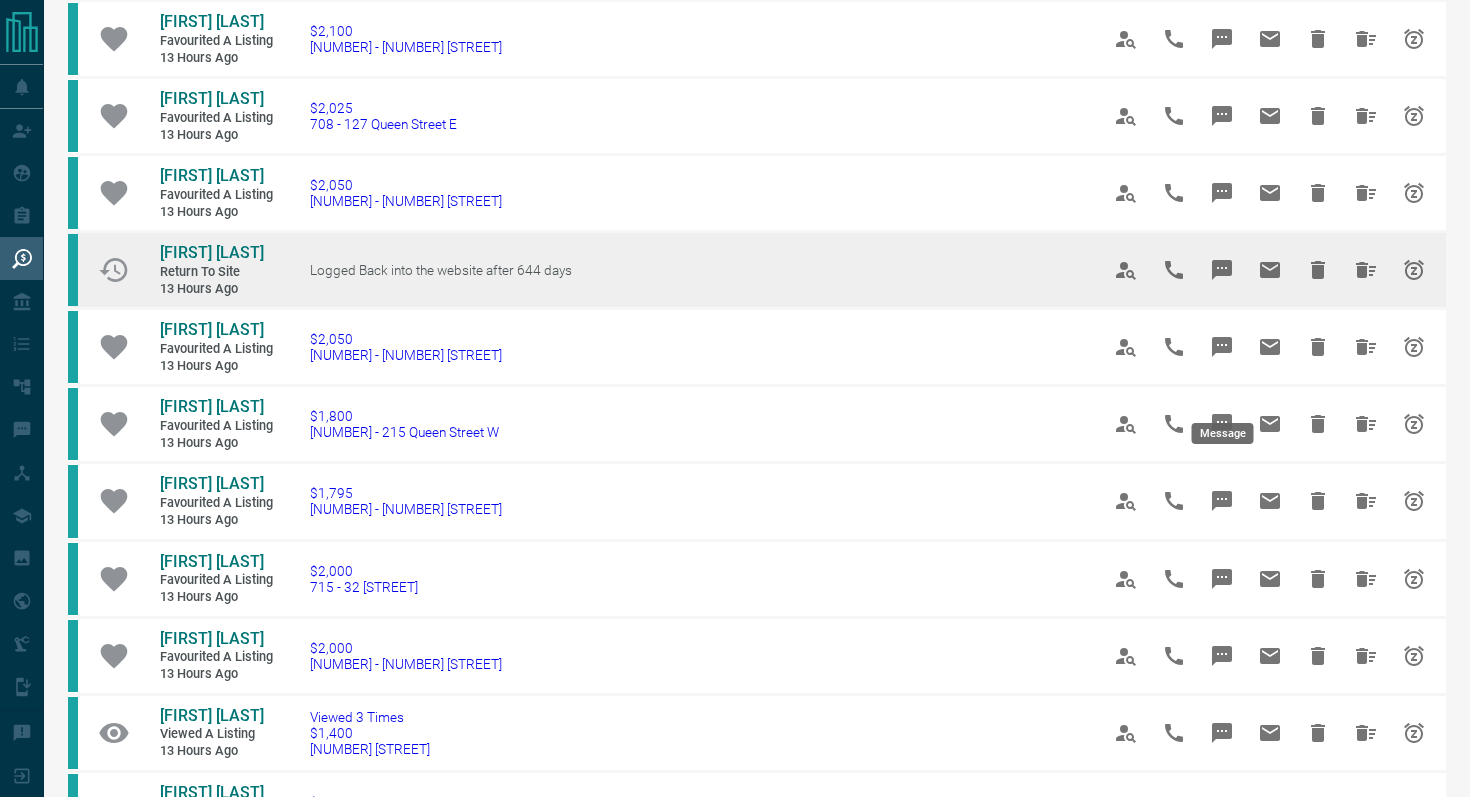 click 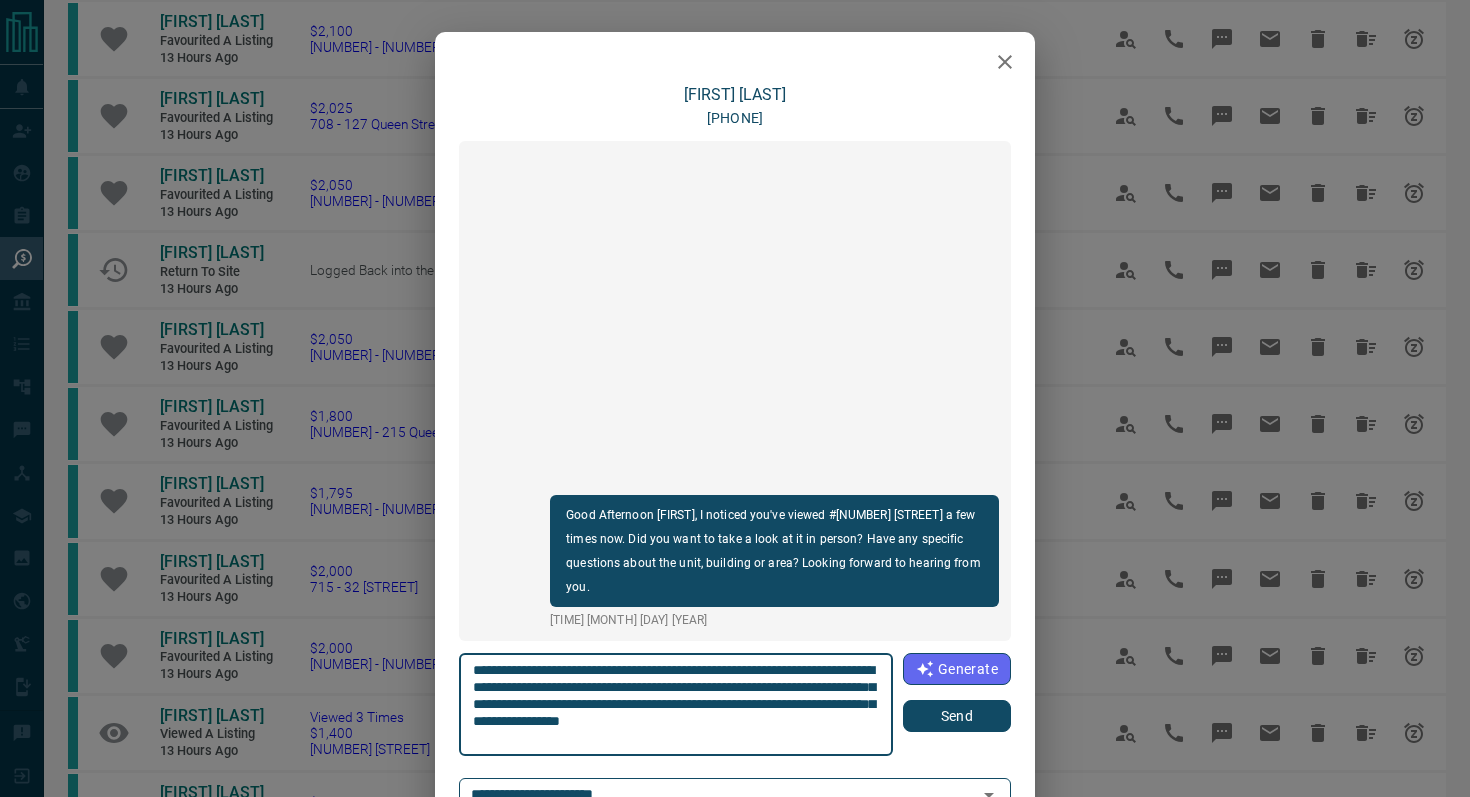 click on "Send" at bounding box center (957, 716) 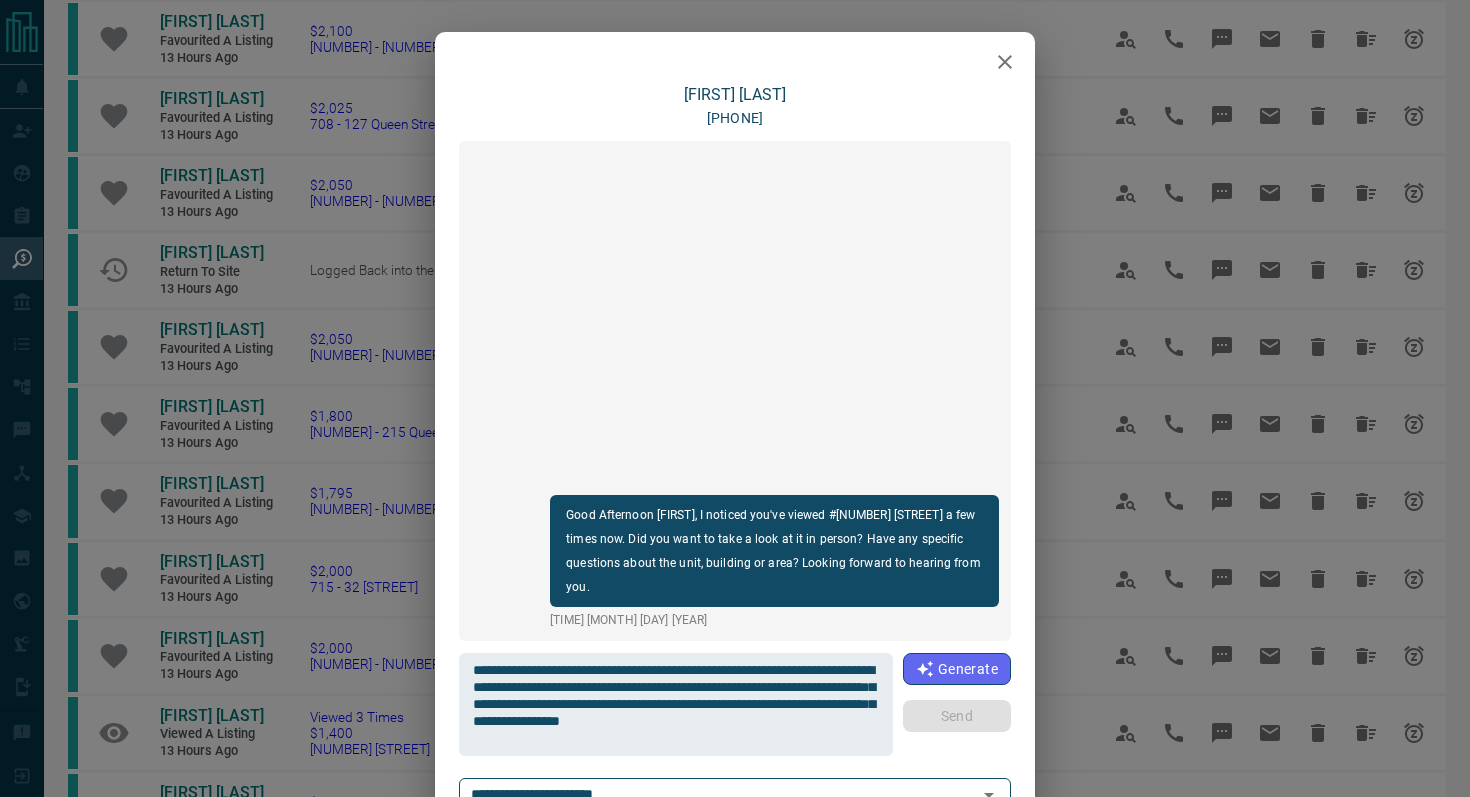 type 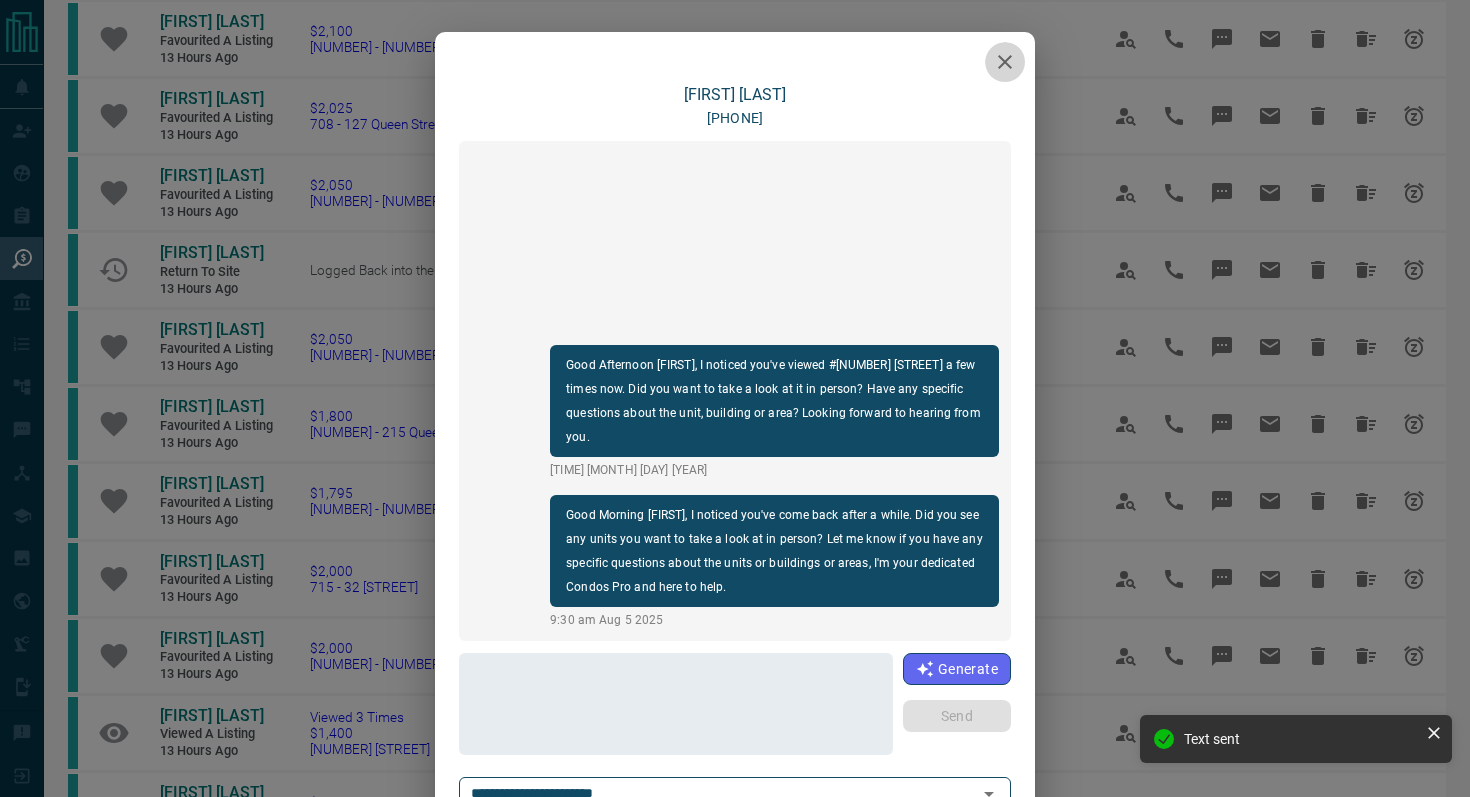 click 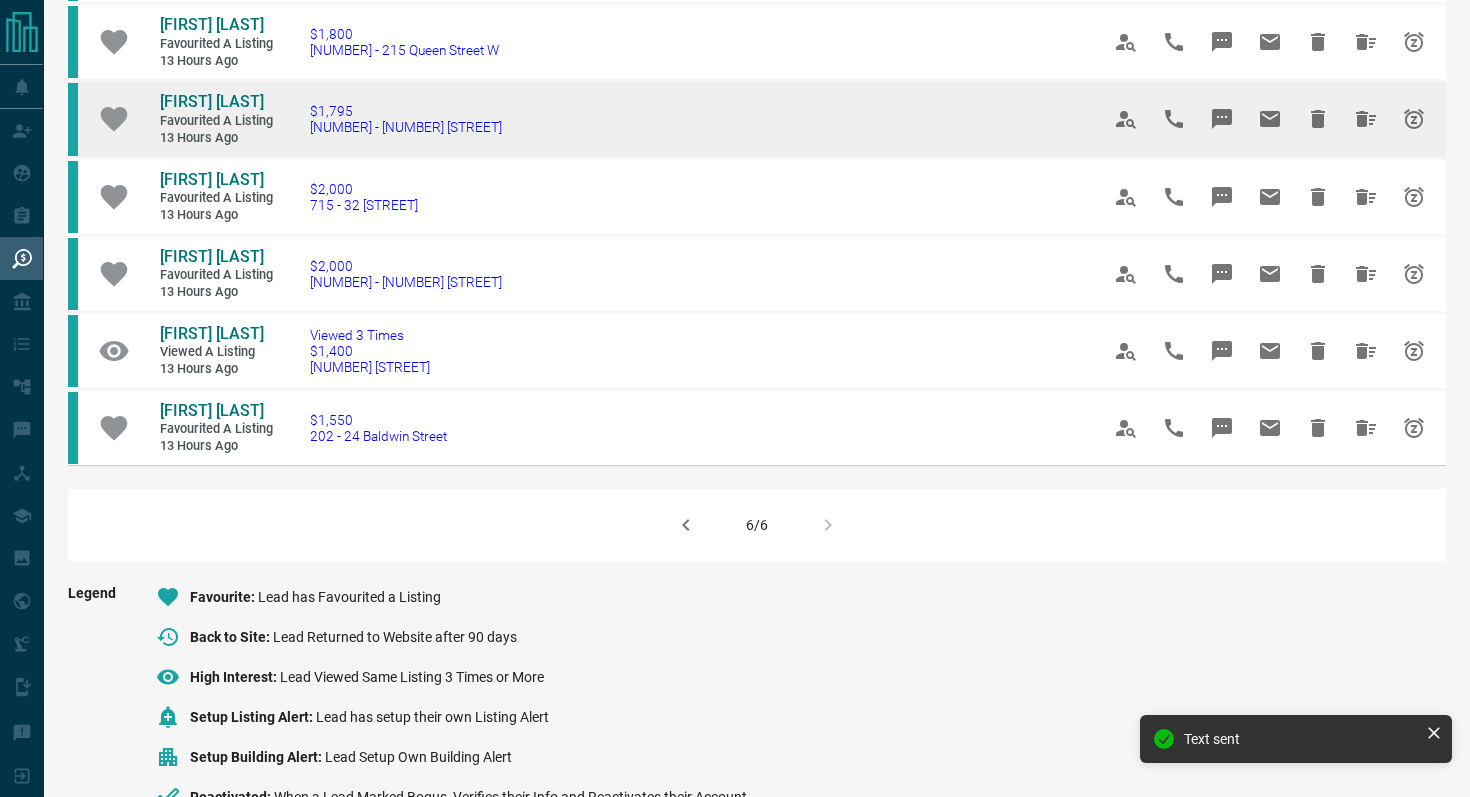 scroll, scrollTop: 837, scrollLeft: 0, axis: vertical 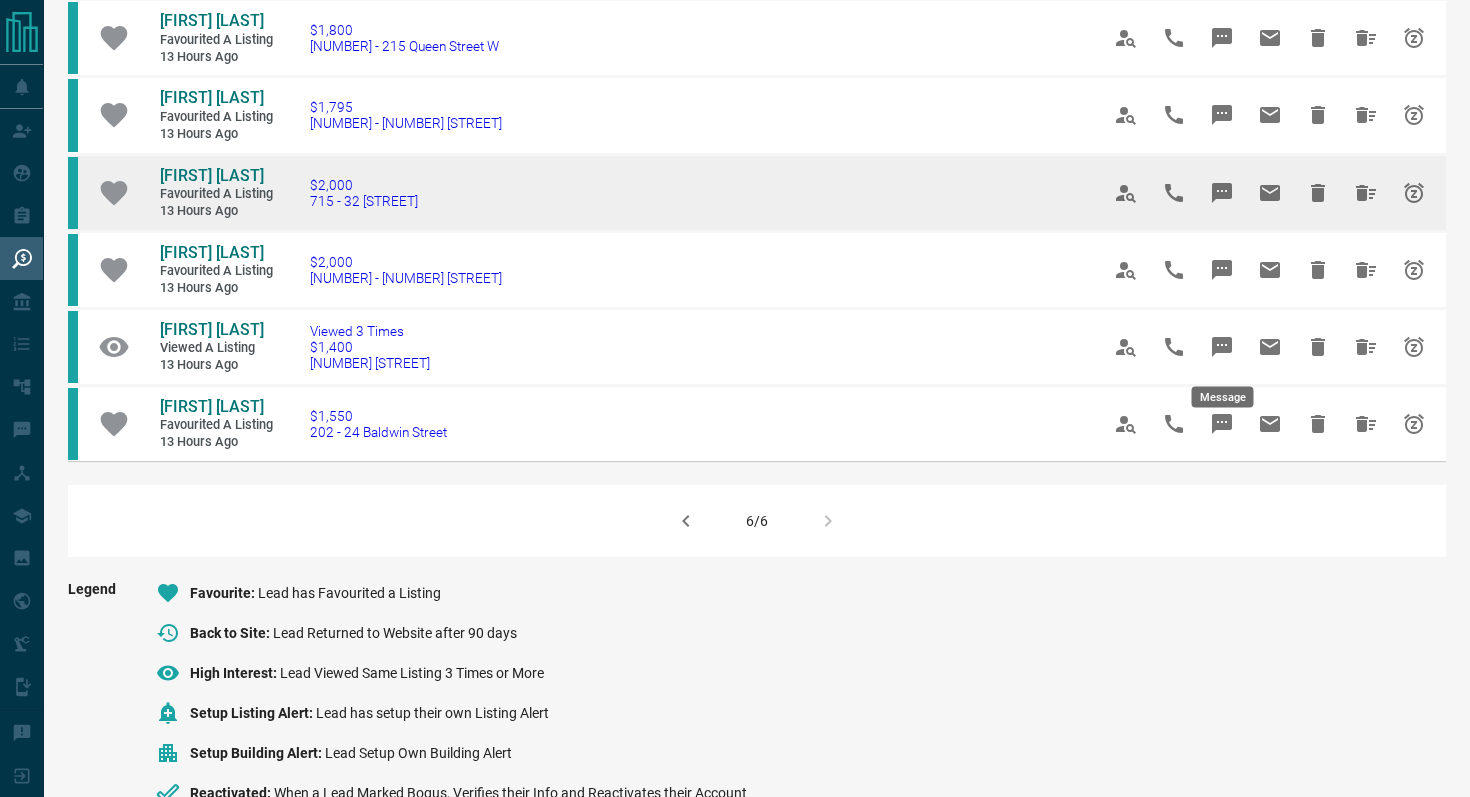 click at bounding box center (1222, 193) 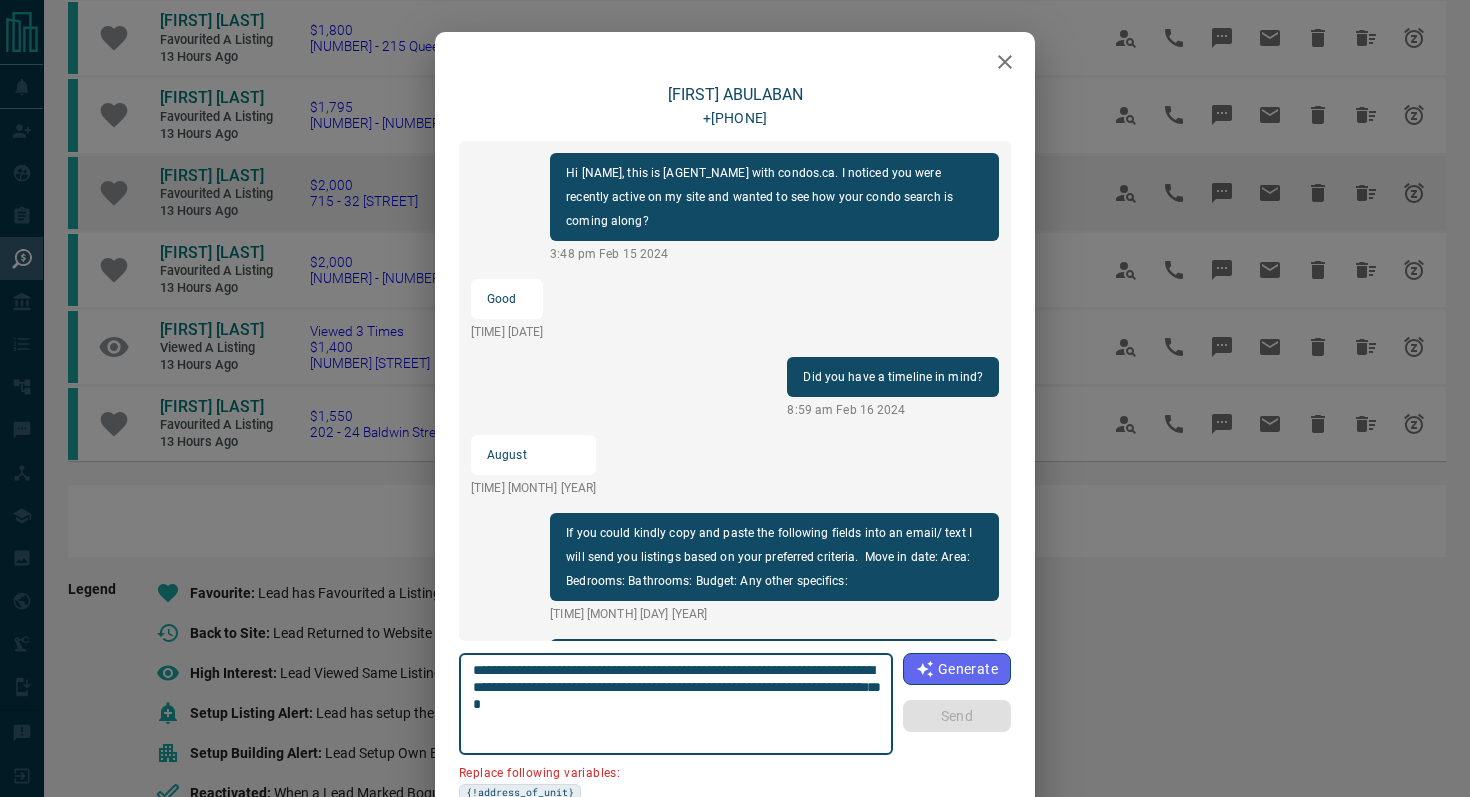 scroll, scrollTop: 846, scrollLeft: 0, axis: vertical 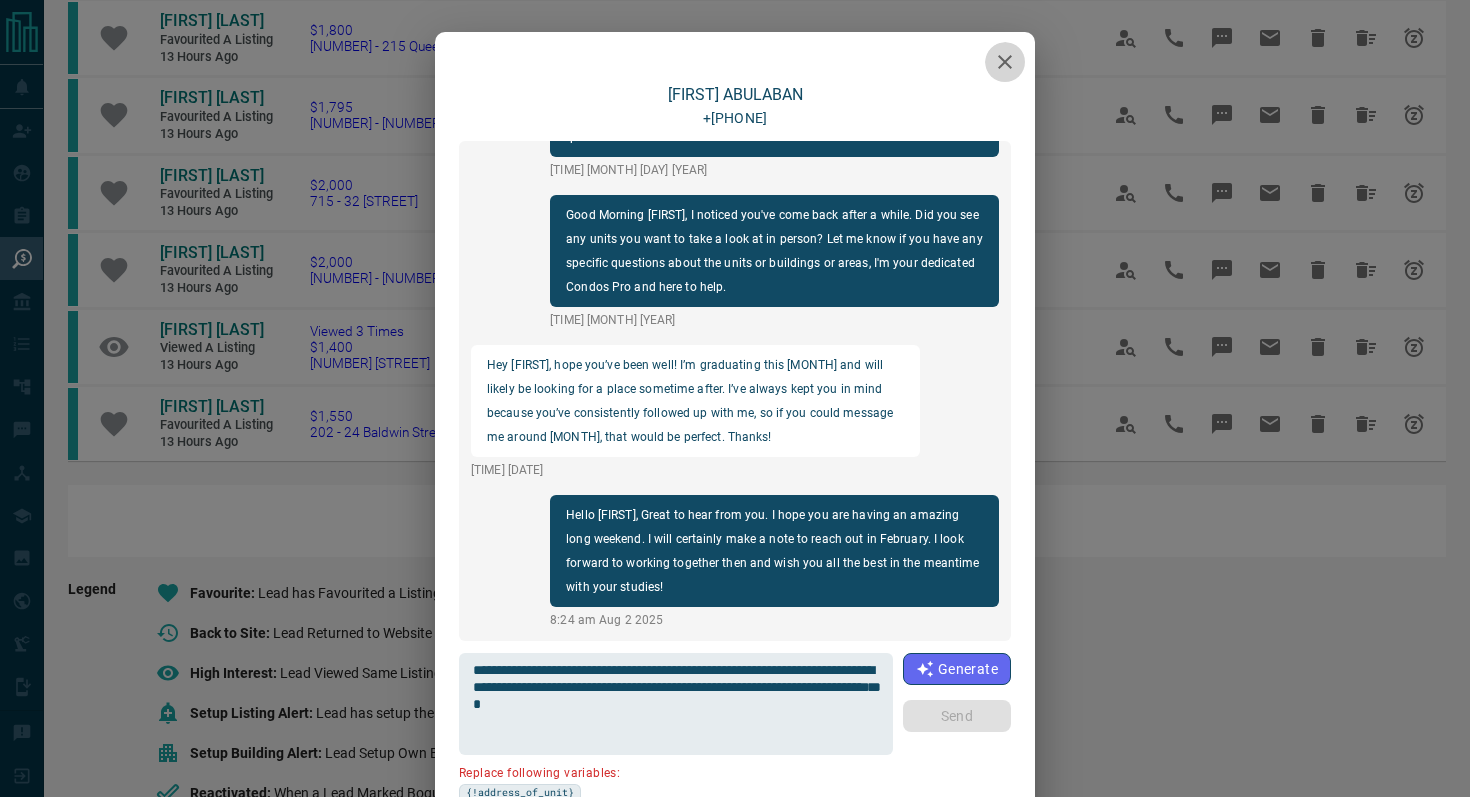 click 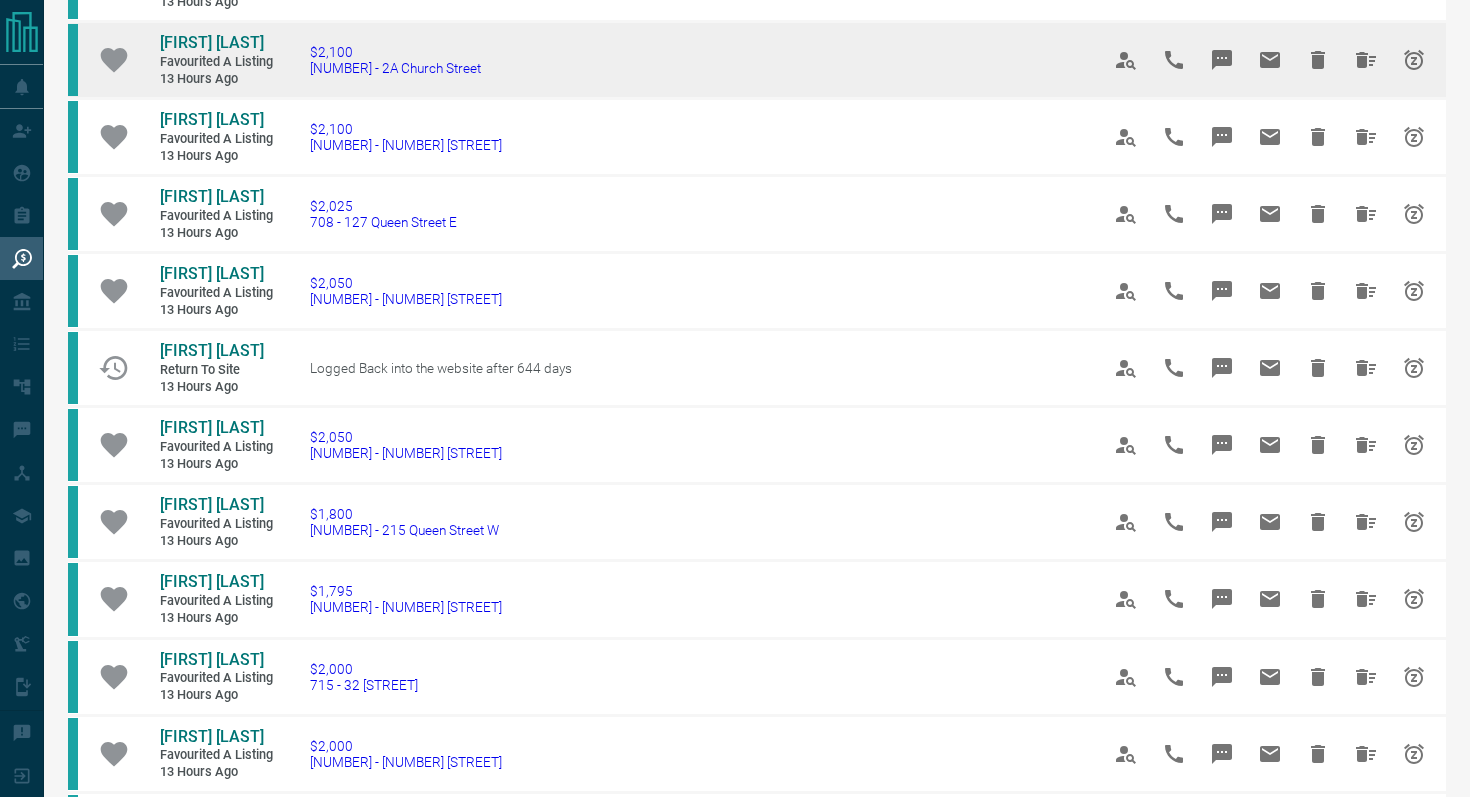 scroll, scrollTop: 0, scrollLeft: 0, axis: both 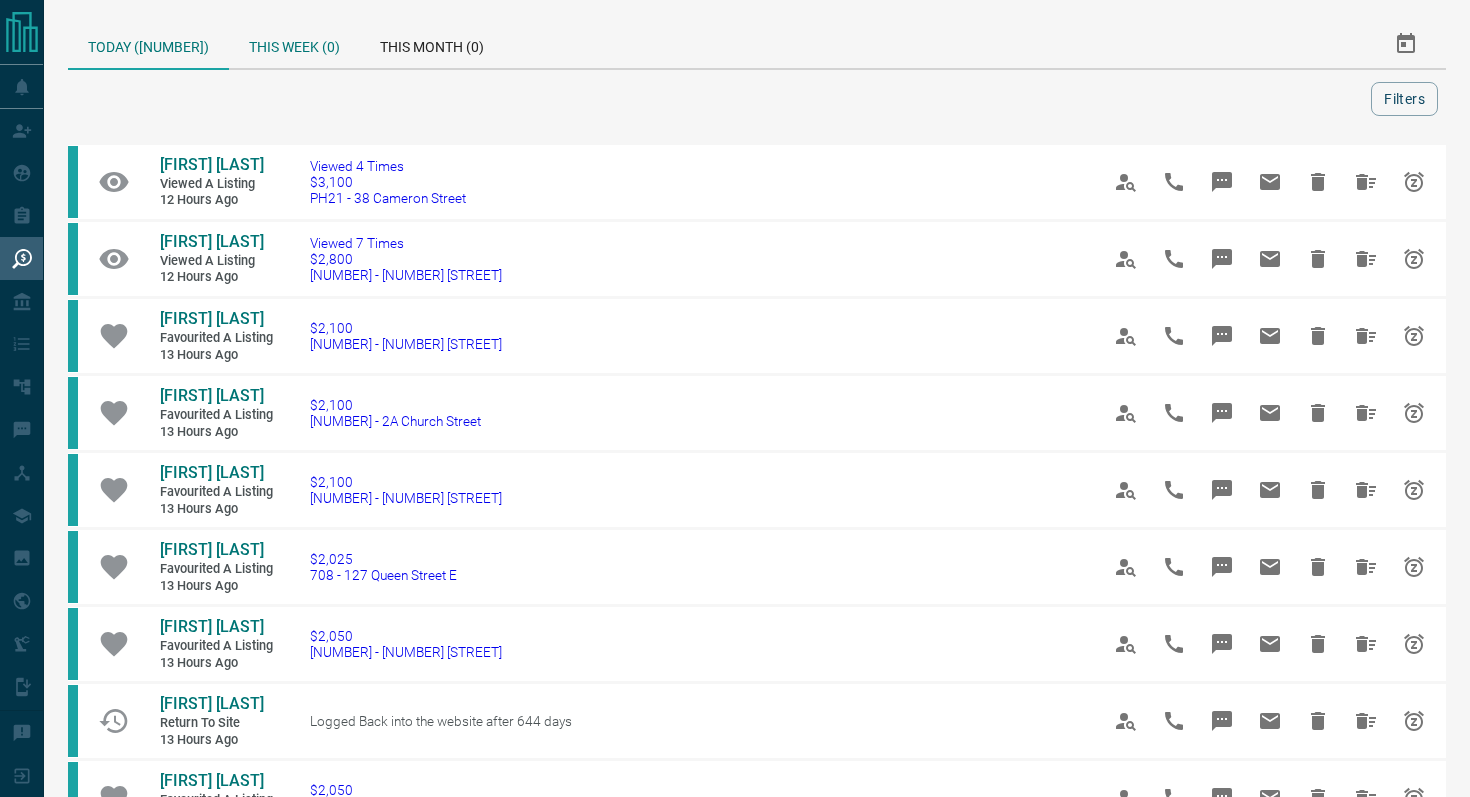 click on "This Week (0)" at bounding box center [294, 44] 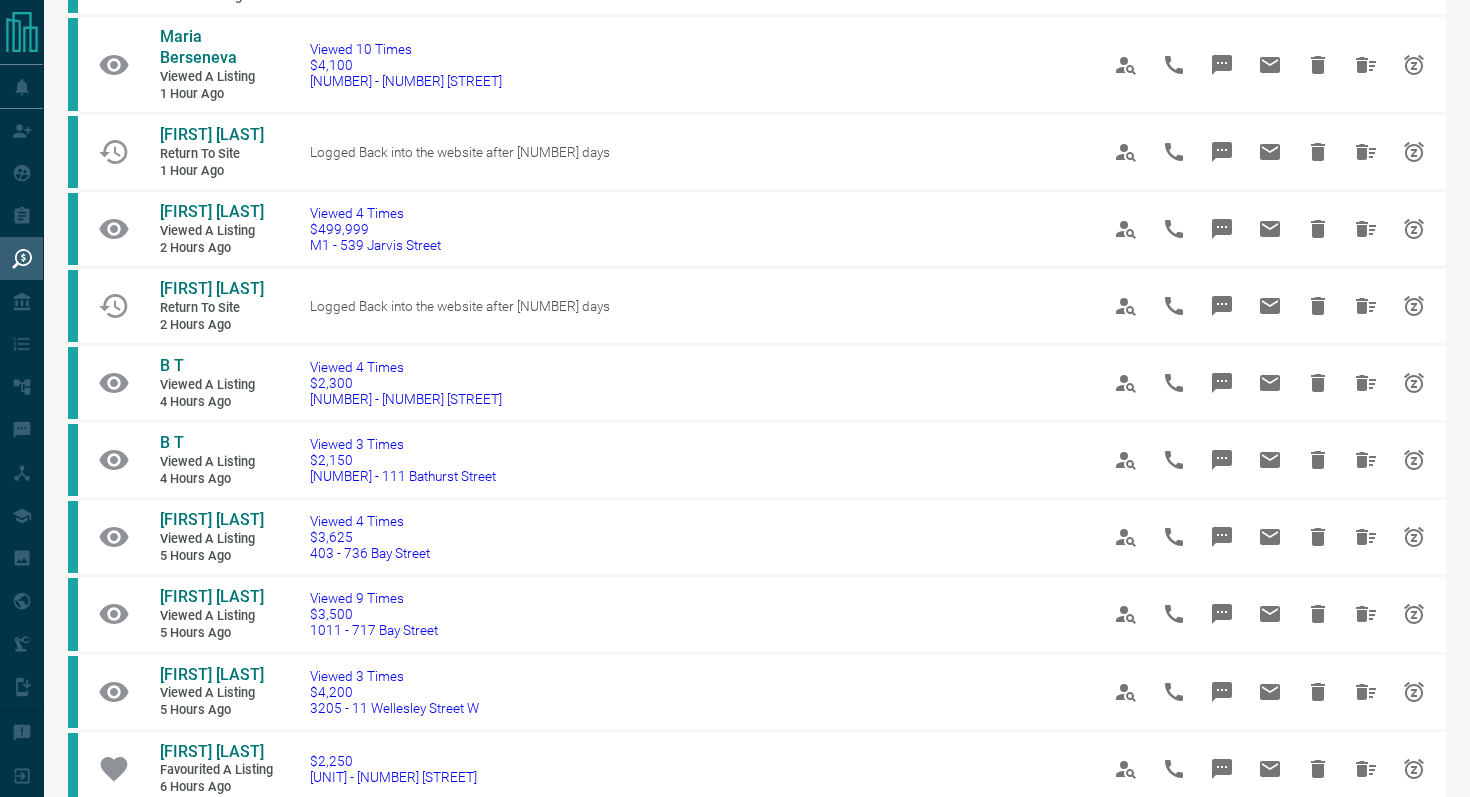 scroll, scrollTop: 1476, scrollLeft: 0, axis: vertical 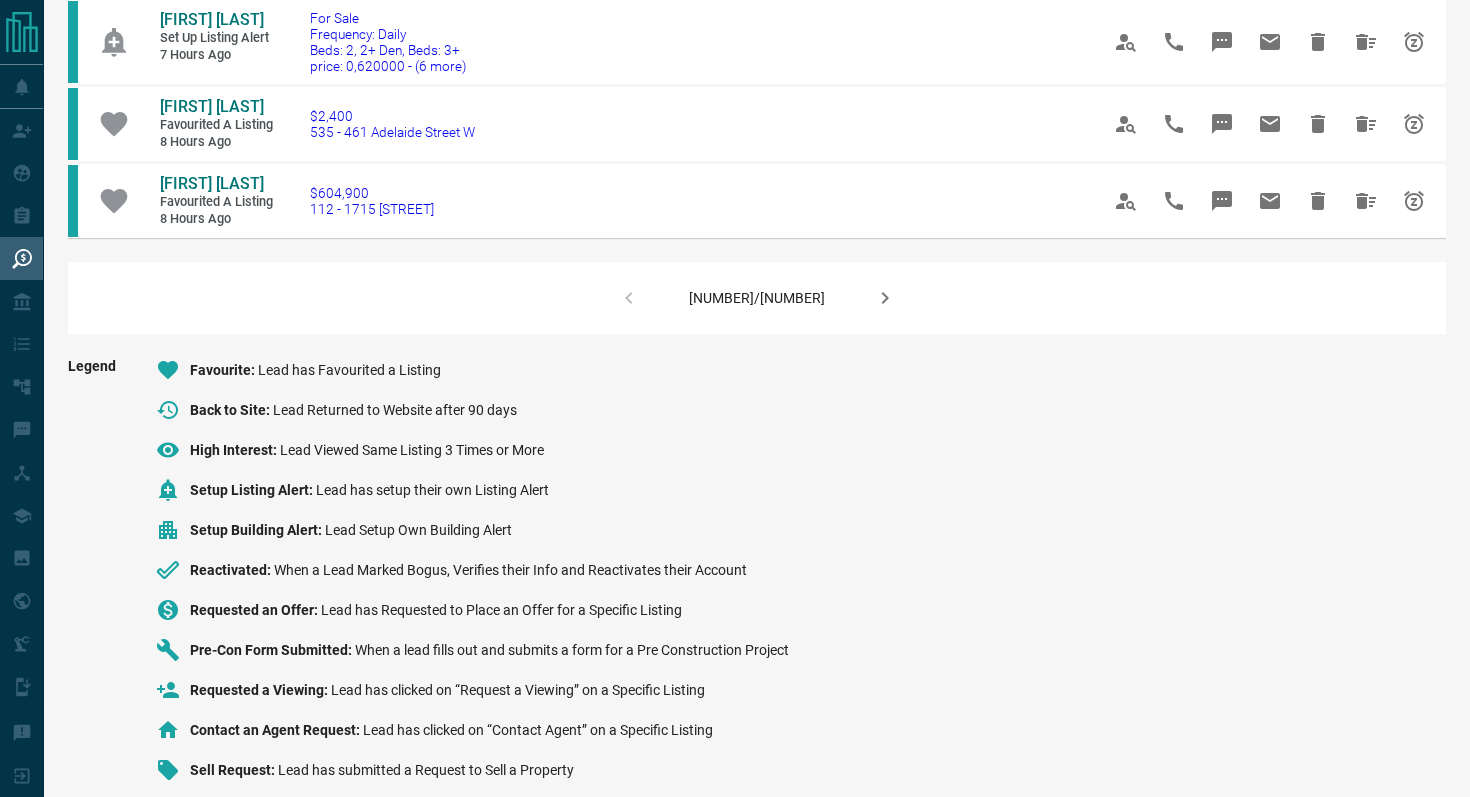 click 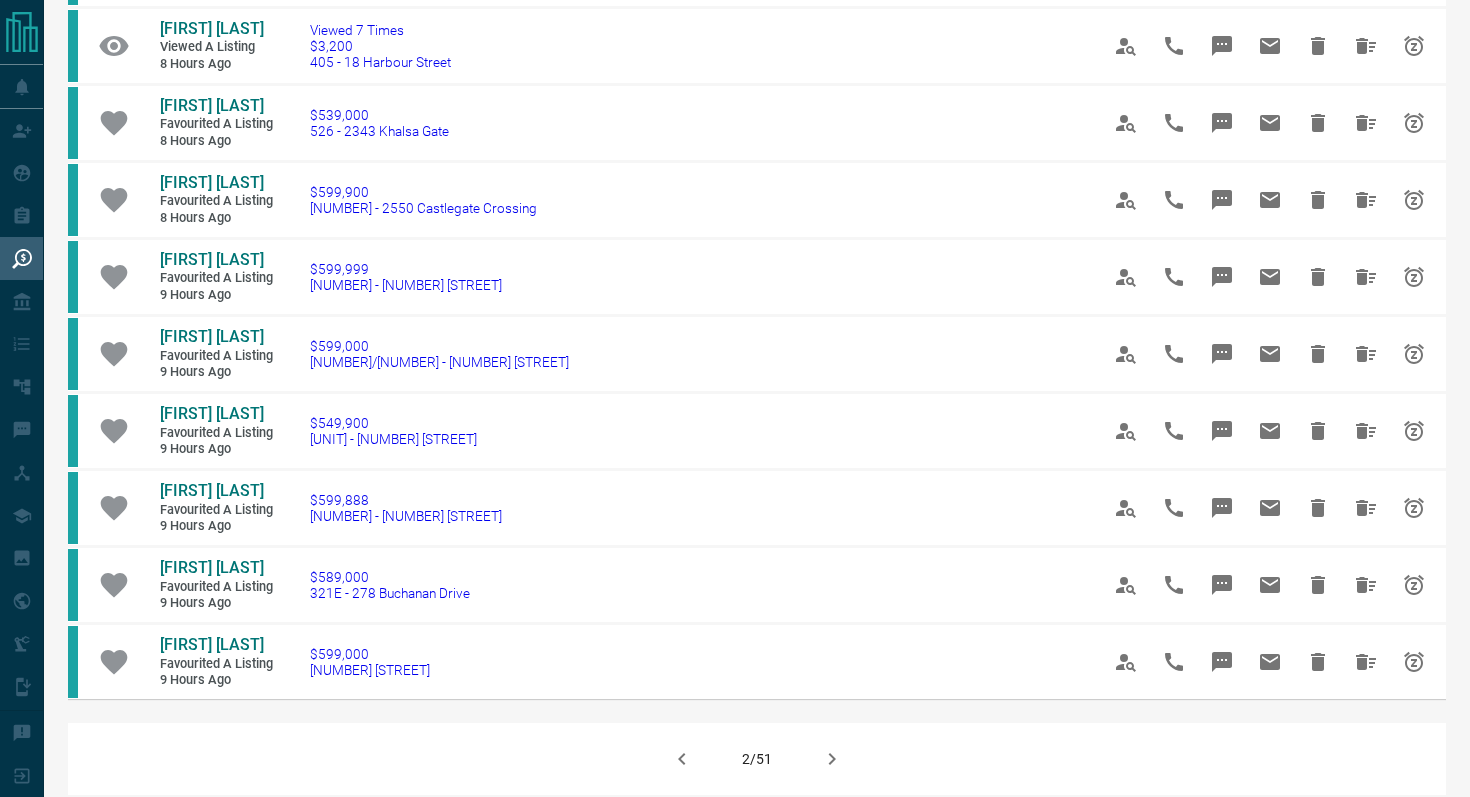scroll, scrollTop: 1362, scrollLeft: 0, axis: vertical 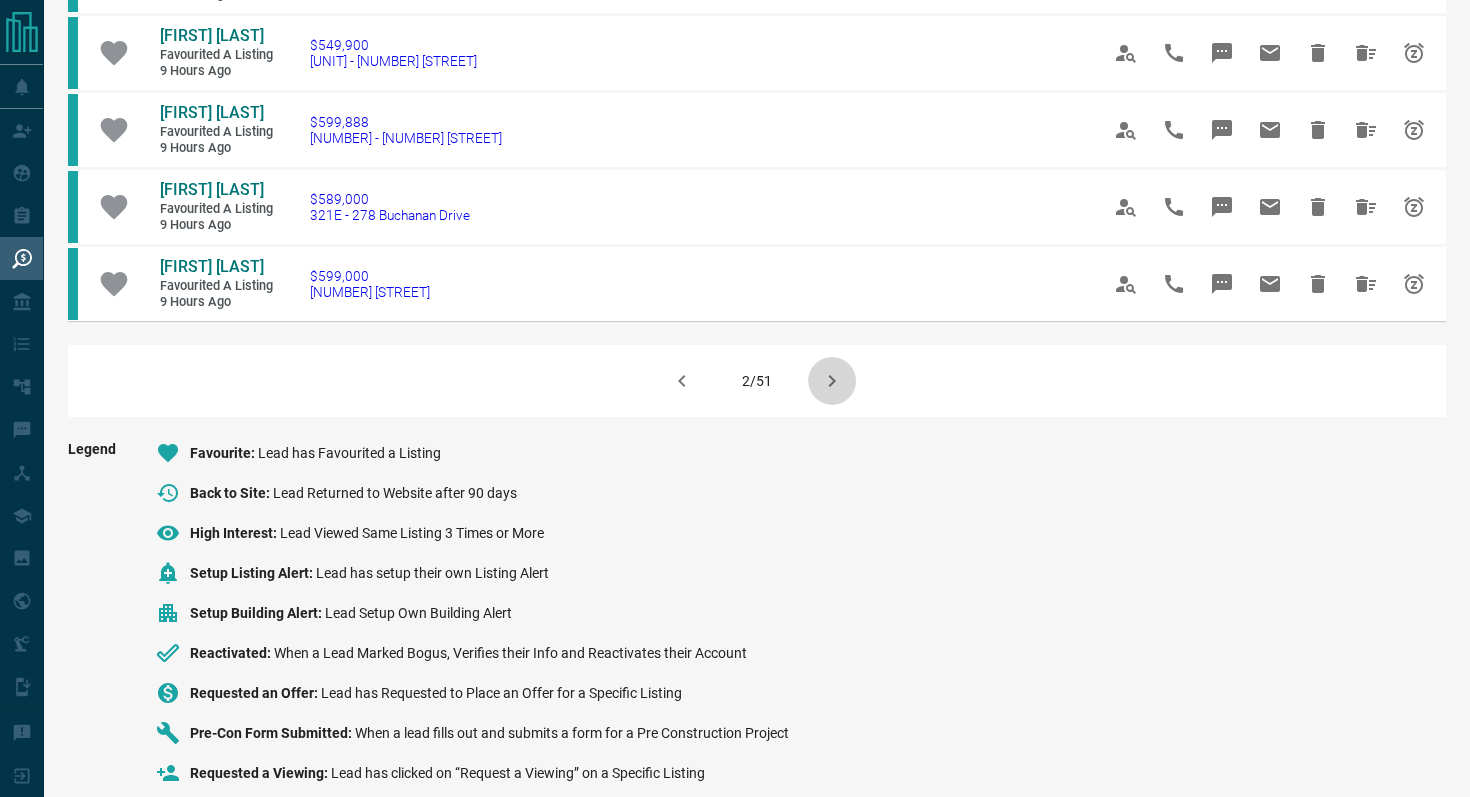 click at bounding box center [832, 381] 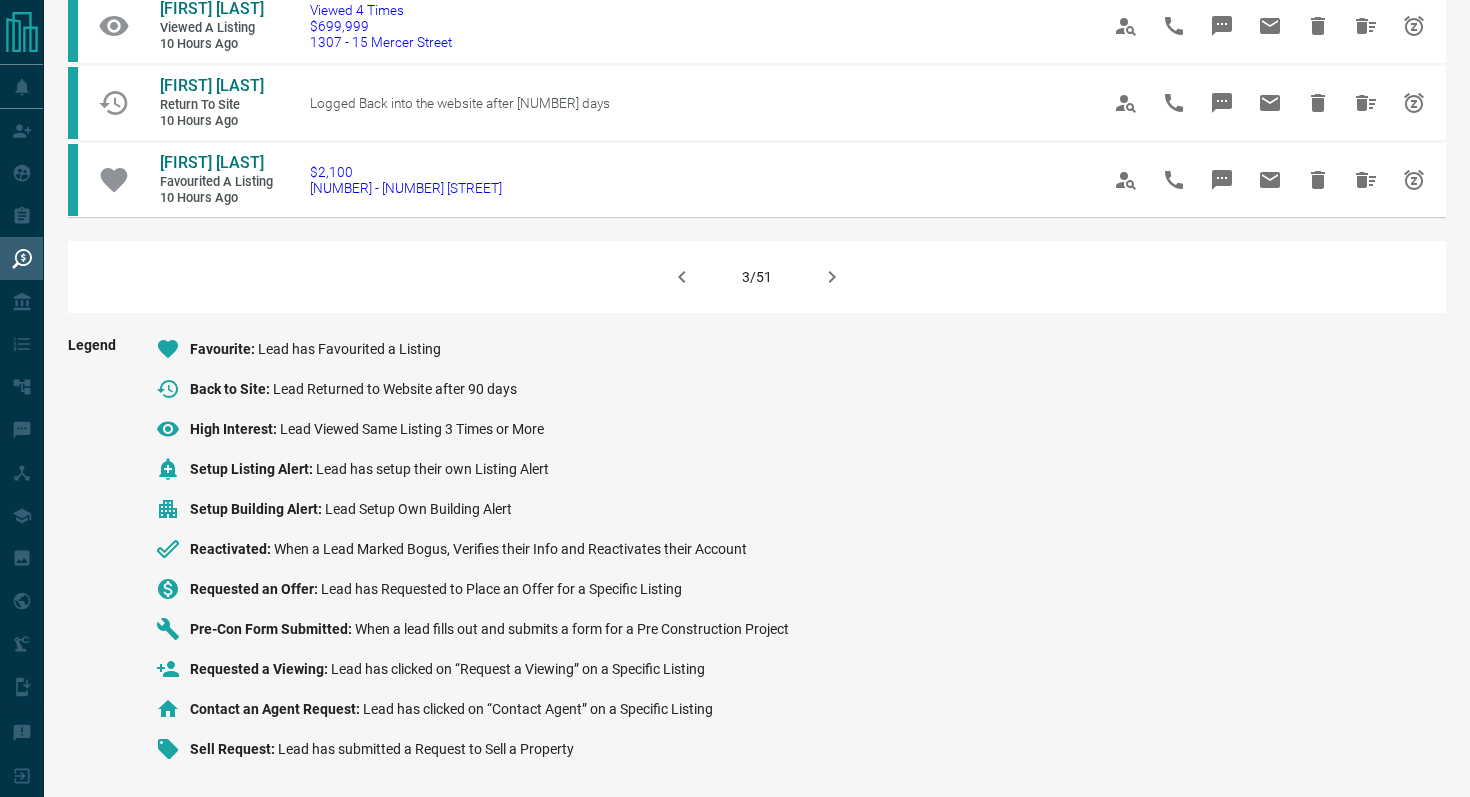 scroll, scrollTop: 1559, scrollLeft: 0, axis: vertical 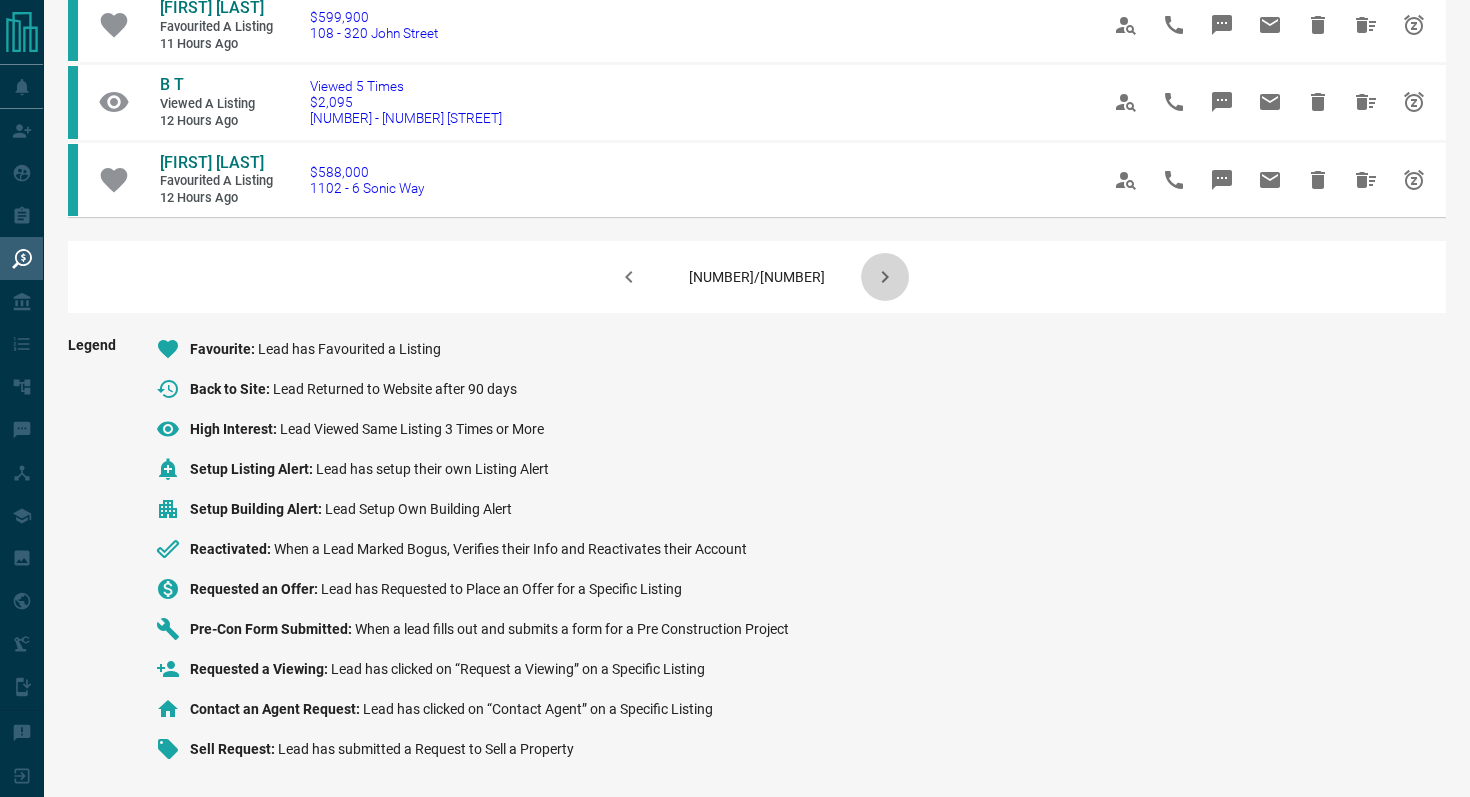 click at bounding box center (885, 277) 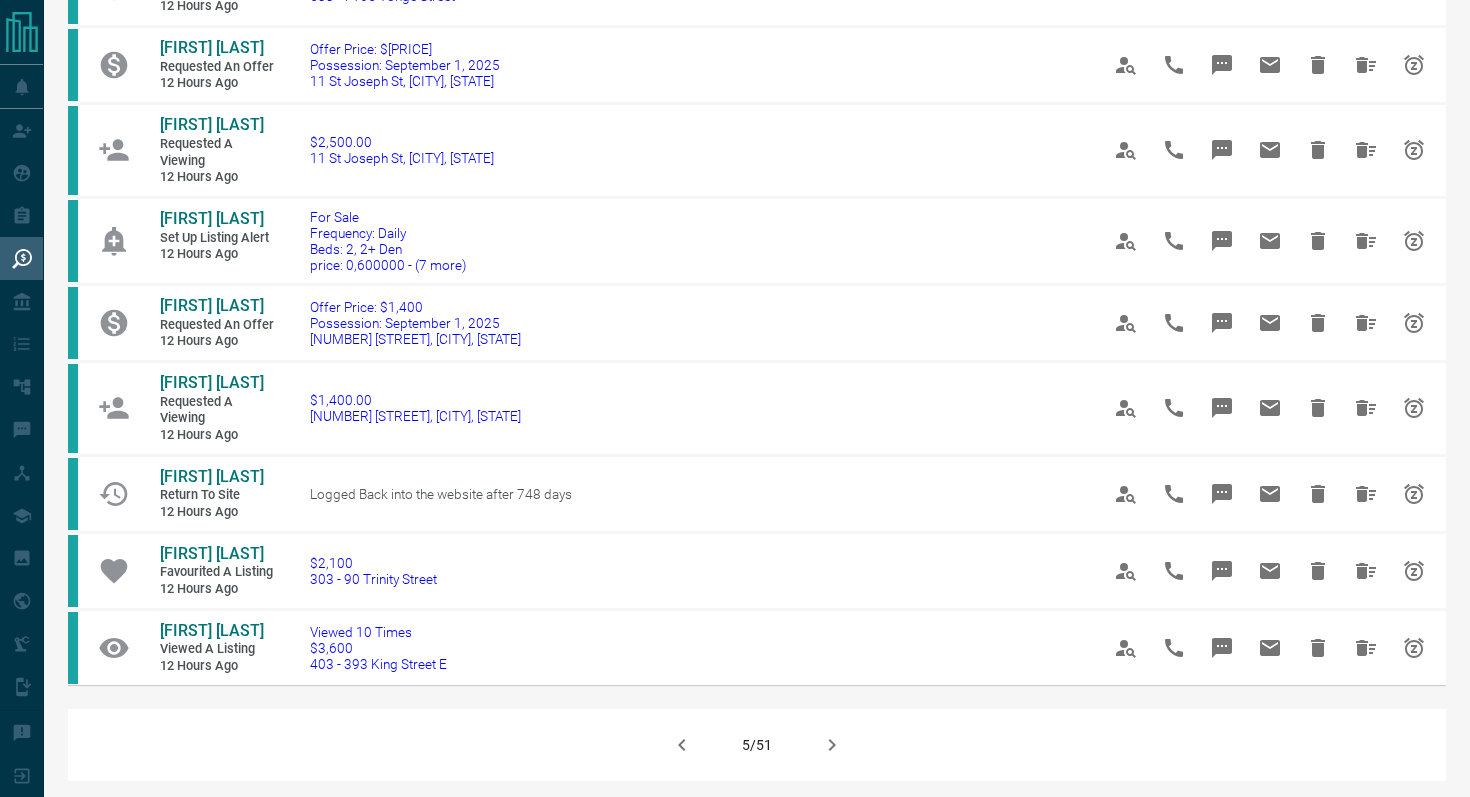 scroll, scrollTop: 1597, scrollLeft: 0, axis: vertical 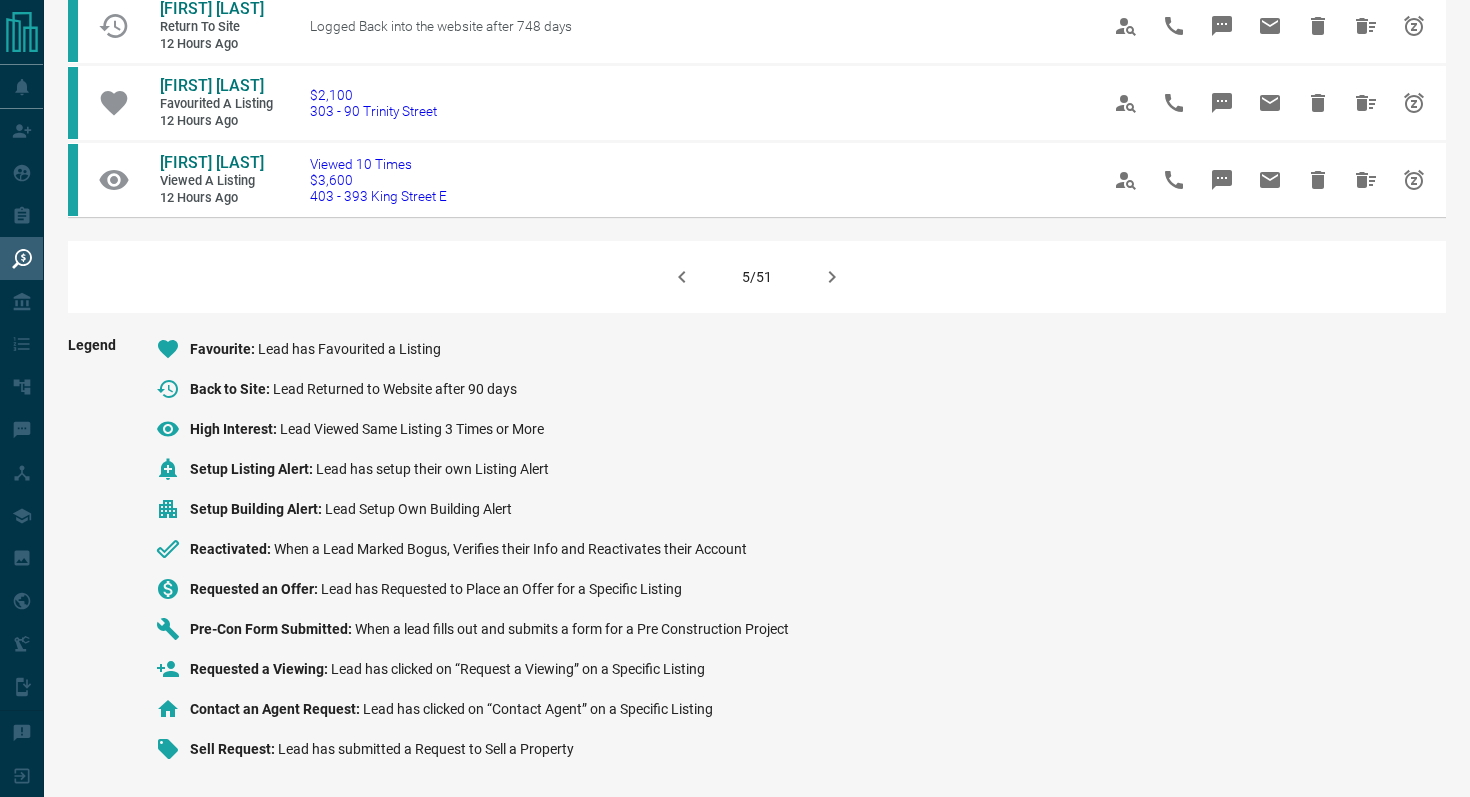 click at bounding box center (832, 277) 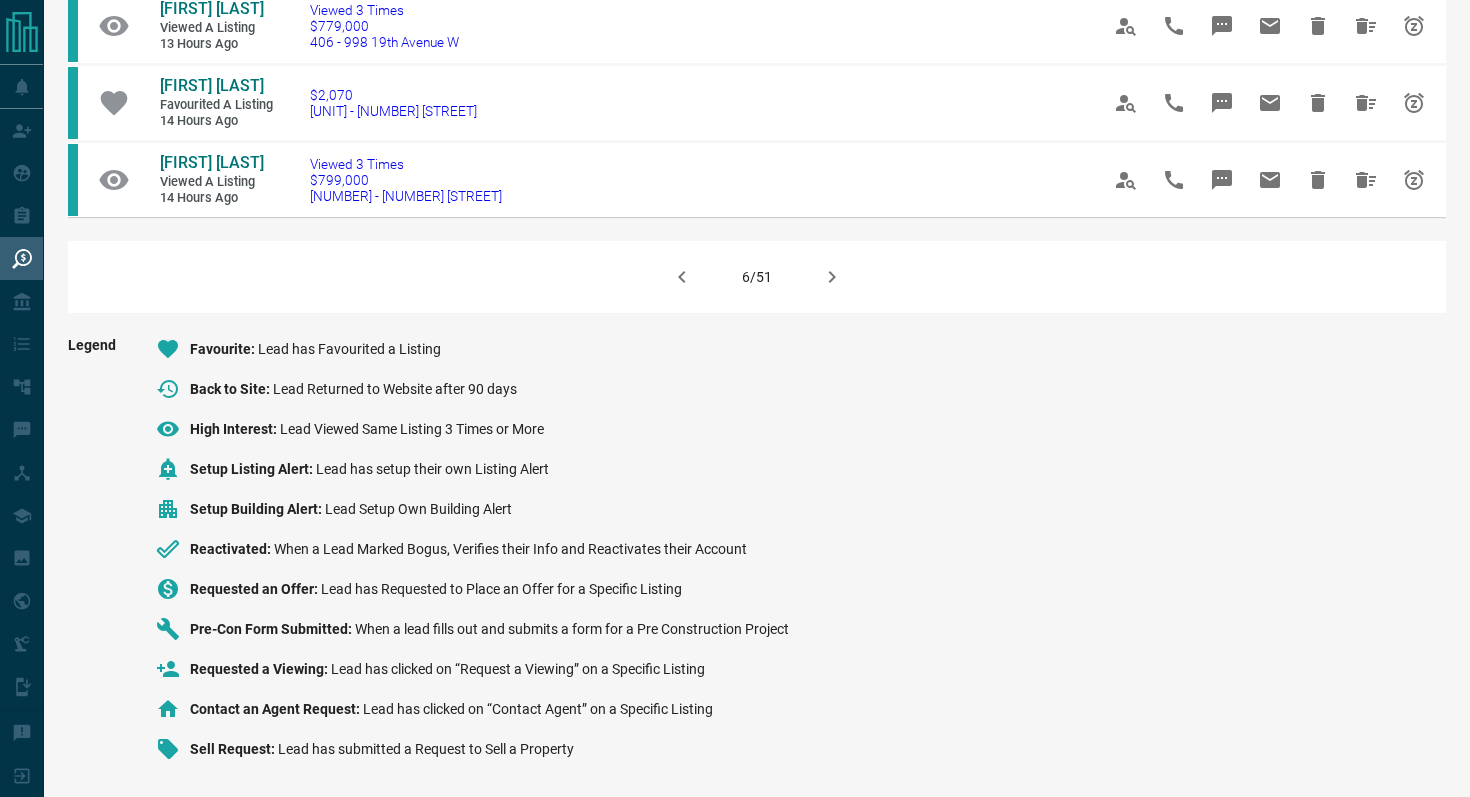 scroll, scrollTop: 1674, scrollLeft: 0, axis: vertical 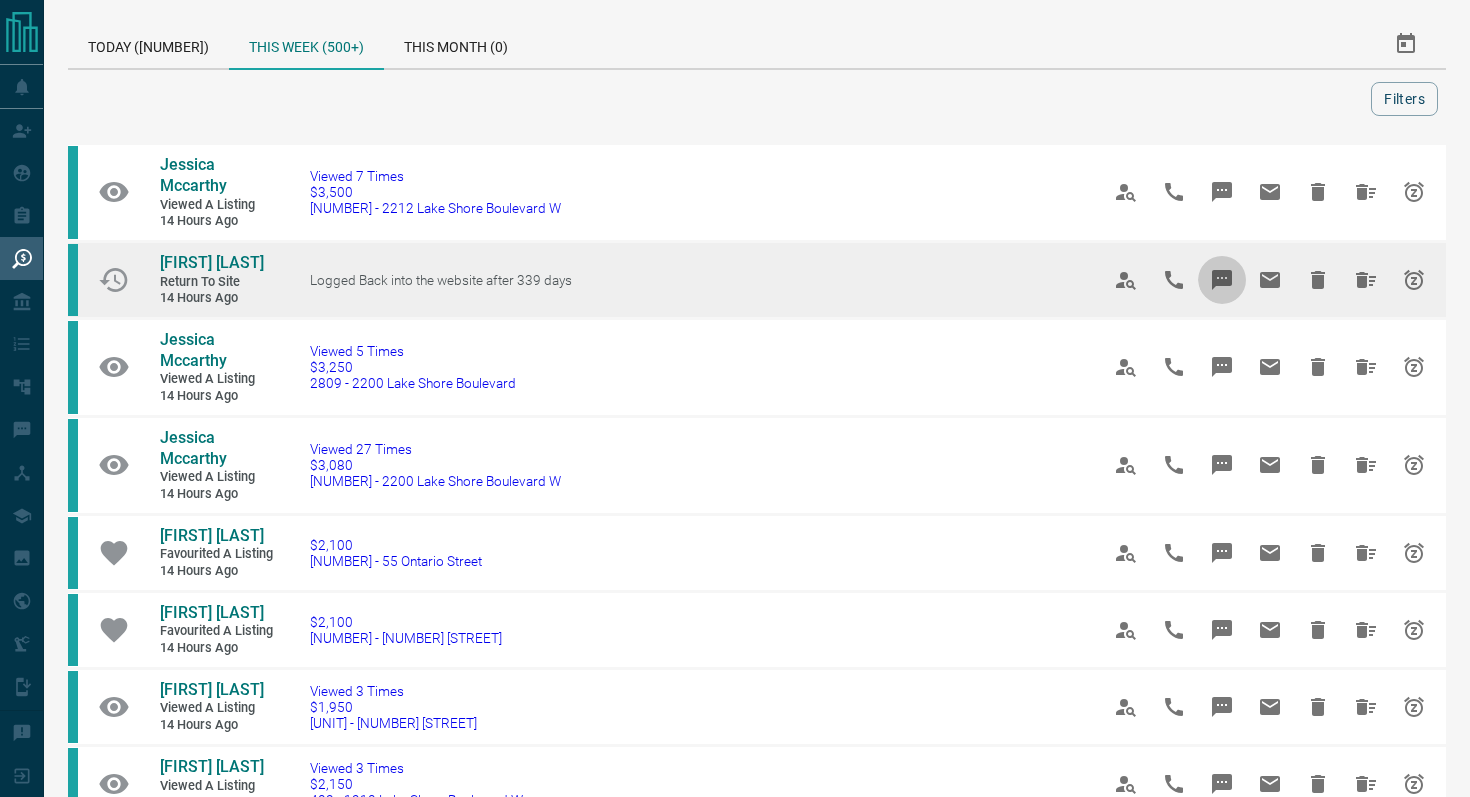 click 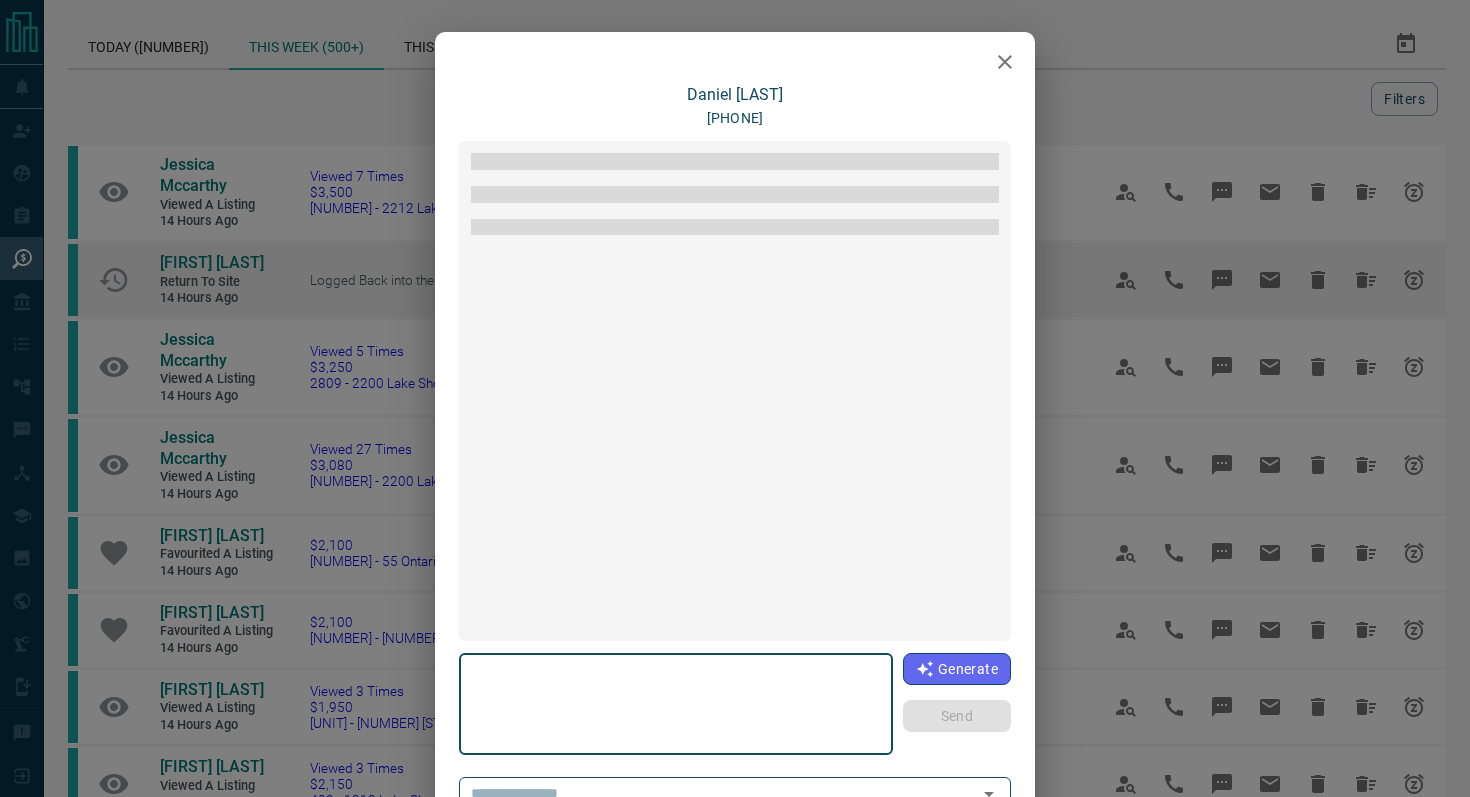type on "**********" 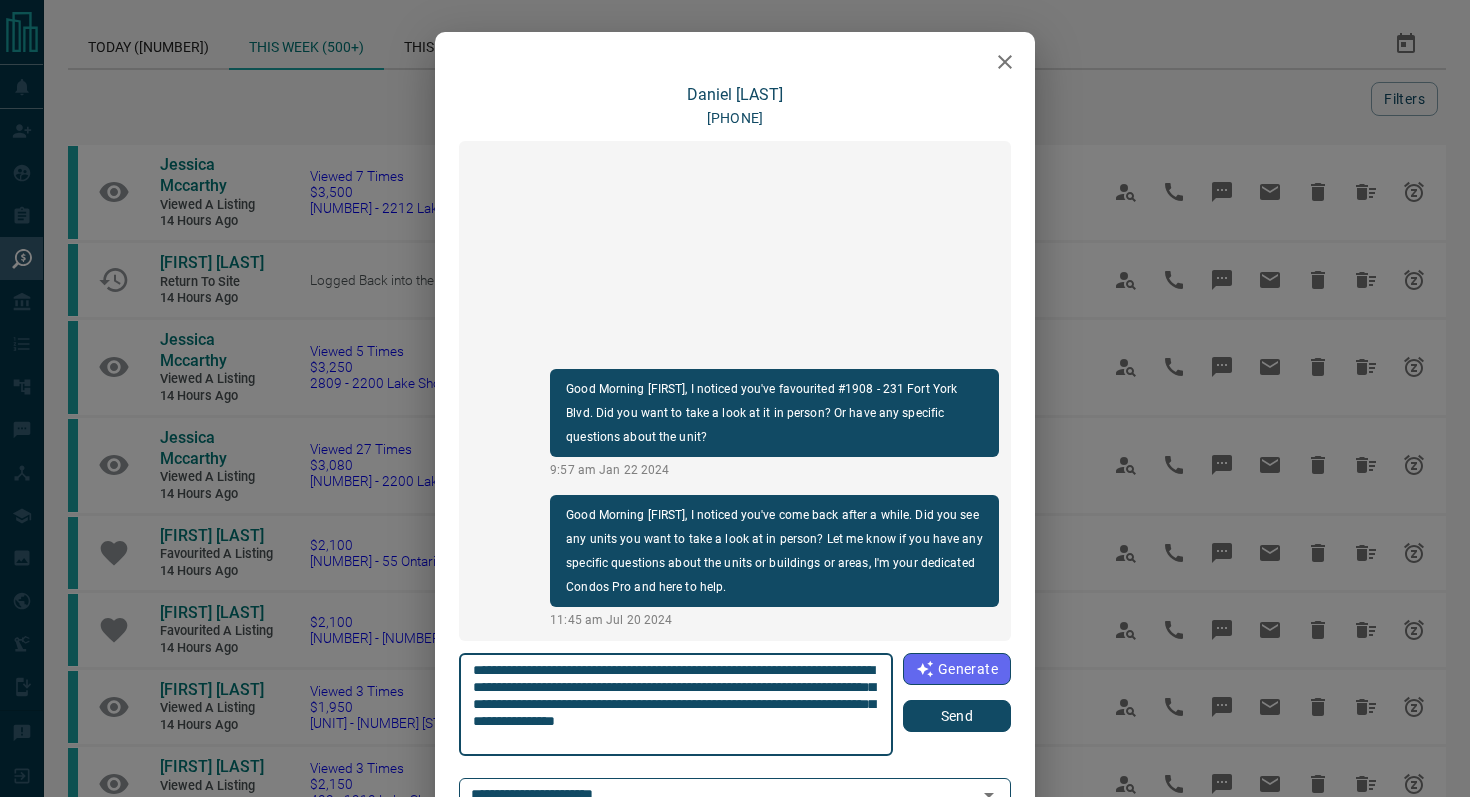 click on "Send" at bounding box center [957, 716] 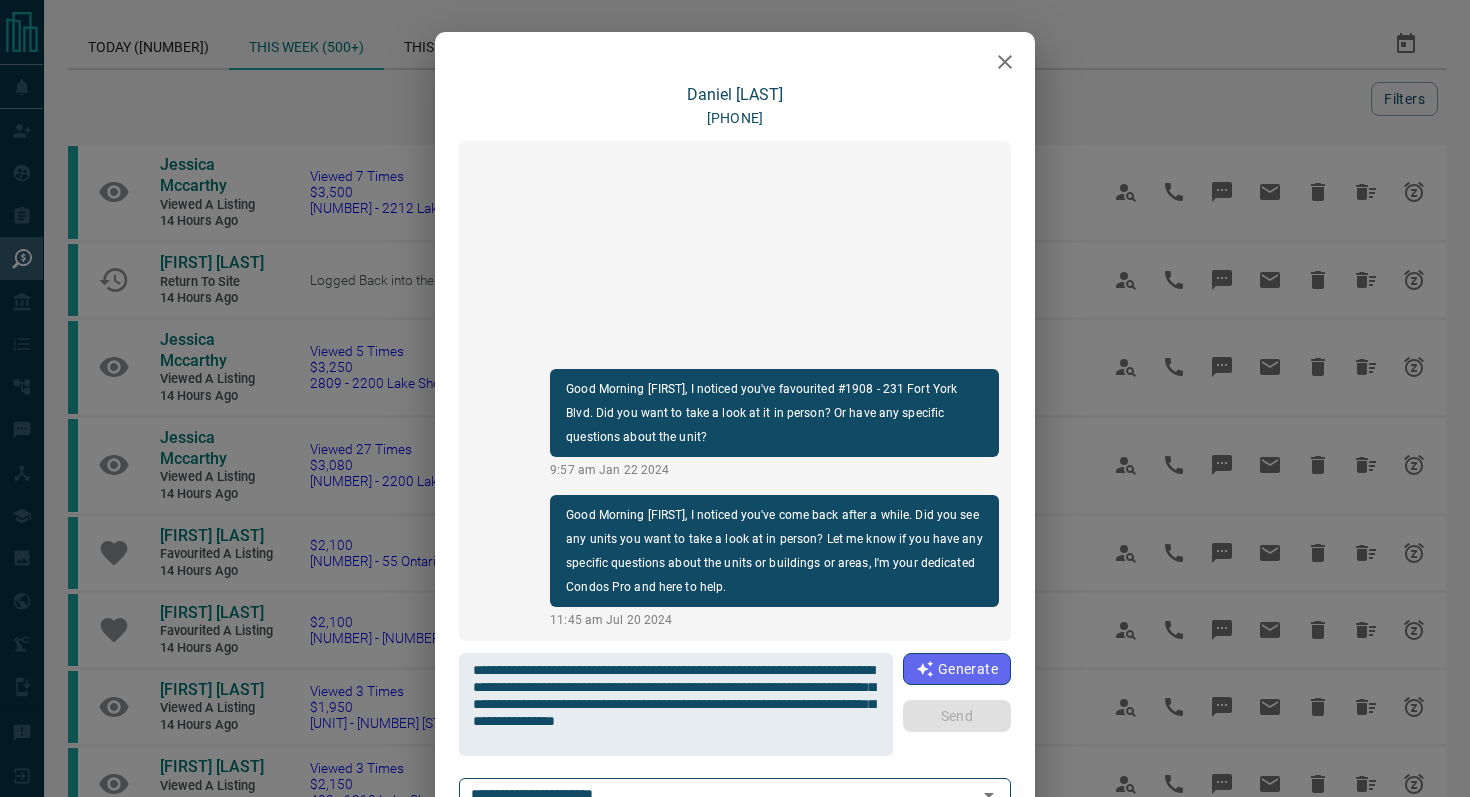 type 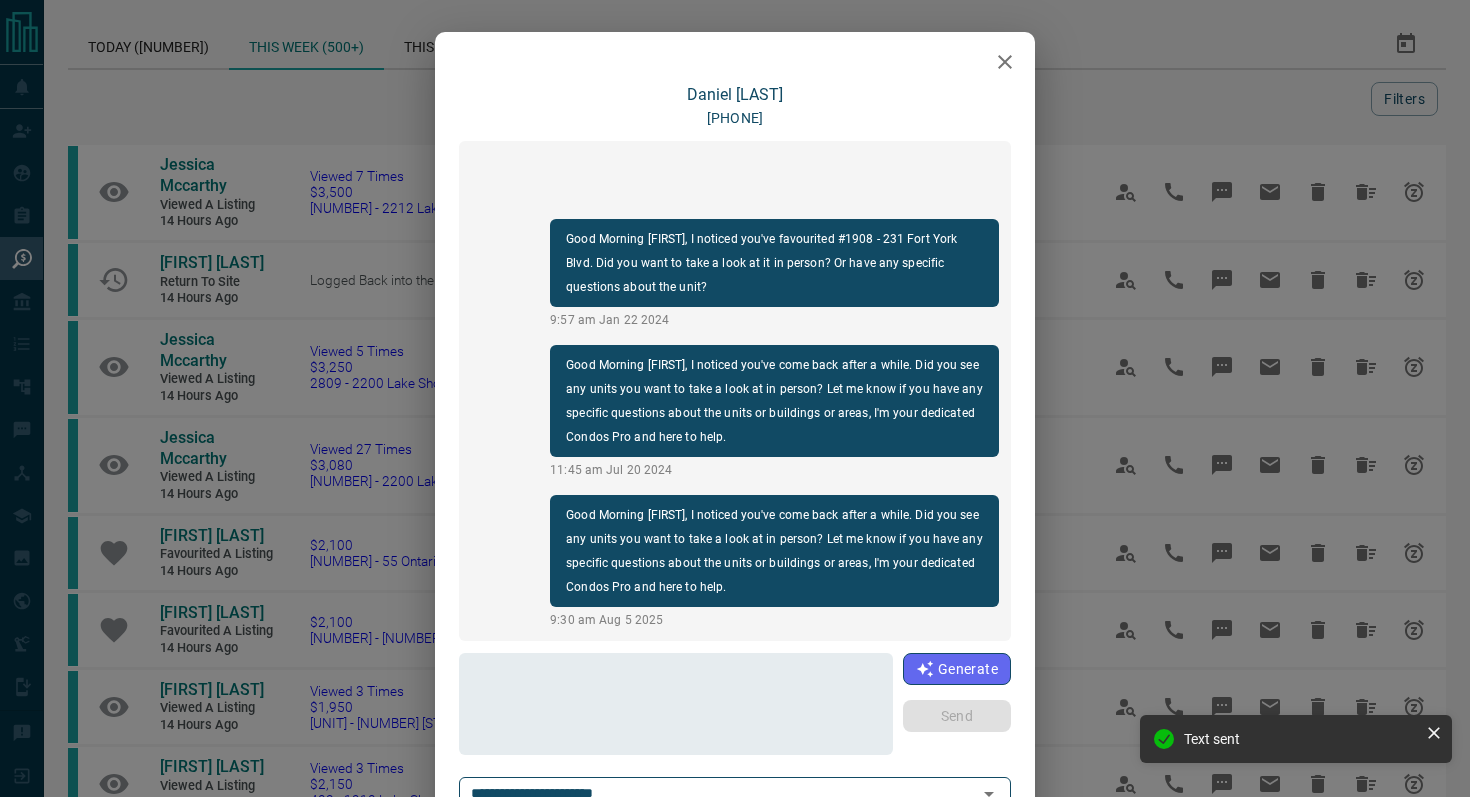 click 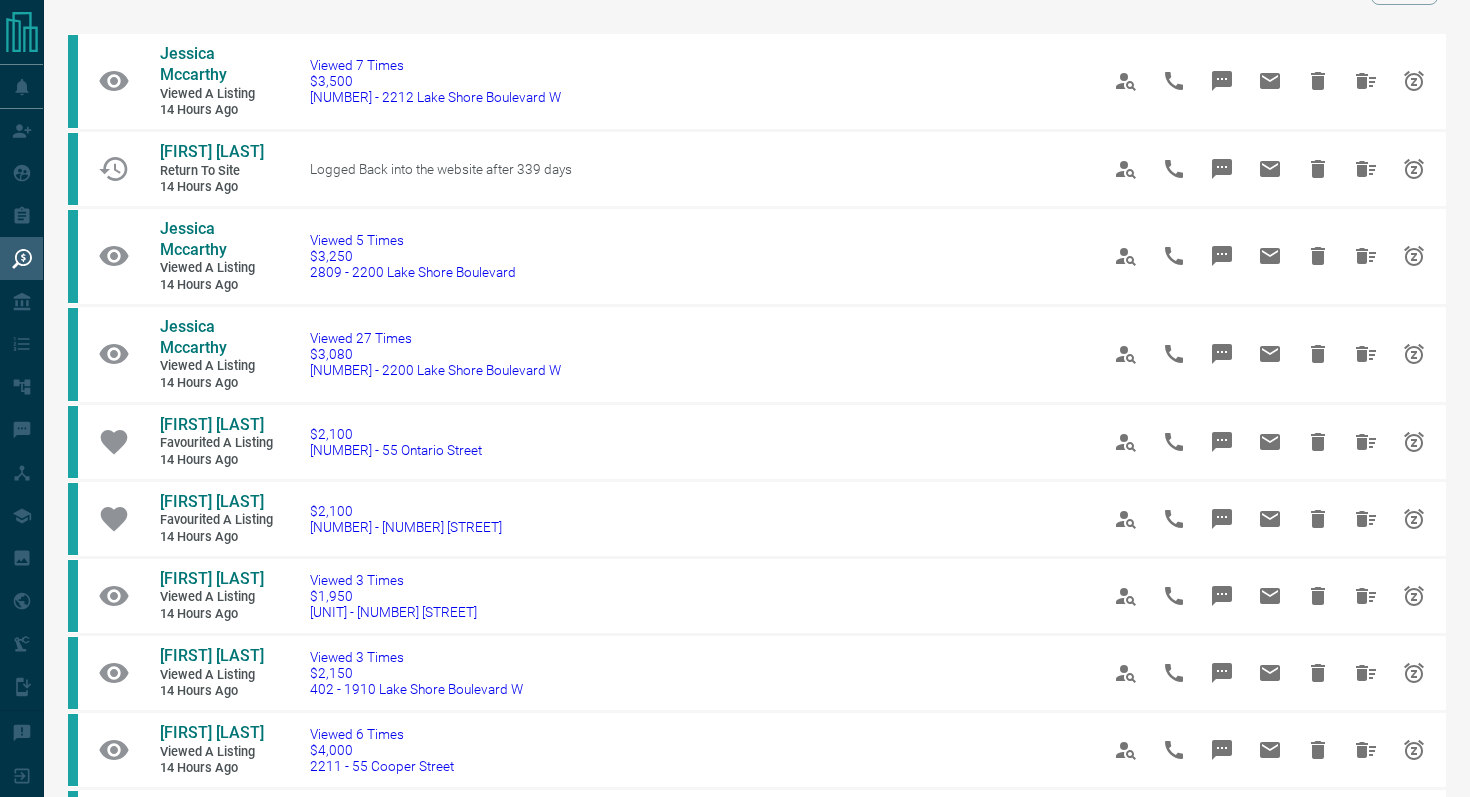 scroll, scrollTop: 0, scrollLeft: 0, axis: both 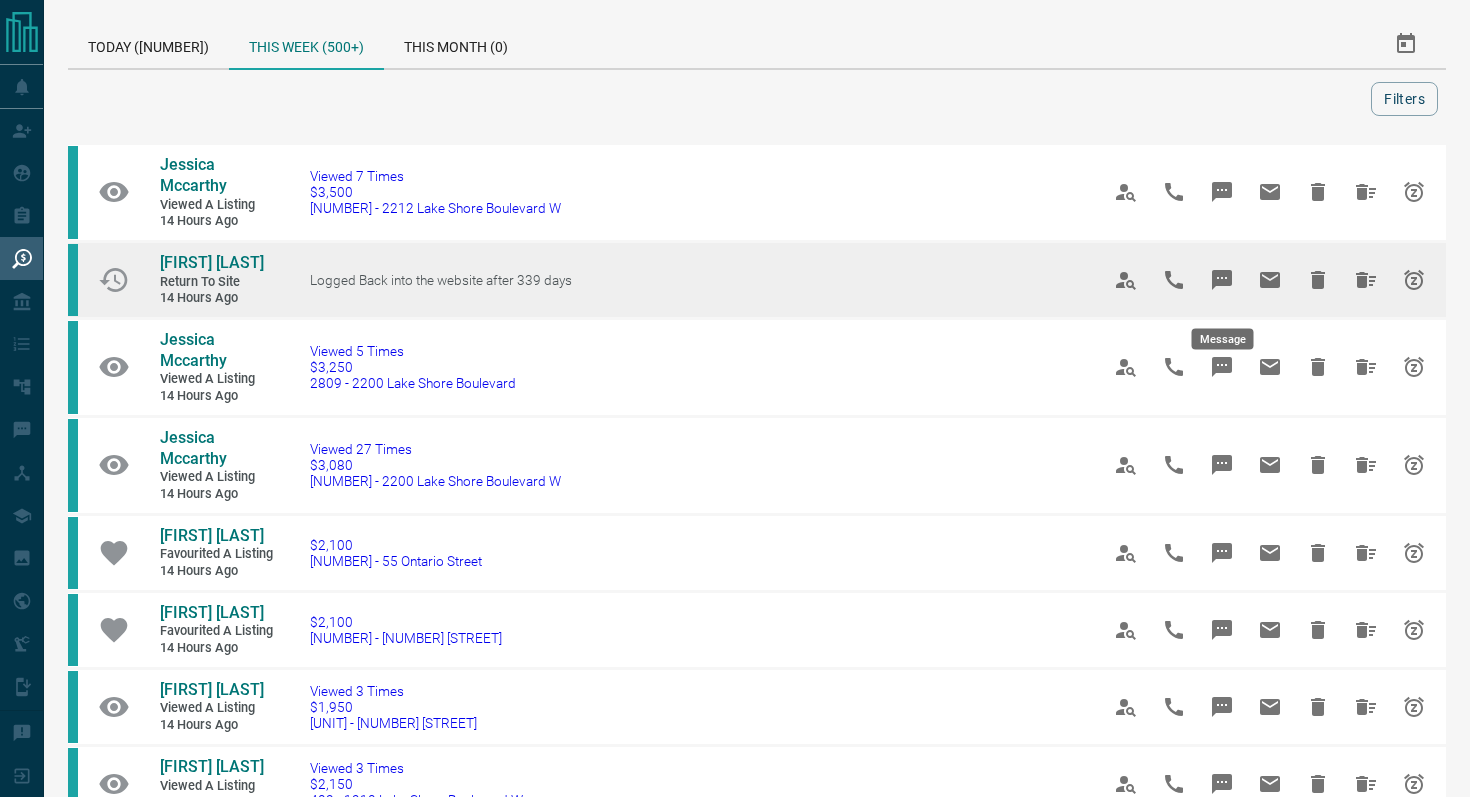 click 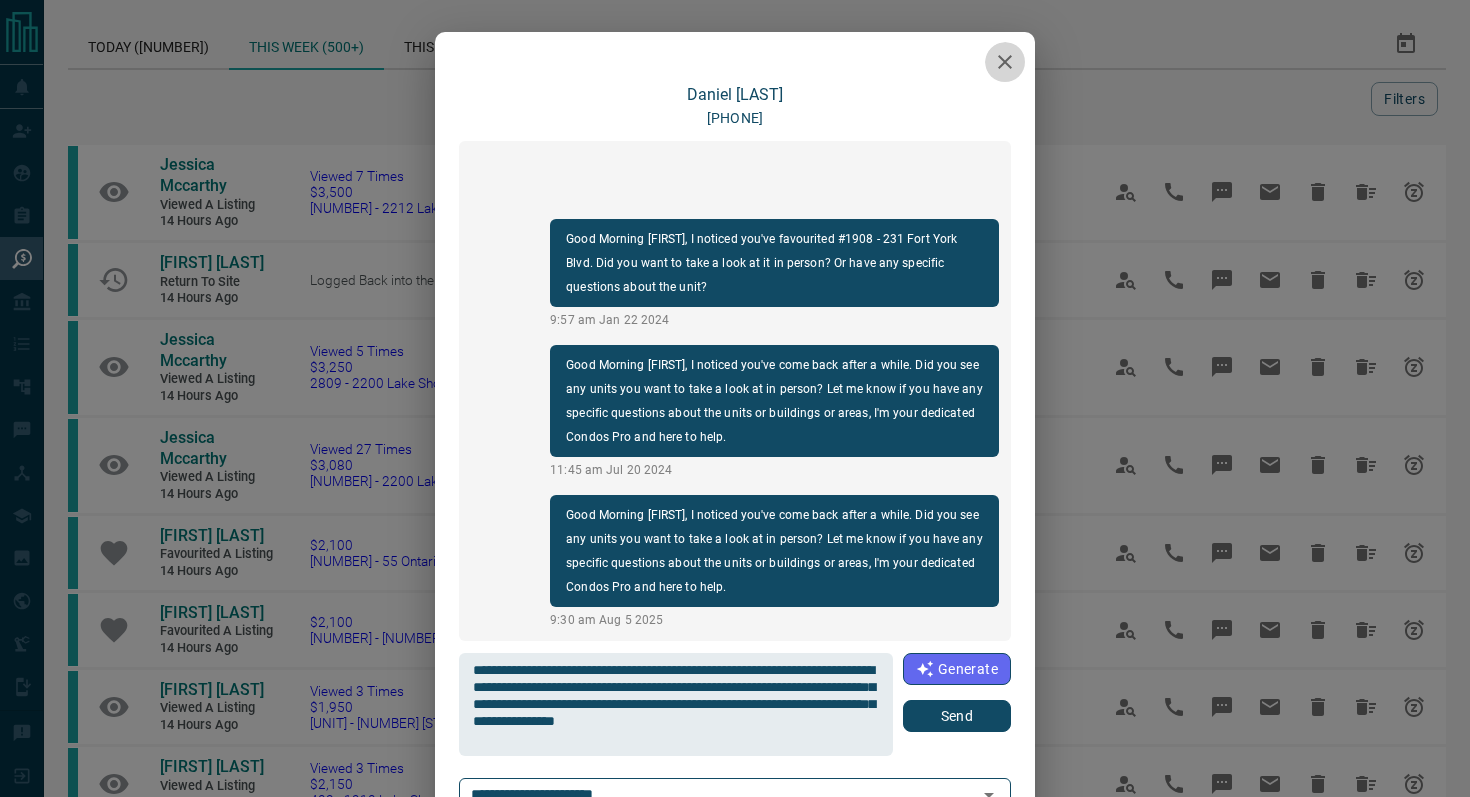 click 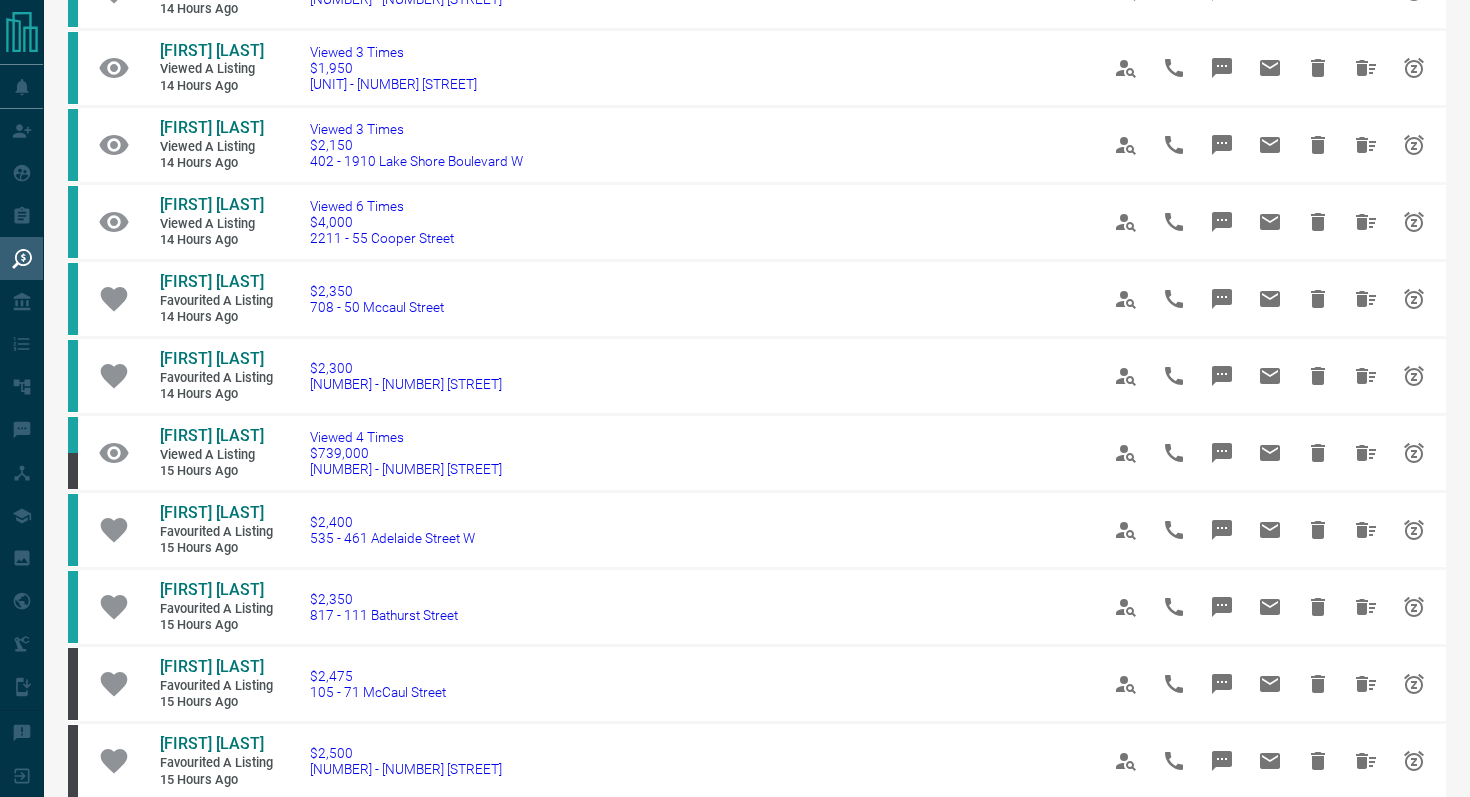 scroll, scrollTop: 642, scrollLeft: 0, axis: vertical 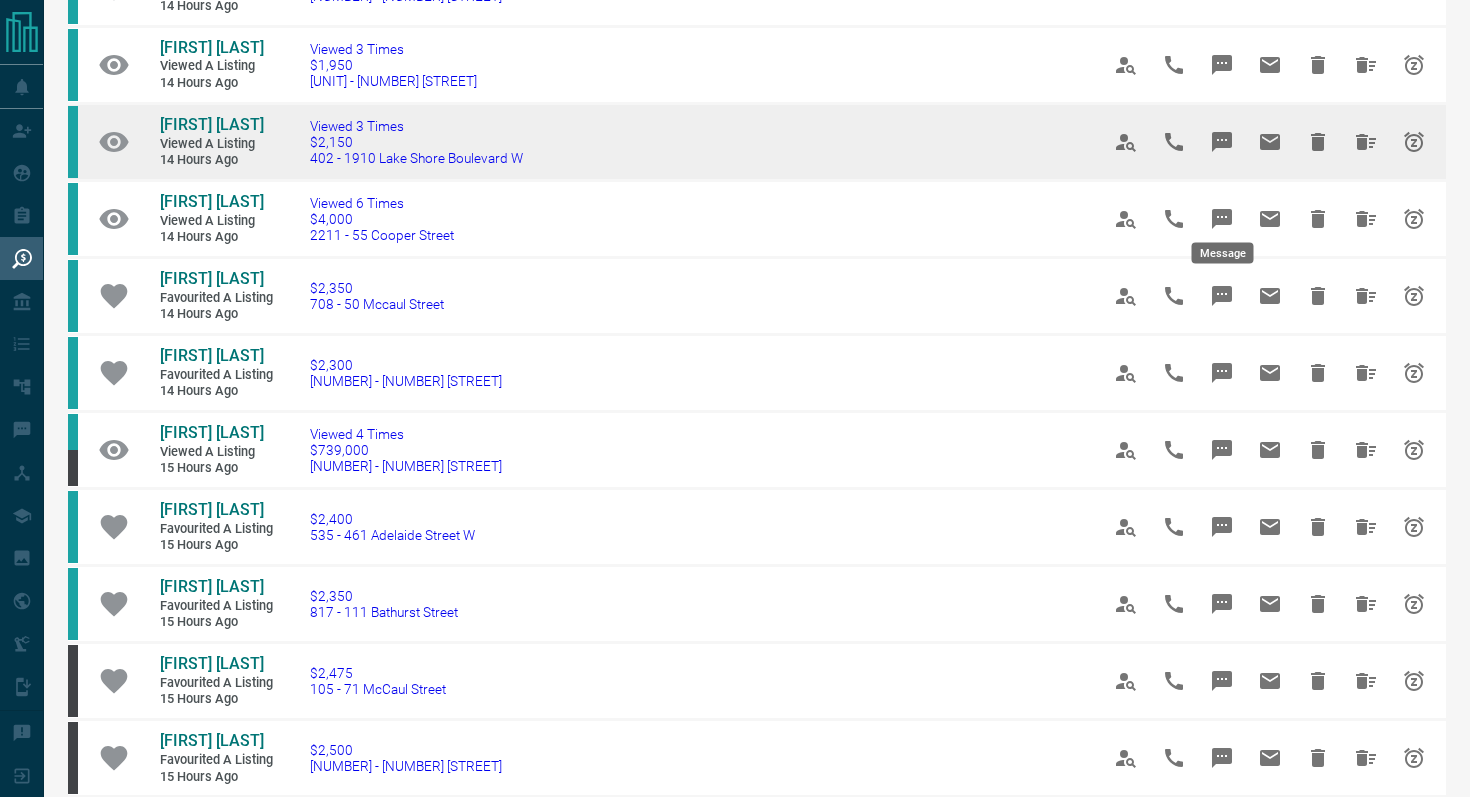 click 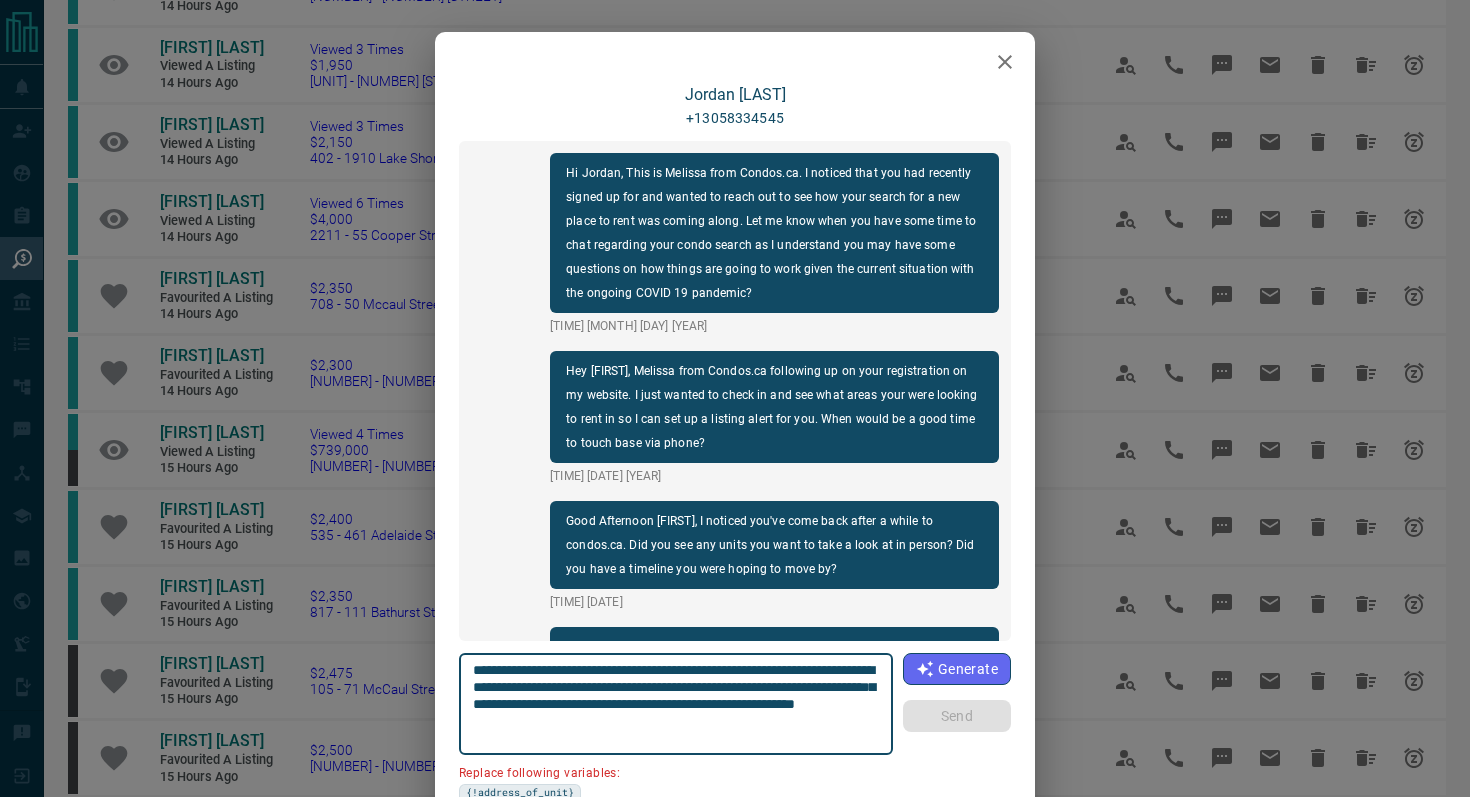 scroll, scrollTop: 258, scrollLeft: 0, axis: vertical 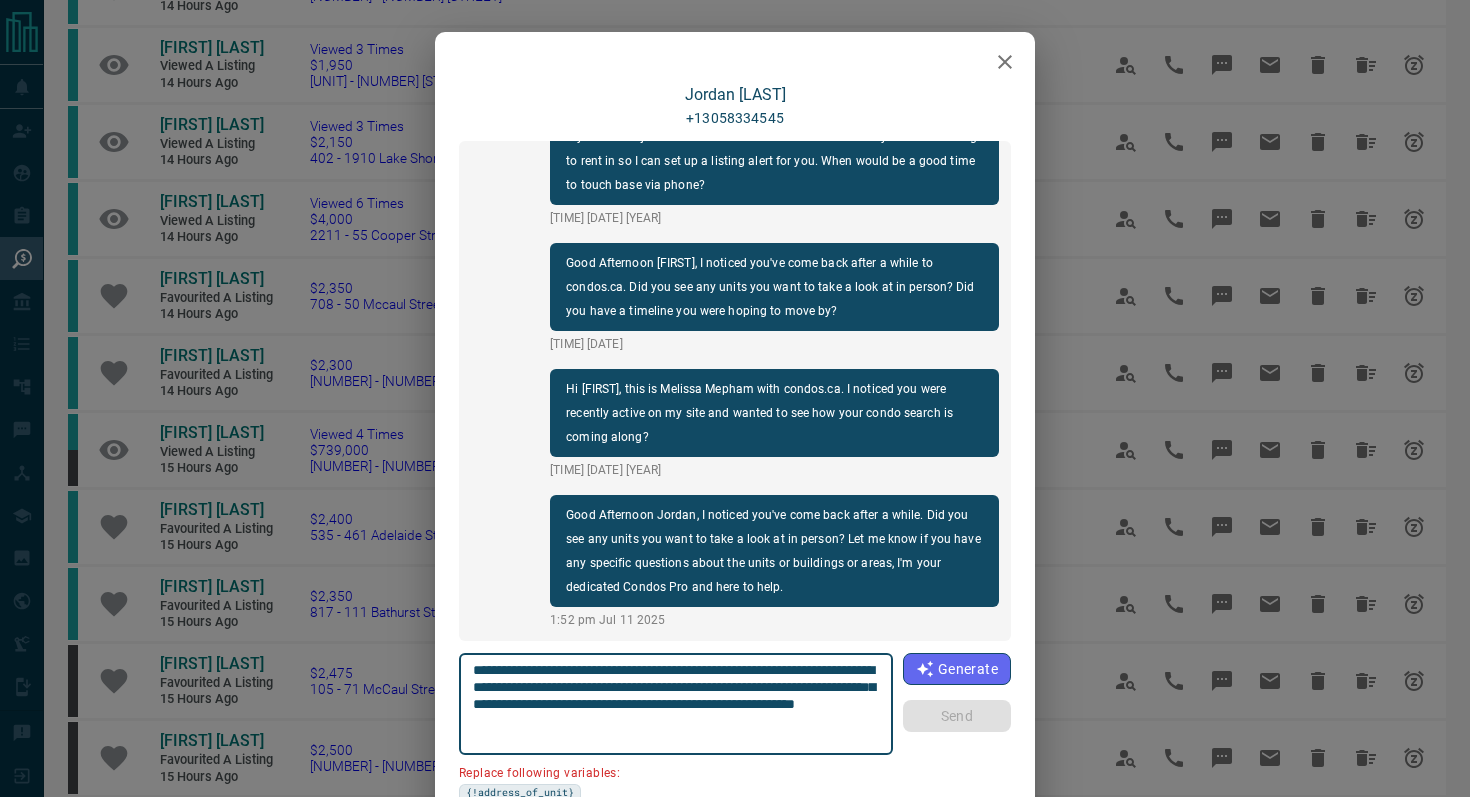 click at bounding box center (1005, 62) 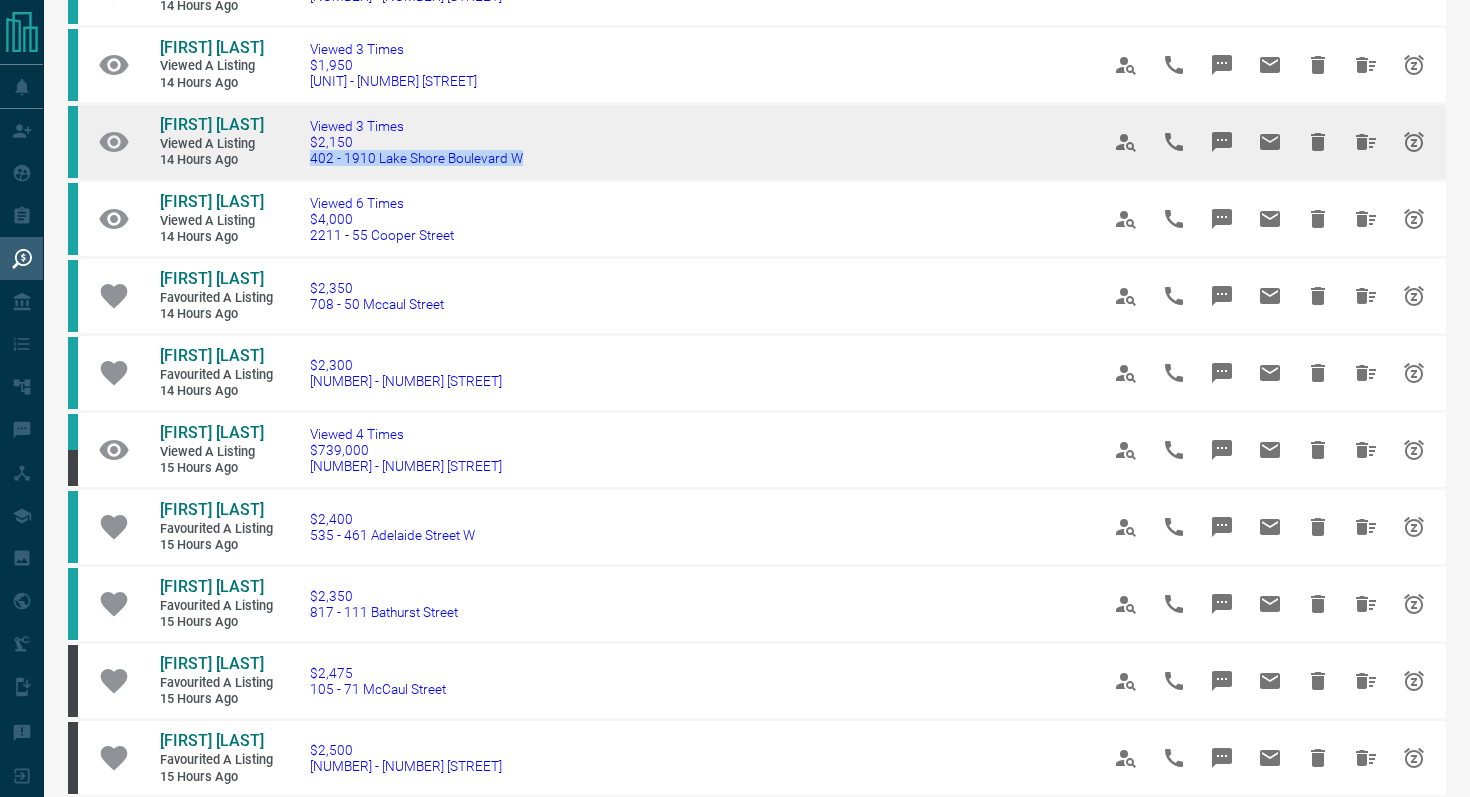 drag, startPoint x: 553, startPoint y: 219, endPoint x: 306, endPoint y: 219, distance: 247 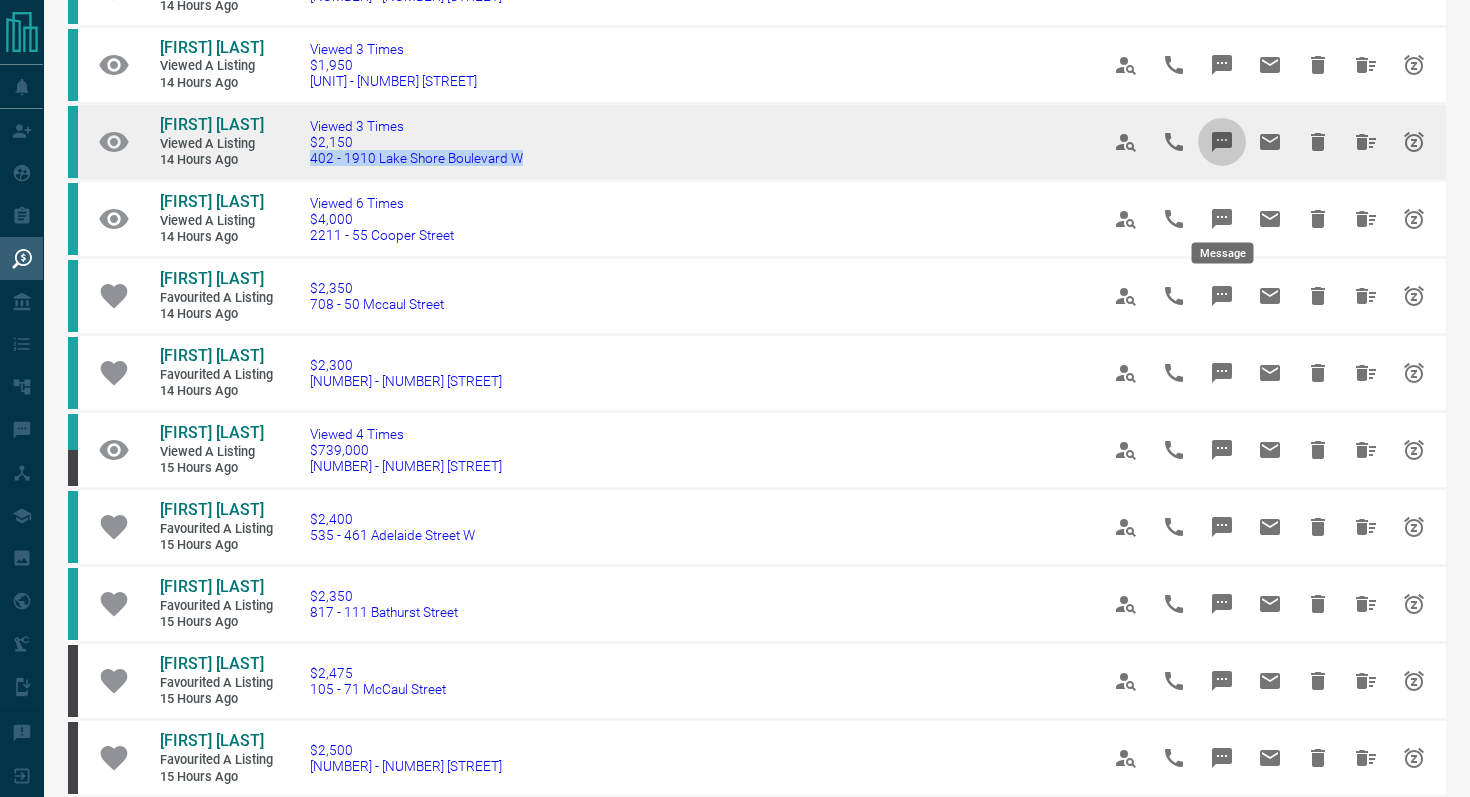click at bounding box center (1222, 142) 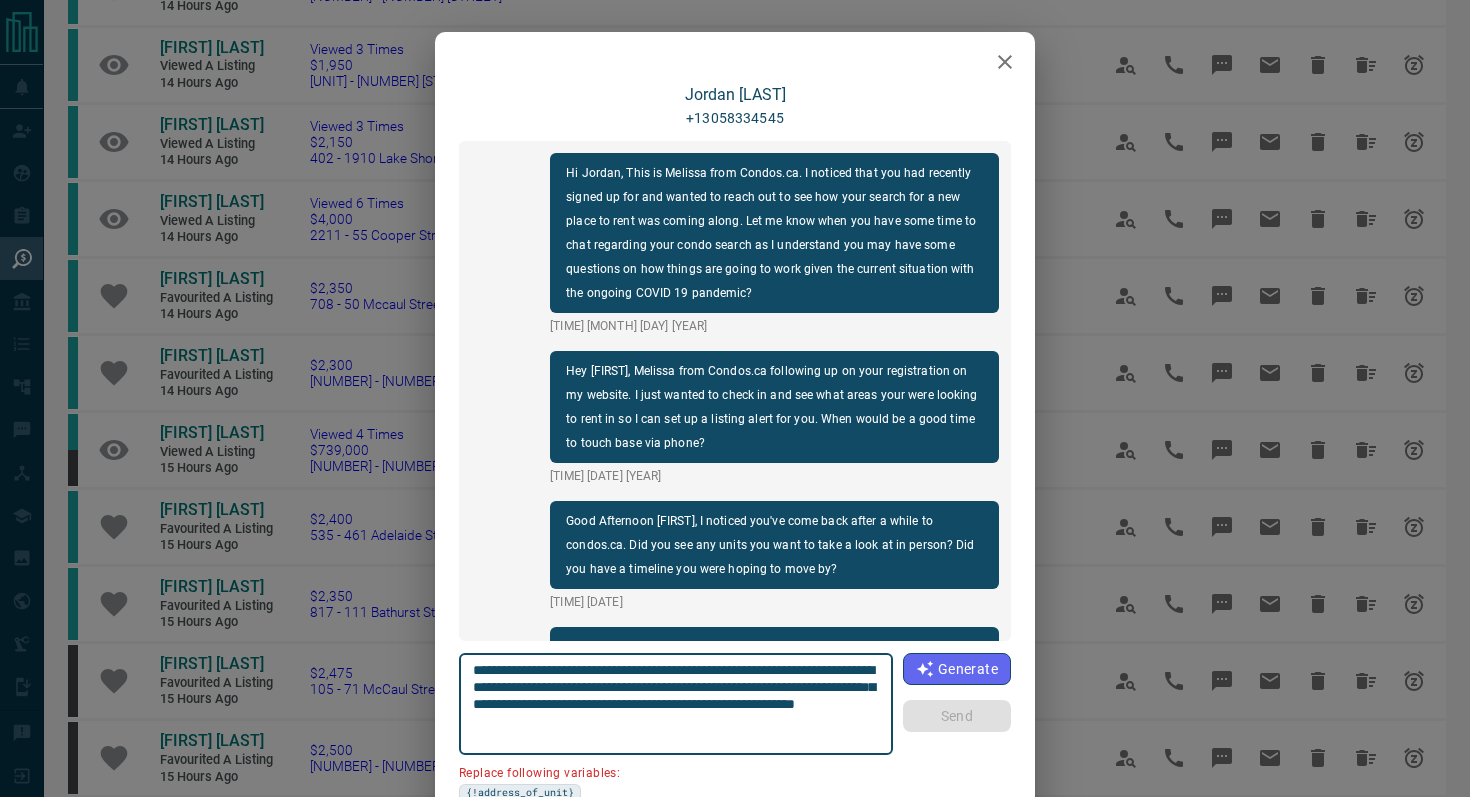 scroll, scrollTop: 258, scrollLeft: 0, axis: vertical 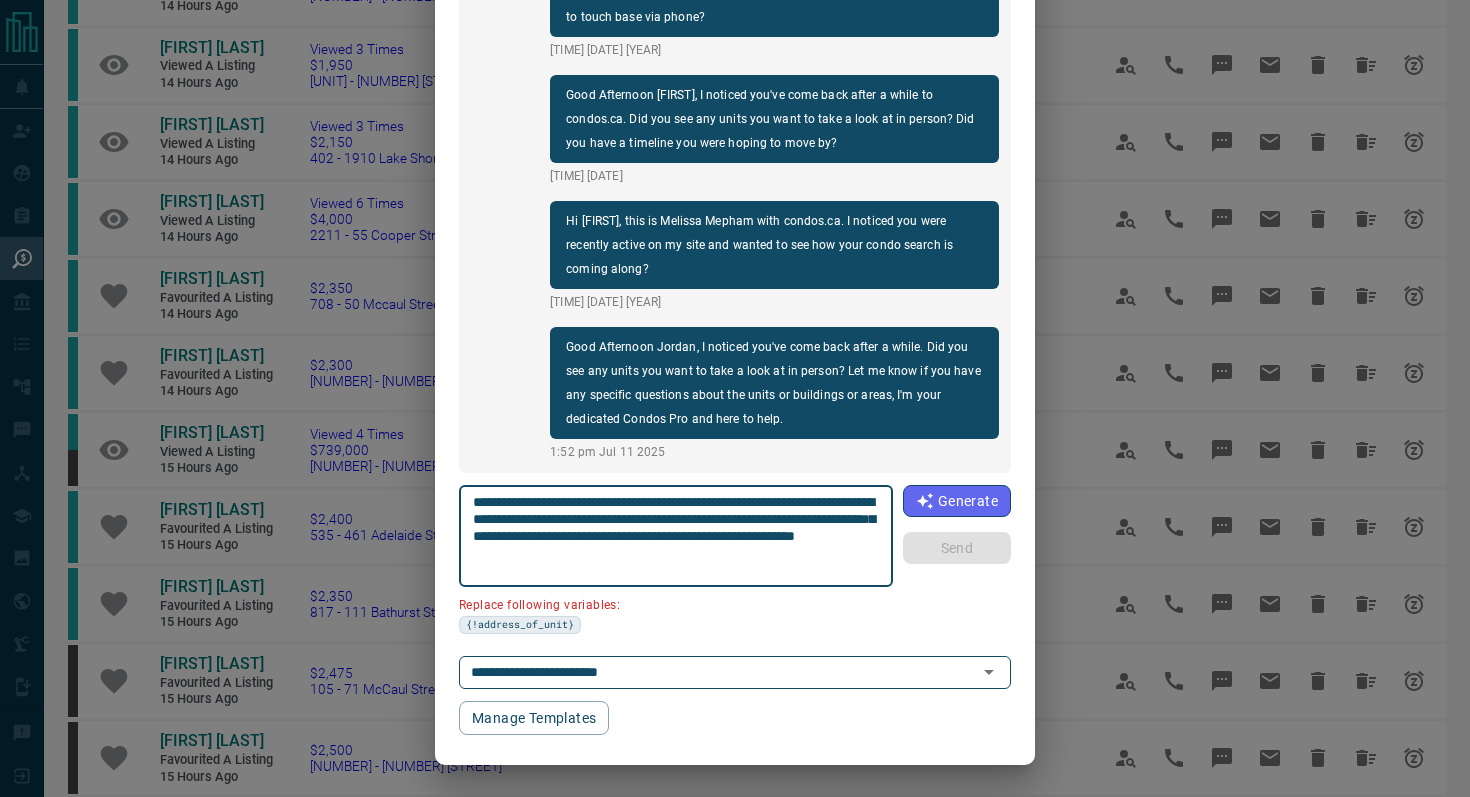 drag, startPoint x: 587, startPoint y: 517, endPoint x: 462, endPoint y: 515, distance: 125.016 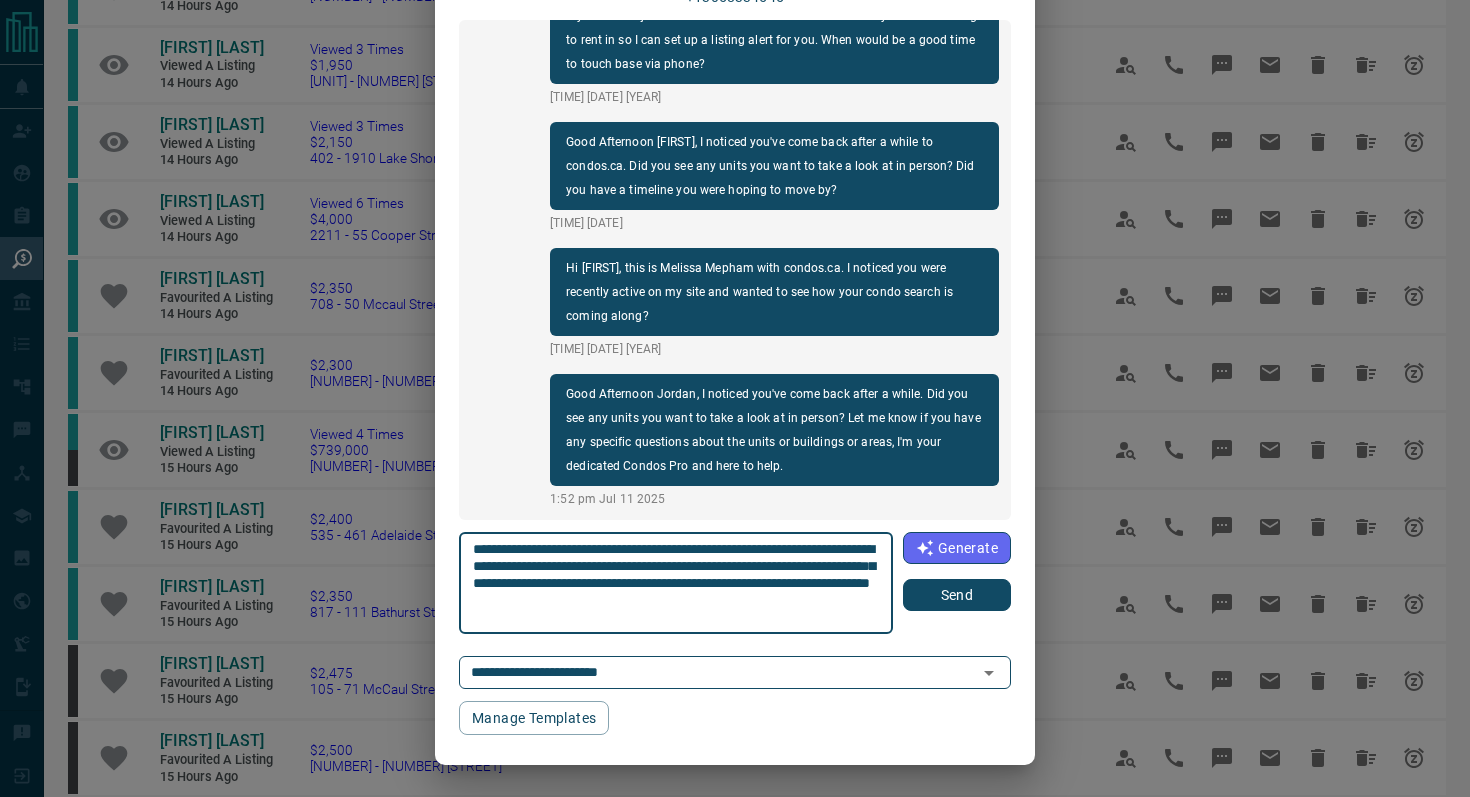 scroll, scrollTop: 121, scrollLeft: 0, axis: vertical 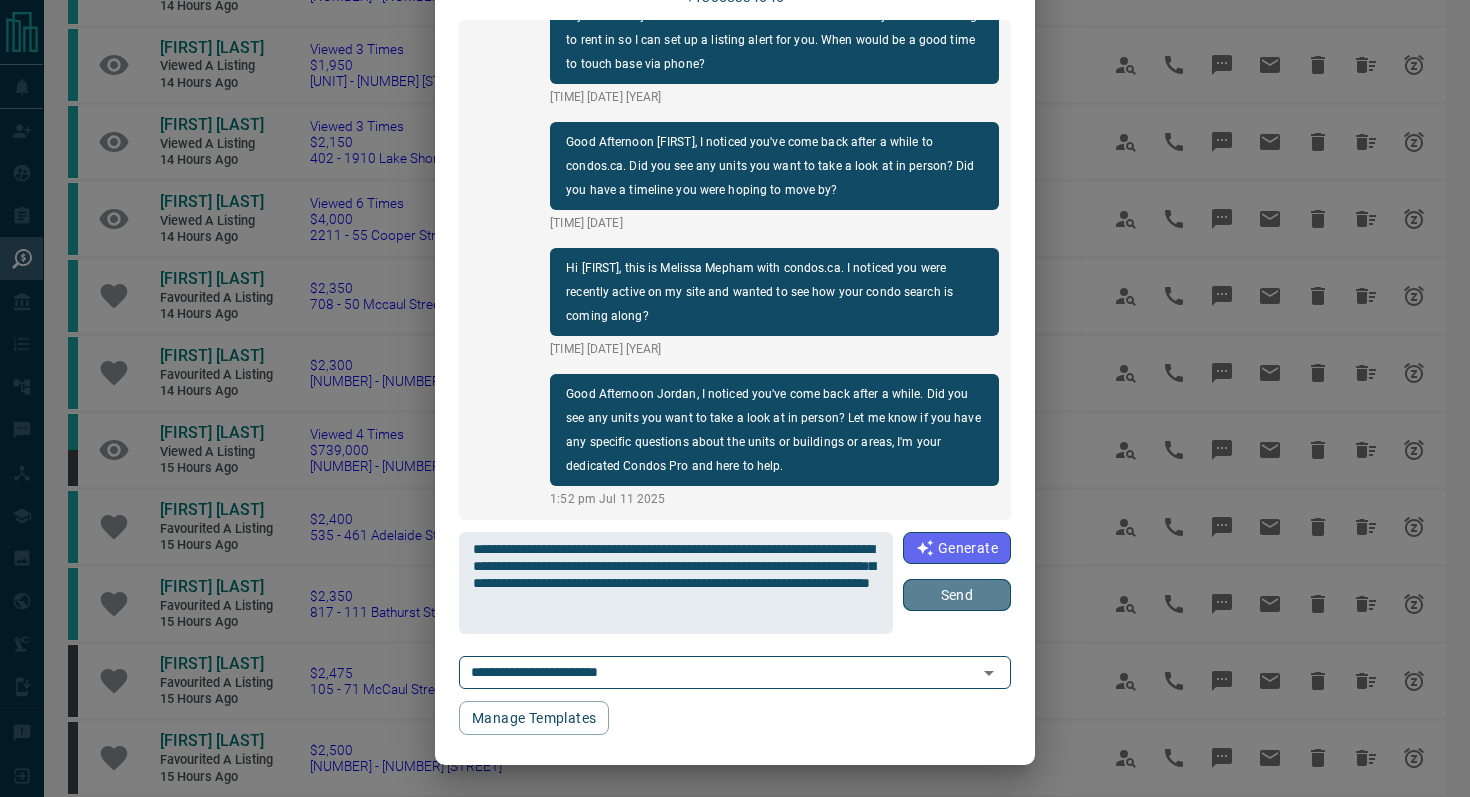 click on "Send" at bounding box center [957, 595] 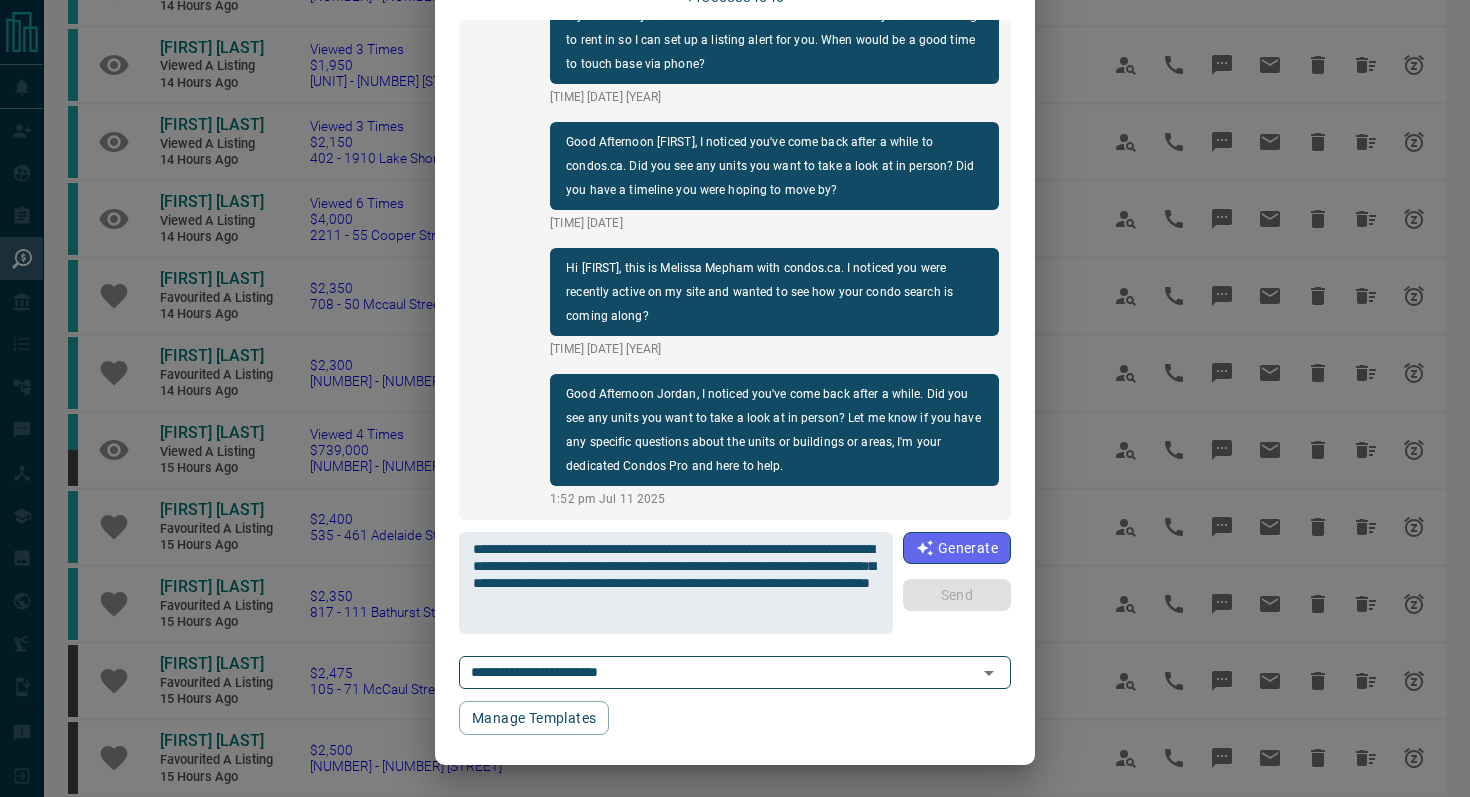 type 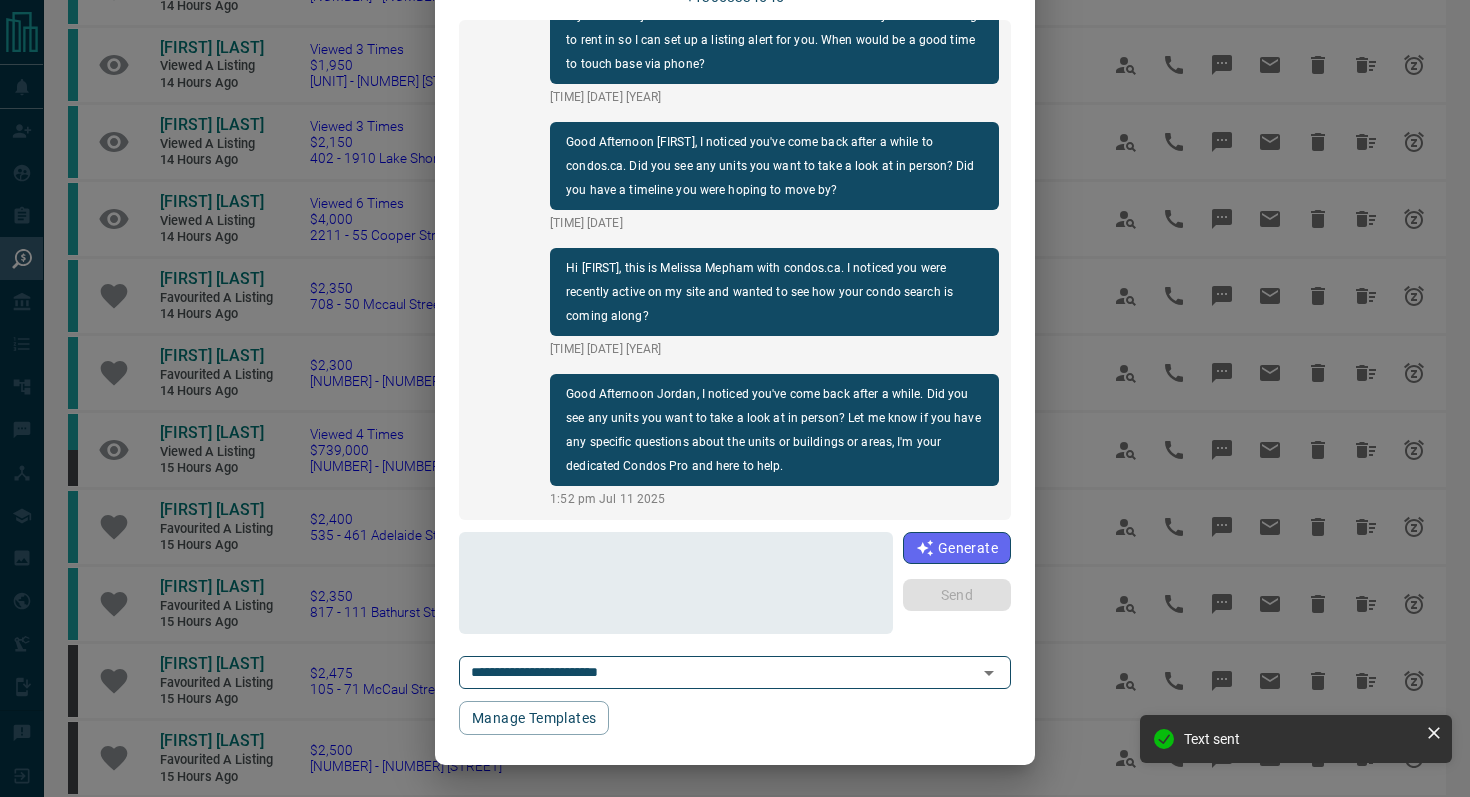 scroll, scrollTop: 0, scrollLeft: 0, axis: both 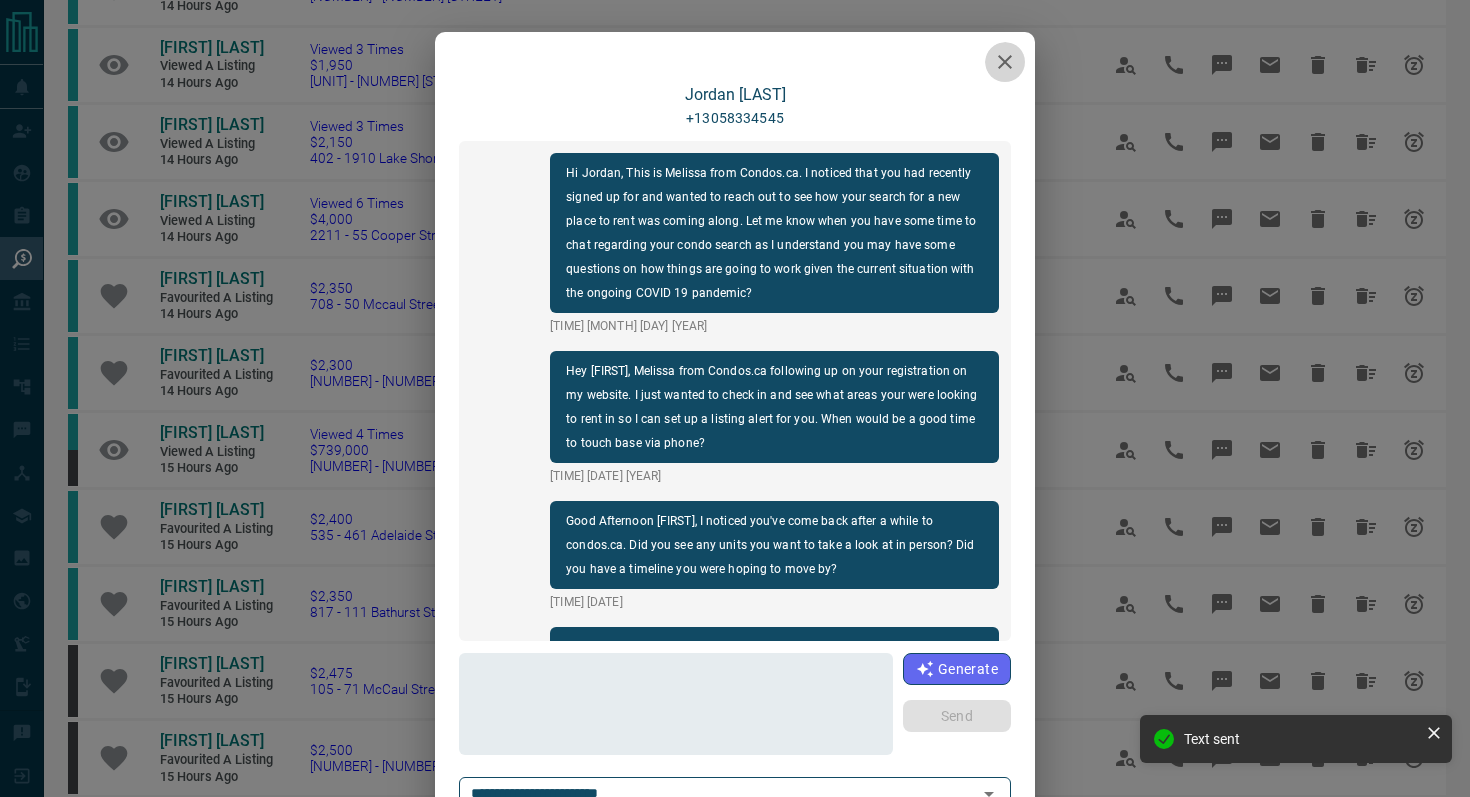 click 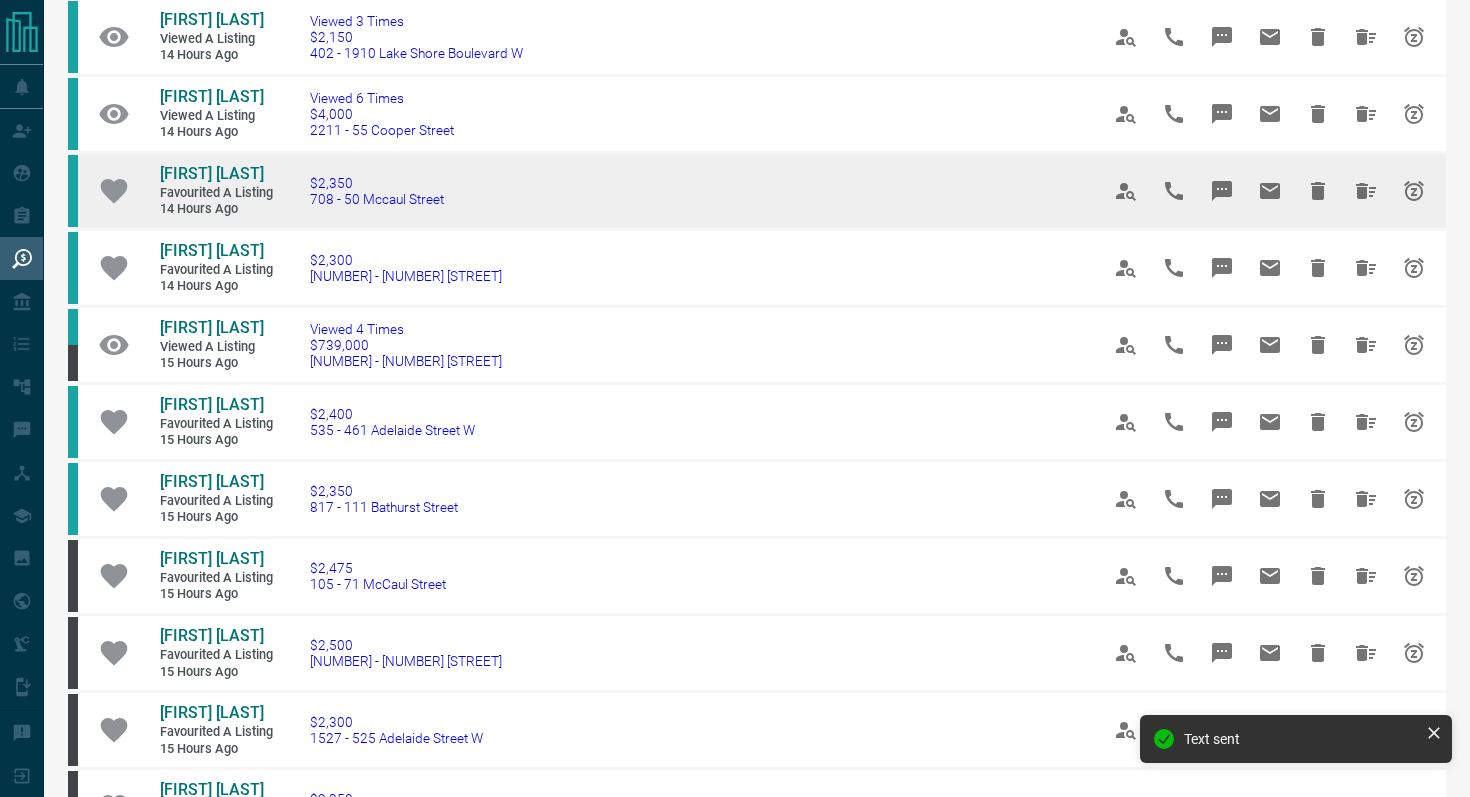 scroll, scrollTop: 746, scrollLeft: 0, axis: vertical 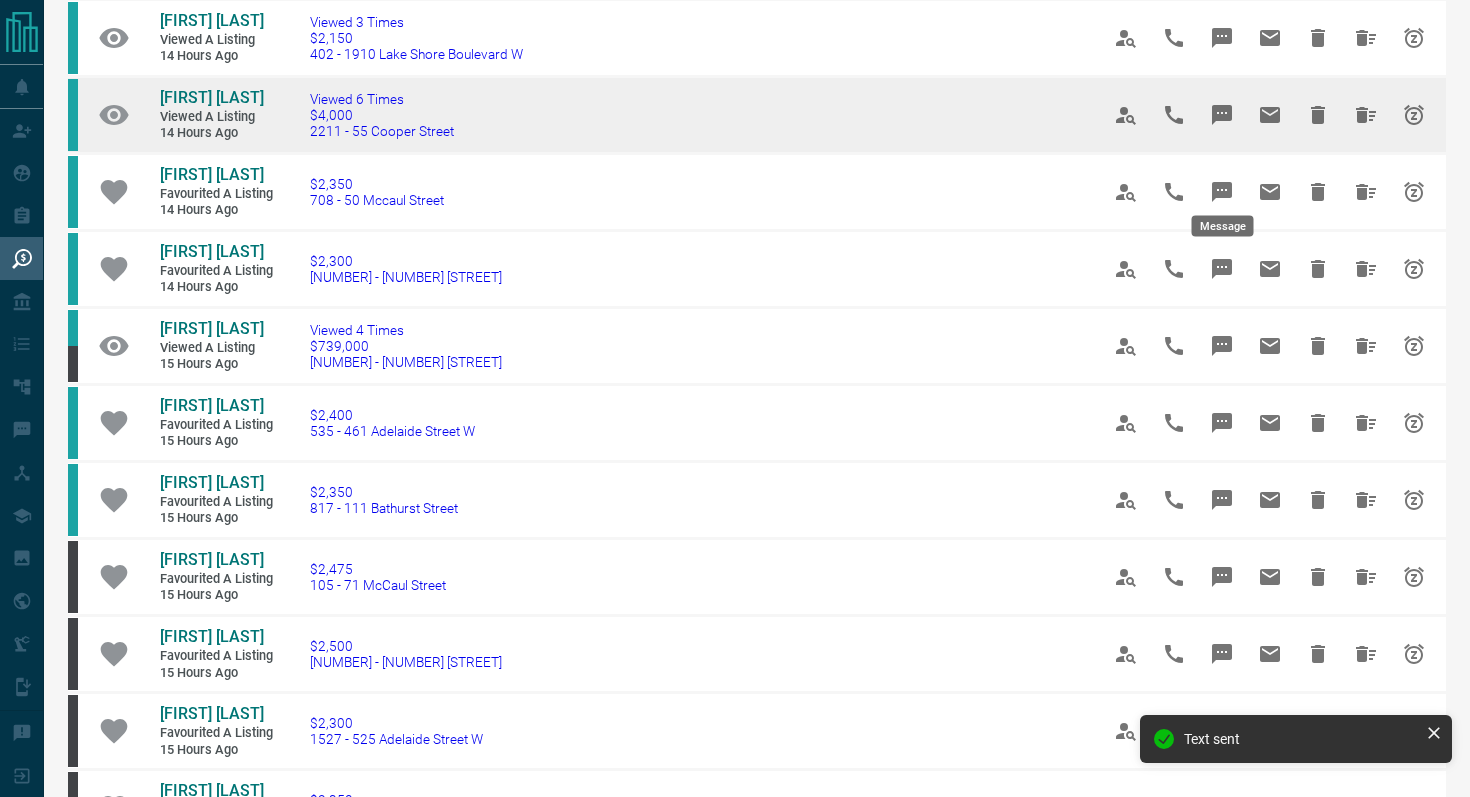 click 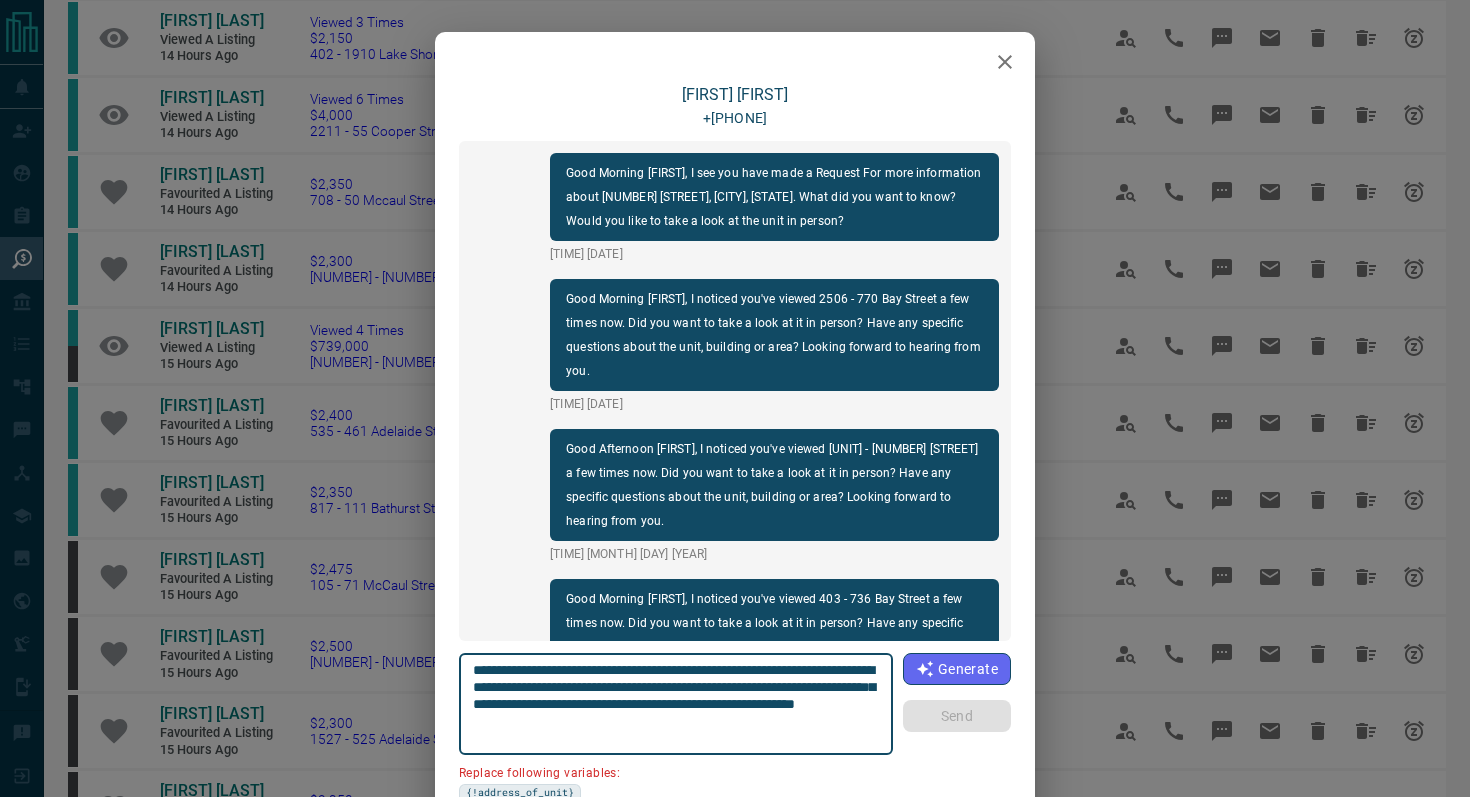 scroll, scrollTop: 84, scrollLeft: 0, axis: vertical 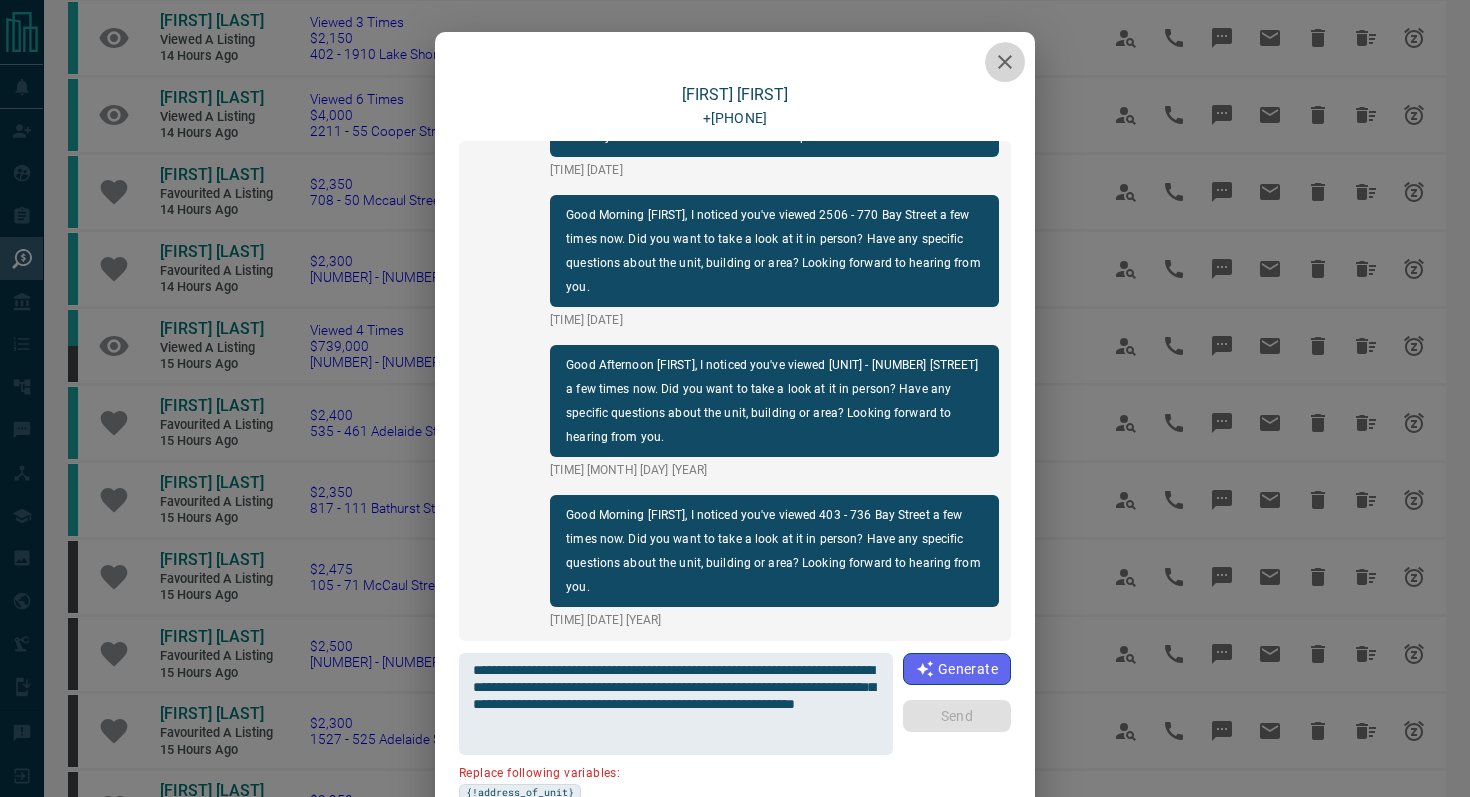 click 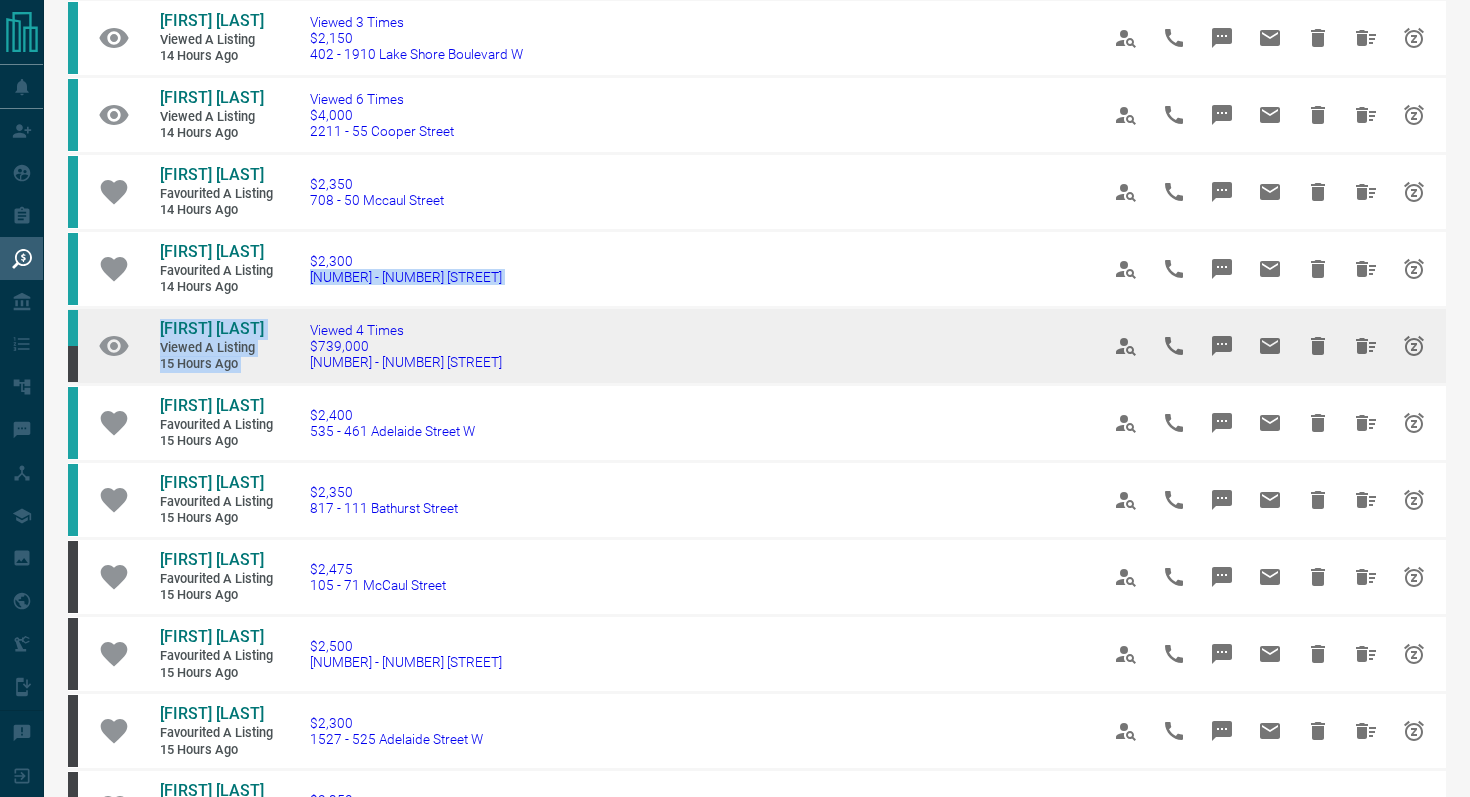 drag, startPoint x: 560, startPoint y: 326, endPoint x: 579, endPoint y: 373, distance: 50.695168 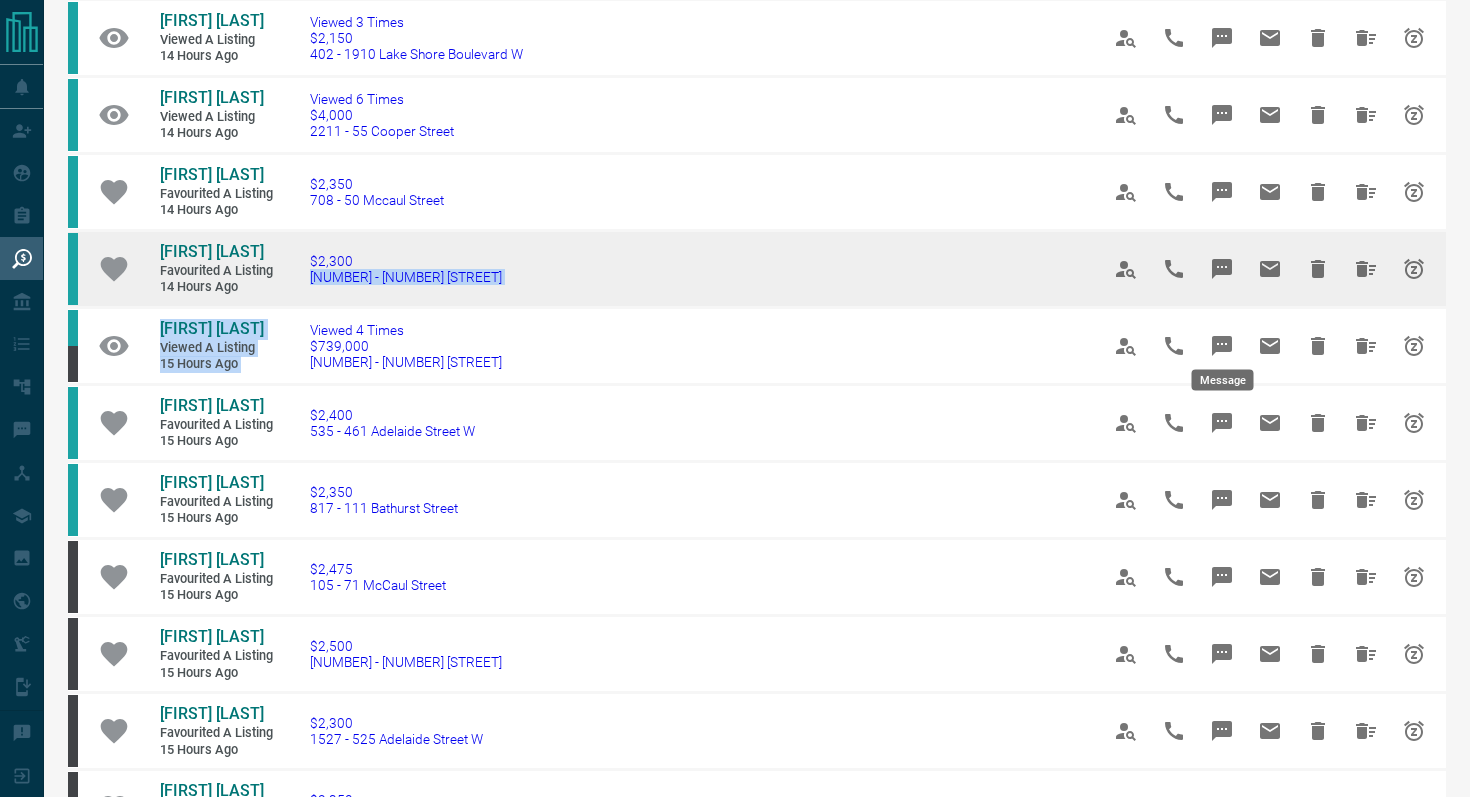 click 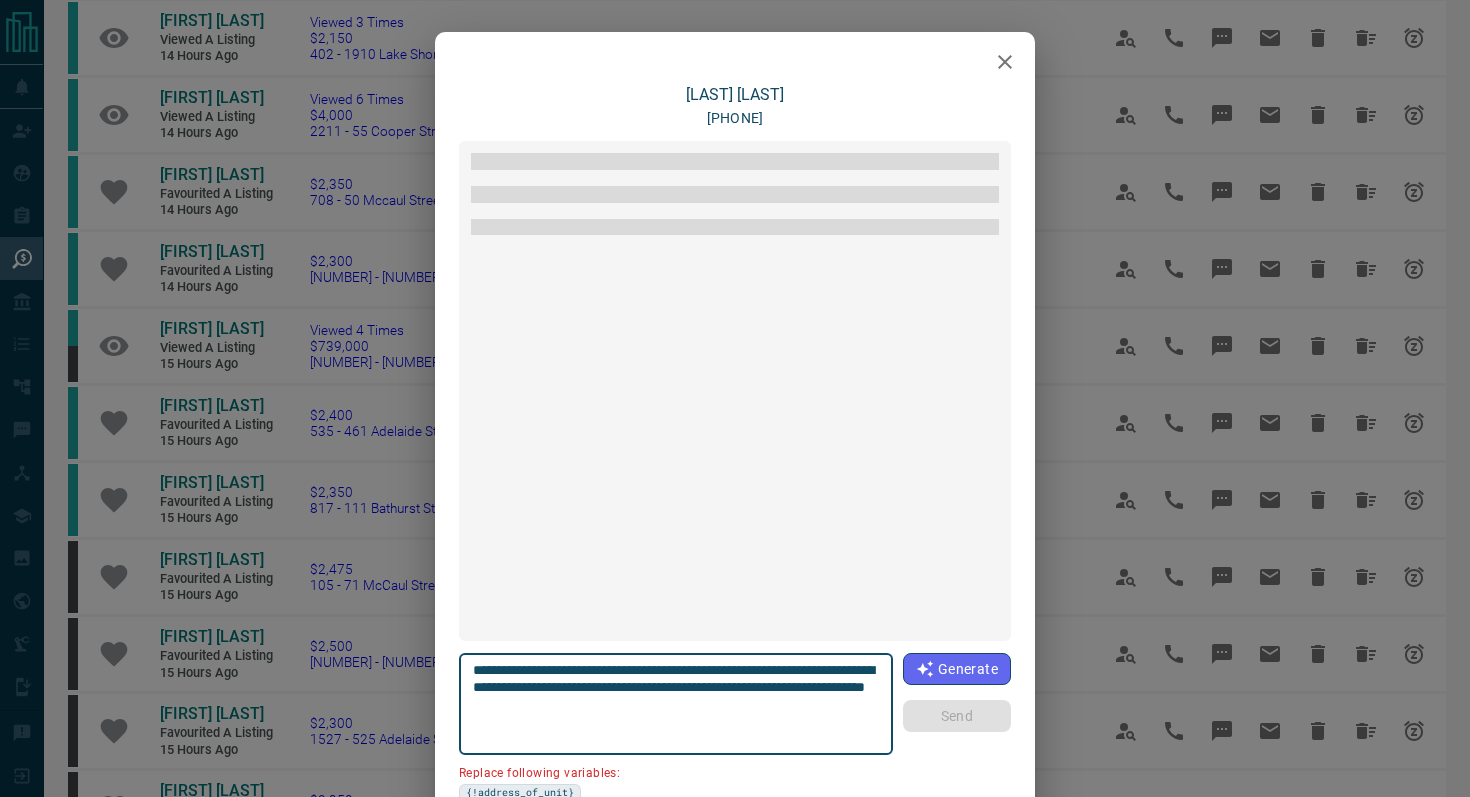 scroll, scrollTop: 792, scrollLeft: 0, axis: vertical 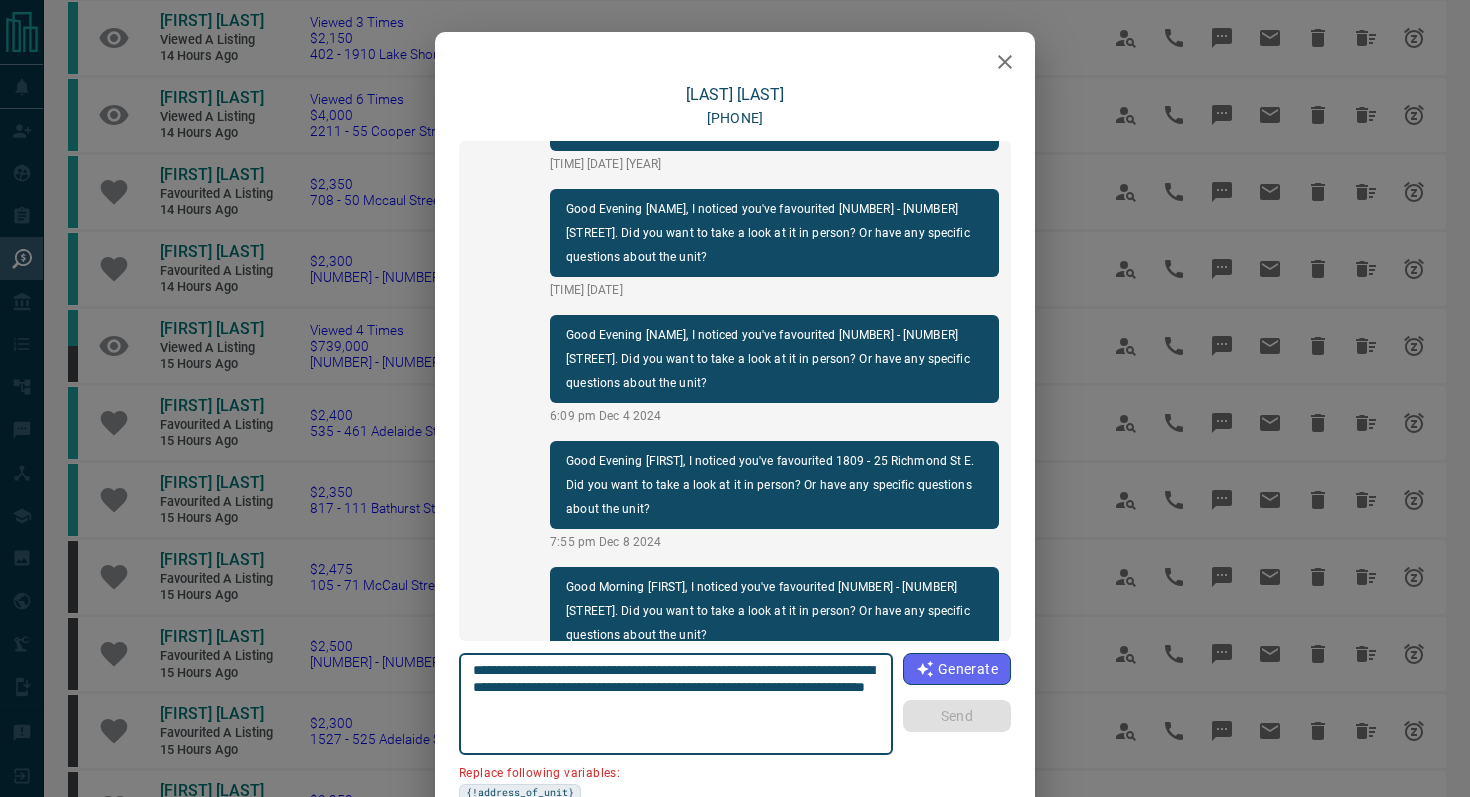 click at bounding box center [1005, 62] 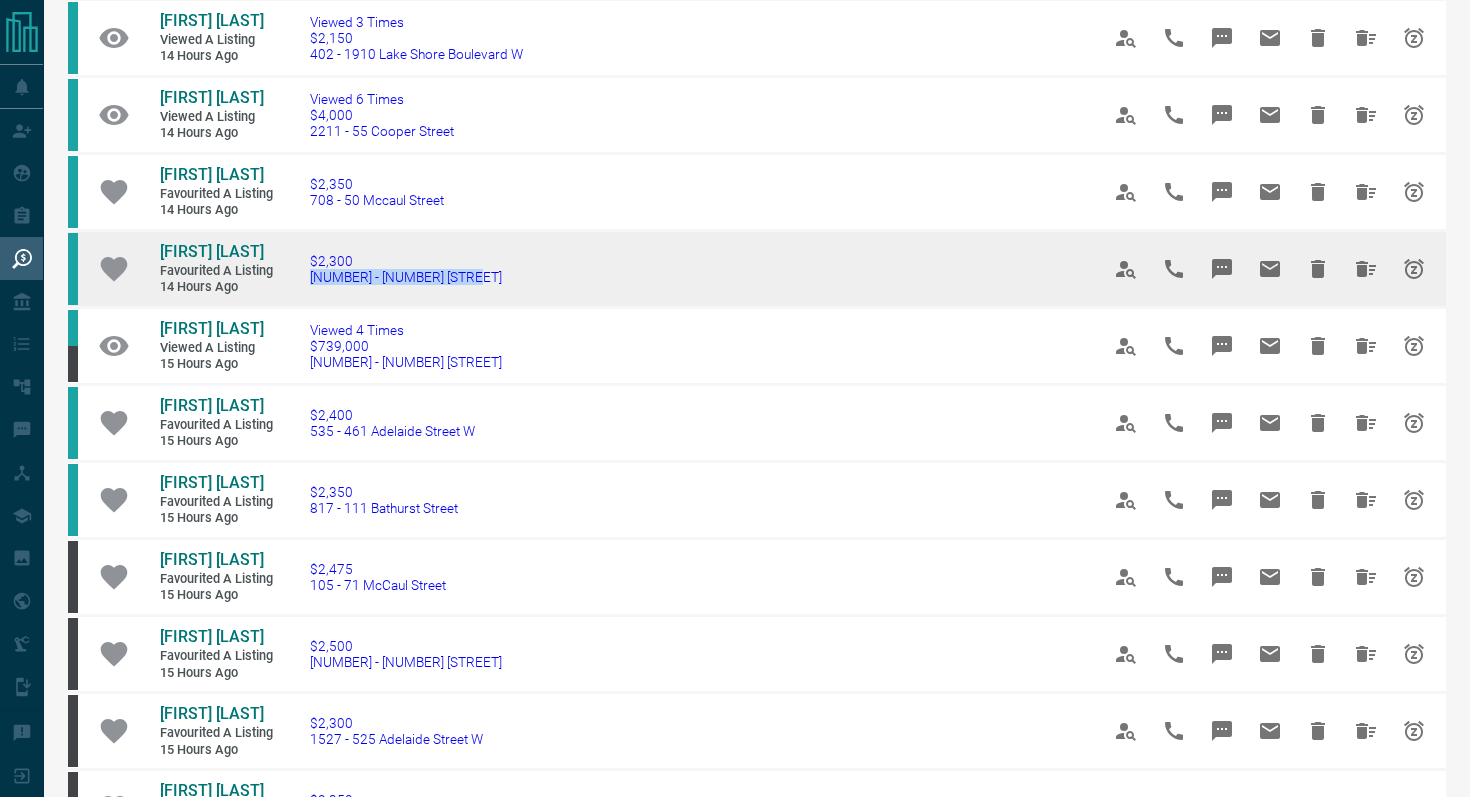 drag, startPoint x: 488, startPoint y: 350, endPoint x: 302, endPoint y: 339, distance: 186.32498 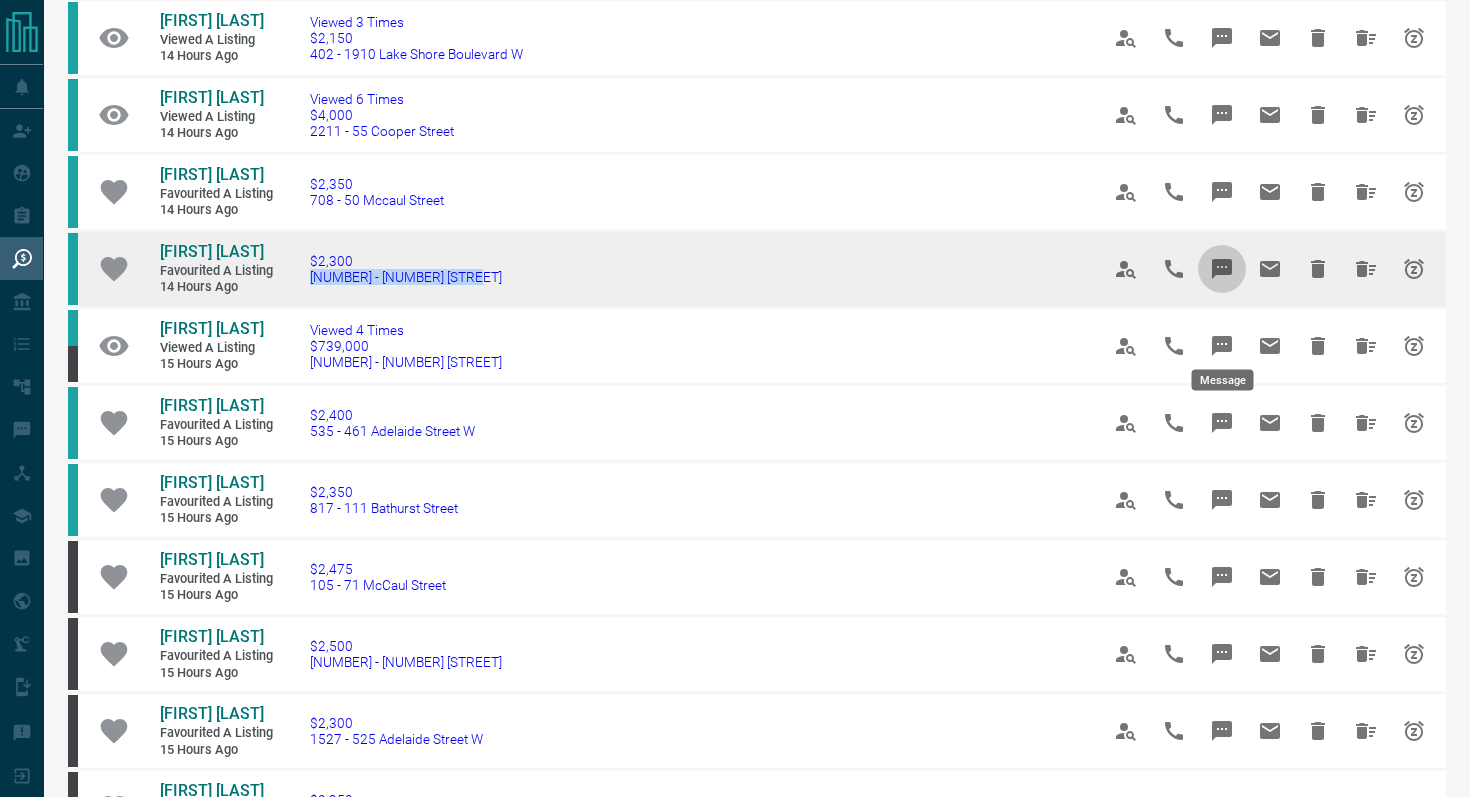 click 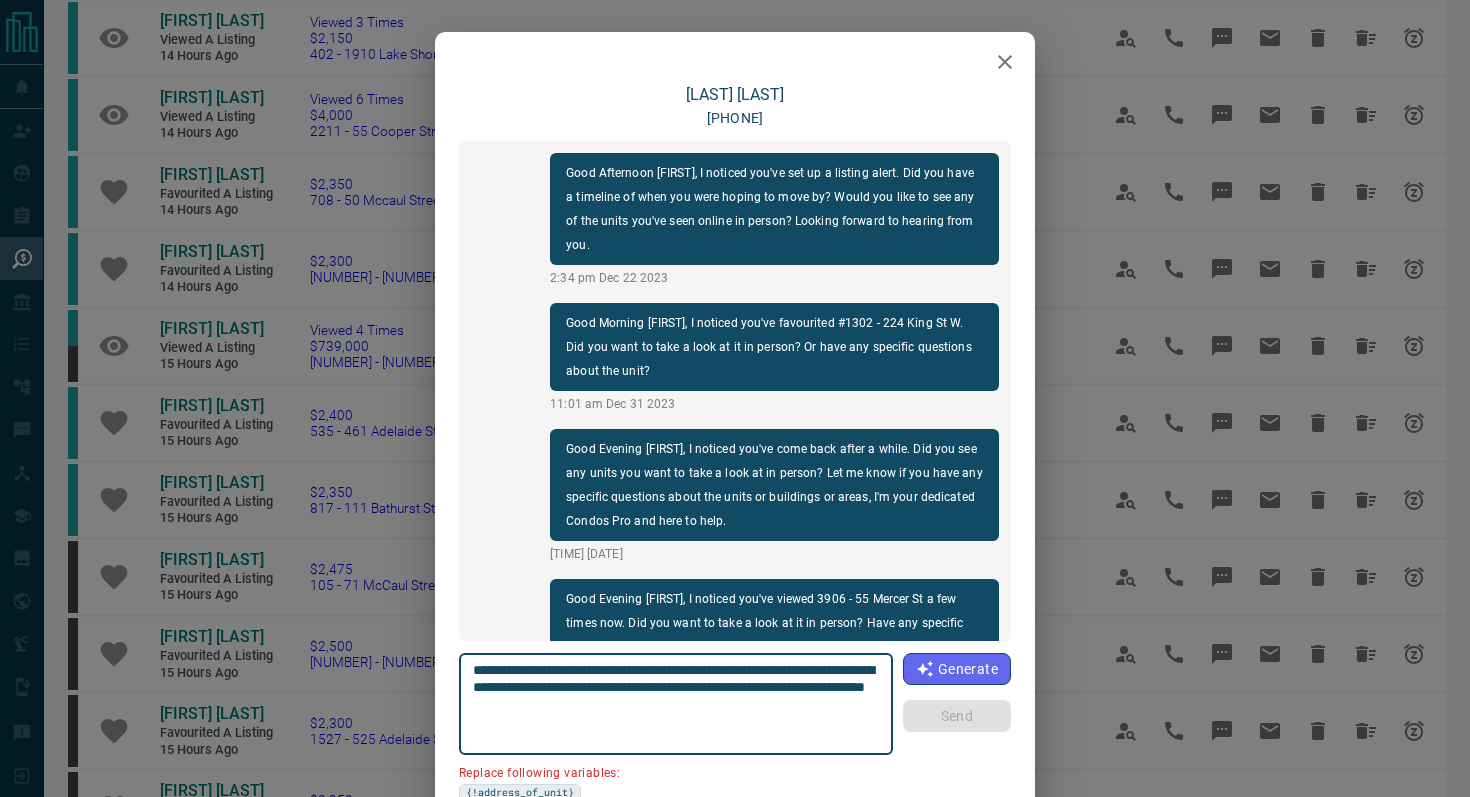 scroll, scrollTop: 792, scrollLeft: 0, axis: vertical 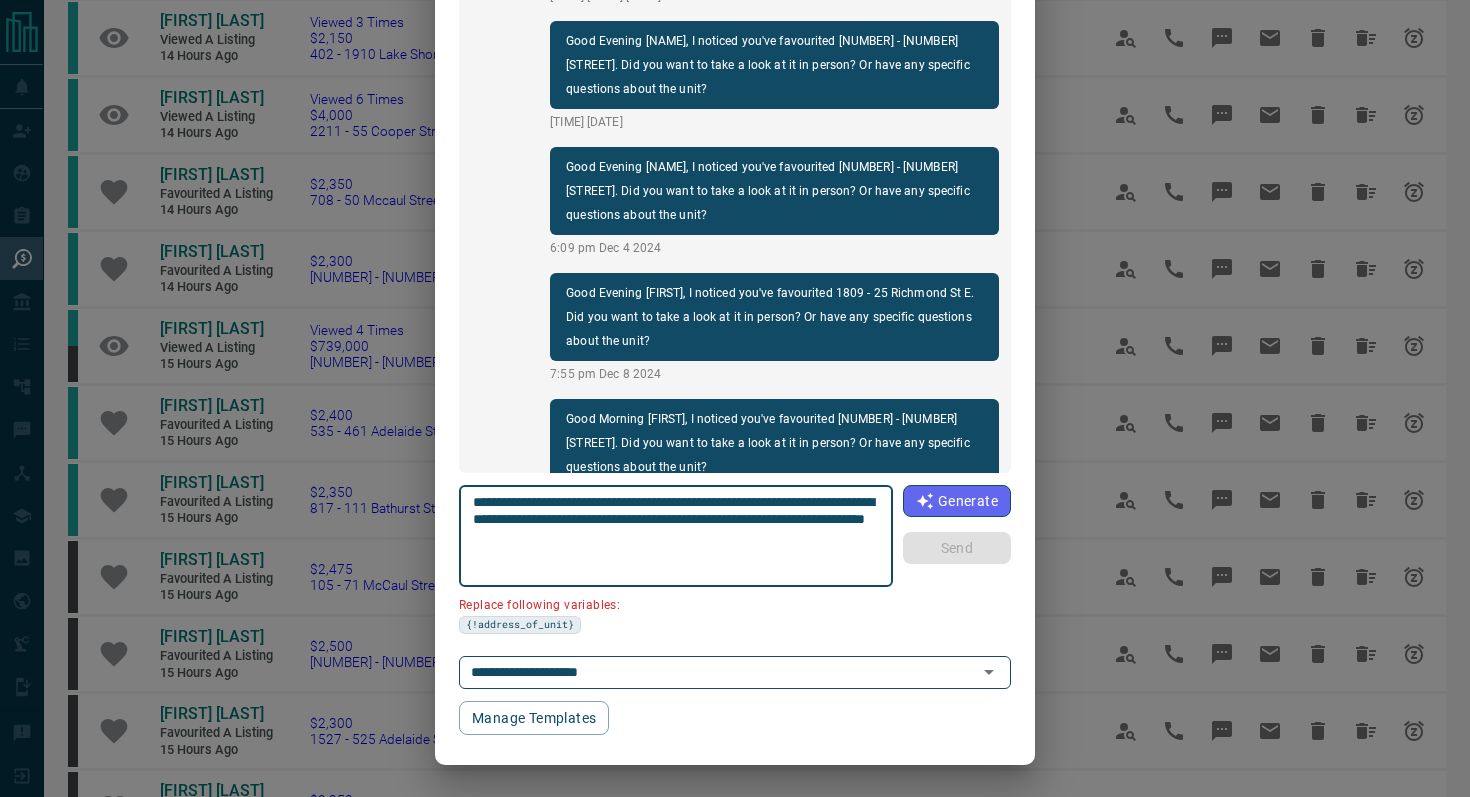drag, startPoint x: 584, startPoint y: 513, endPoint x: 428, endPoint y: 513, distance: 156 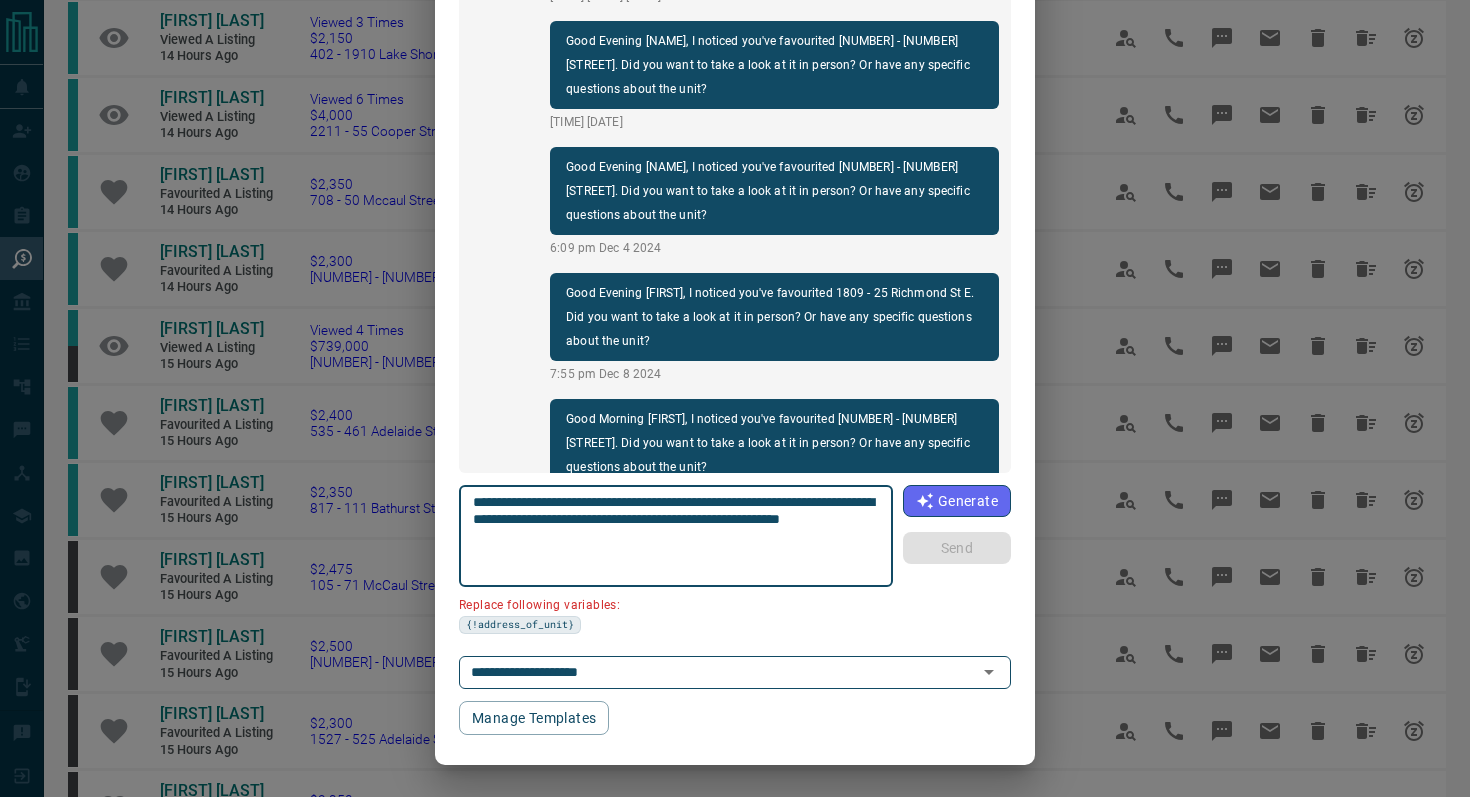 scroll, scrollTop: 121, scrollLeft: 0, axis: vertical 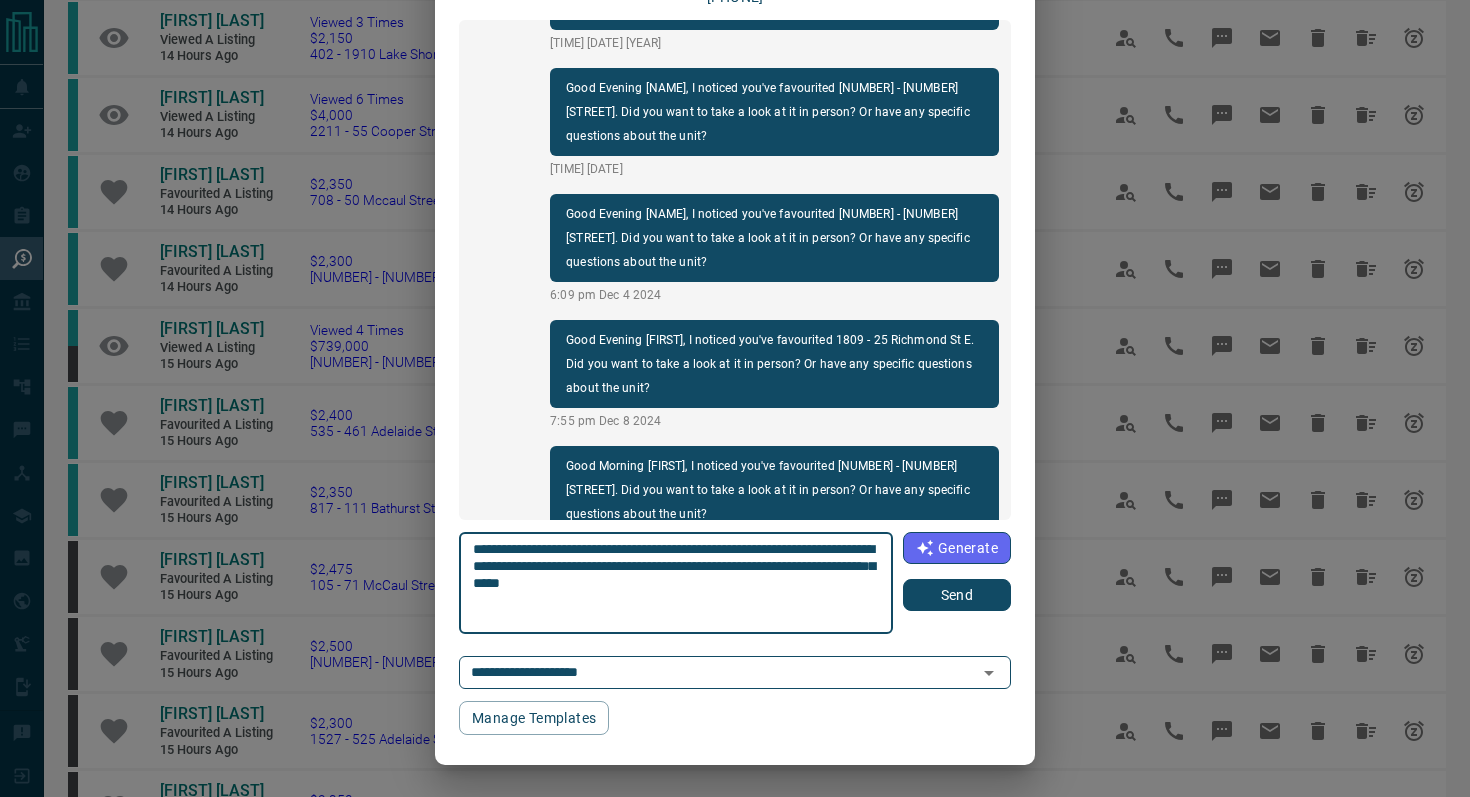 type on "**********" 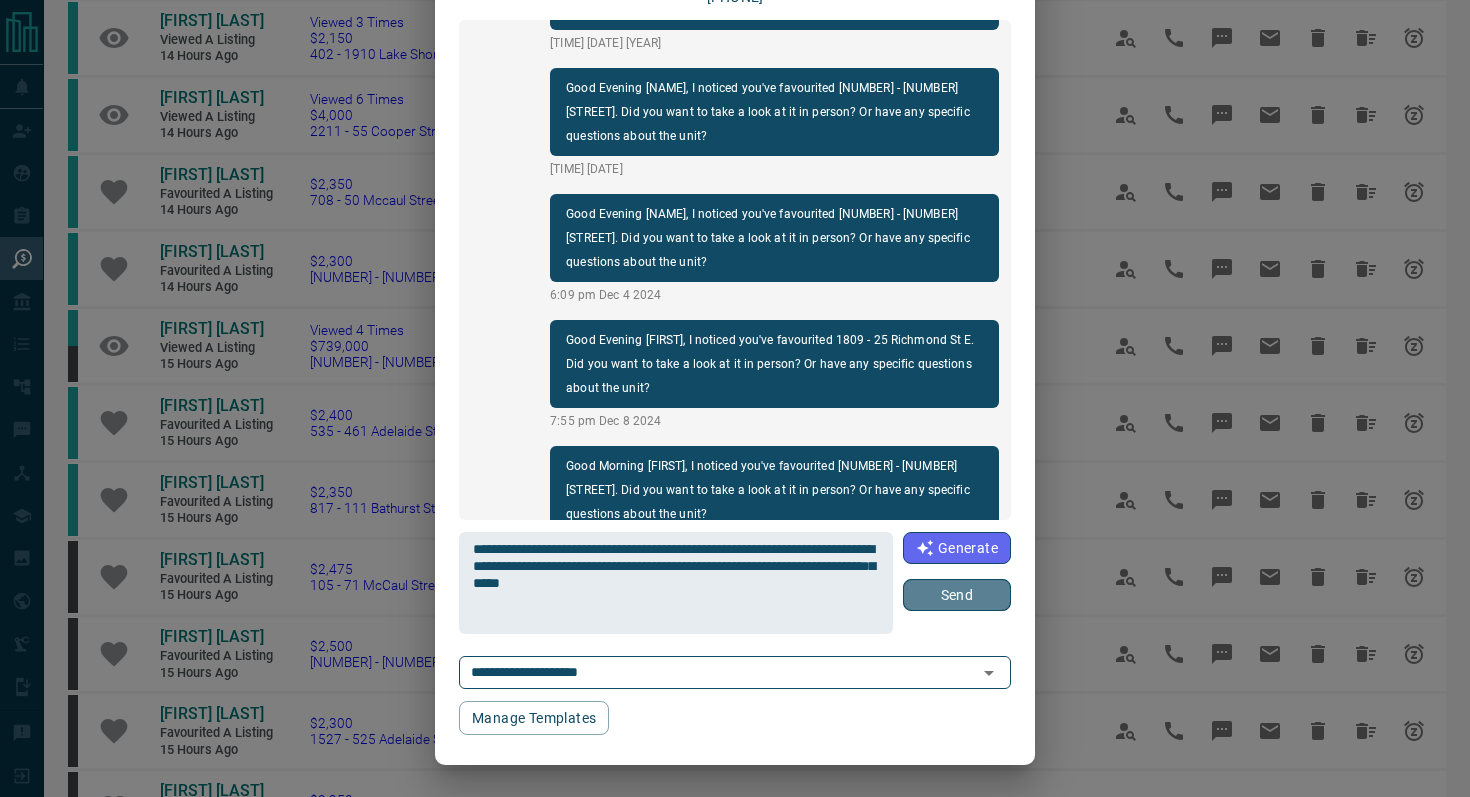 click on "Send" at bounding box center [957, 595] 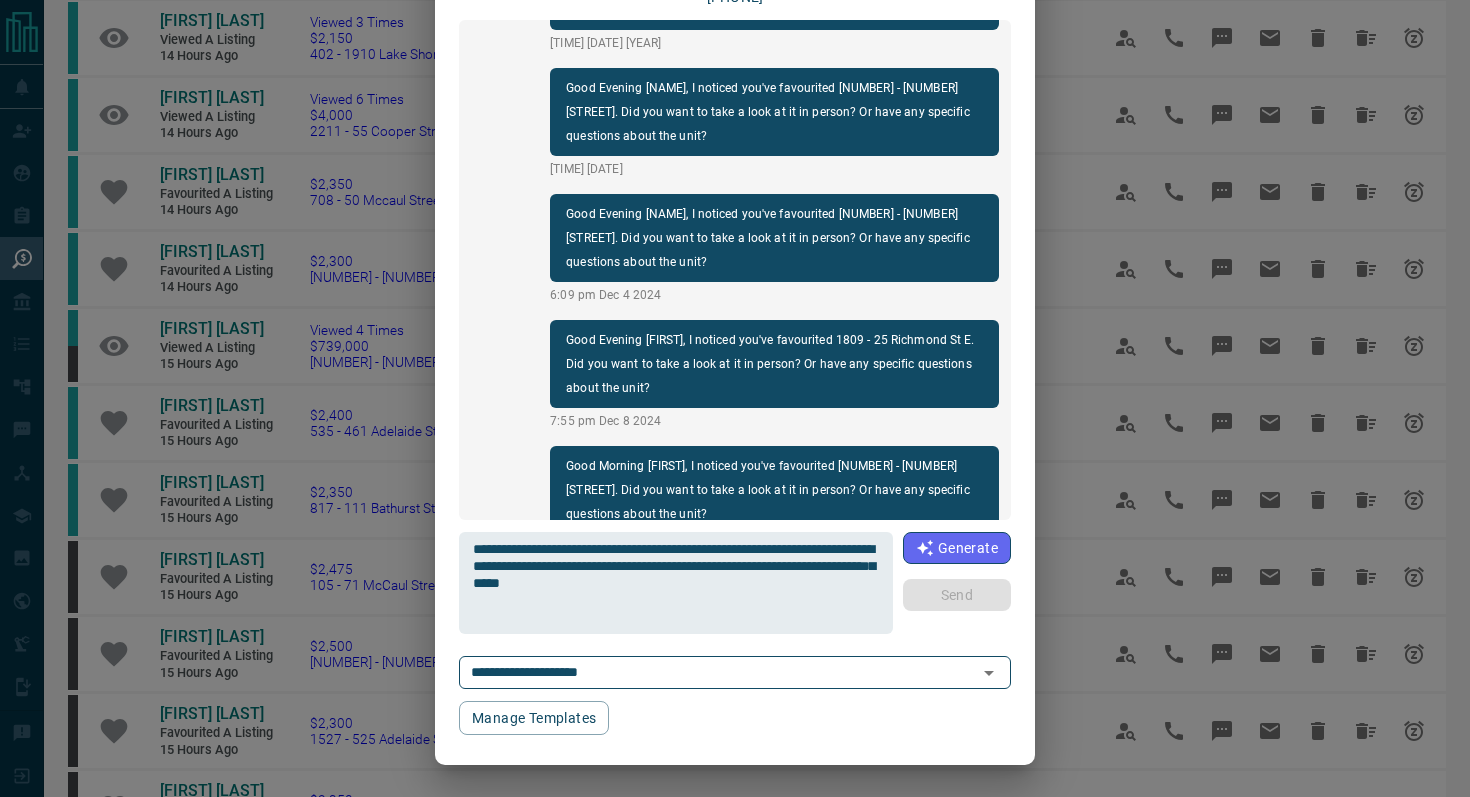 type 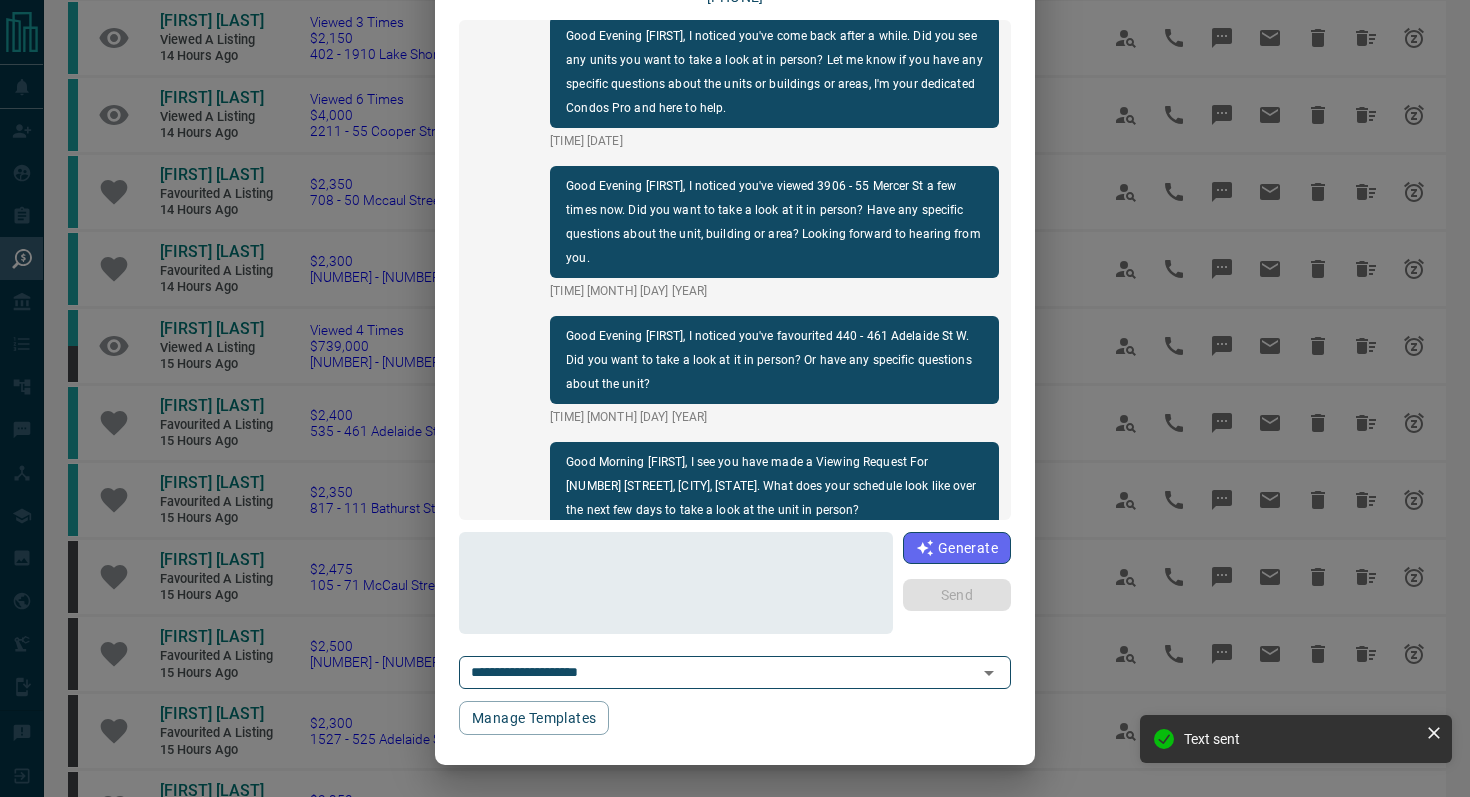 scroll, scrollTop: 0, scrollLeft: 0, axis: both 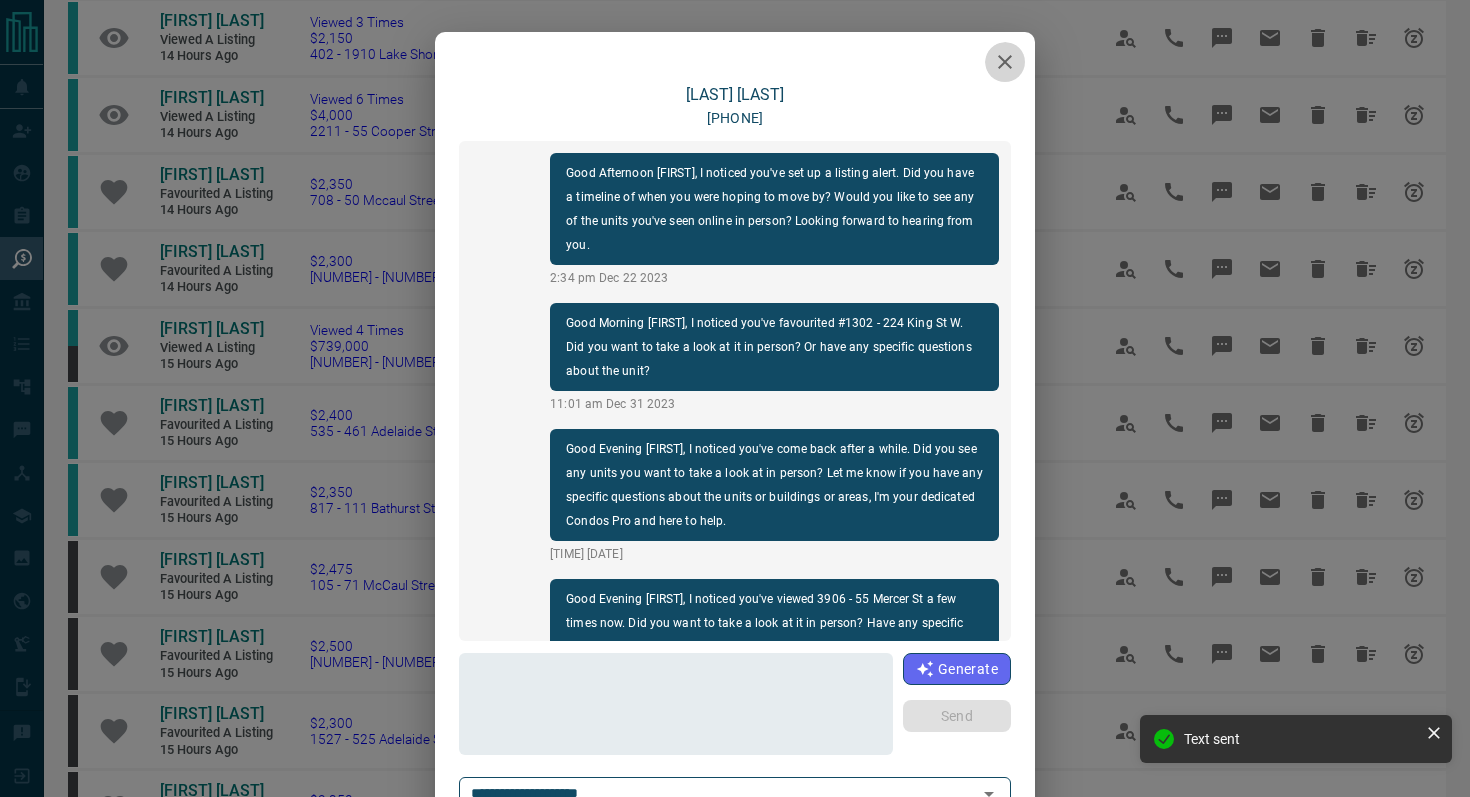 click 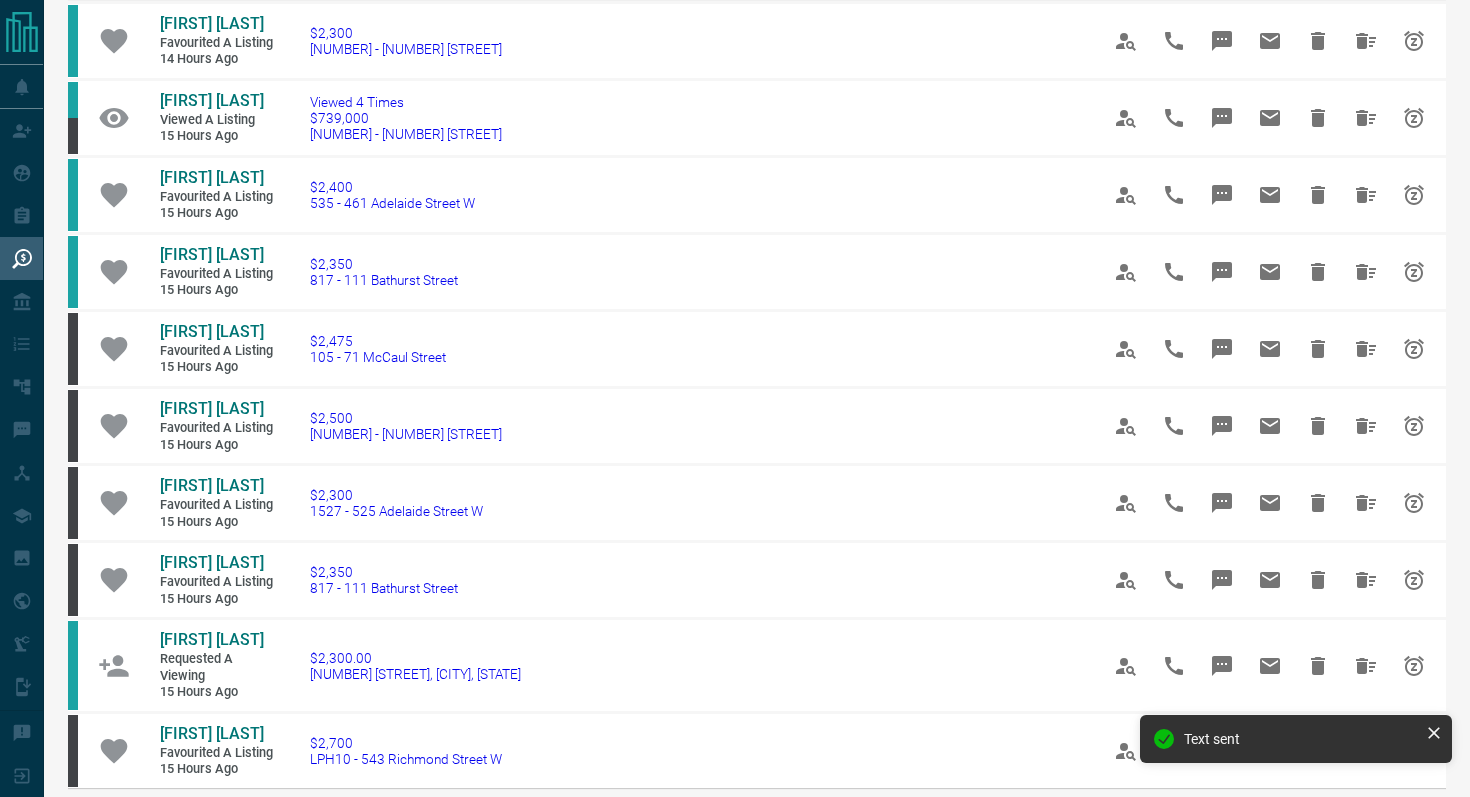 scroll, scrollTop: 979, scrollLeft: 0, axis: vertical 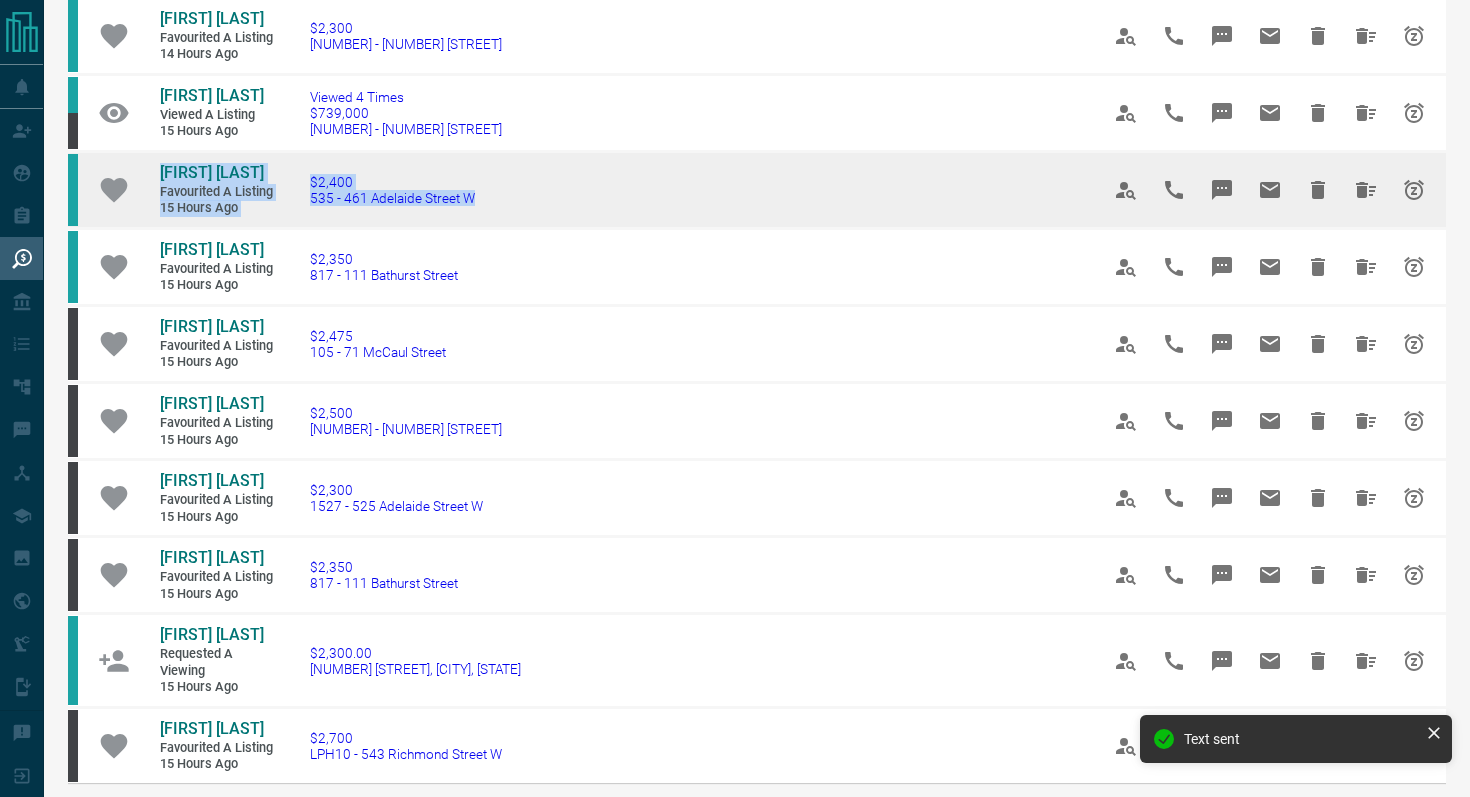 drag, startPoint x: 501, startPoint y: 266, endPoint x: 136, endPoint y: 239, distance: 365.99725 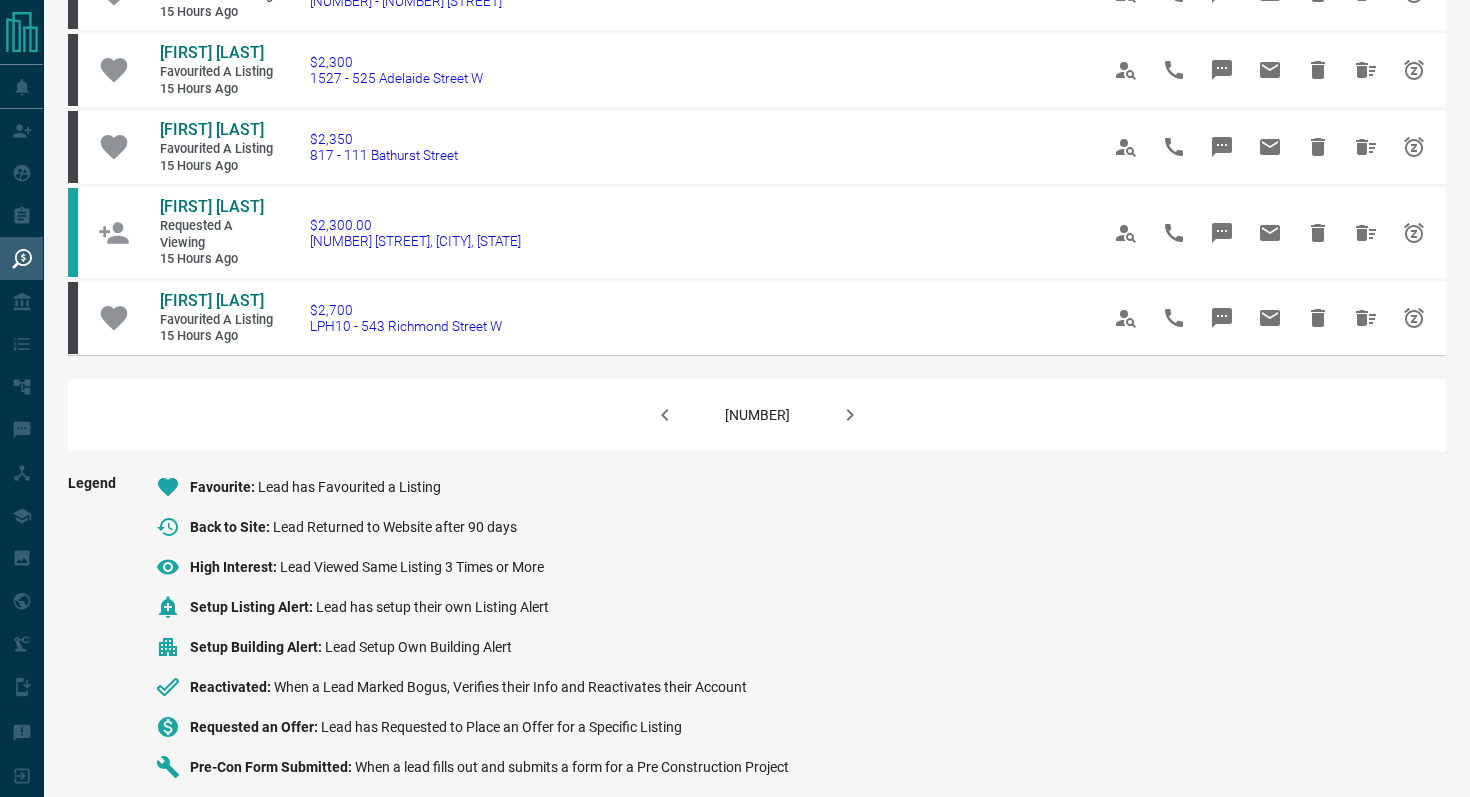 scroll, scrollTop: 1412, scrollLeft: 0, axis: vertical 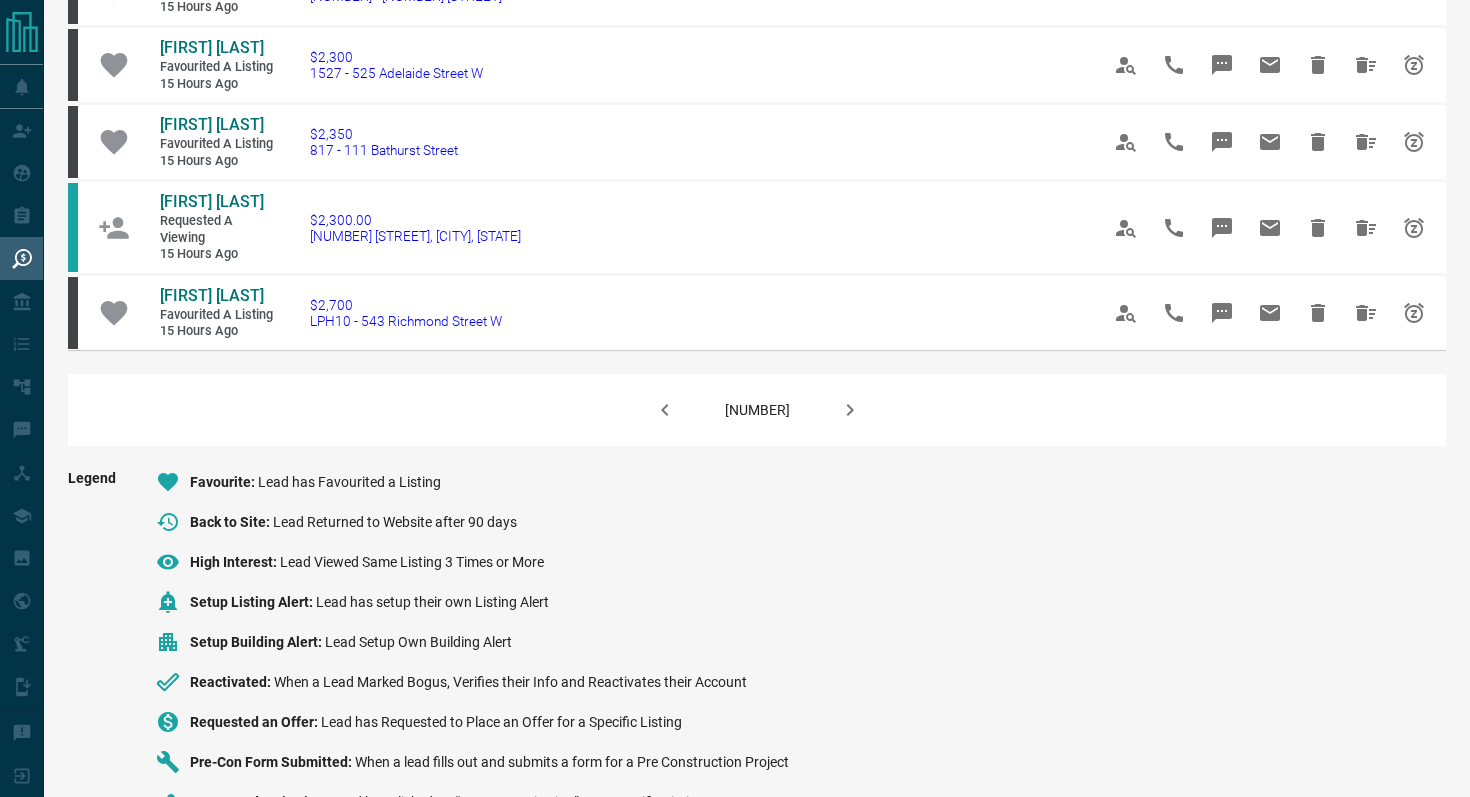 click on "[NUMBER]" at bounding box center (757, 410) 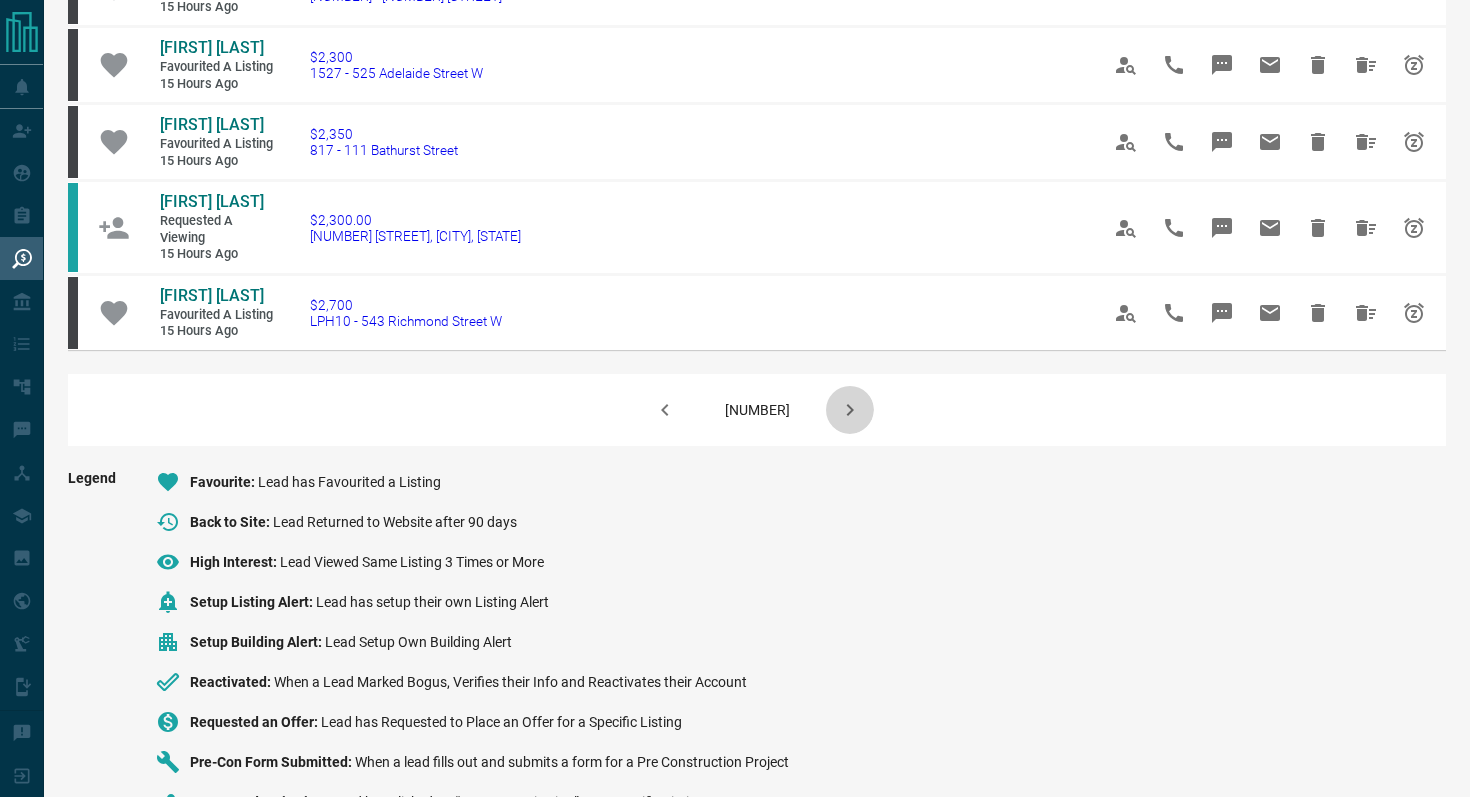 click 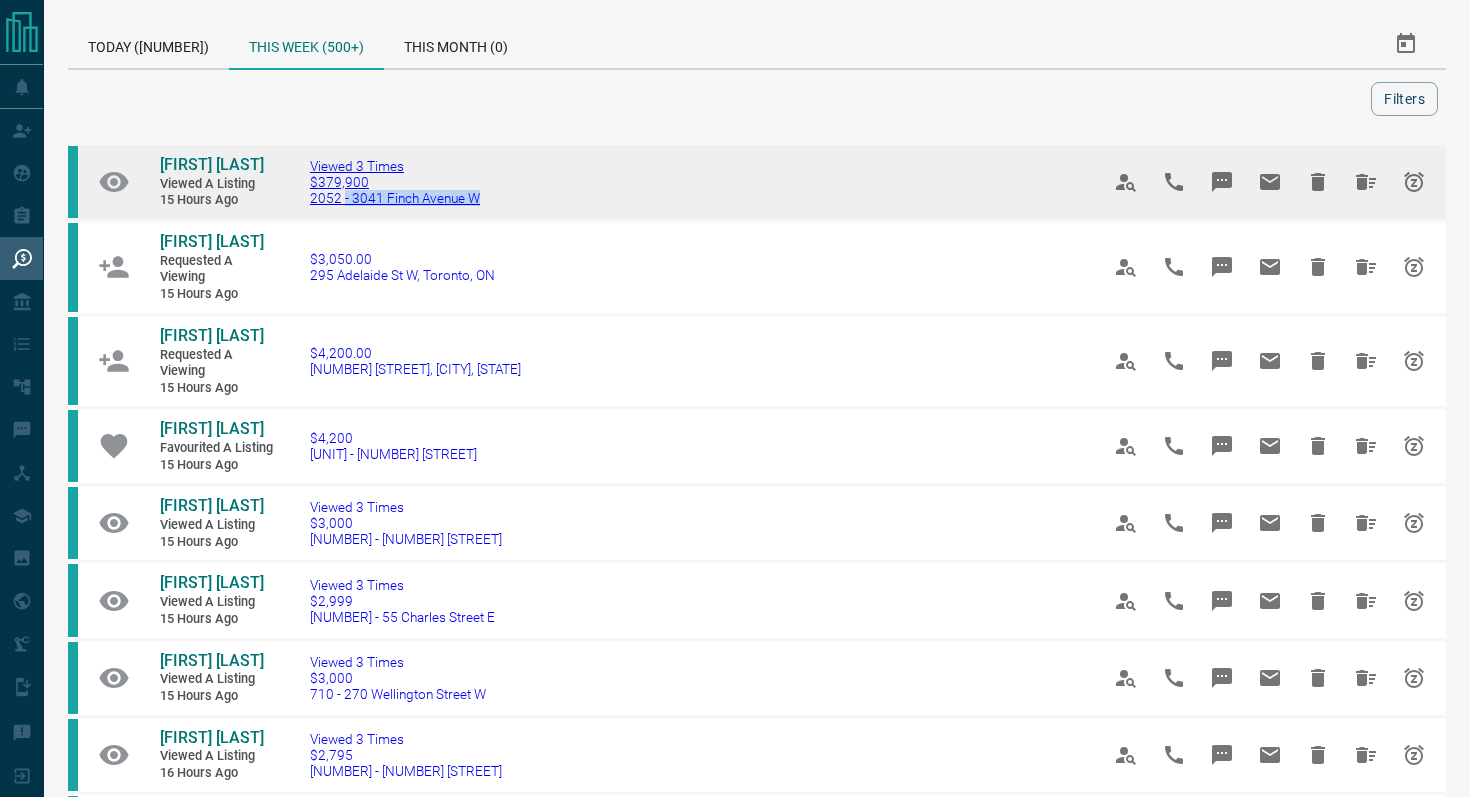 drag, startPoint x: 527, startPoint y: 216, endPoint x: 342, endPoint y: 209, distance: 185.13239 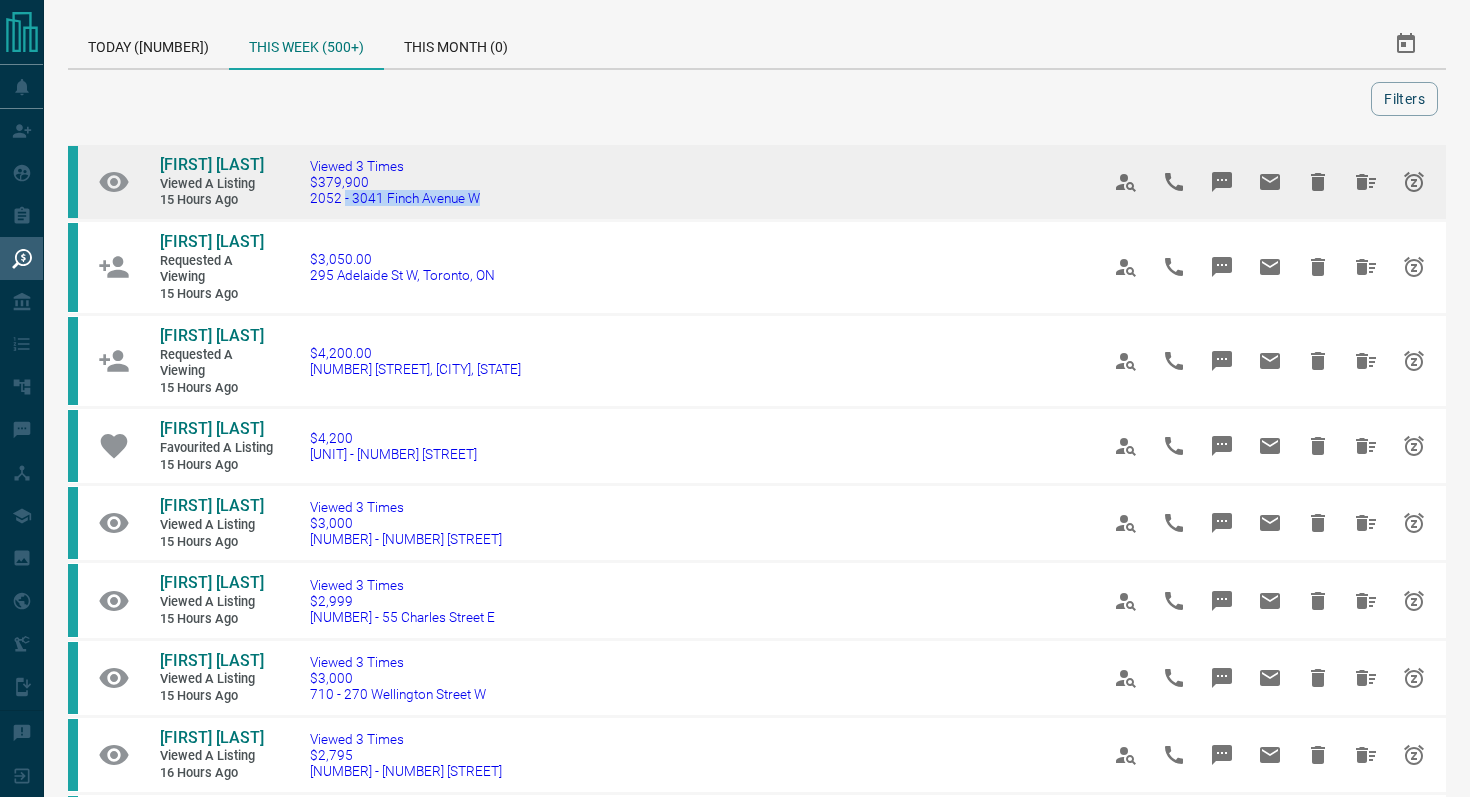 click on "Viewed 3 Times $379,900 [NUMBER] - 3041 Finch Avenue W" at bounding box center [674, 182] 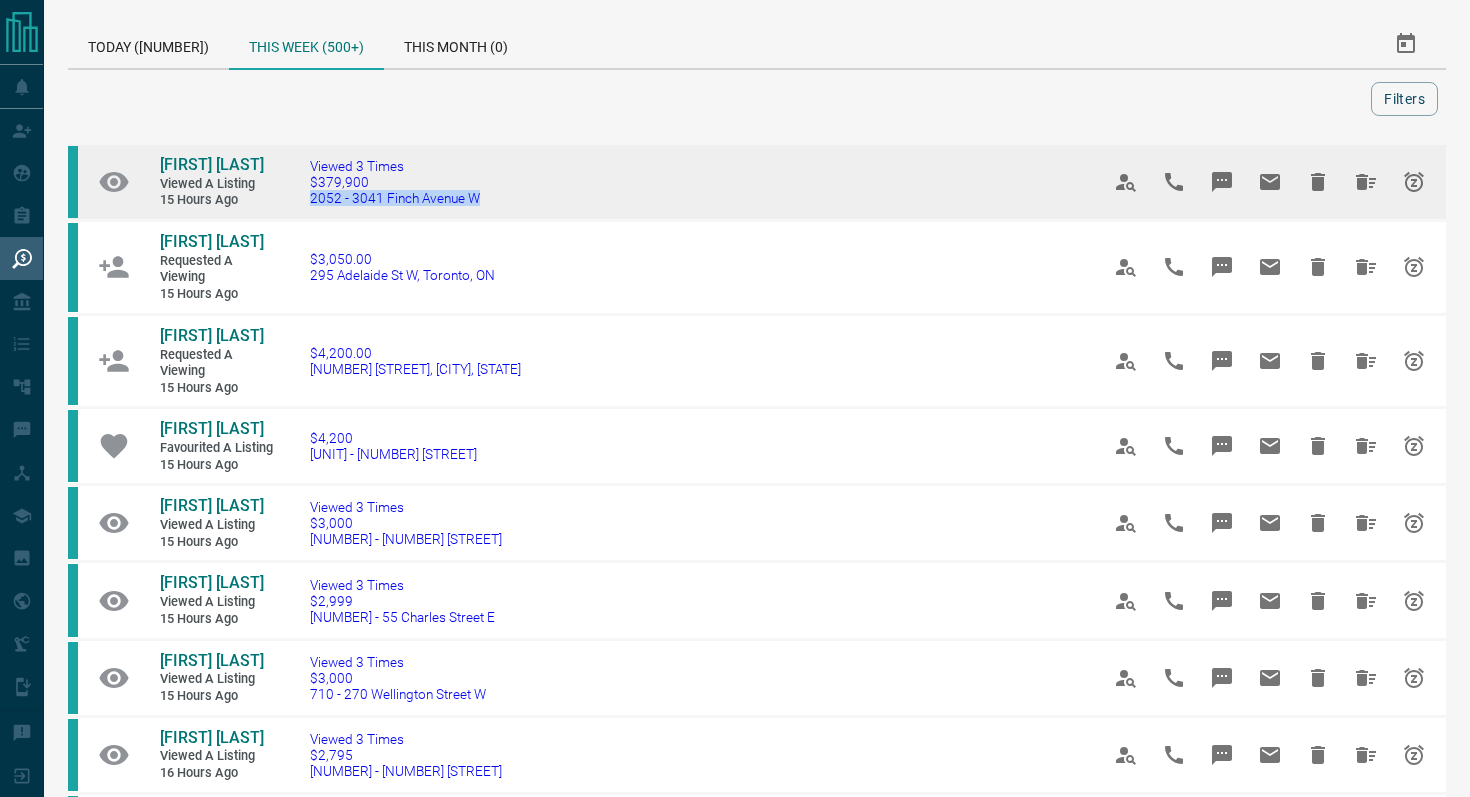 drag, startPoint x: 514, startPoint y: 214, endPoint x: 286, endPoint y: 216, distance: 228.00877 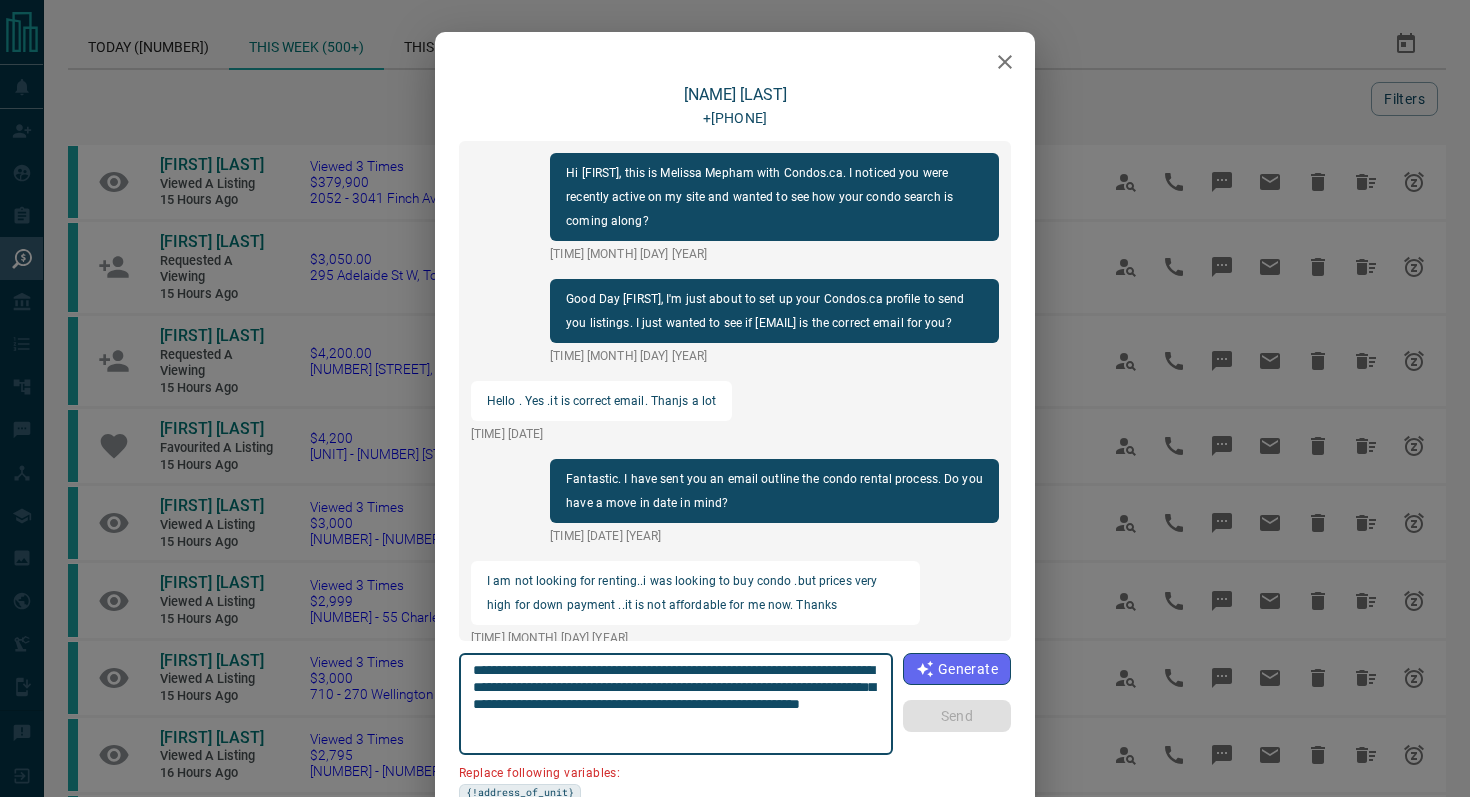 scroll, scrollTop: 1890, scrollLeft: 0, axis: vertical 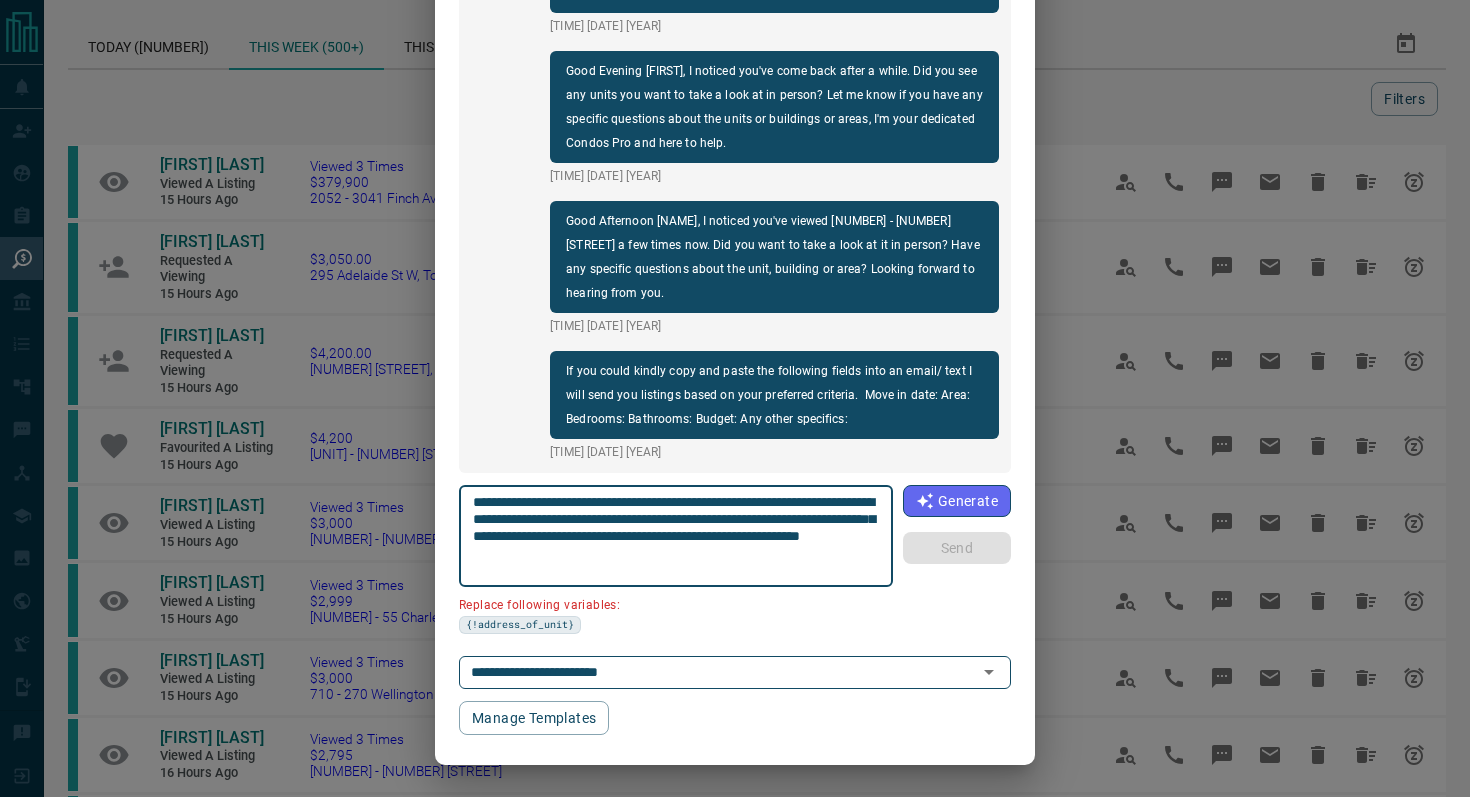 drag, startPoint x: 585, startPoint y: 524, endPoint x: 461, endPoint y: 524, distance: 124 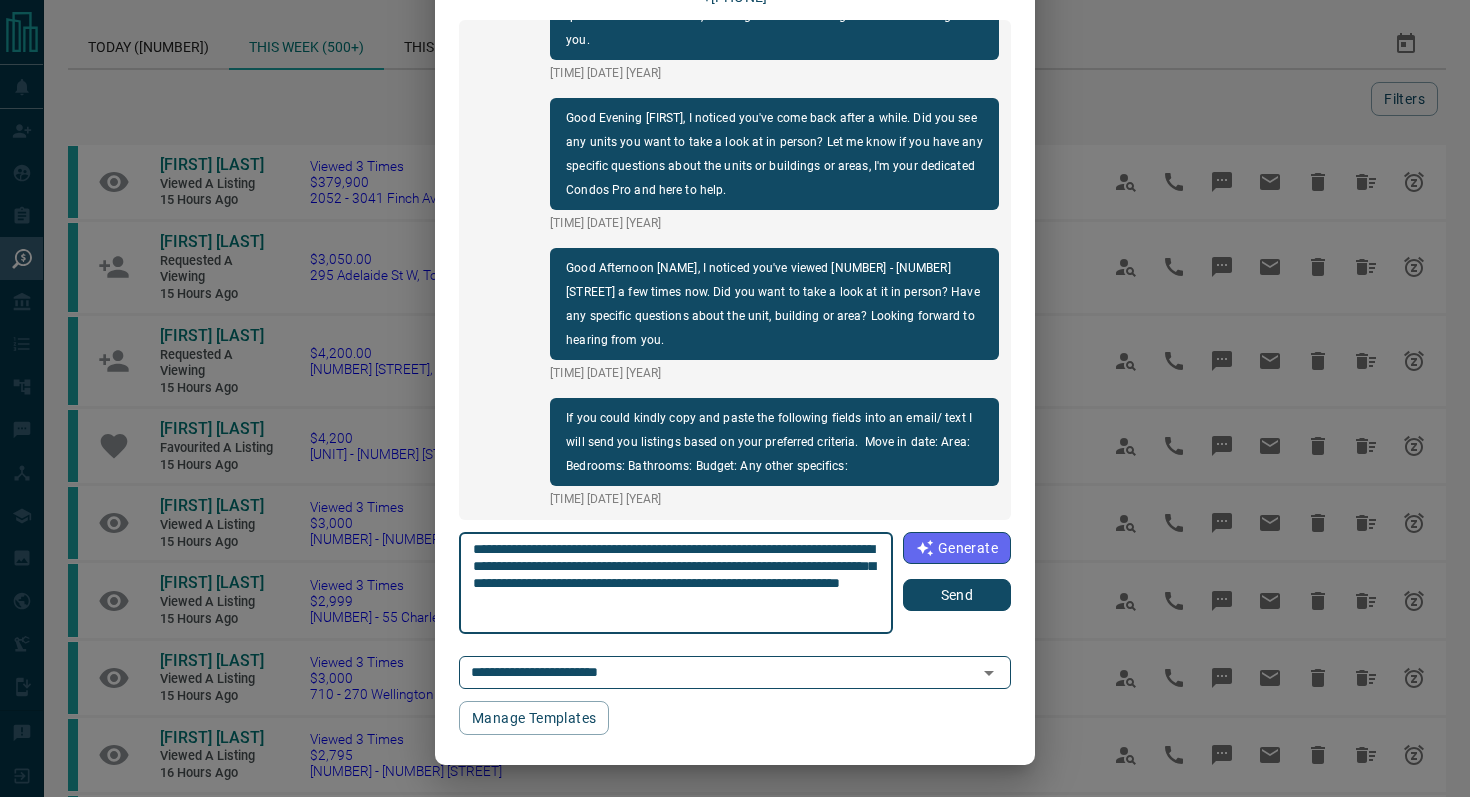 scroll, scrollTop: 121, scrollLeft: 0, axis: vertical 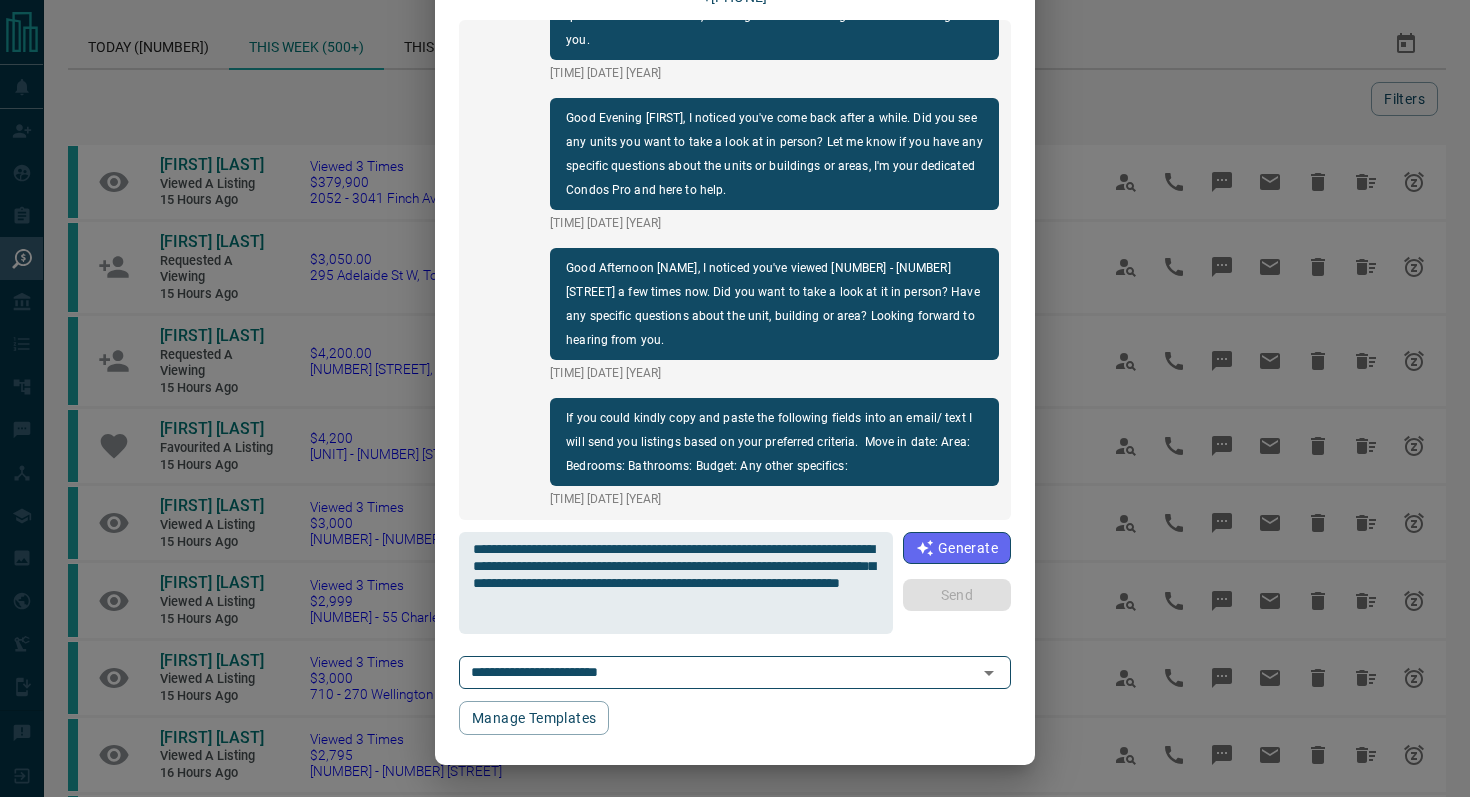 type 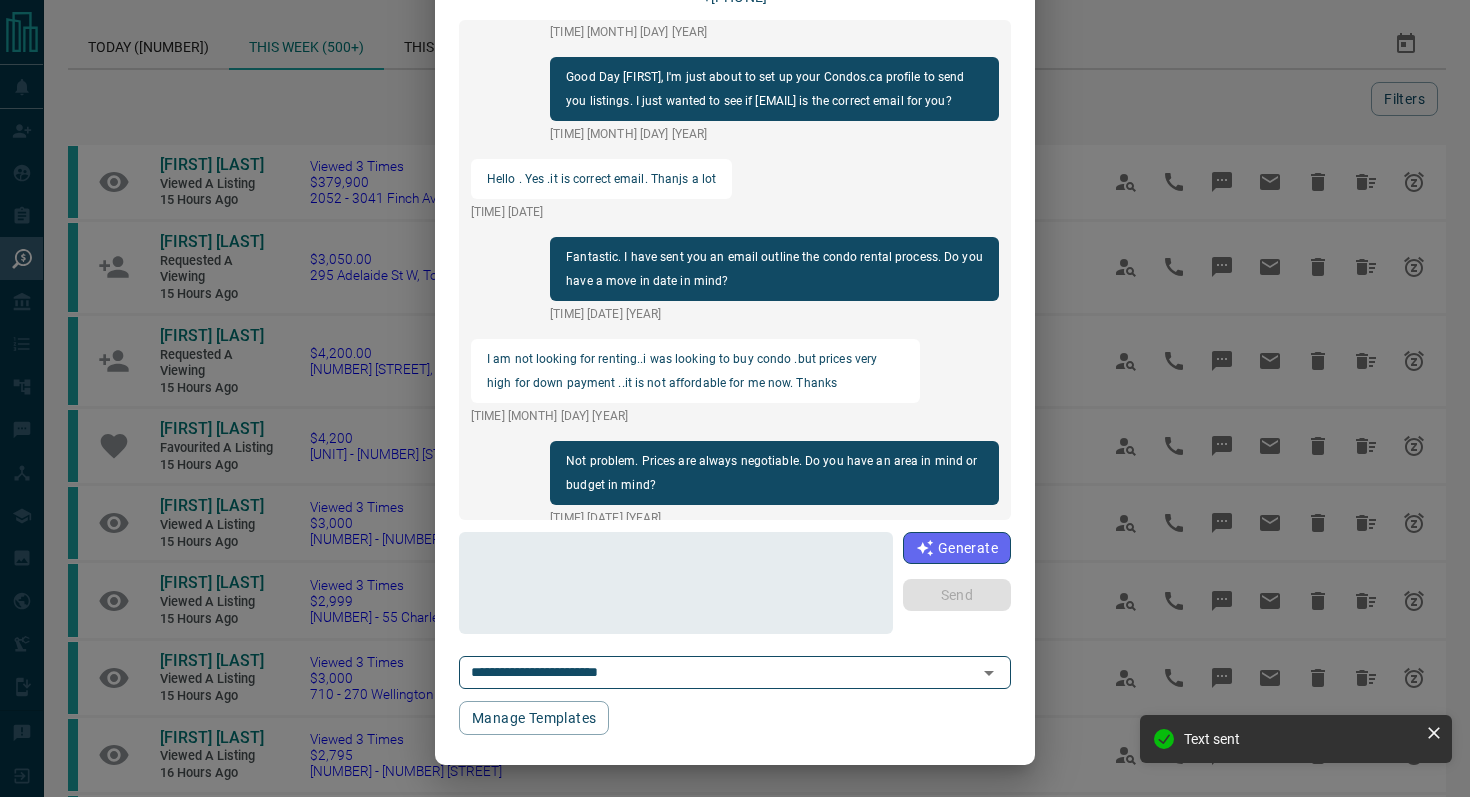 scroll, scrollTop: 0, scrollLeft: 0, axis: both 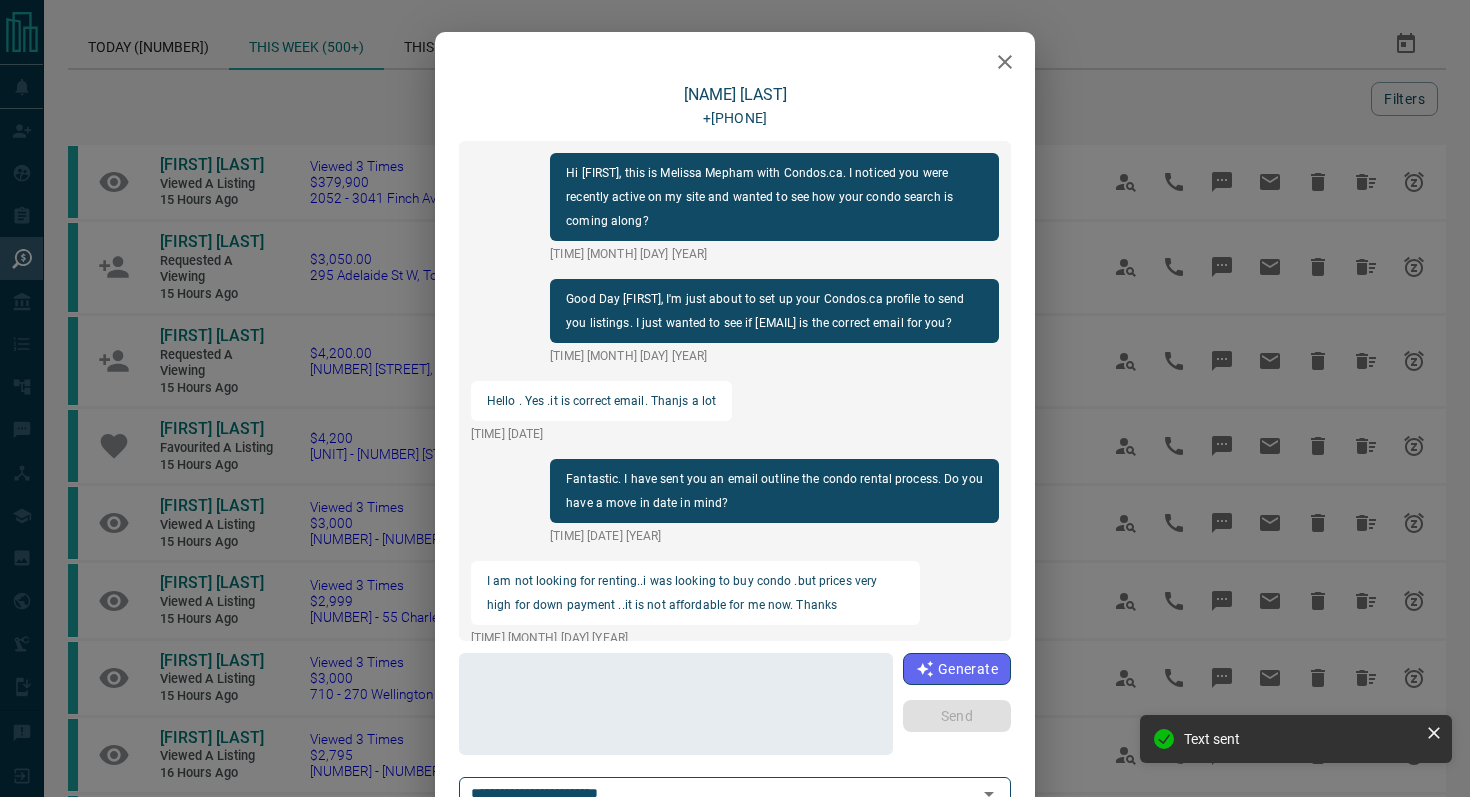 click 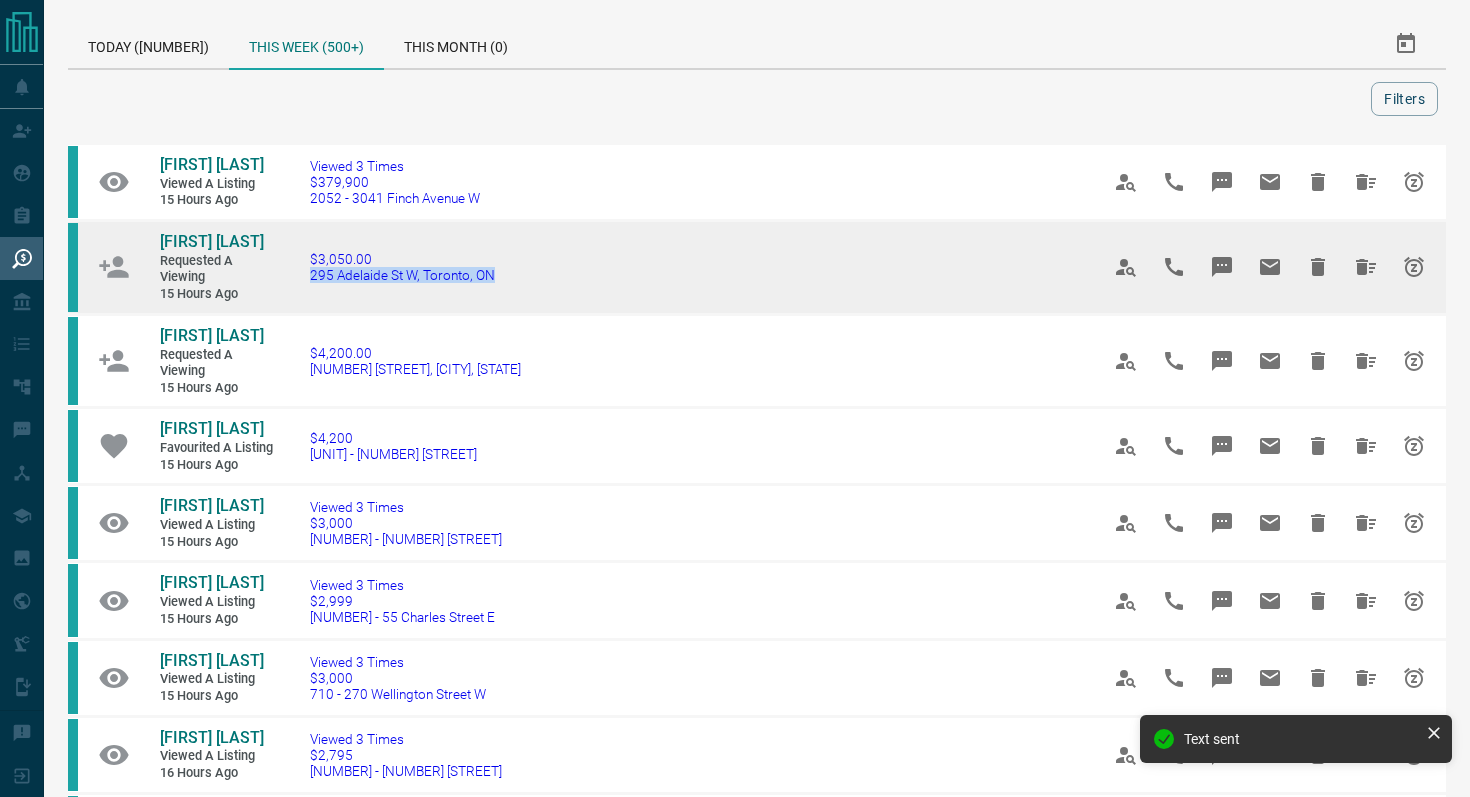 drag, startPoint x: 528, startPoint y: 295, endPoint x: 295, endPoint y: 293, distance: 233.00859 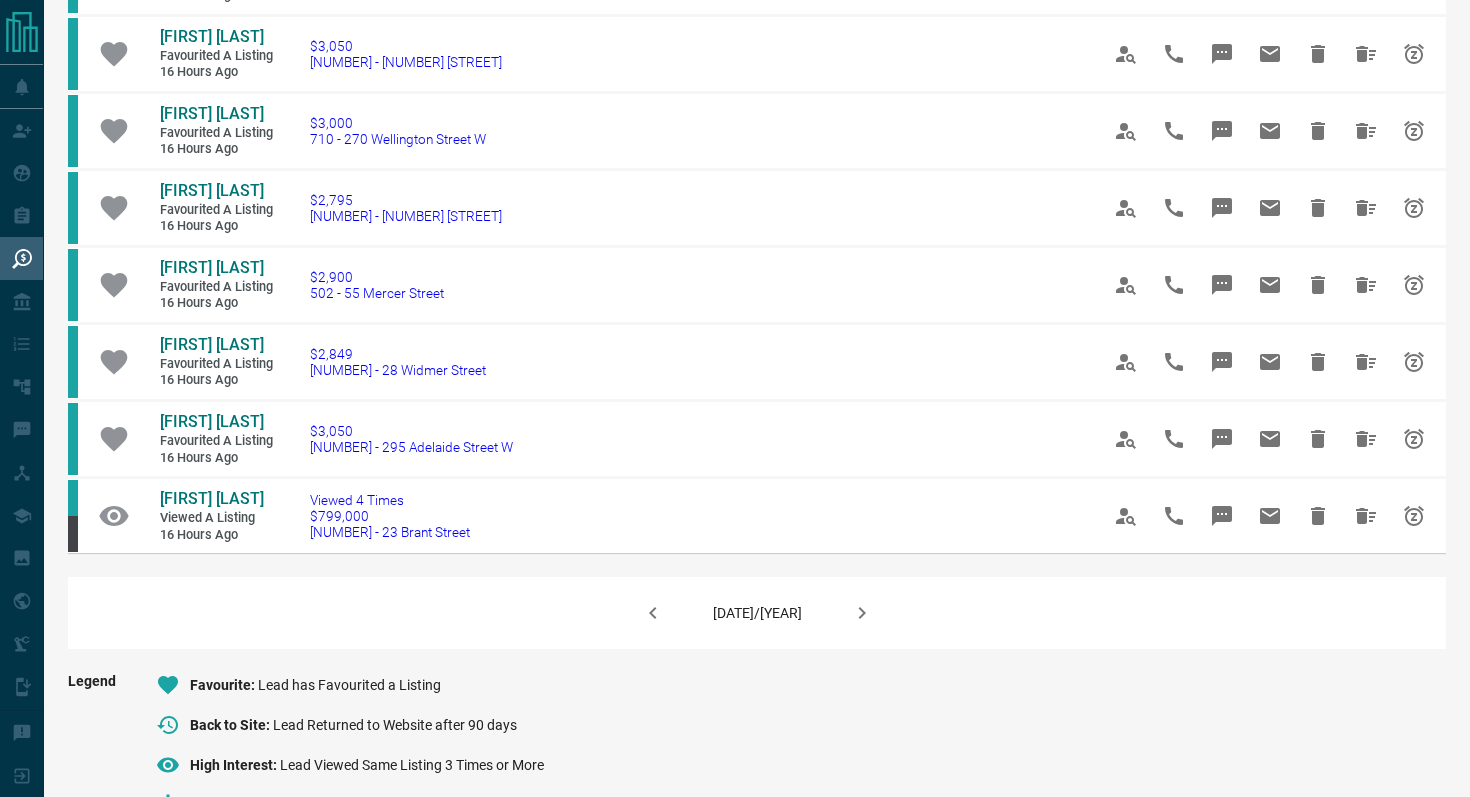 scroll, scrollTop: 1164, scrollLeft: 0, axis: vertical 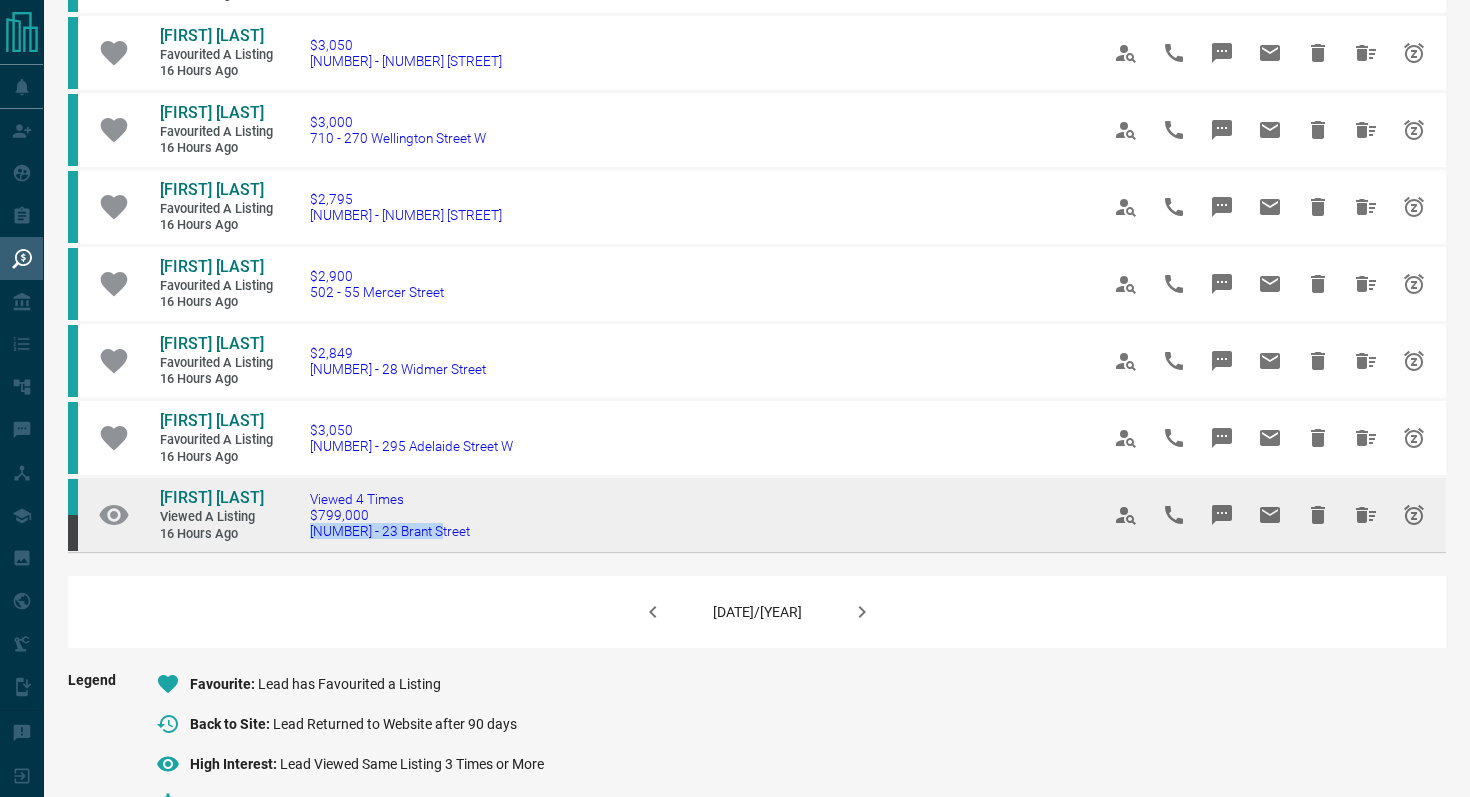 drag, startPoint x: 476, startPoint y: 550, endPoint x: 303, endPoint y: 548, distance: 173.01157 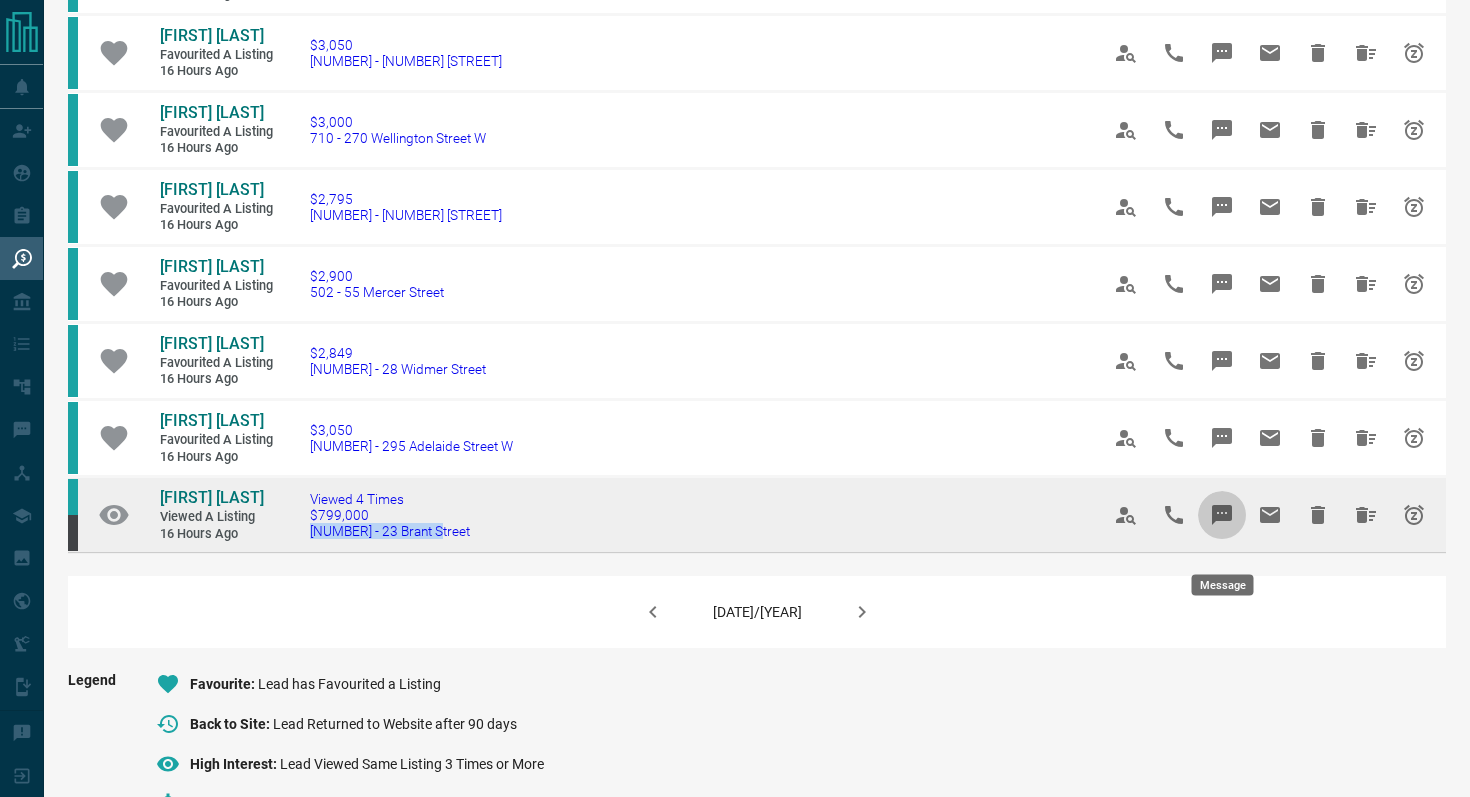 click 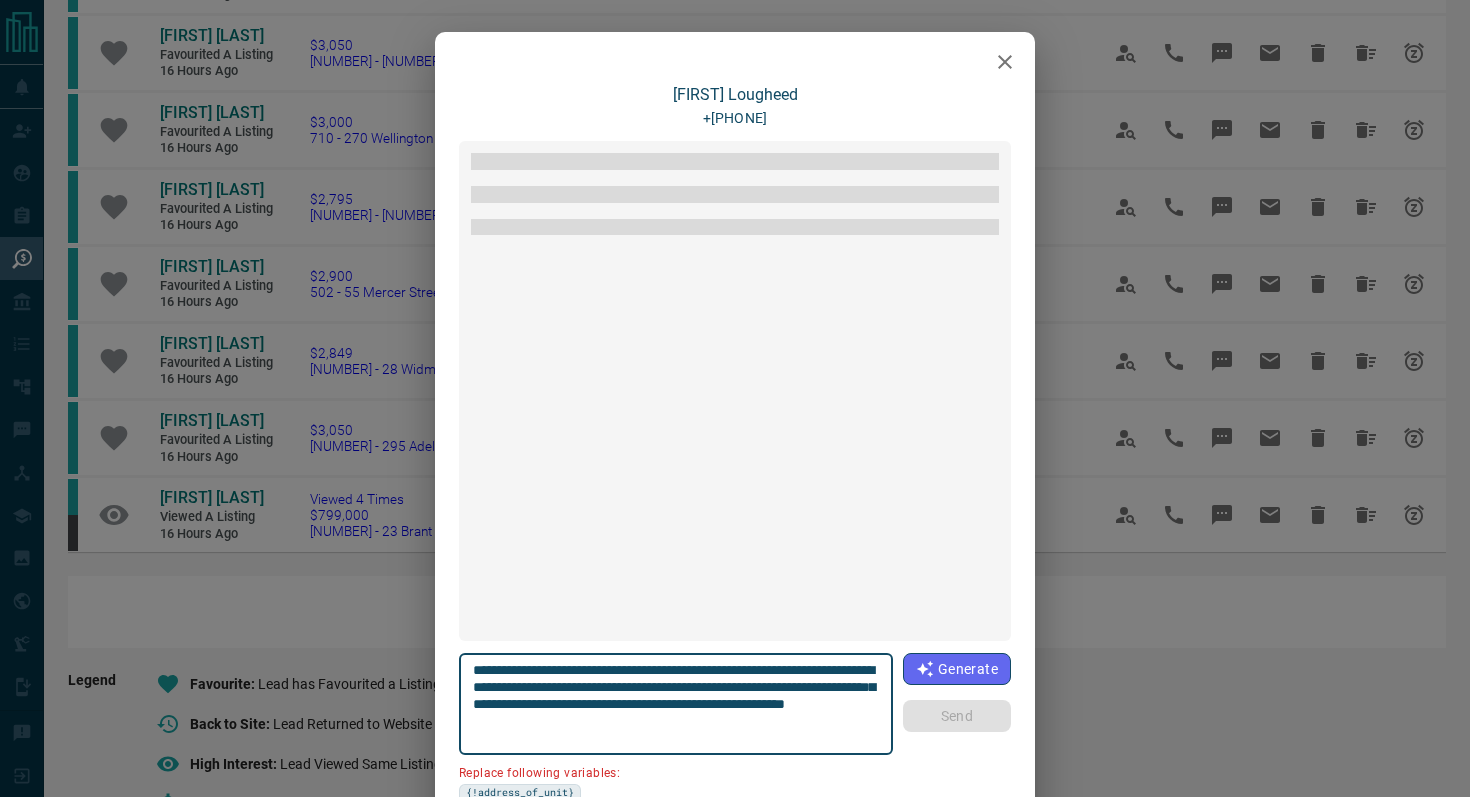 scroll, scrollTop: 570, scrollLeft: 0, axis: vertical 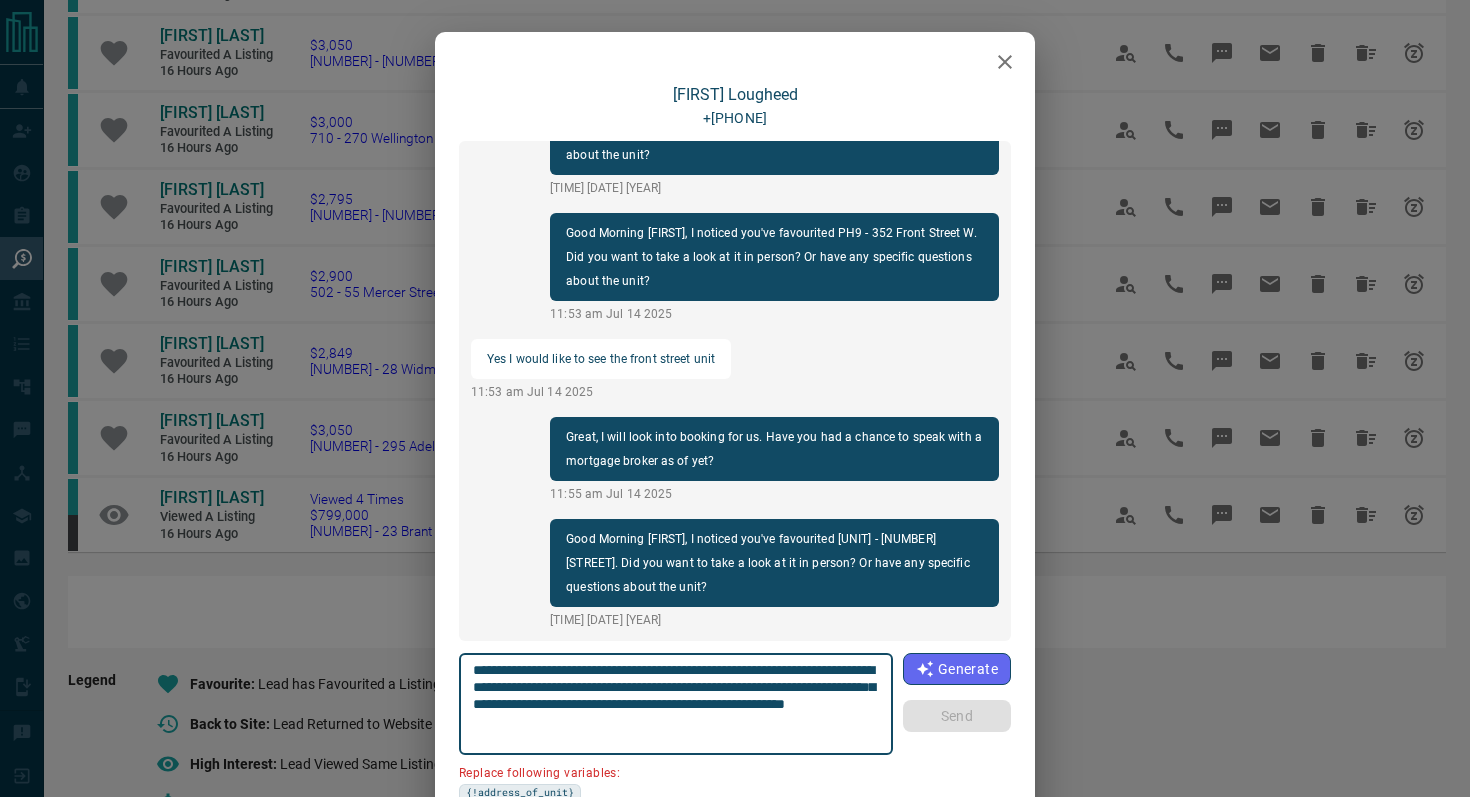 drag, startPoint x: 865, startPoint y: 668, endPoint x: 753, endPoint y: 665, distance: 112.04017 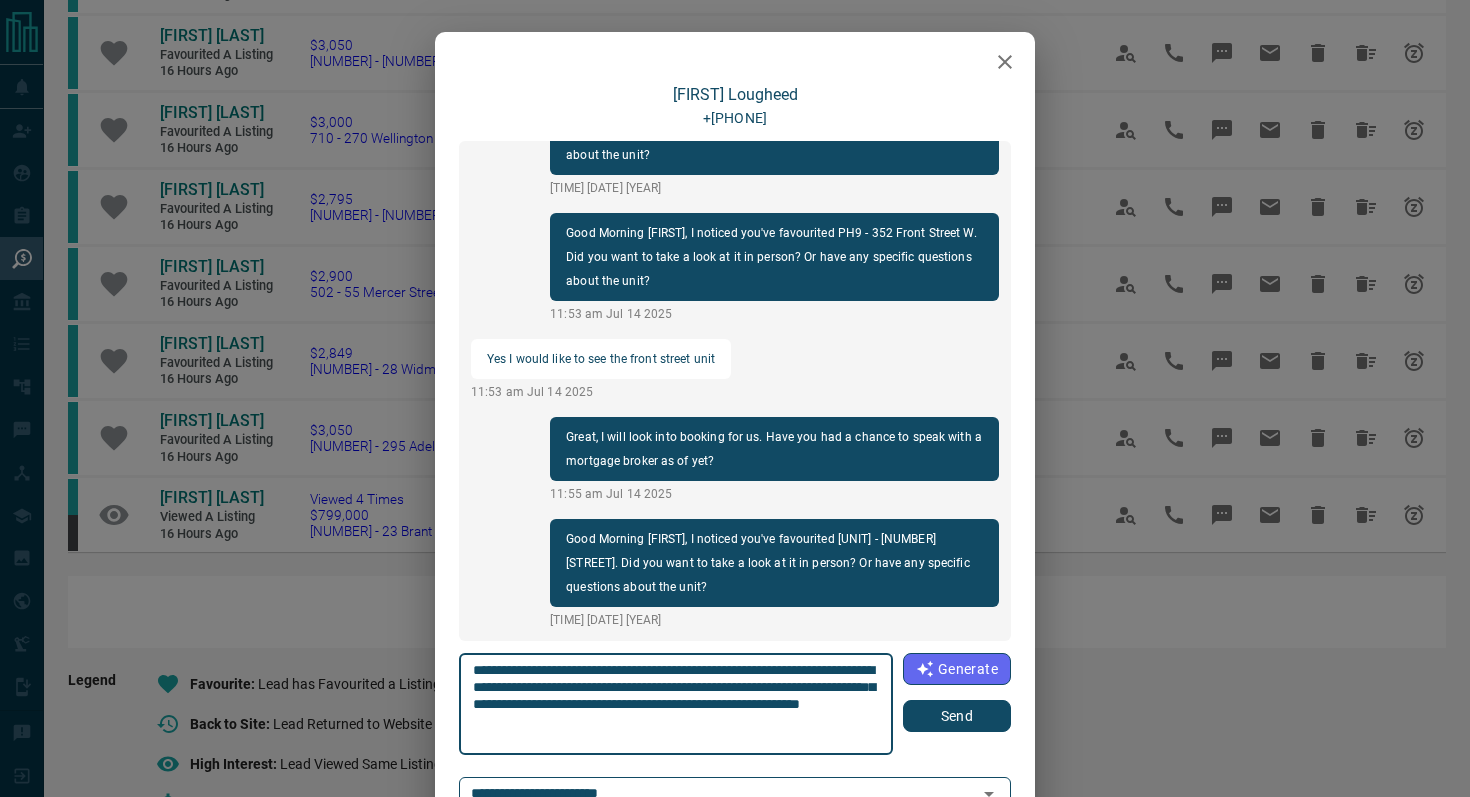 type on "**********" 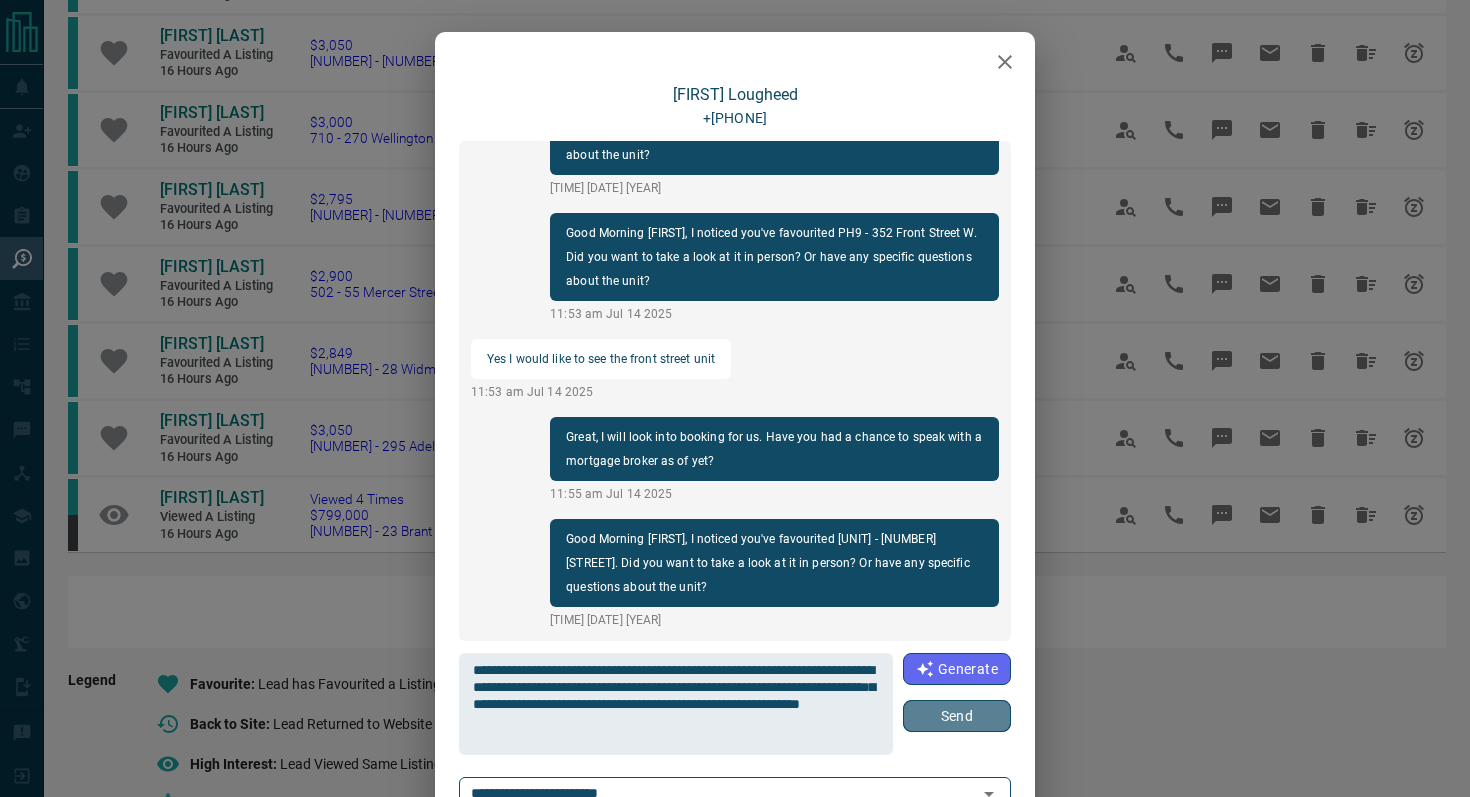 click on "Send" at bounding box center [957, 716] 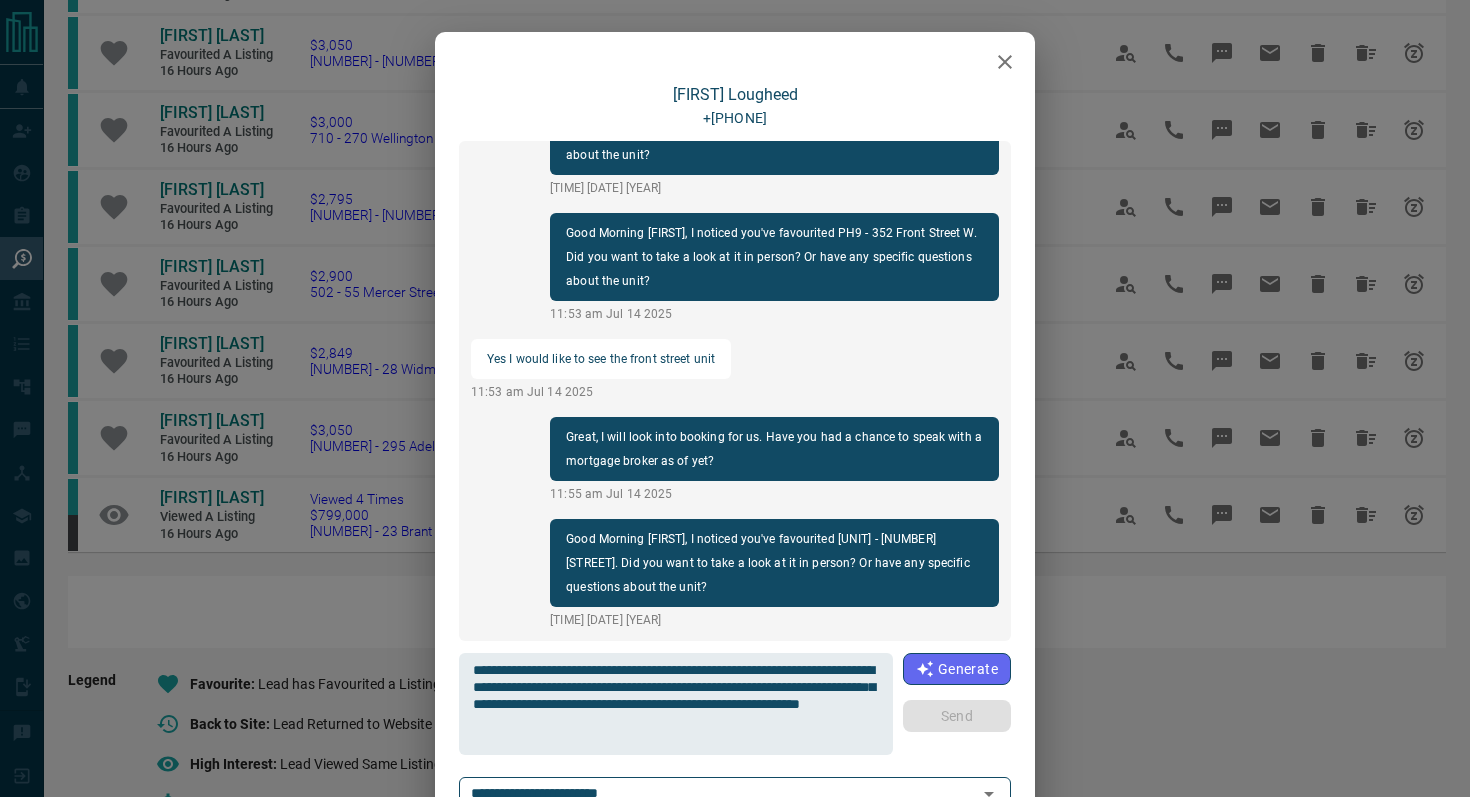 type 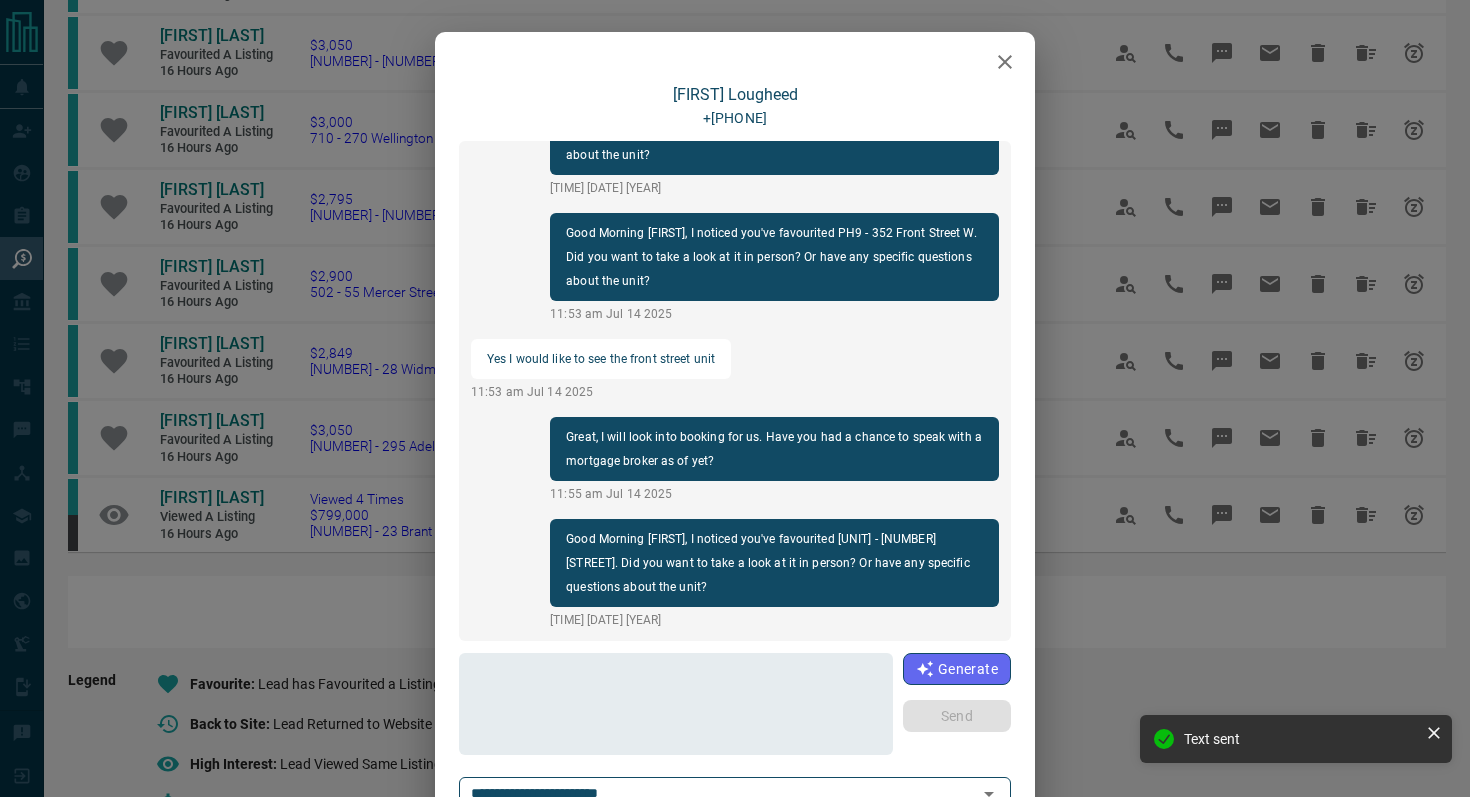 scroll, scrollTop: 720, scrollLeft: 0, axis: vertical 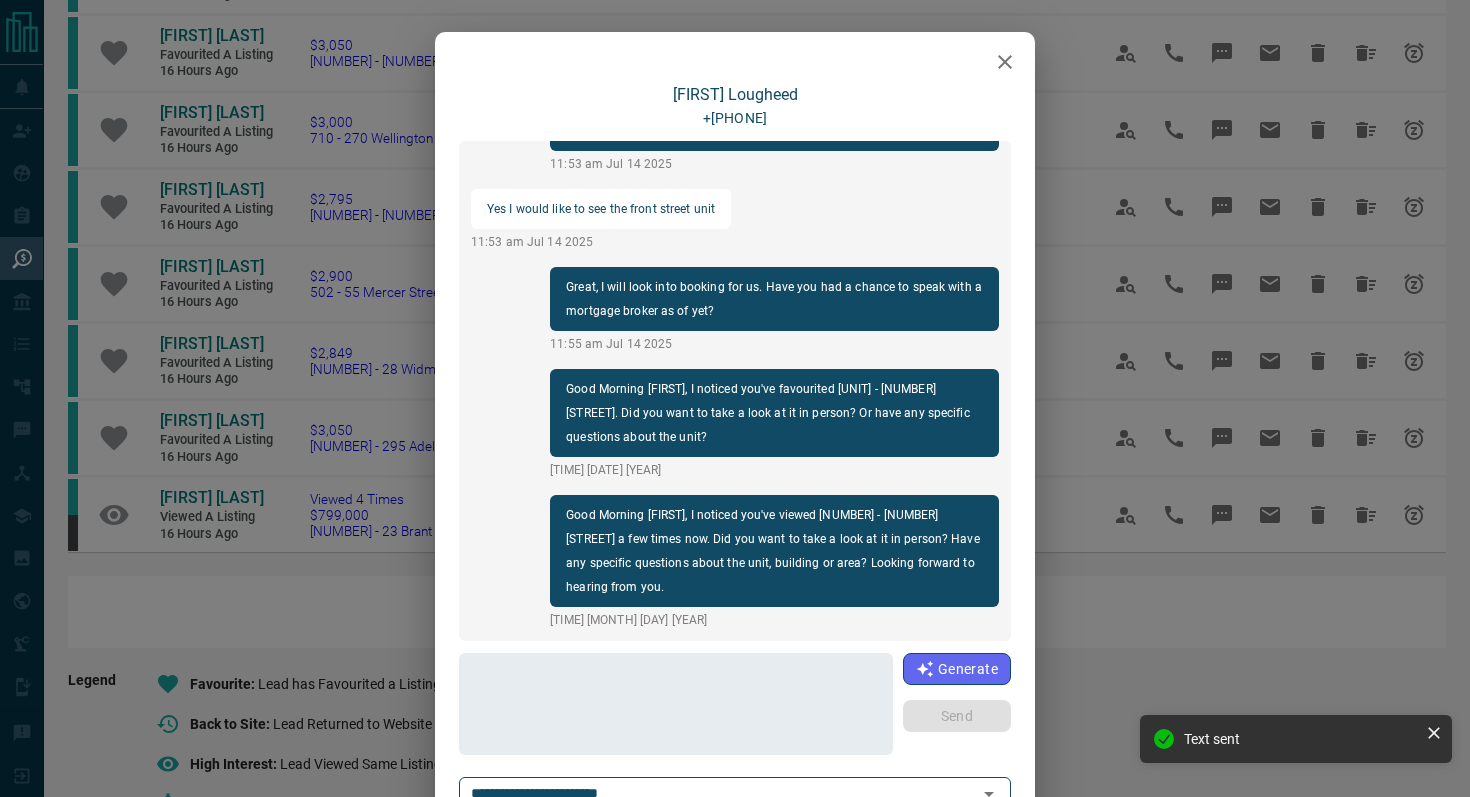 click at bounding box center [735, 57] 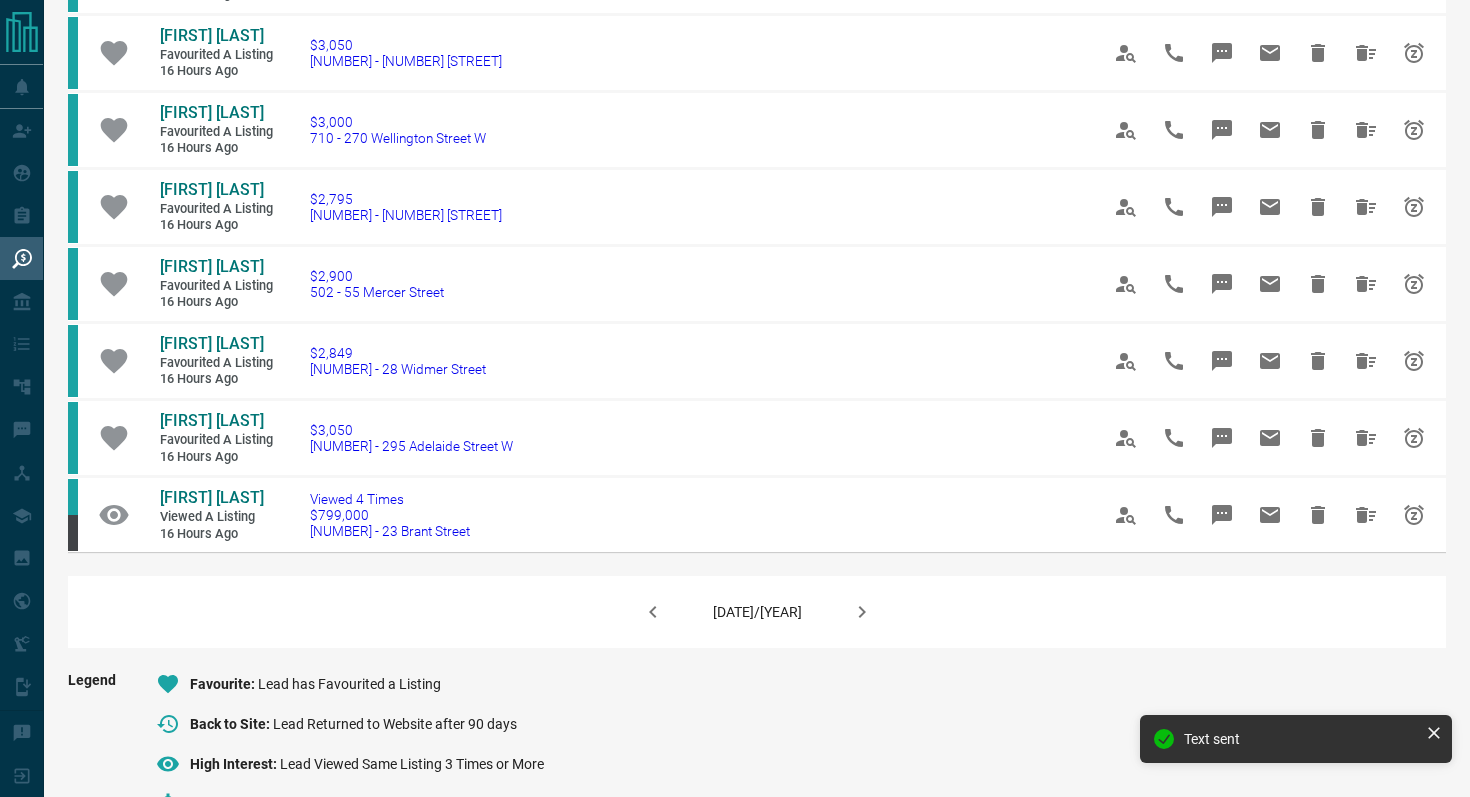 click at bounding box center (862, 612) 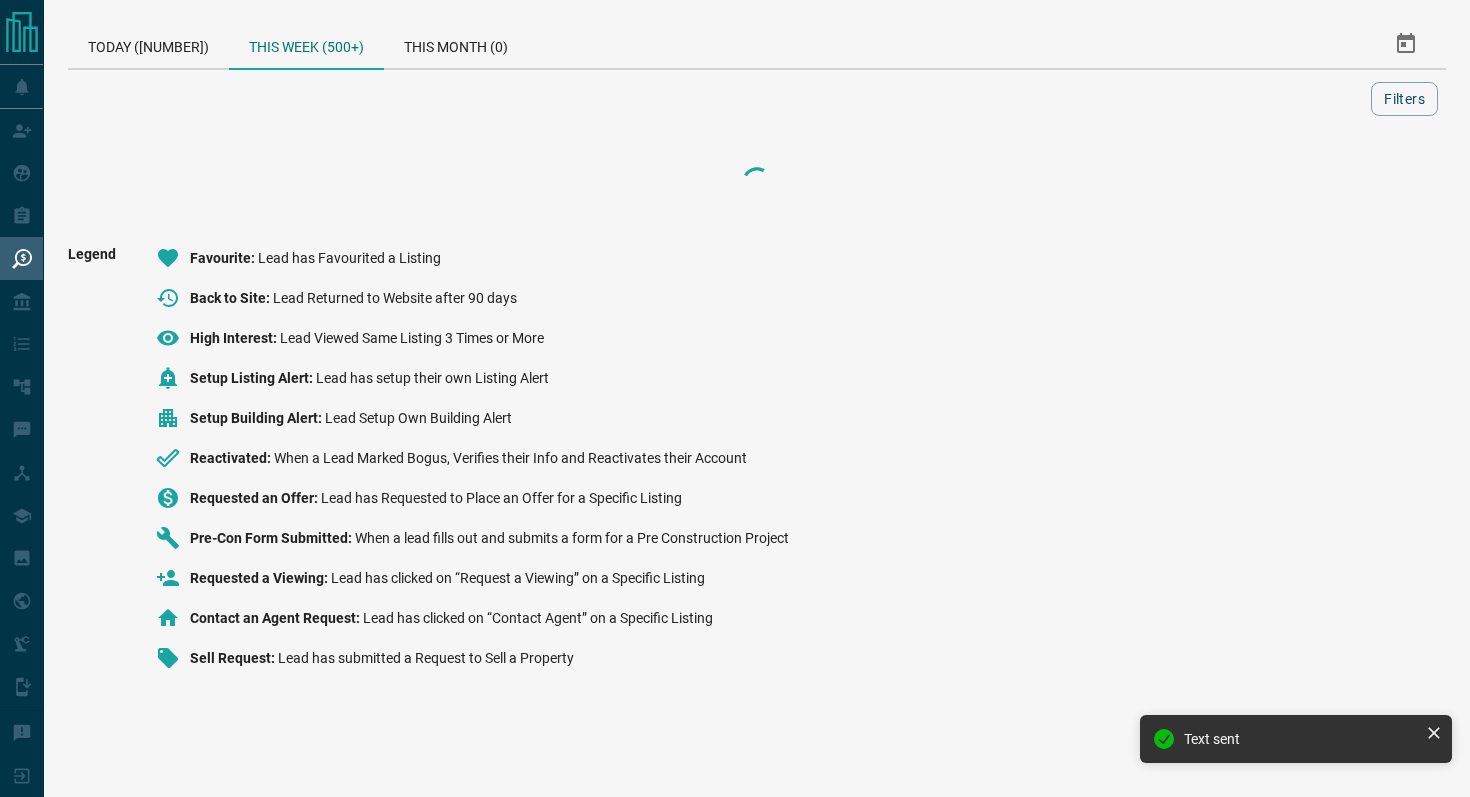 scroll, scrollTop: 0, scrollLeft: 0, axis: both 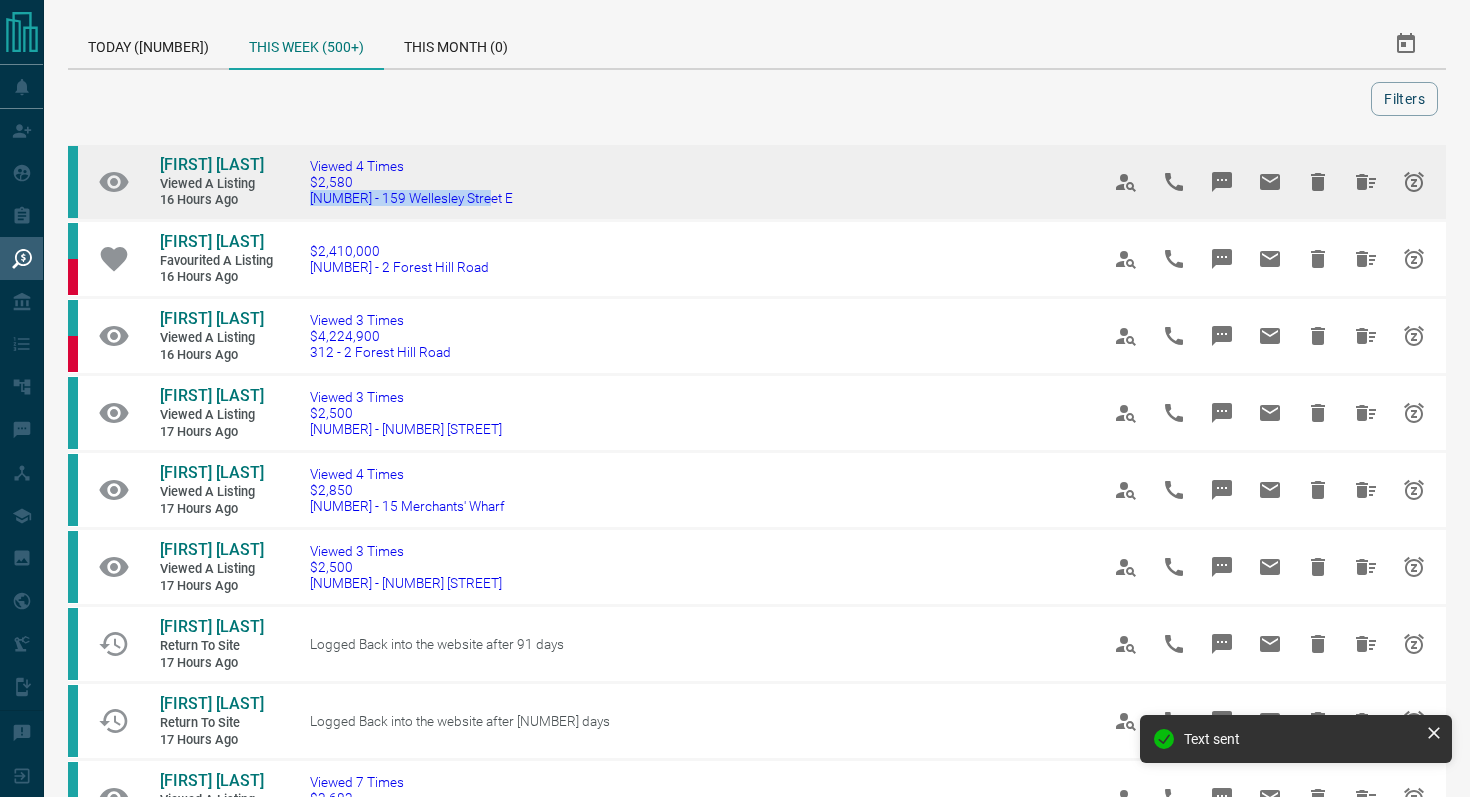 drag, startPoint x: 529, startPoint y: 202, endPoint x: 297, endPoint y: 201, distance: 232.00215 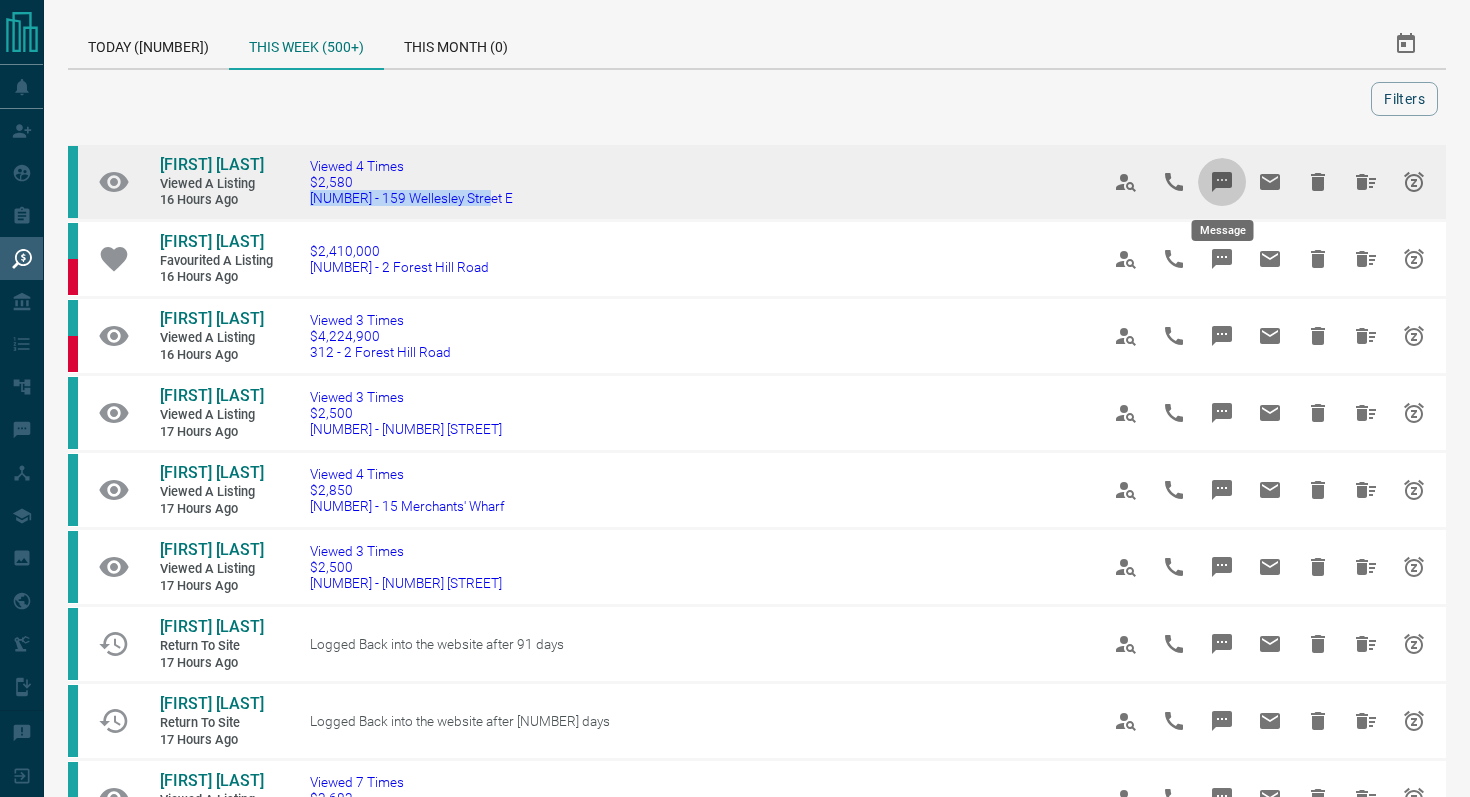 click 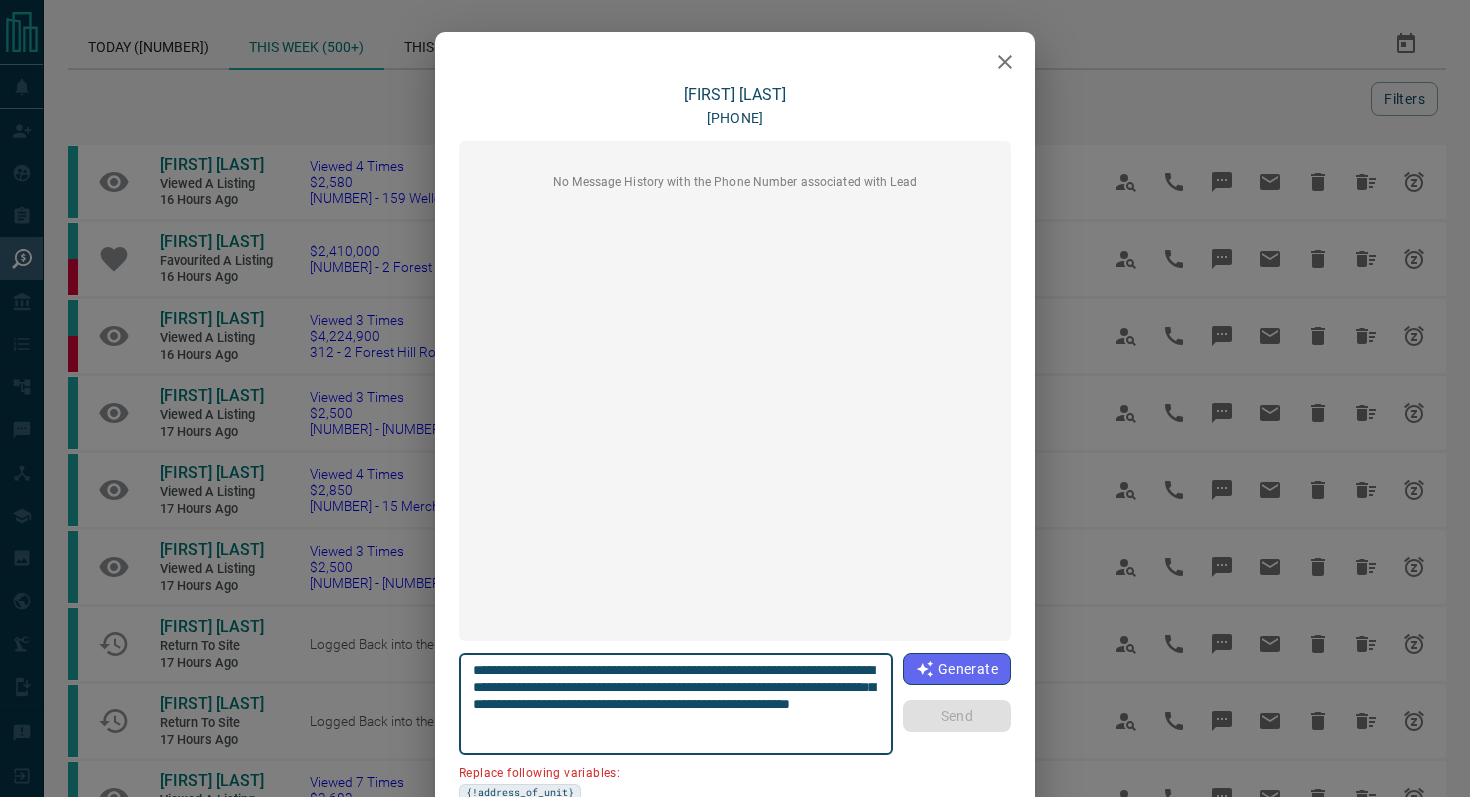 drag, startPoint x: 872, startPoint y: 666, endPoint x: 759, endPoint y: 665, distance: 113.004425 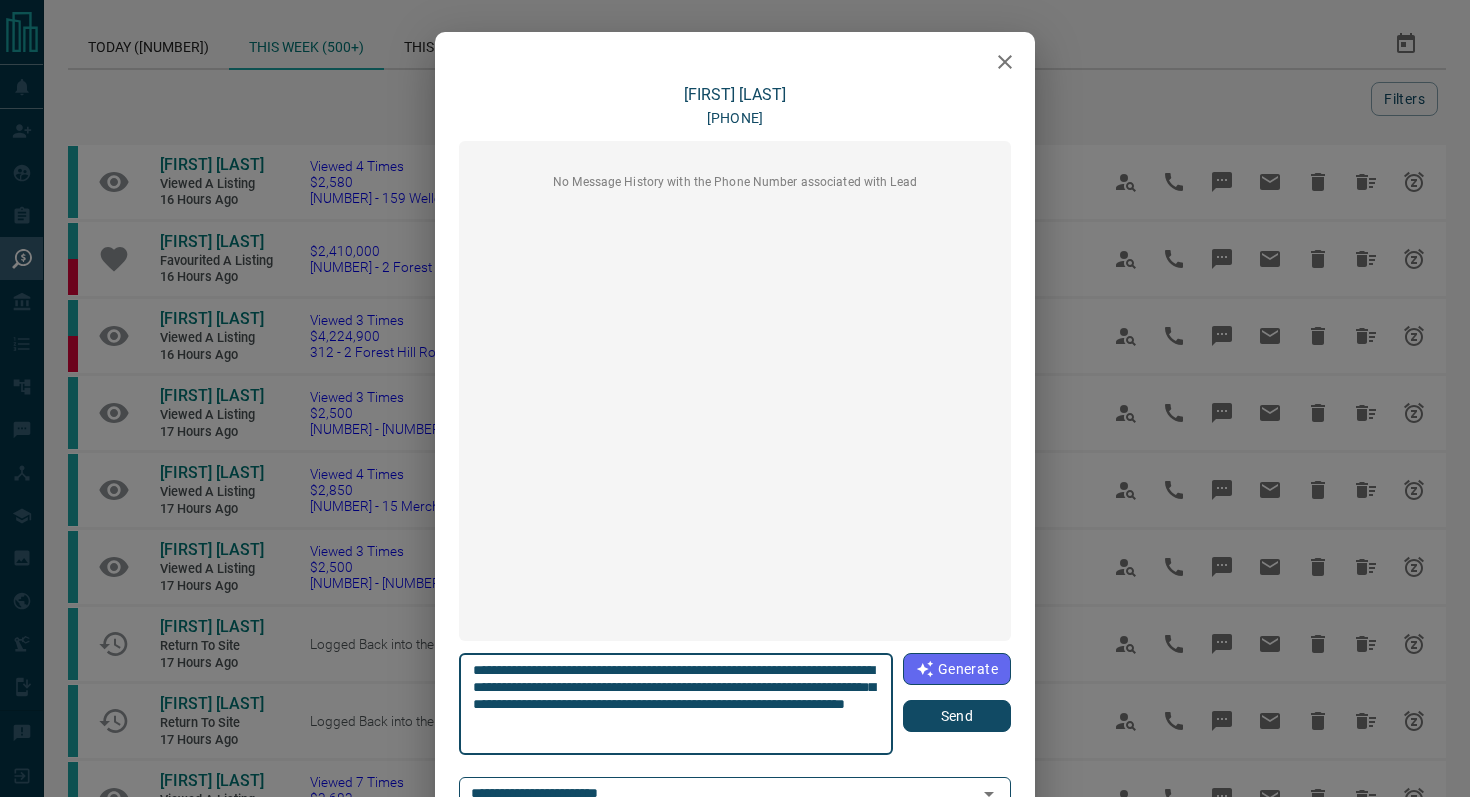 type on "**********" 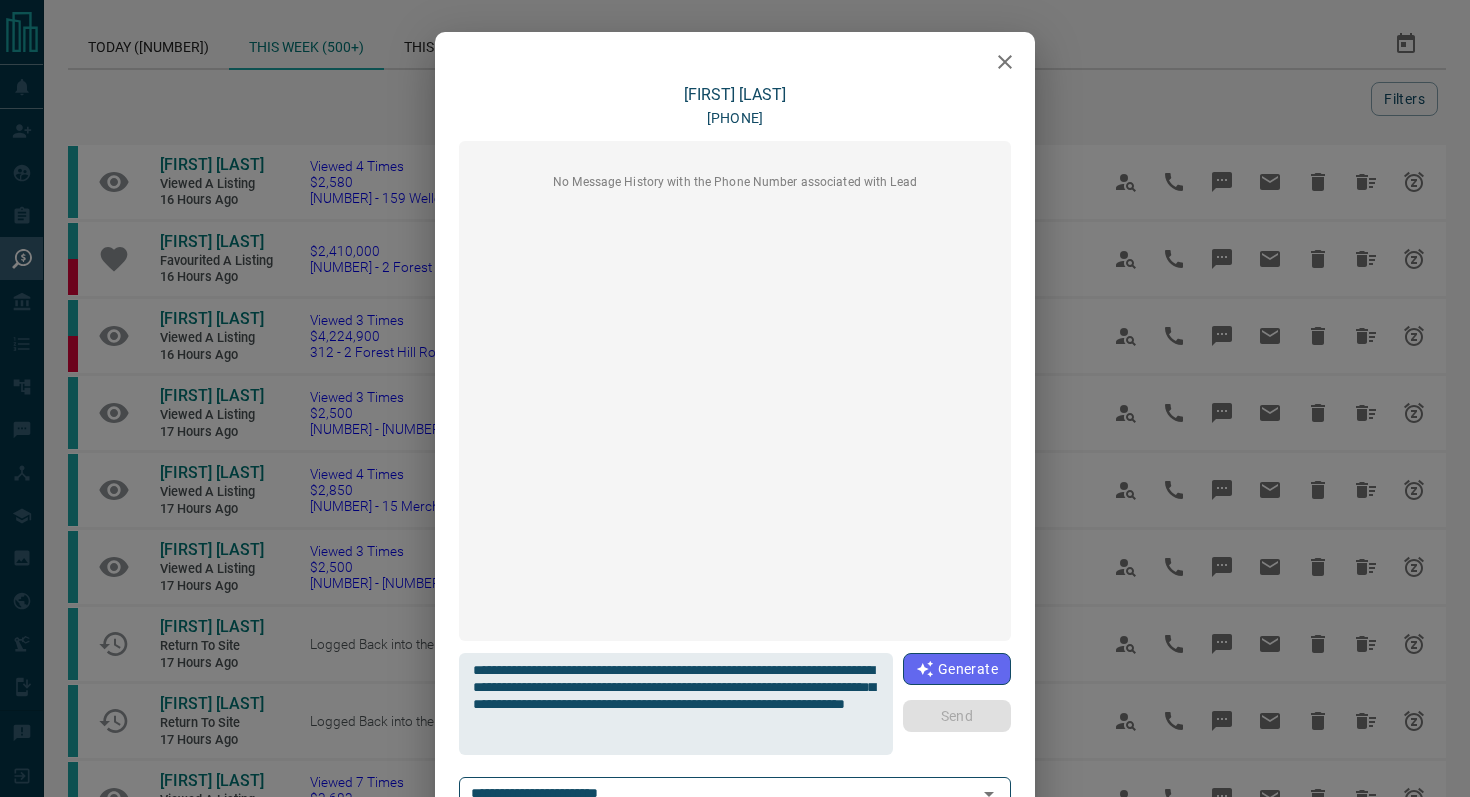 type 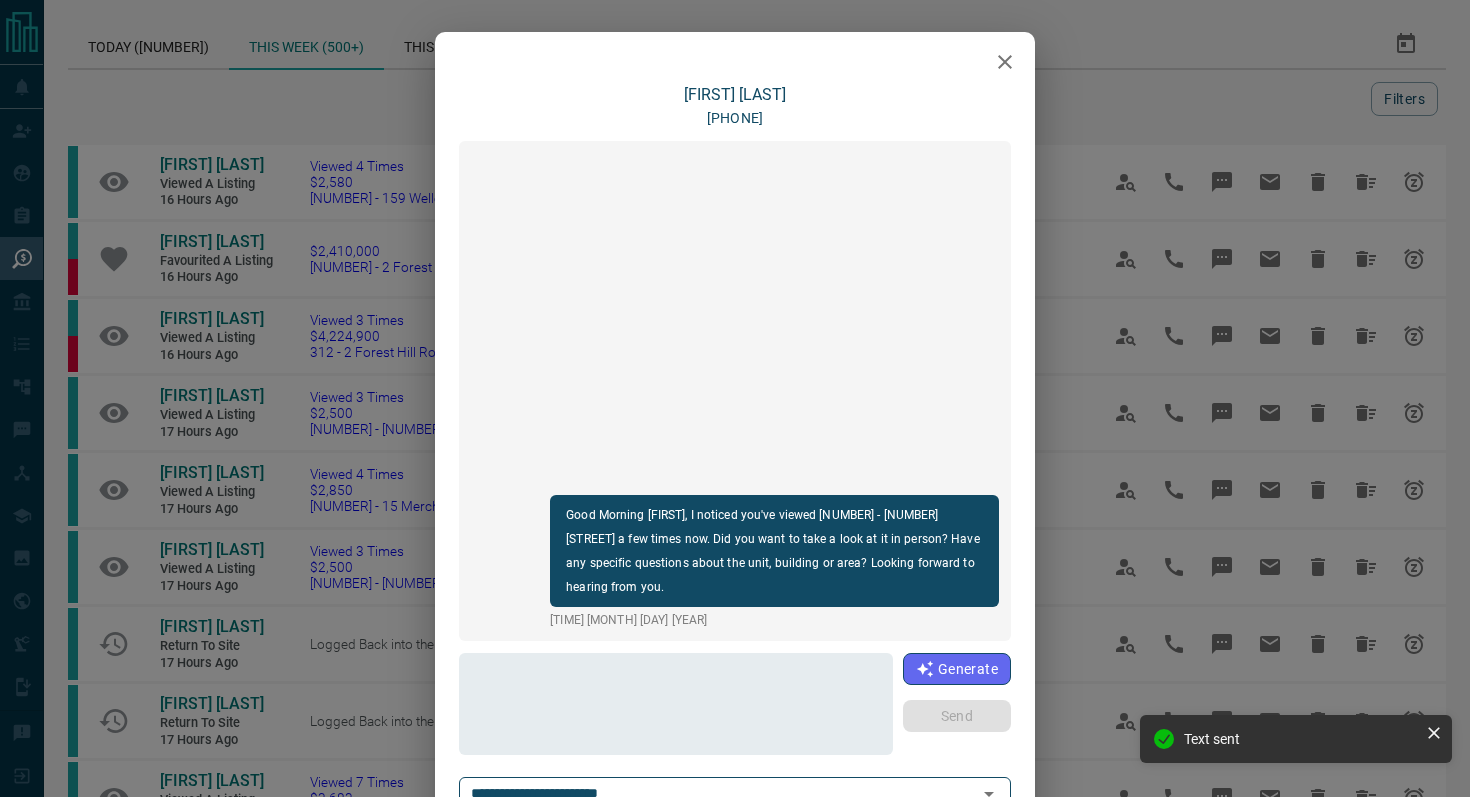 click 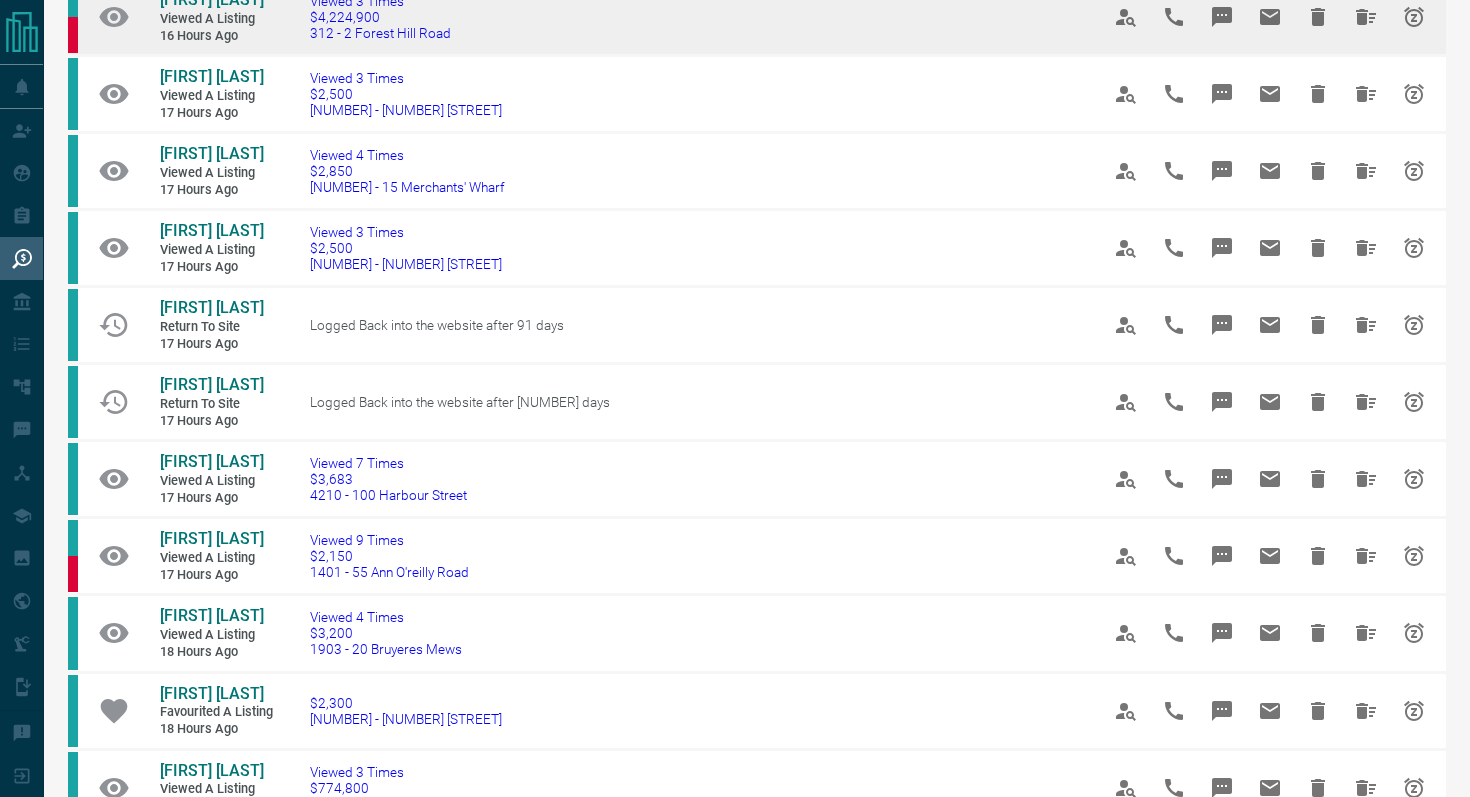 scroll, scrollTop: 345, scrollLeft: 0, axis: vertical 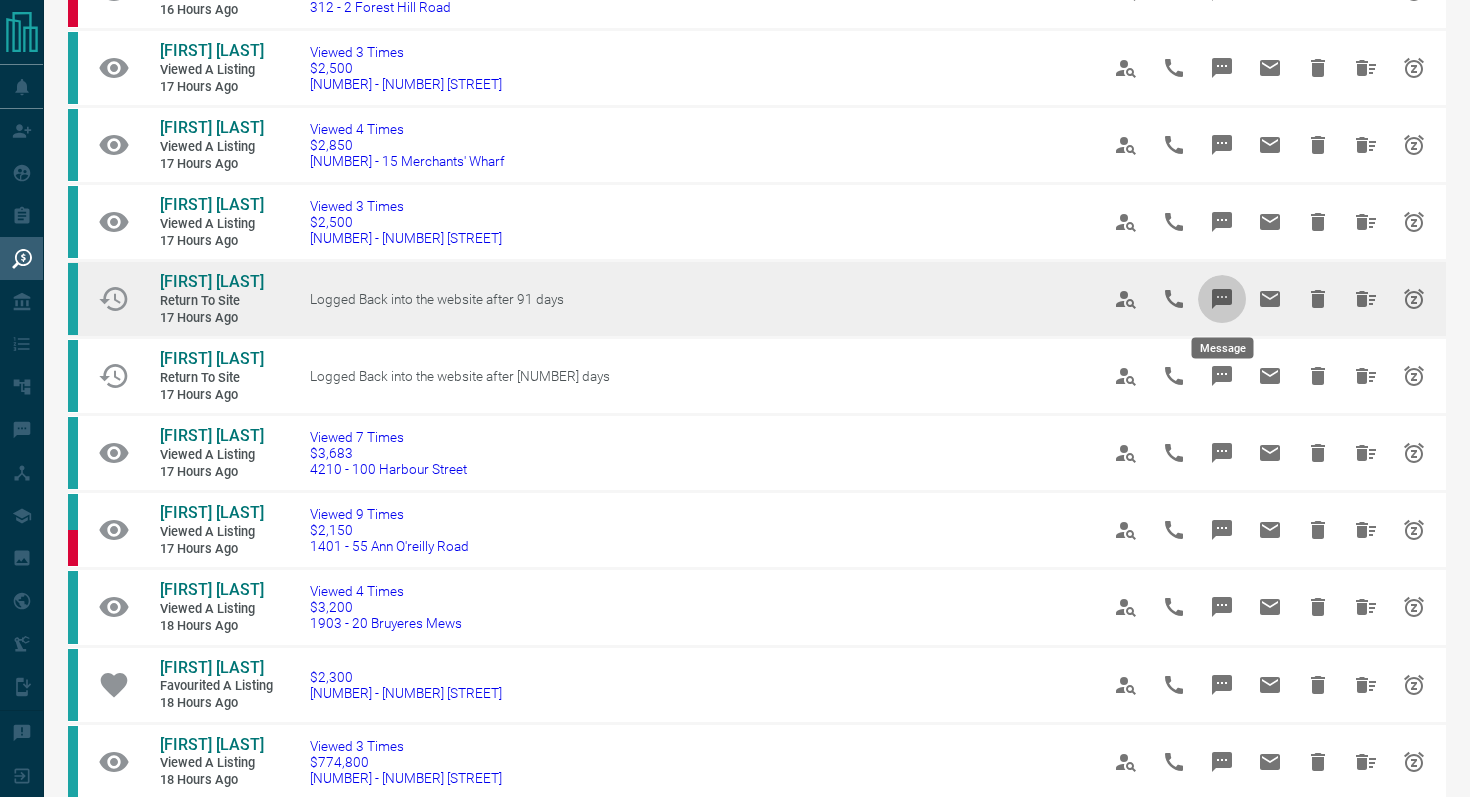 click 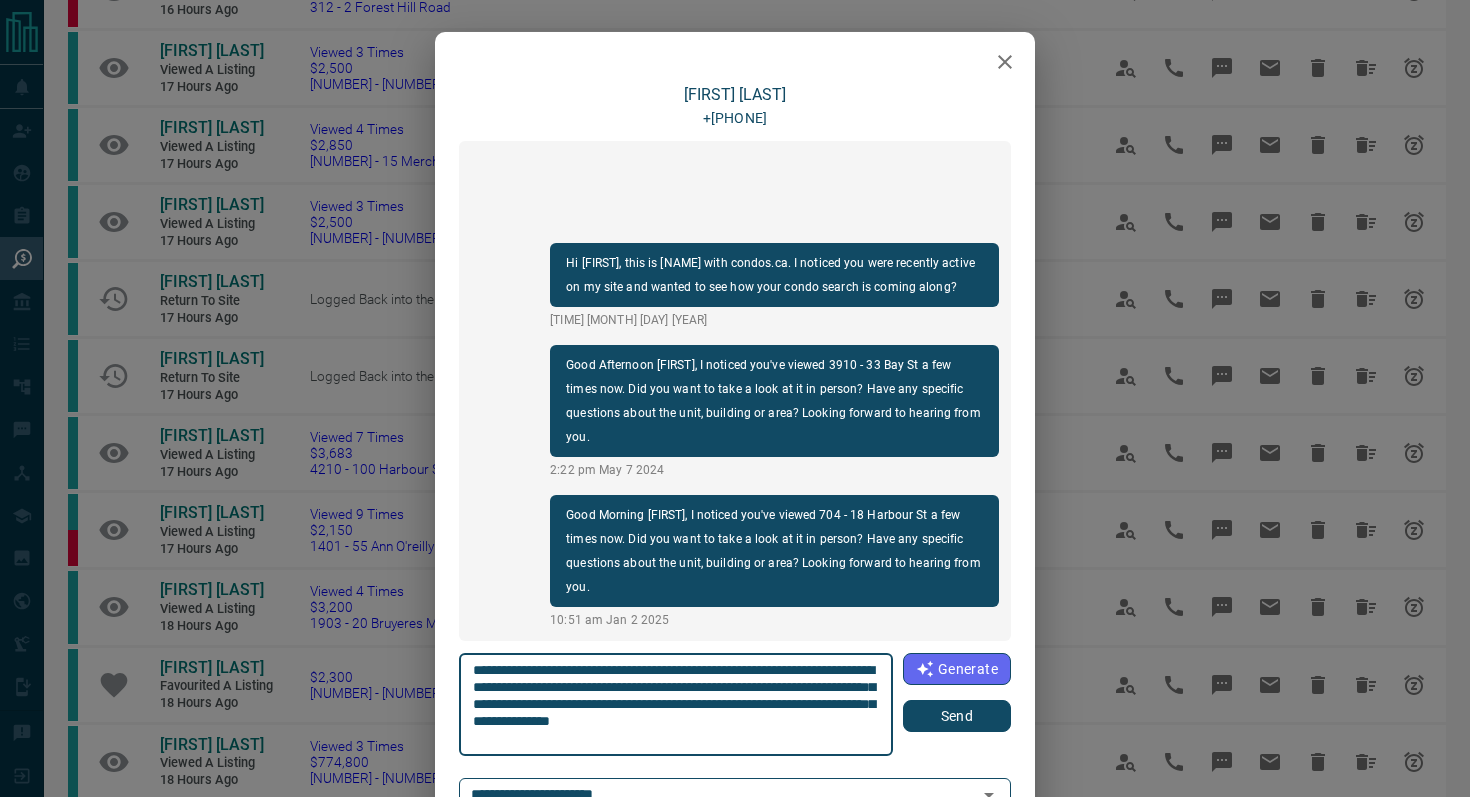 click on "Send" at bounding box center [957, 716] 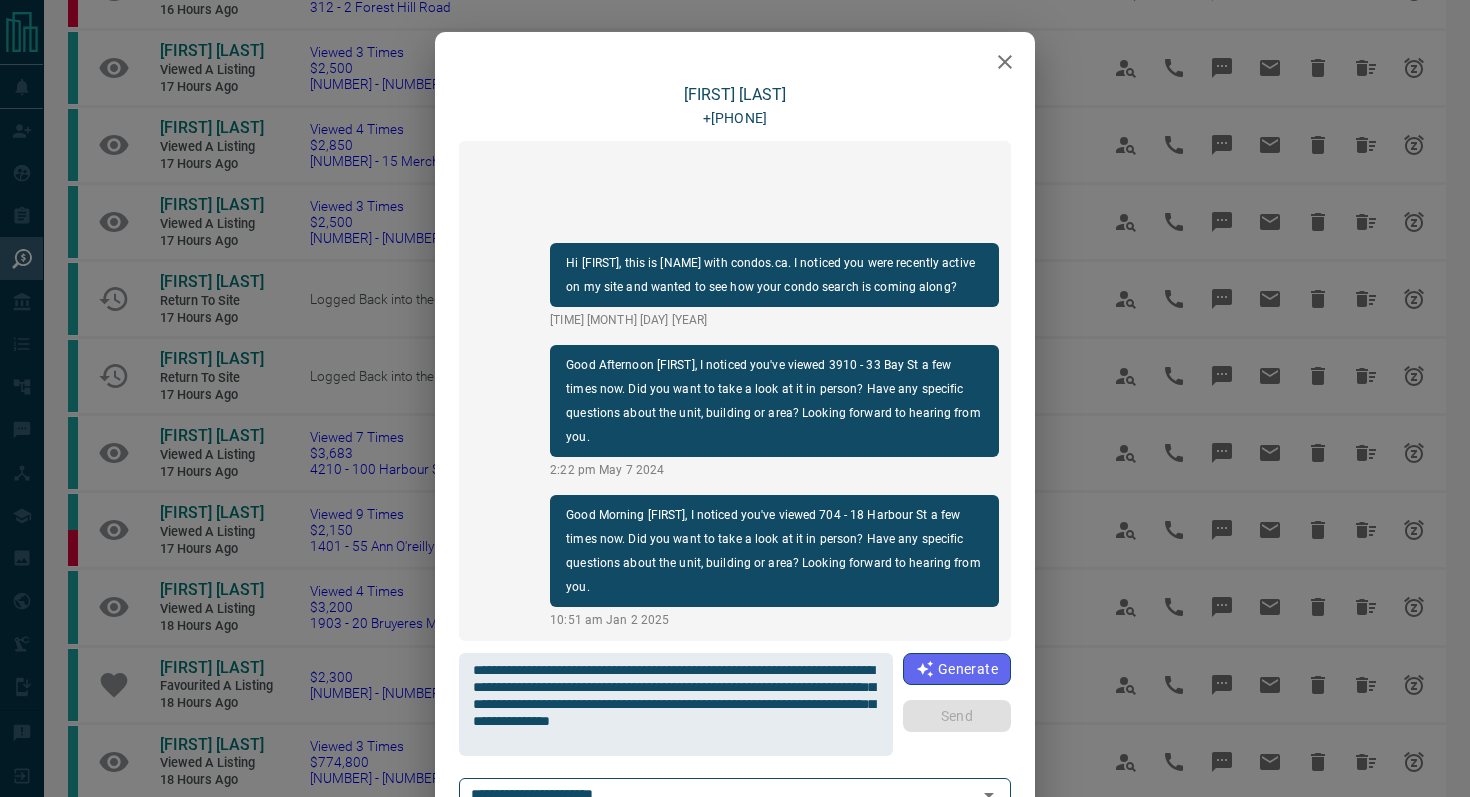 type 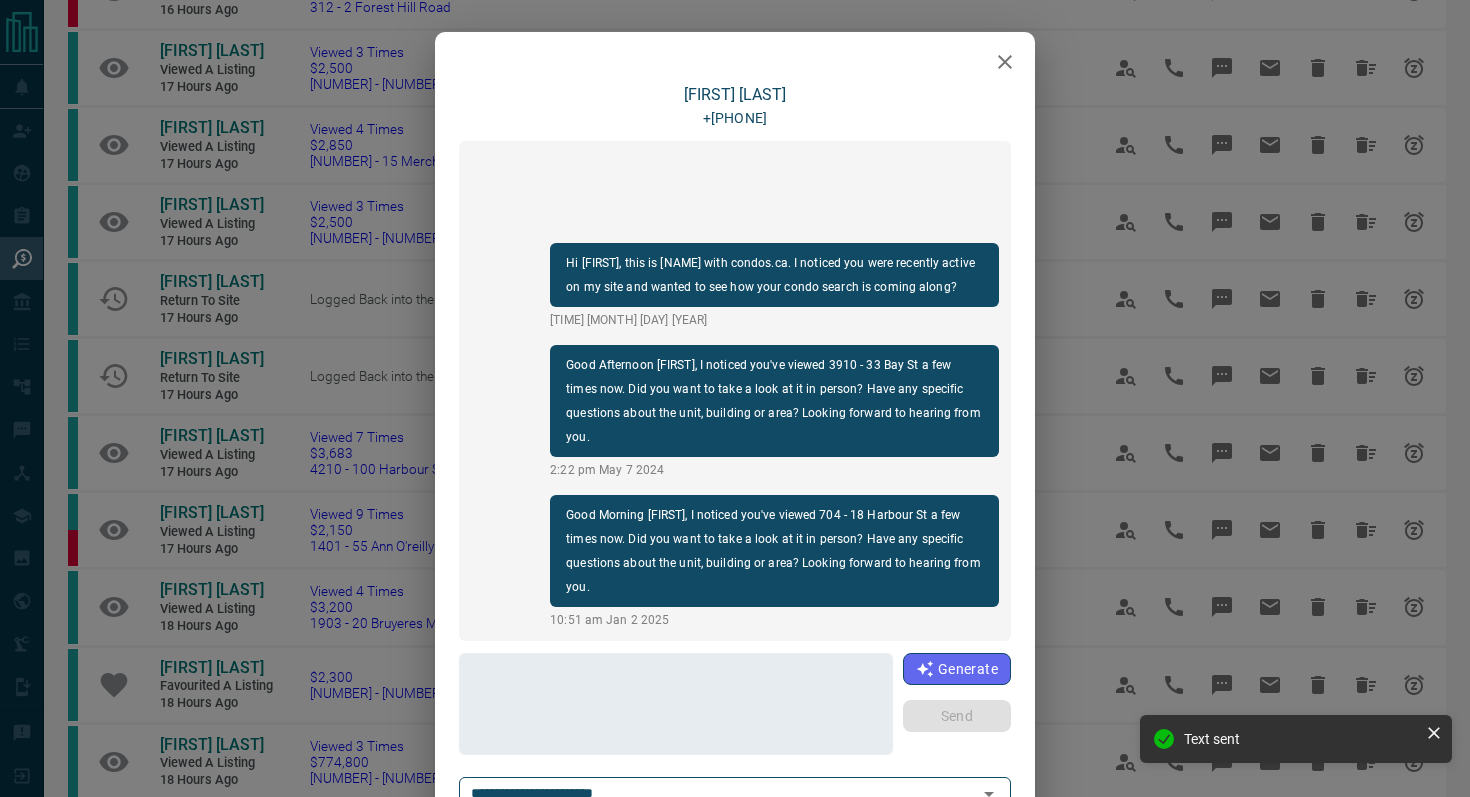 scroll, scrollTop: 36, scrollLeft: 0, axis: vertical 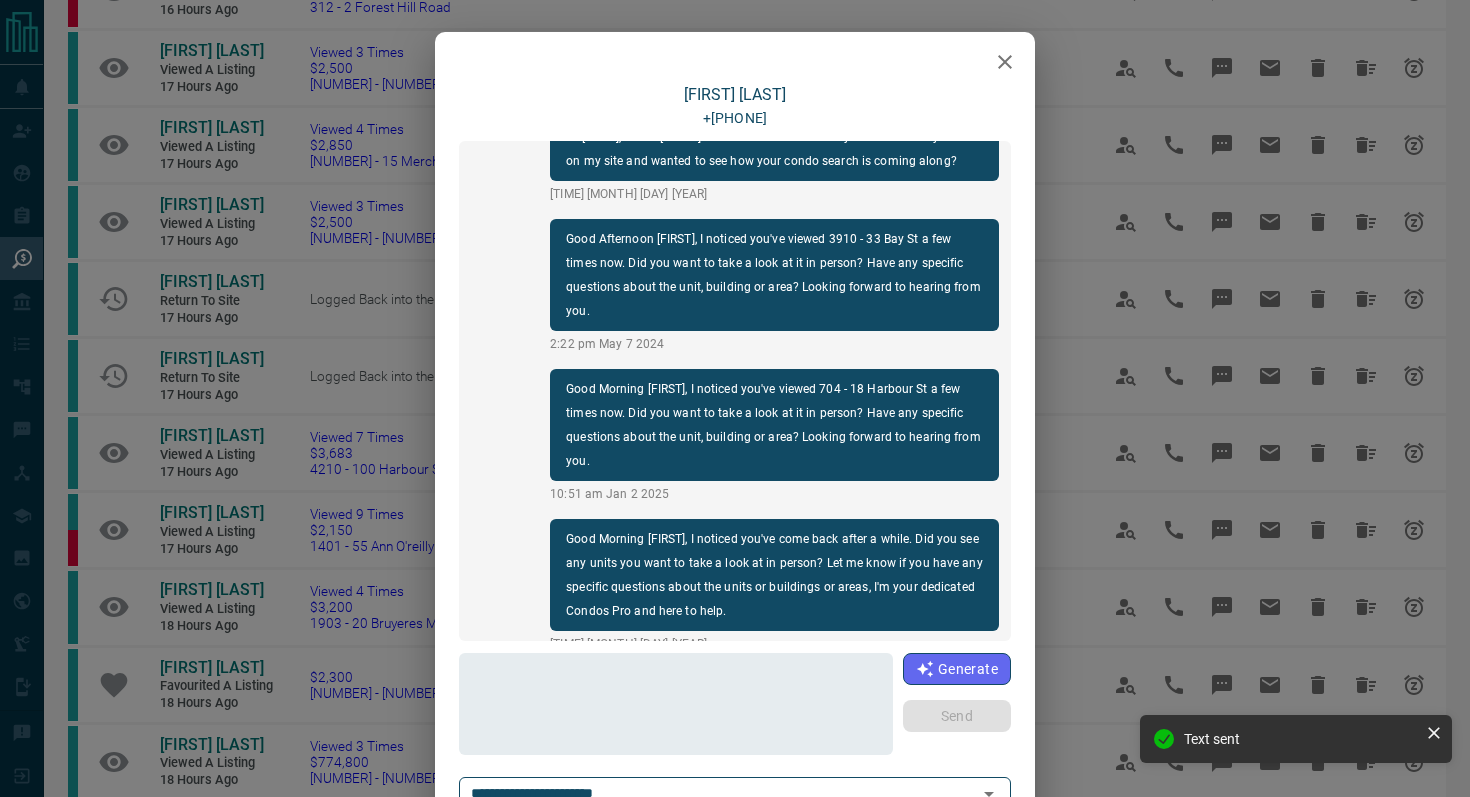 click 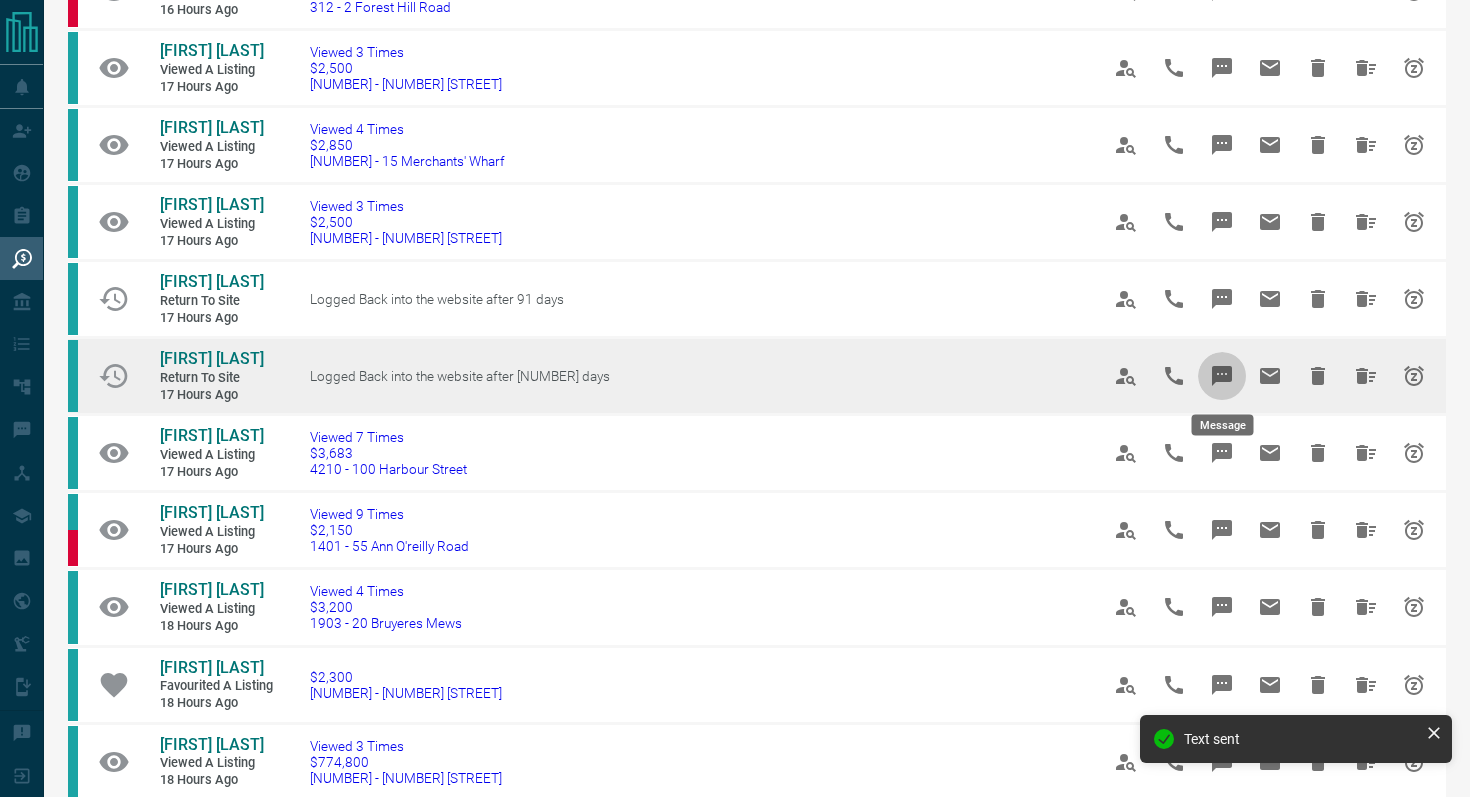 click 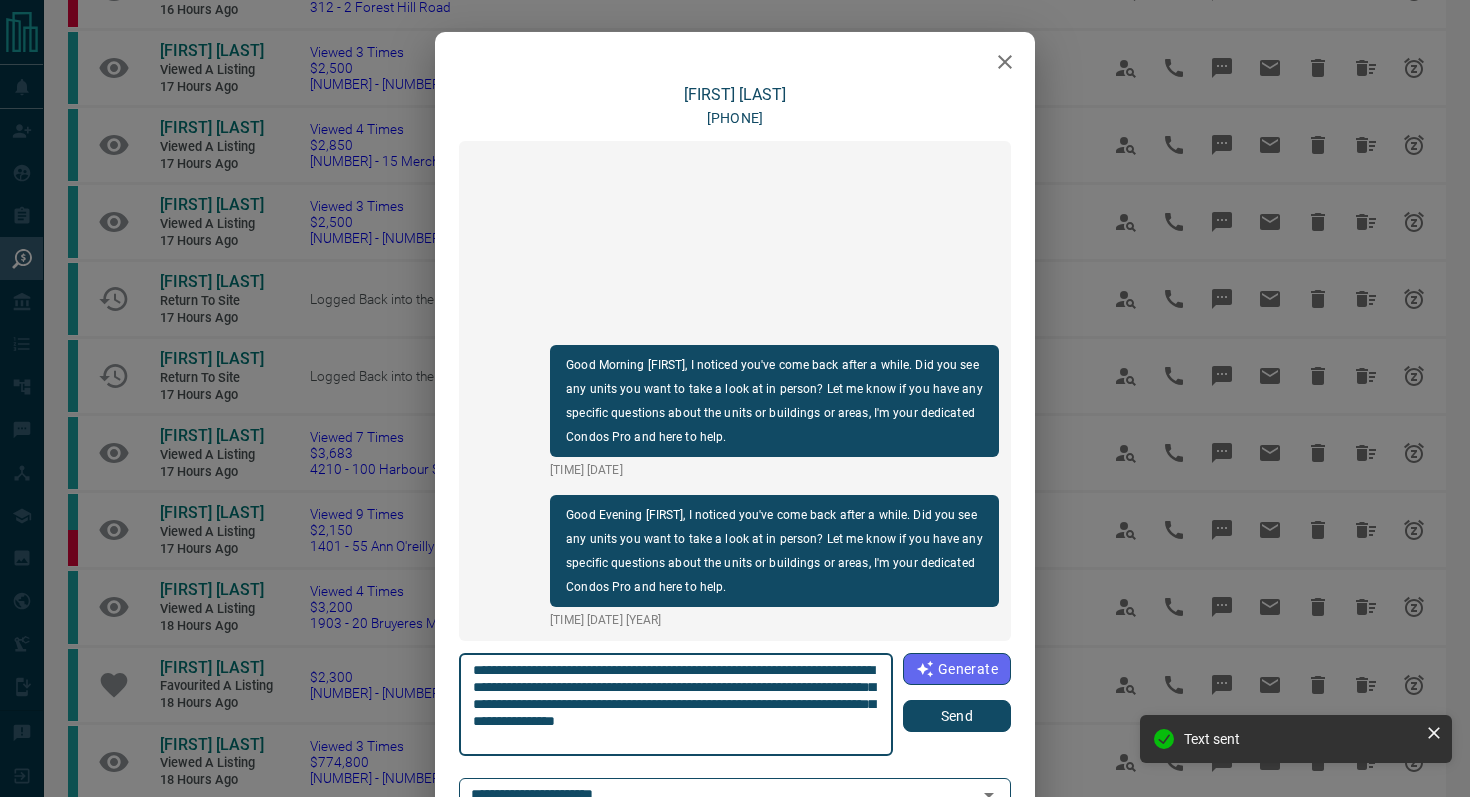 click on "Send" at bounding box center [957, 716] 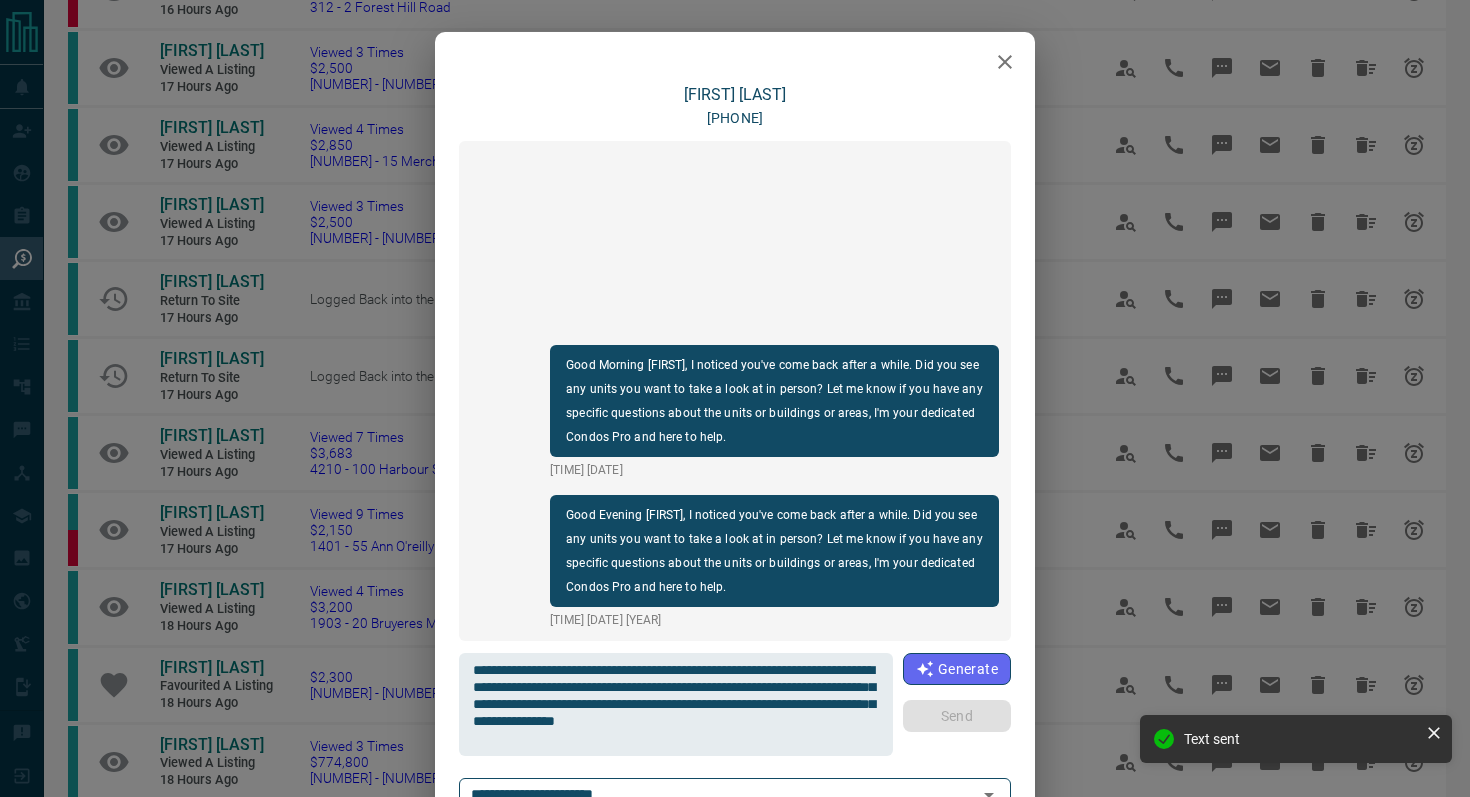 type 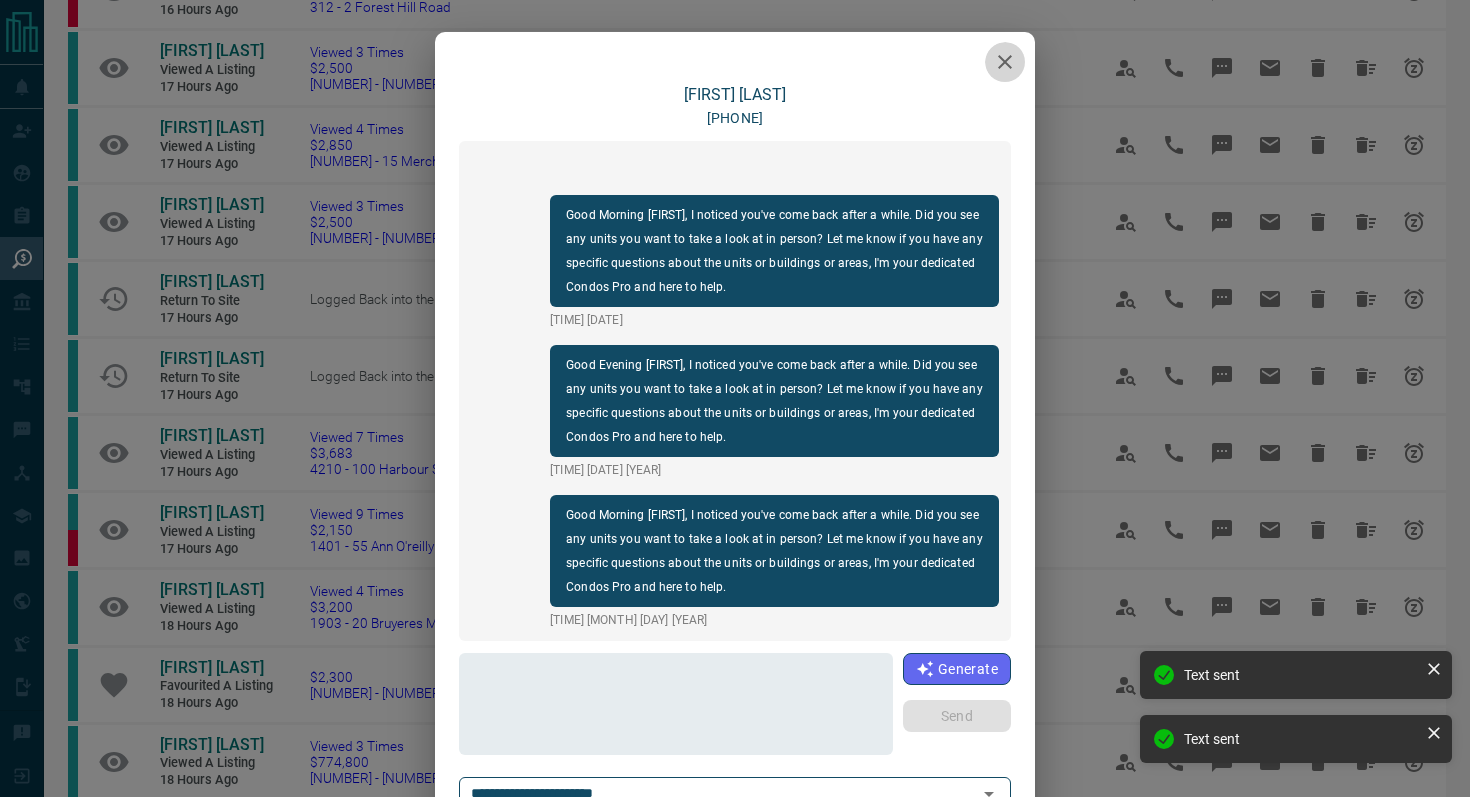 click 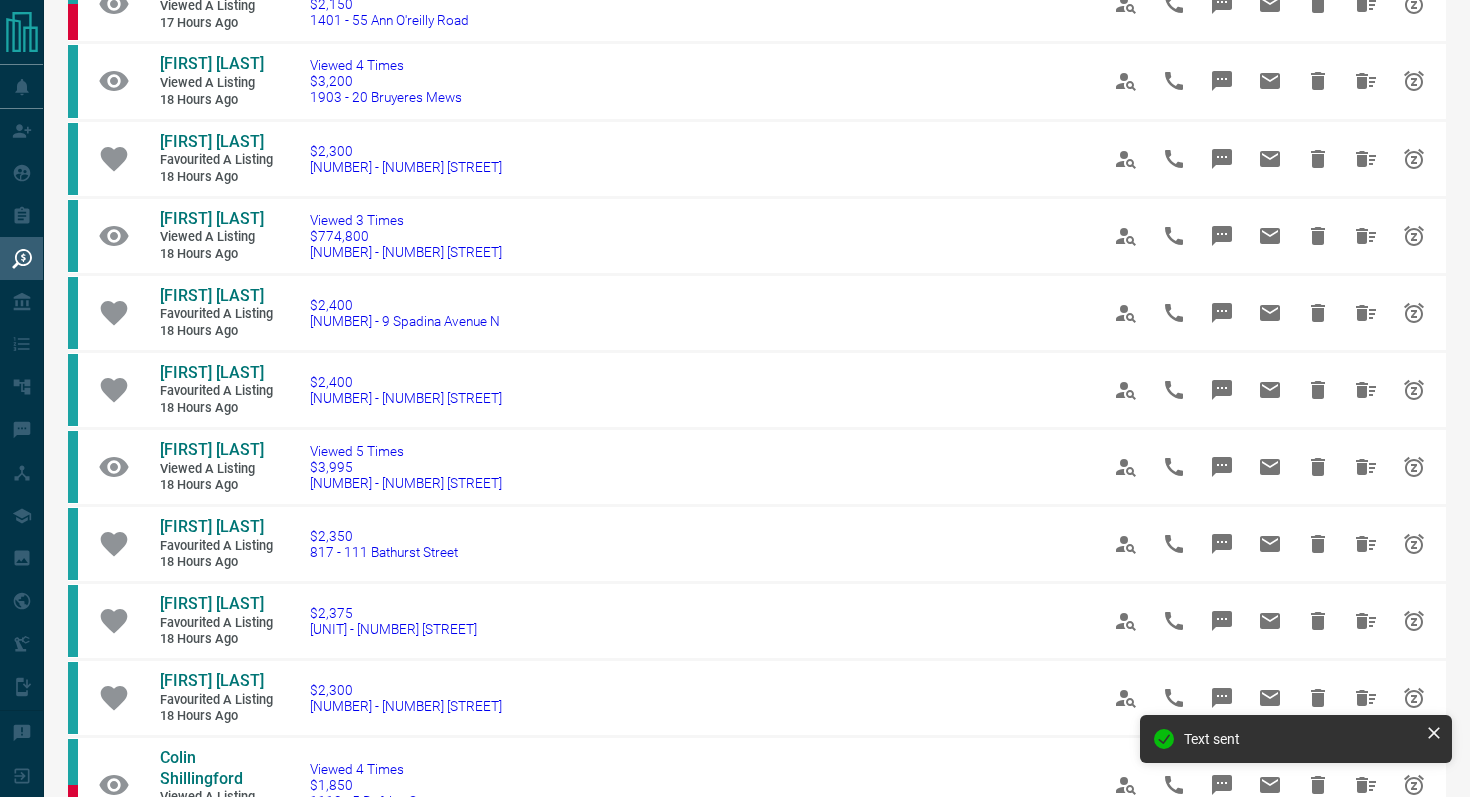 scroll, scrollTop: 888, scrollLeft: 0, axis: vertical 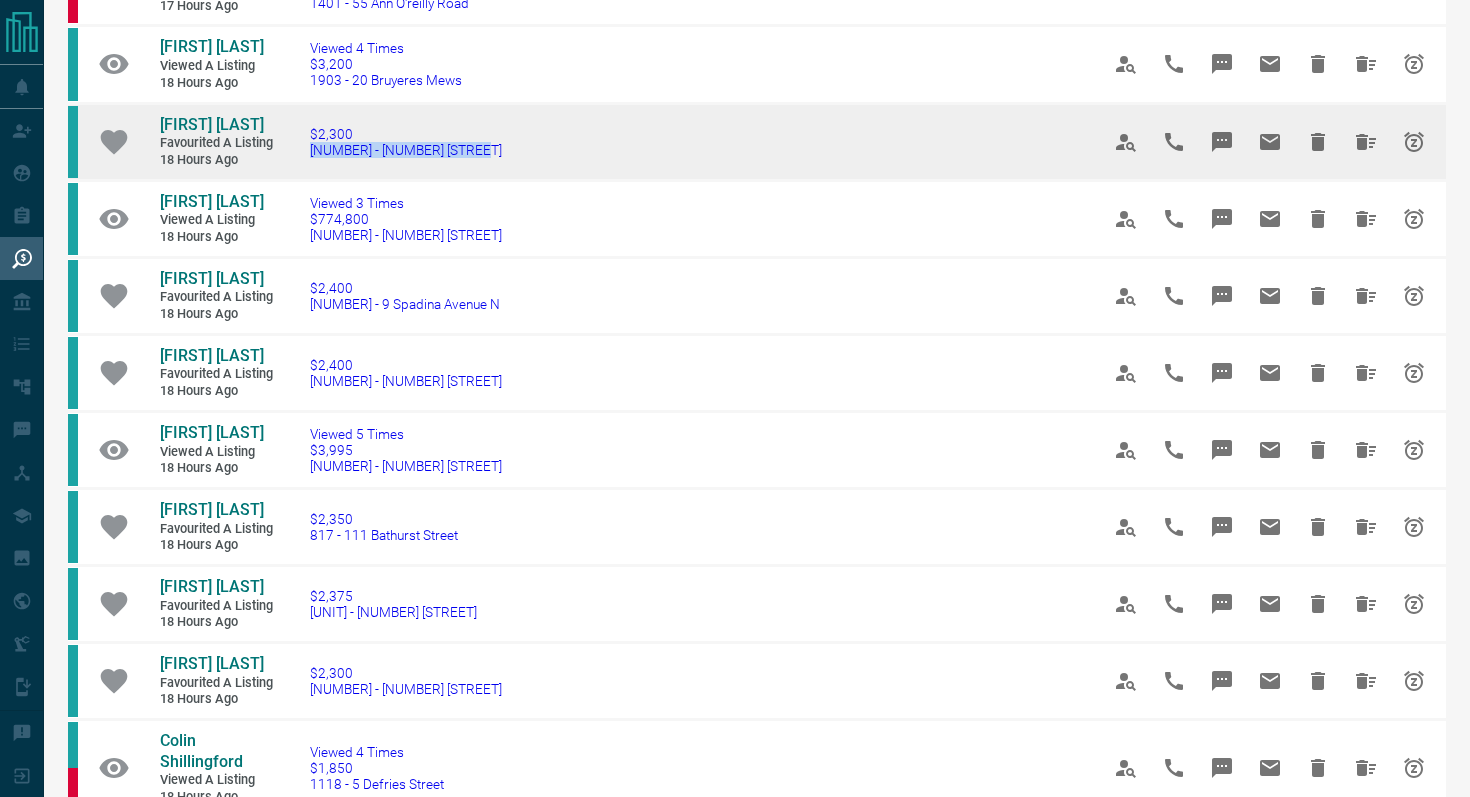 drag, startPoint x: 504, startPoint y: 166, endPoint x: 293, endPoint y: 158, distance: 211.15161 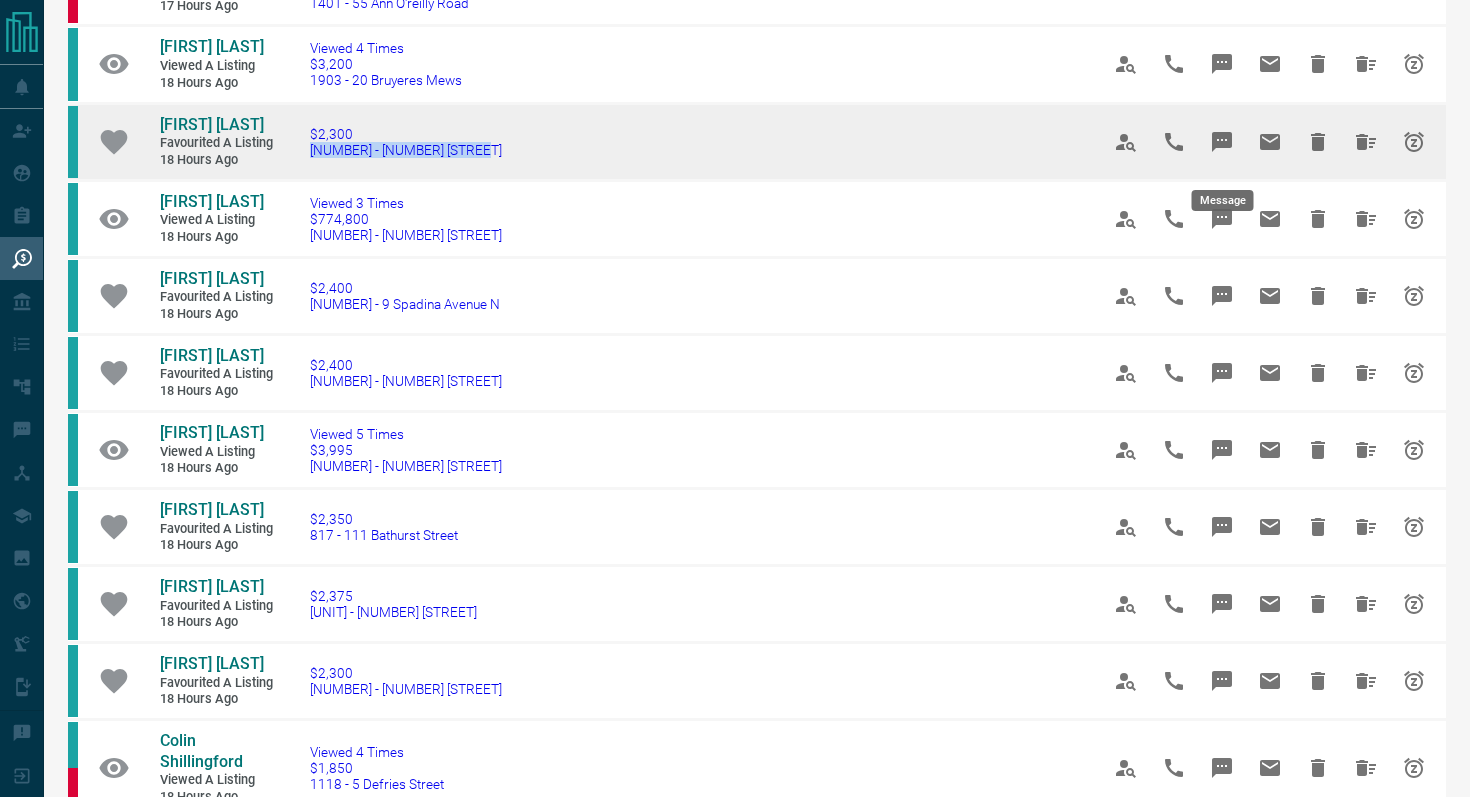 click 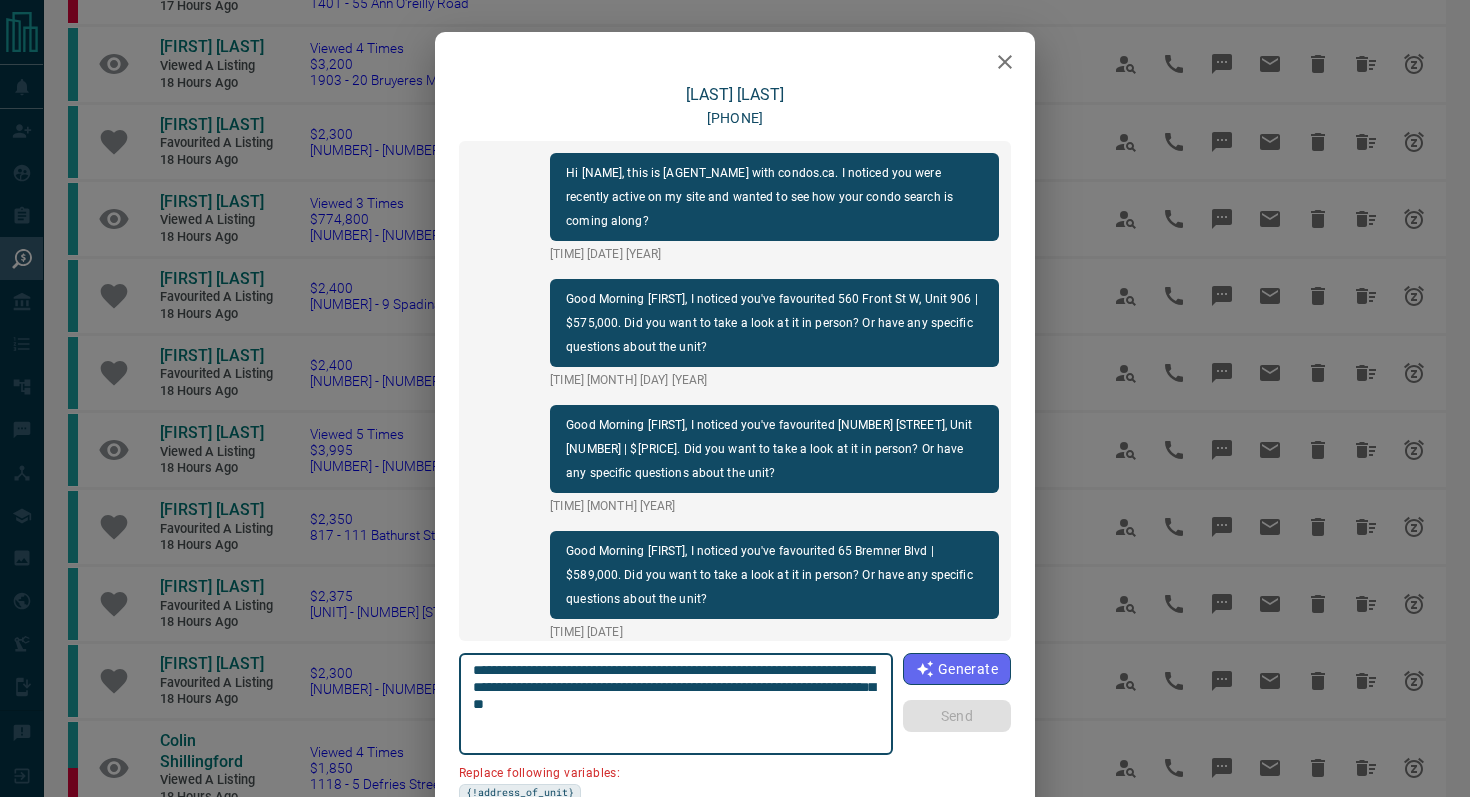 scroll, scrollTop: 264, scrollLeft: 0, axis: vertical 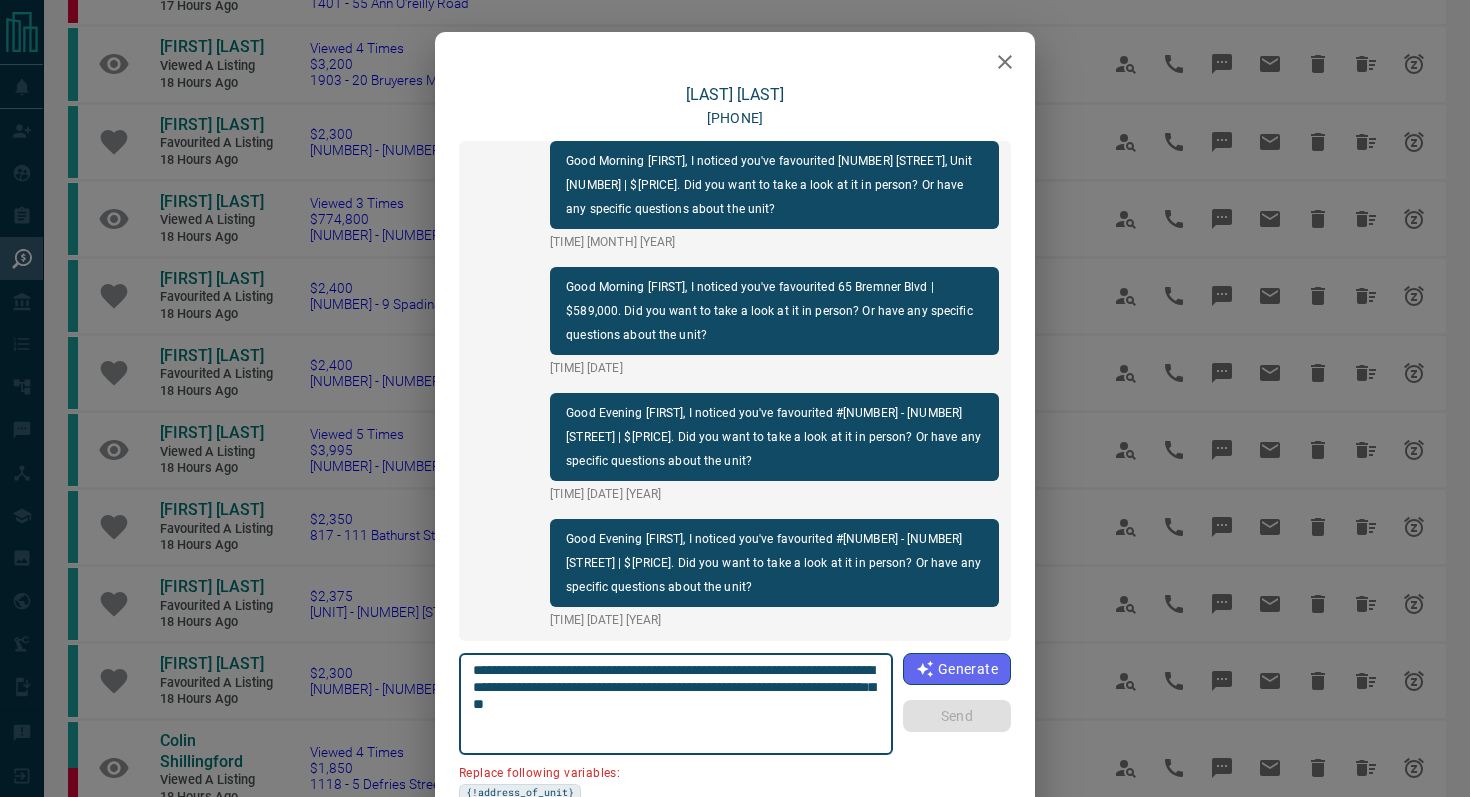 drag, startPoint x: 585, startPoint y: 688, endPoint x: 419, endPoint y: 688, distance: 166 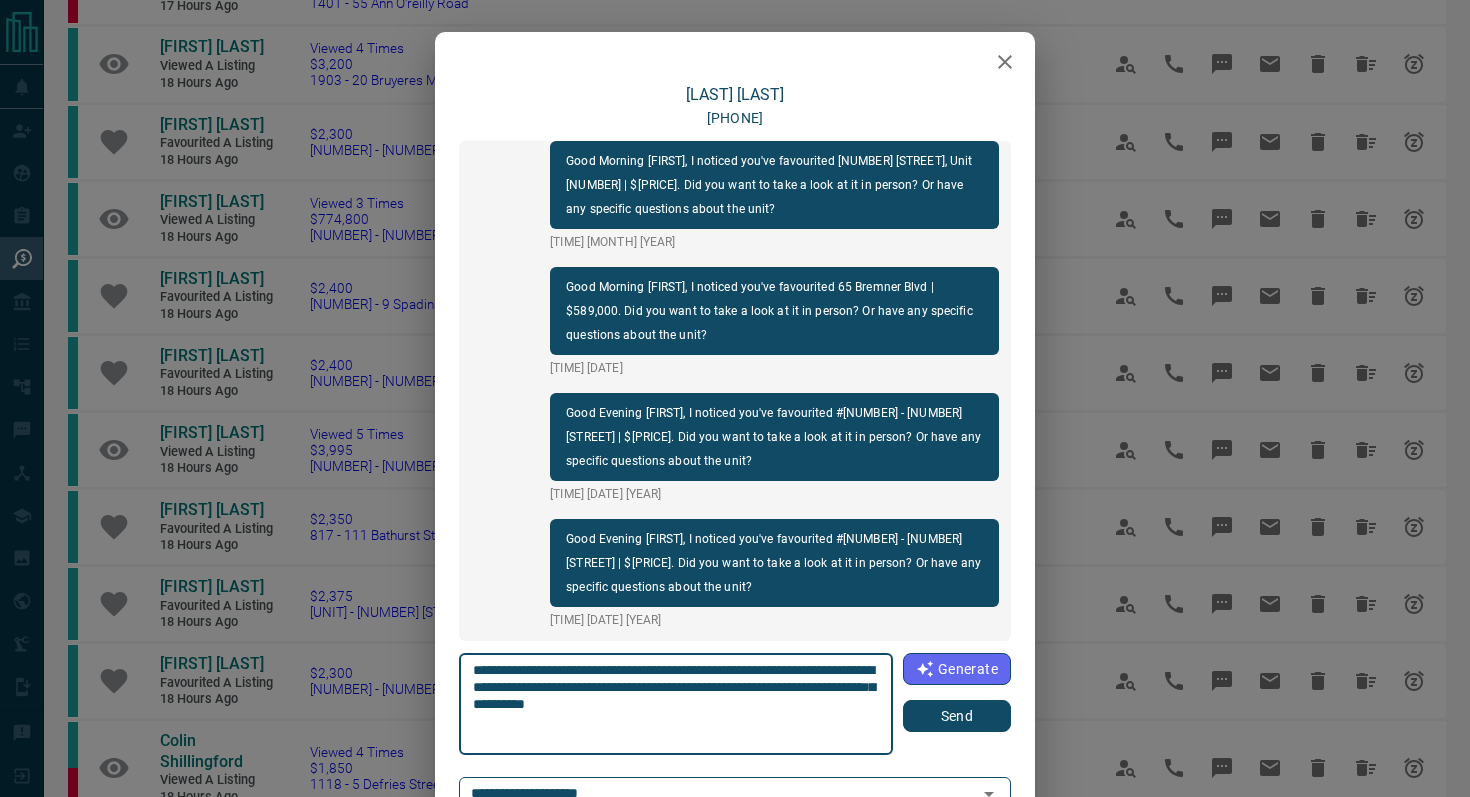 type on "**********" 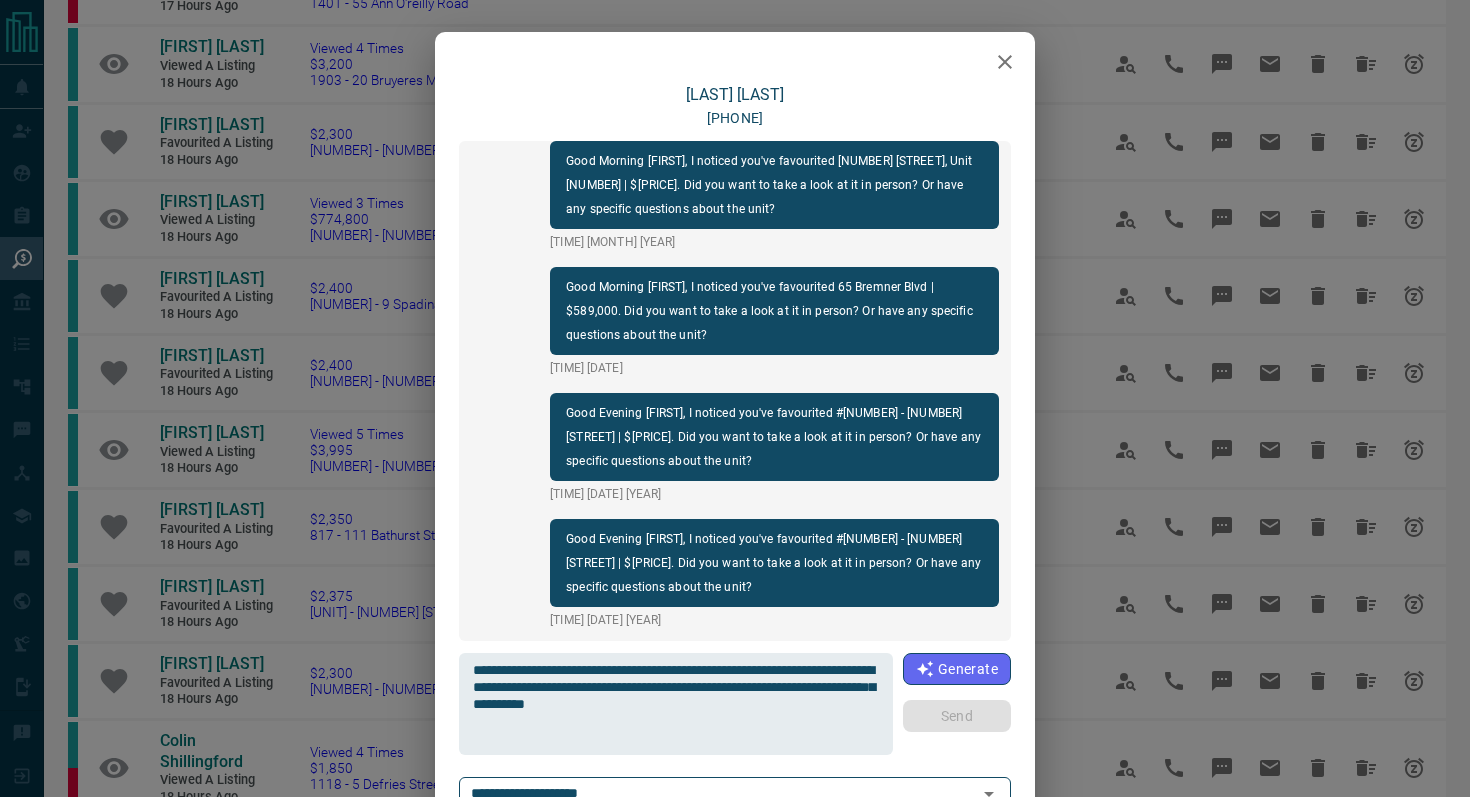 type 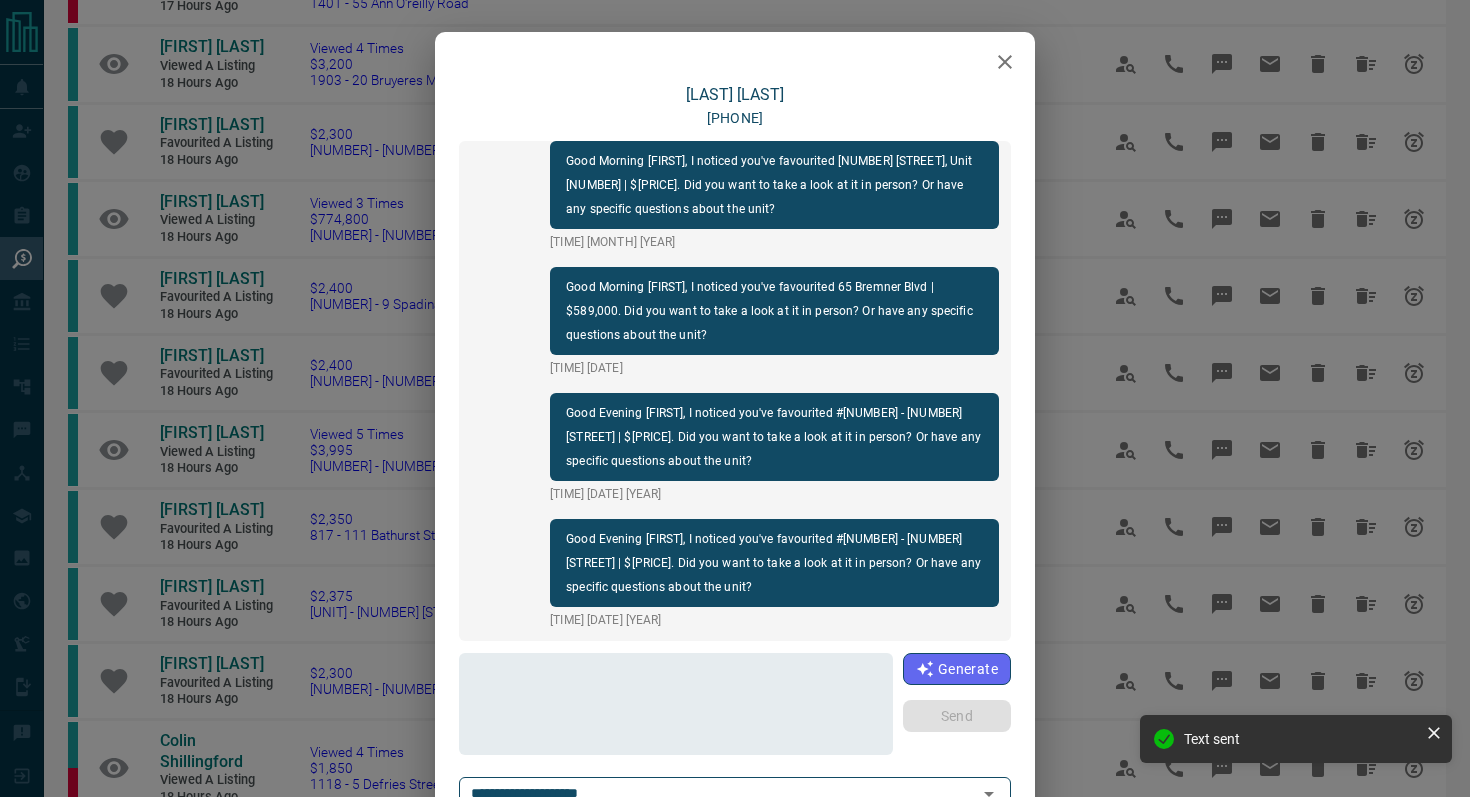 scroll, scrollTop: 390, scrollLeft: 0, axis: vertical 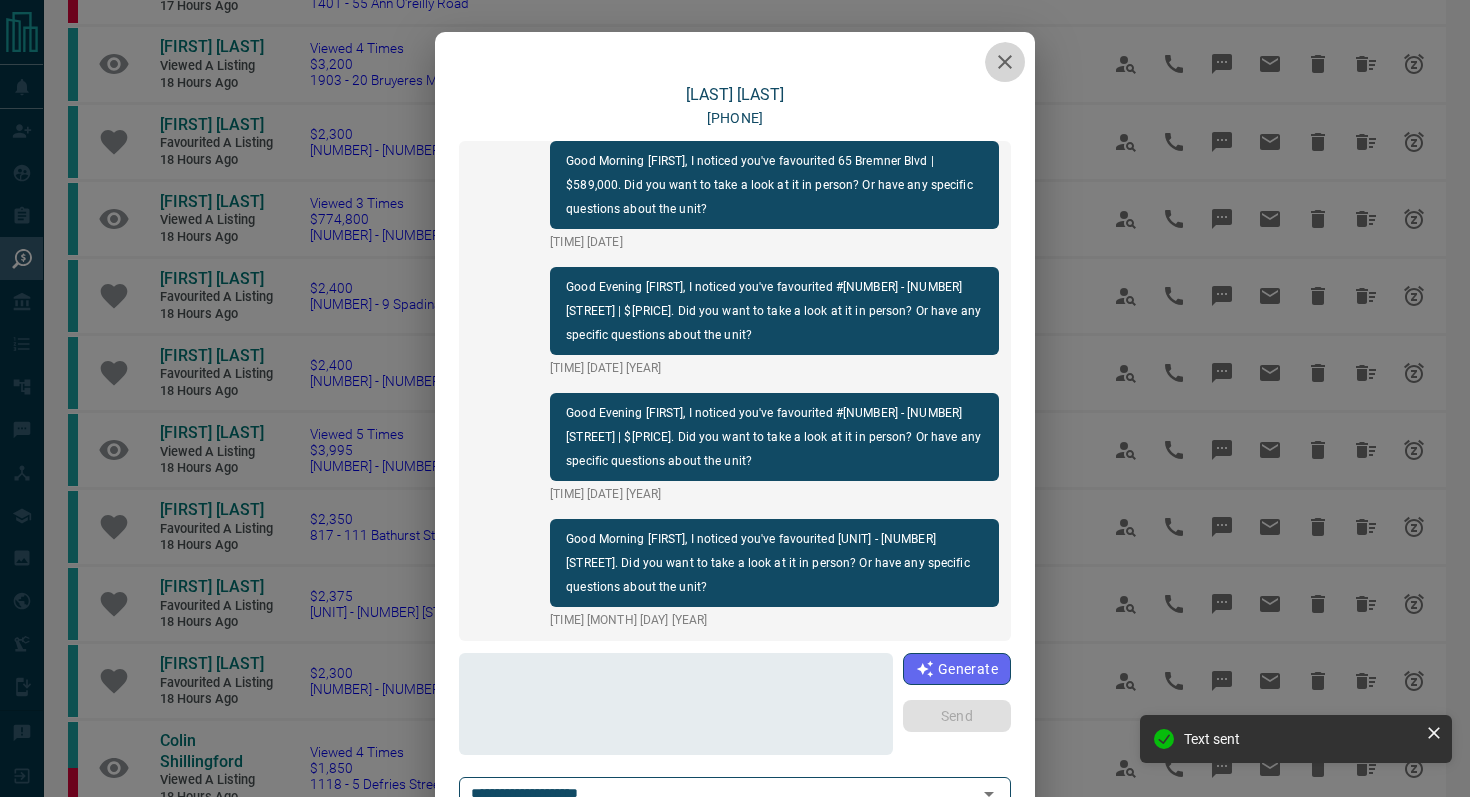 click 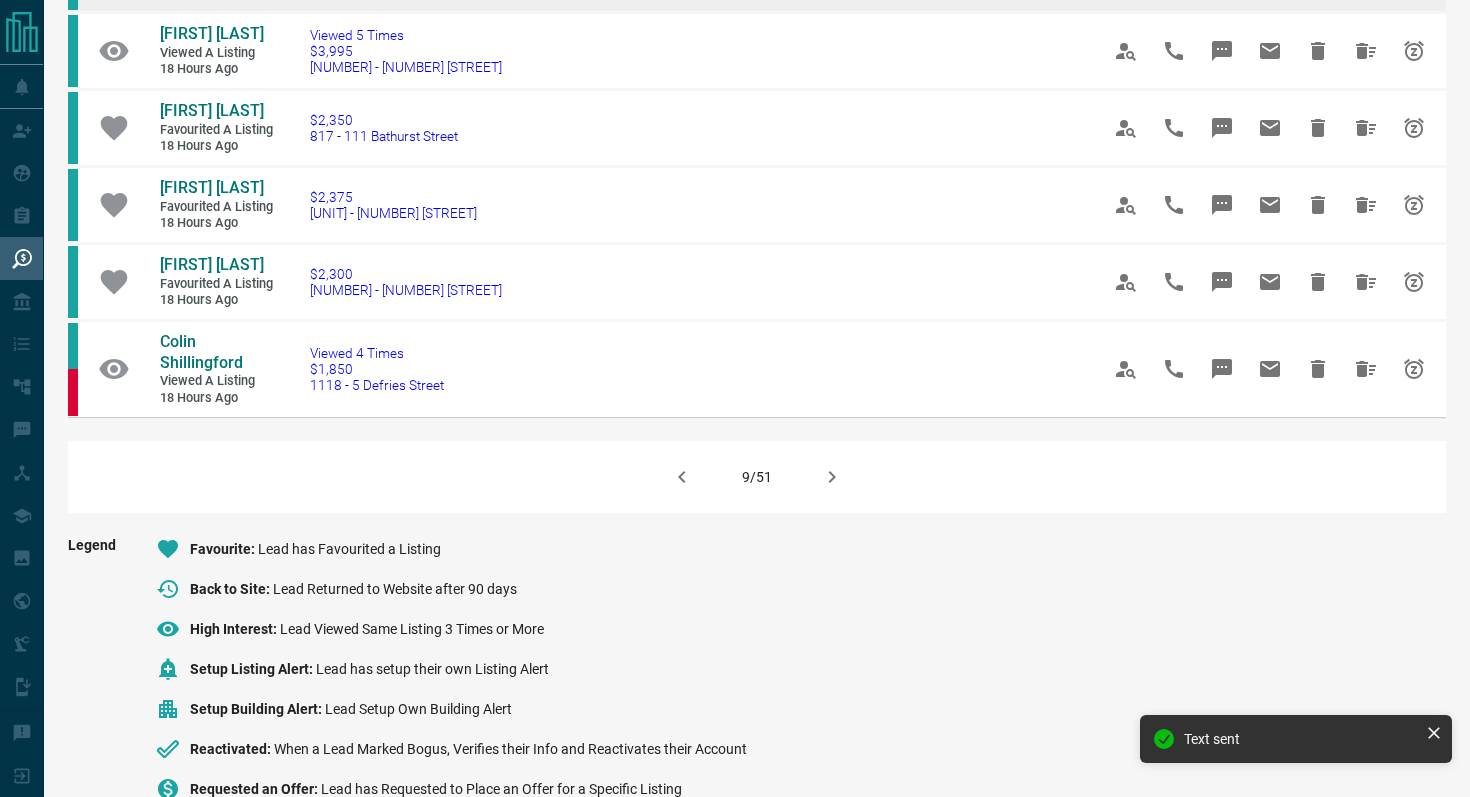 scroll, scrollTop: 1301, scrollLeft: 0, axis: vertical 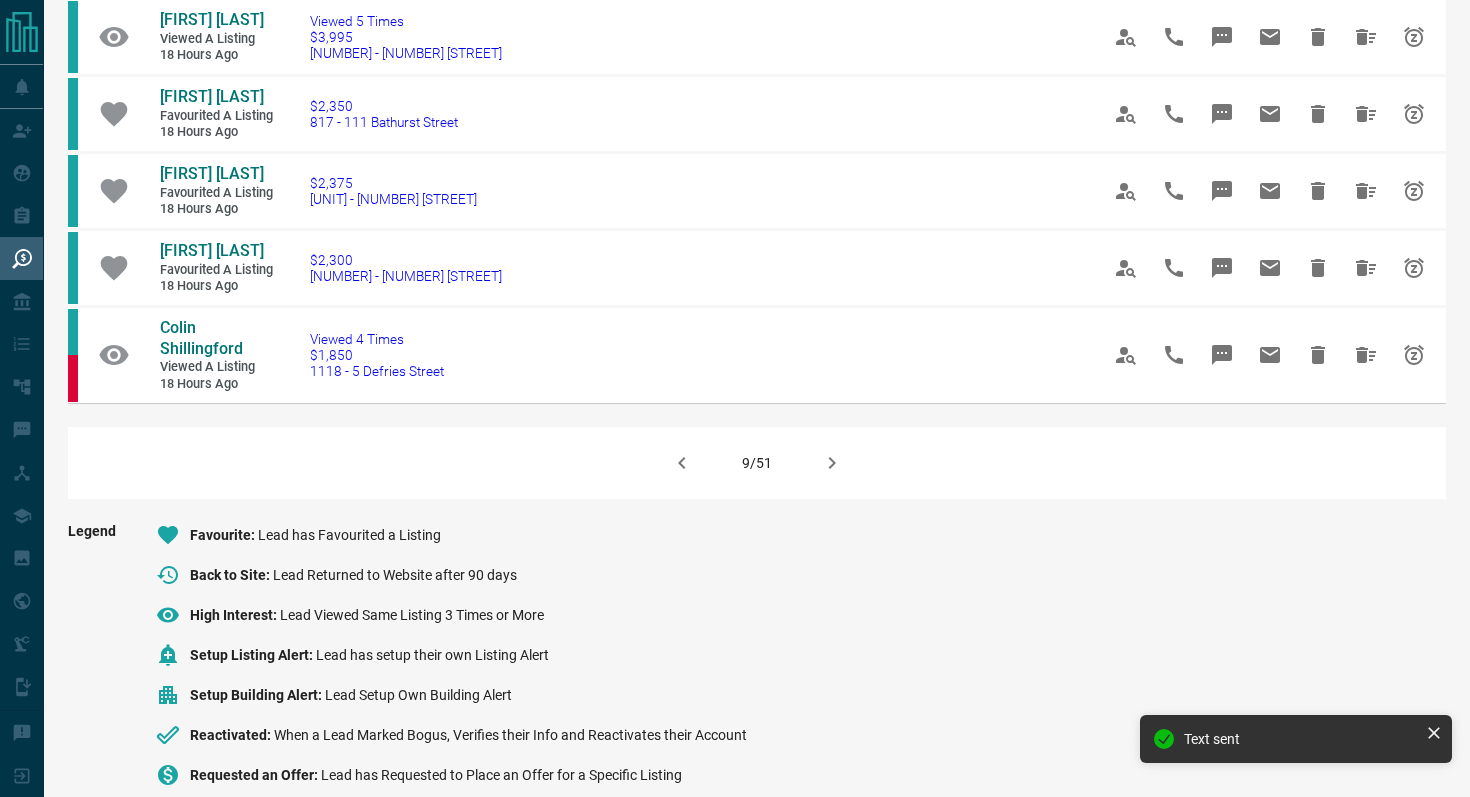 click 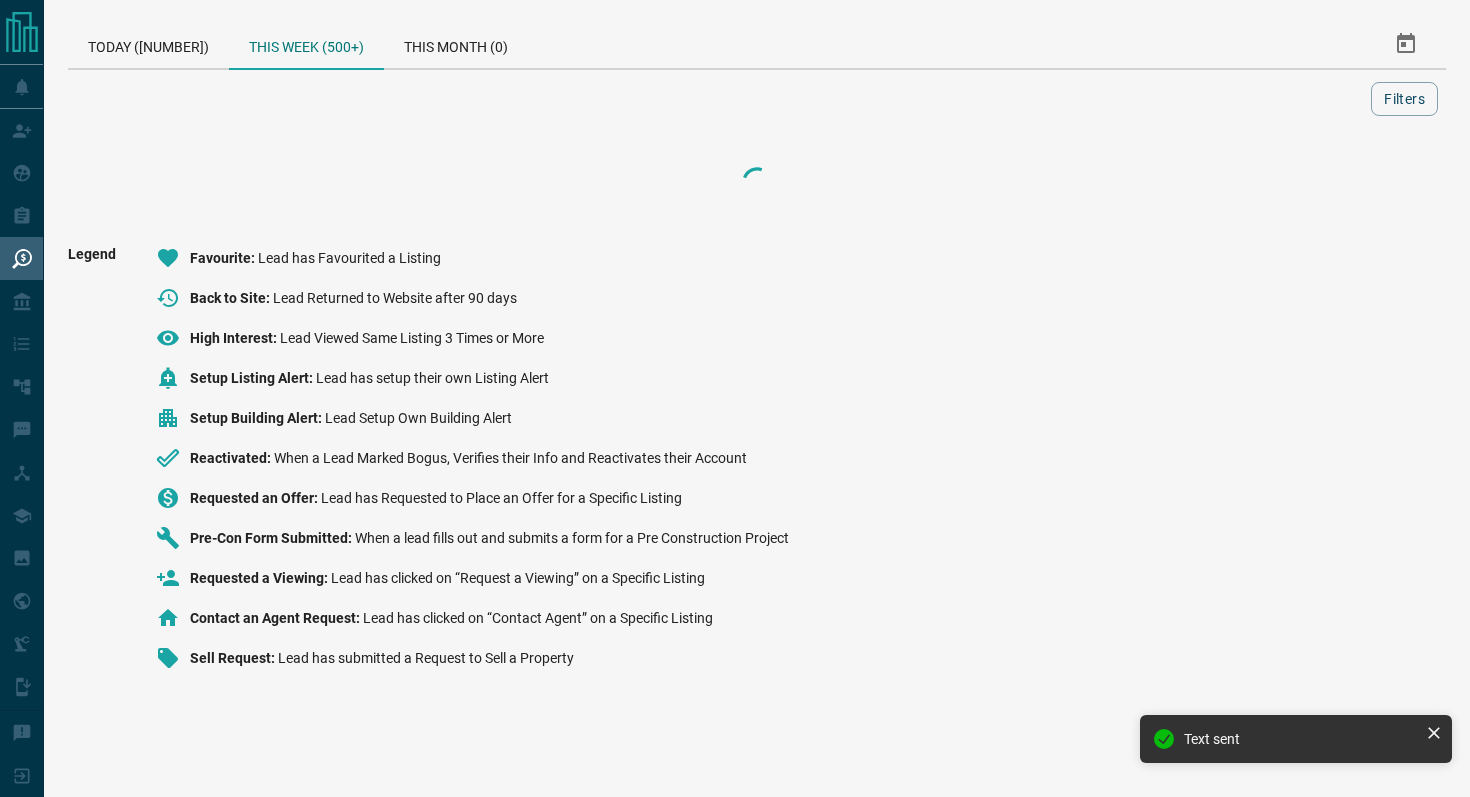 scroll, scrollTop: 0, scrollLeft: 0, axis: both 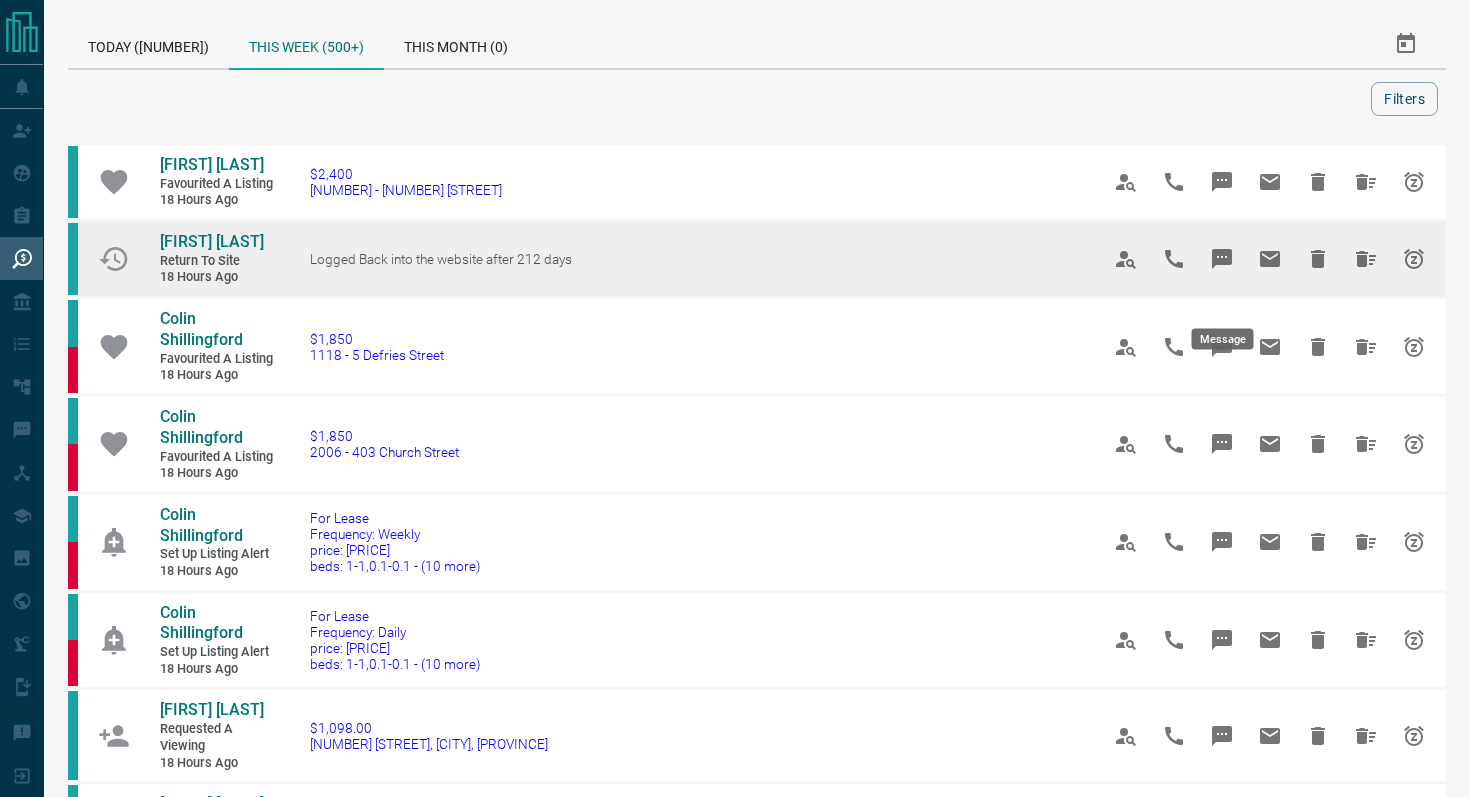 click 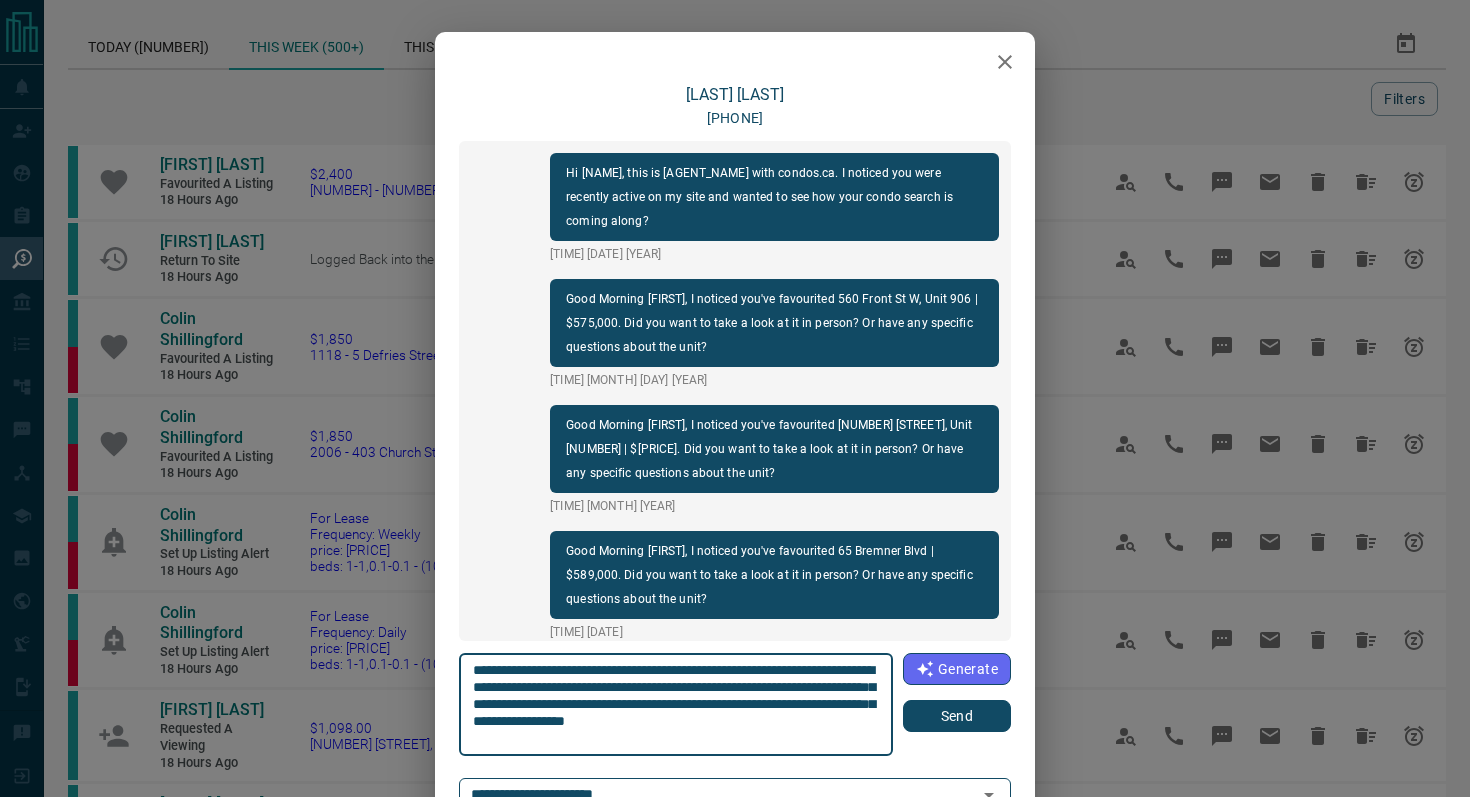scroll, scrollTop: 390, scrollLeft: 0, axis: vertical 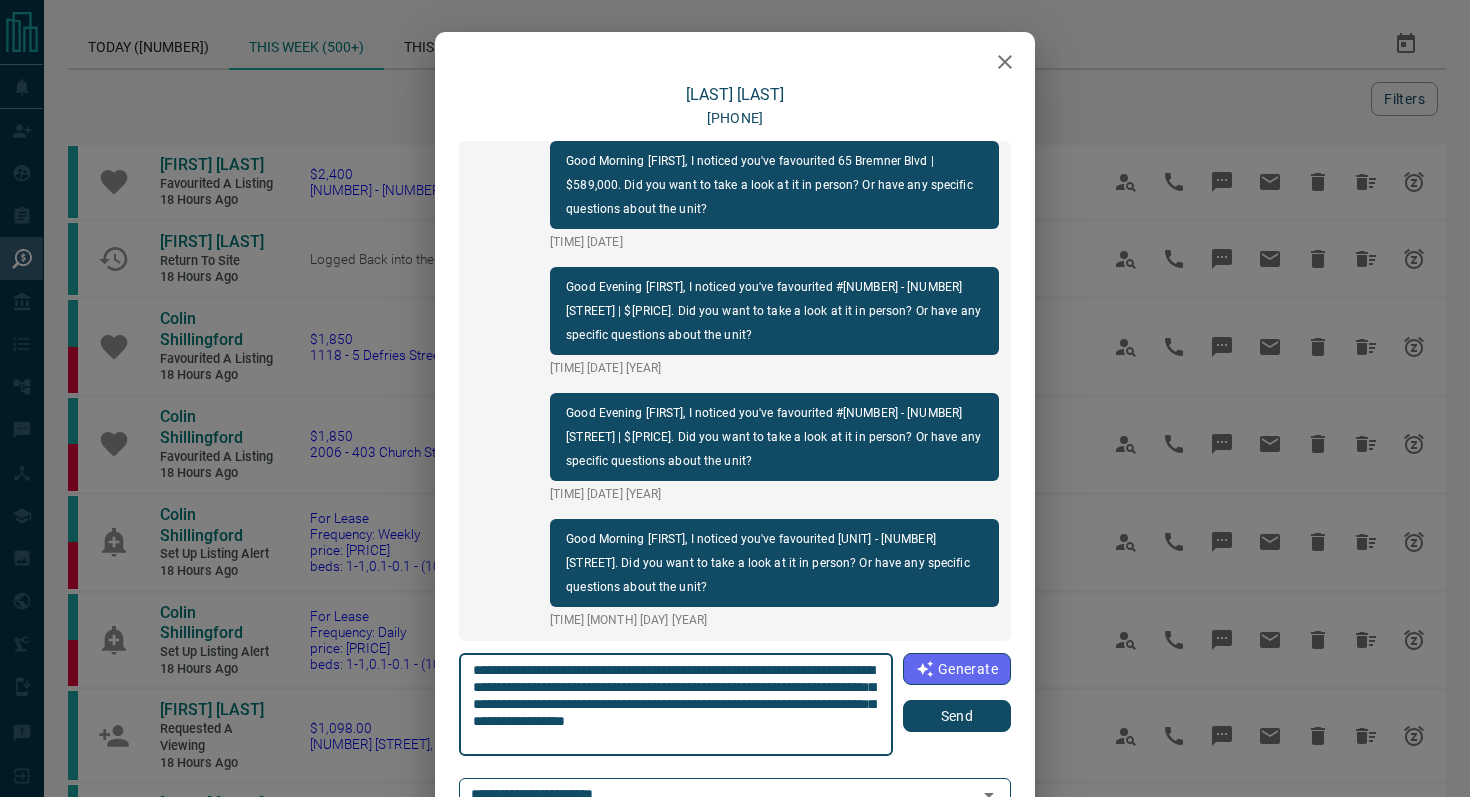 click 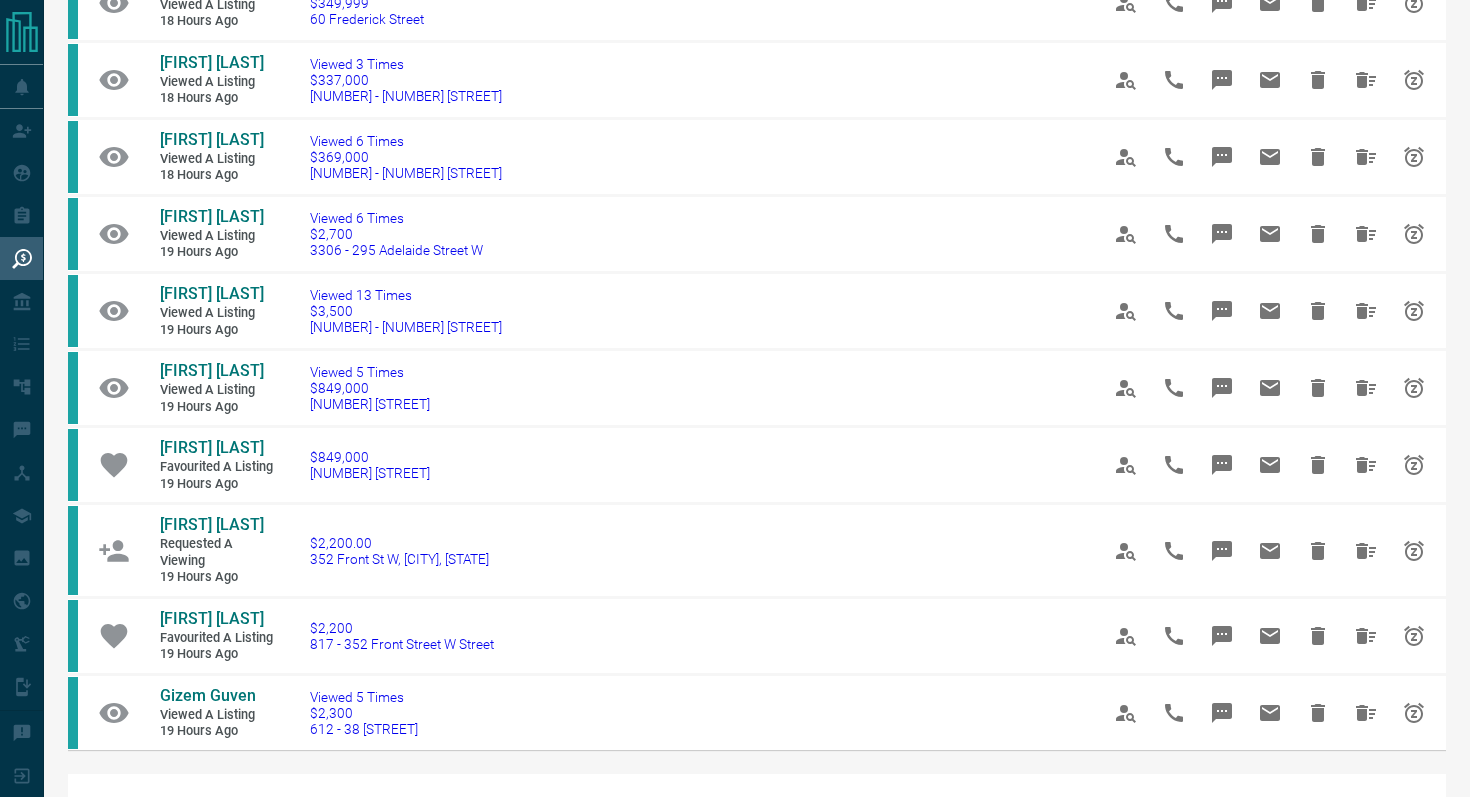 scroll, scrollTop: 1076, scrollLeft: 0, axis: vertical 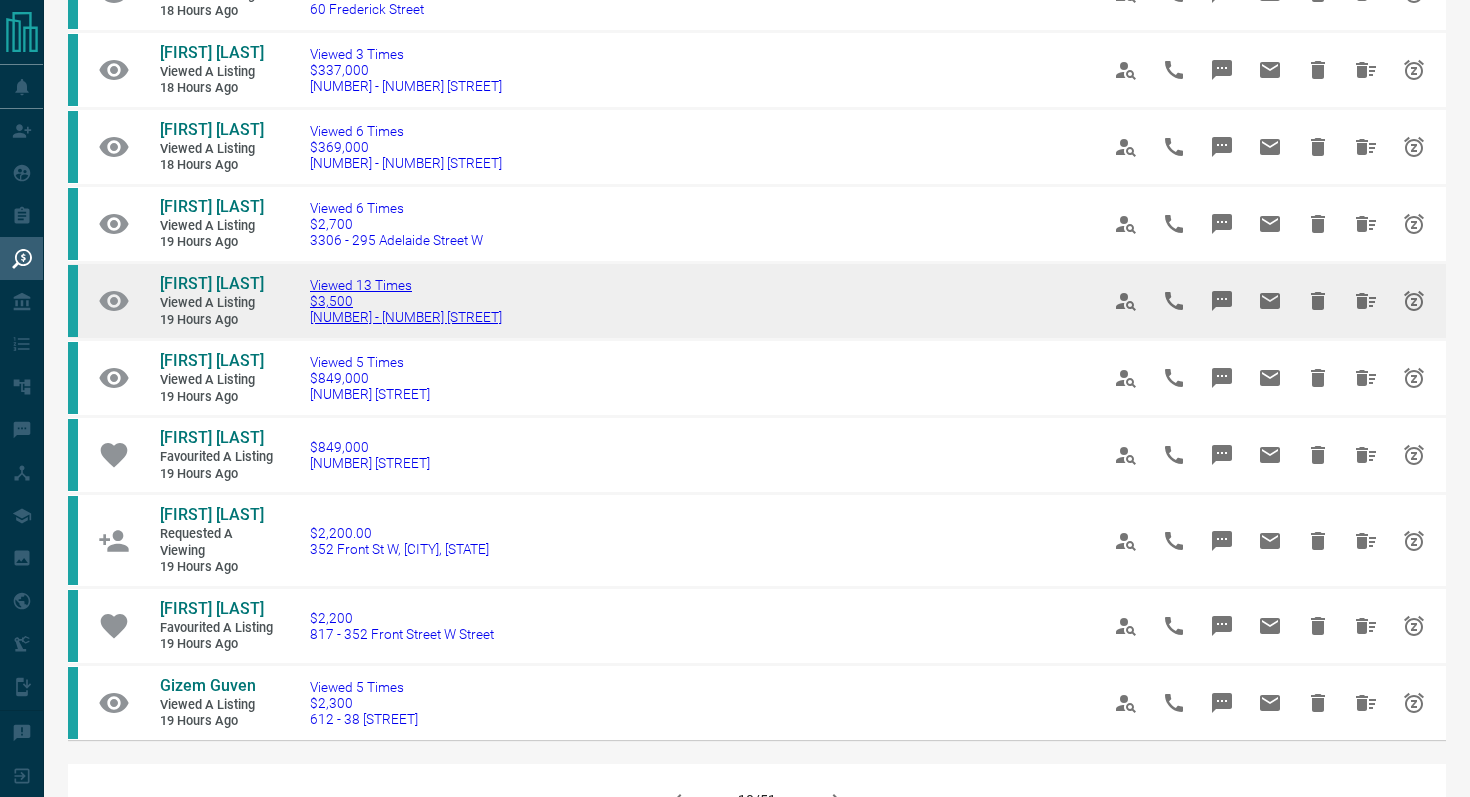 drag, startPoint x: 535, startPoint y: 367, endPoint x: 310, endPoint y: 373, distance: 225.07999 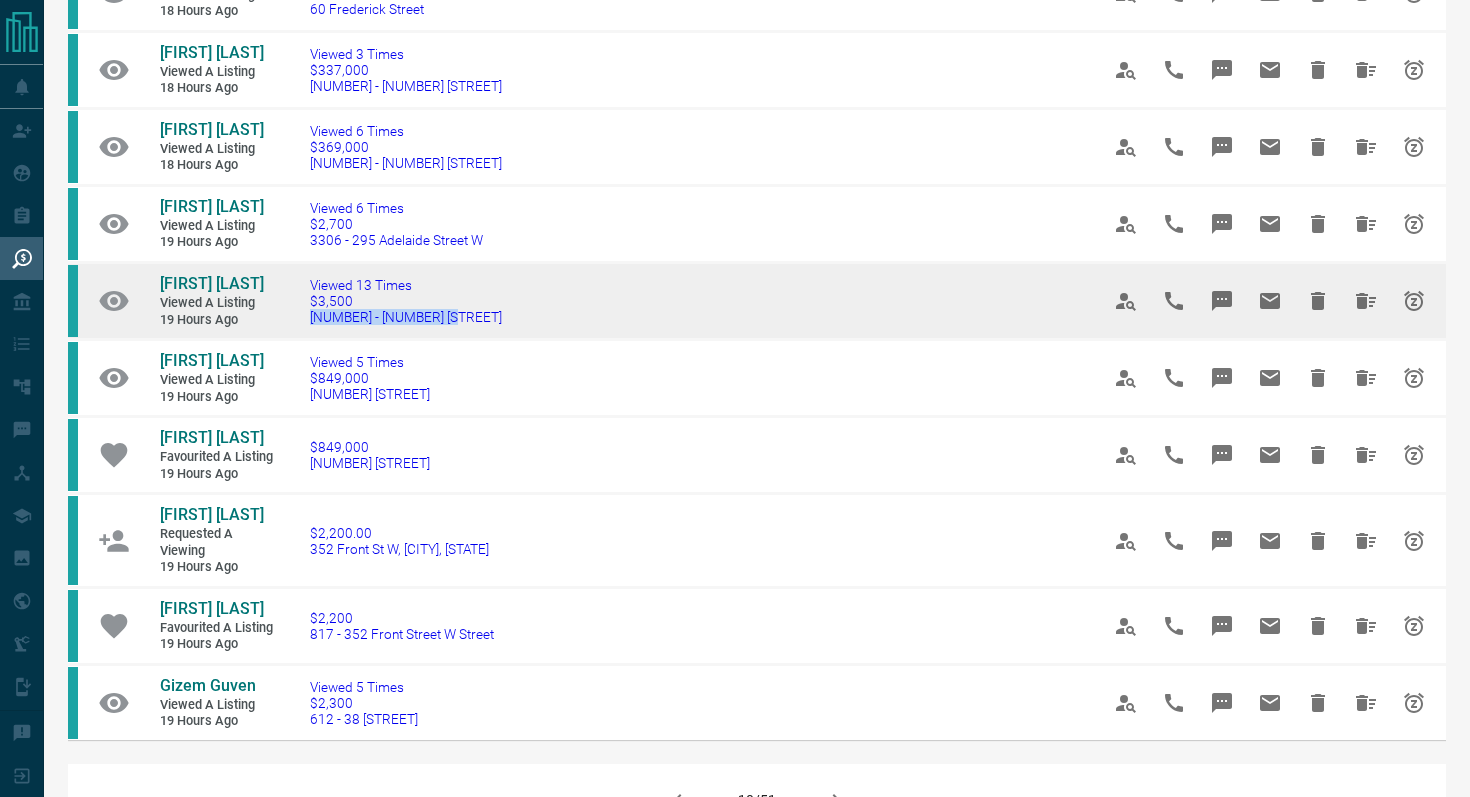 drag, startPoint x: 485, startPoint y: 385, endPoint x: 302, endPoint y: 382, distance: 183.02458 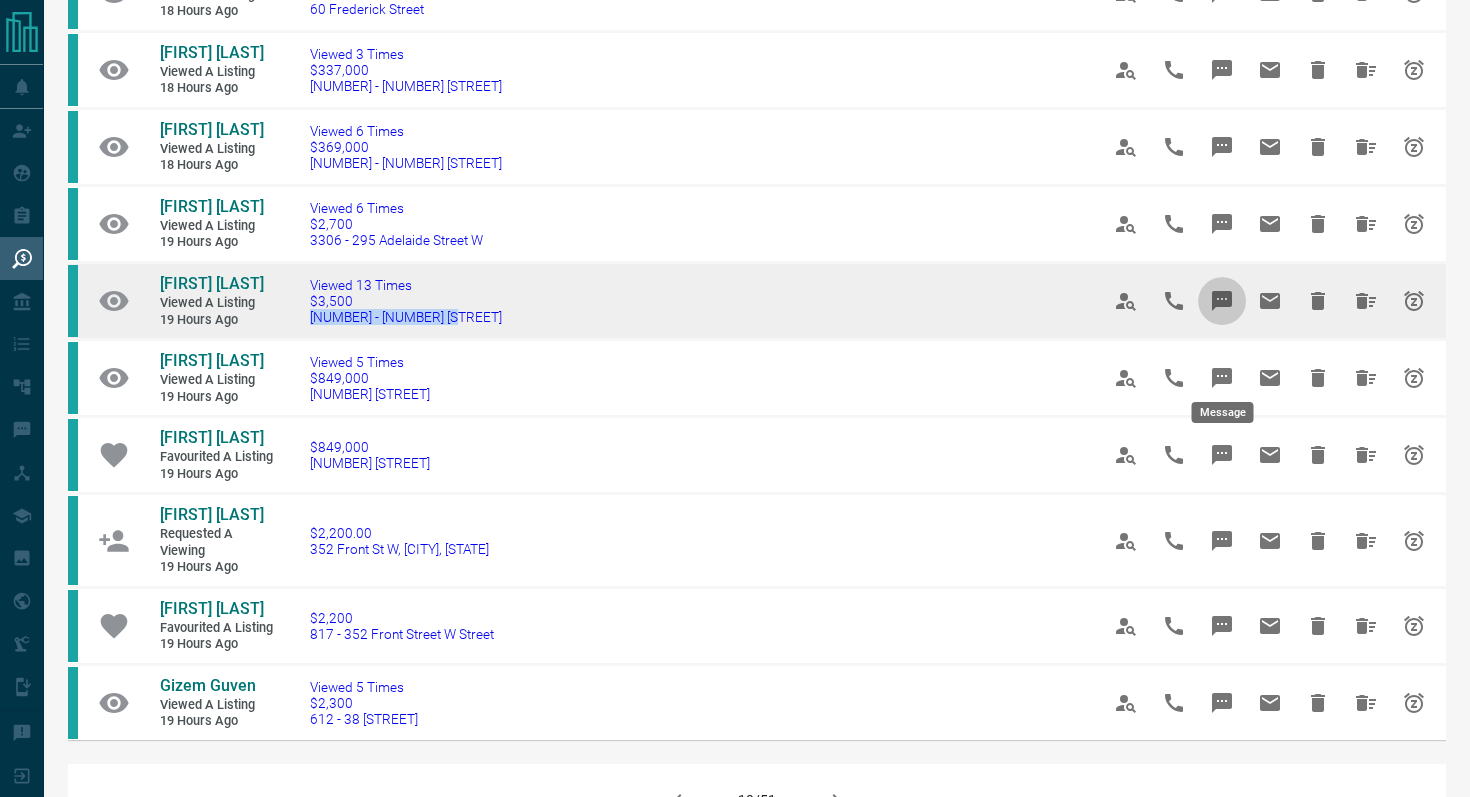 click at bounding box center (1222, 301) 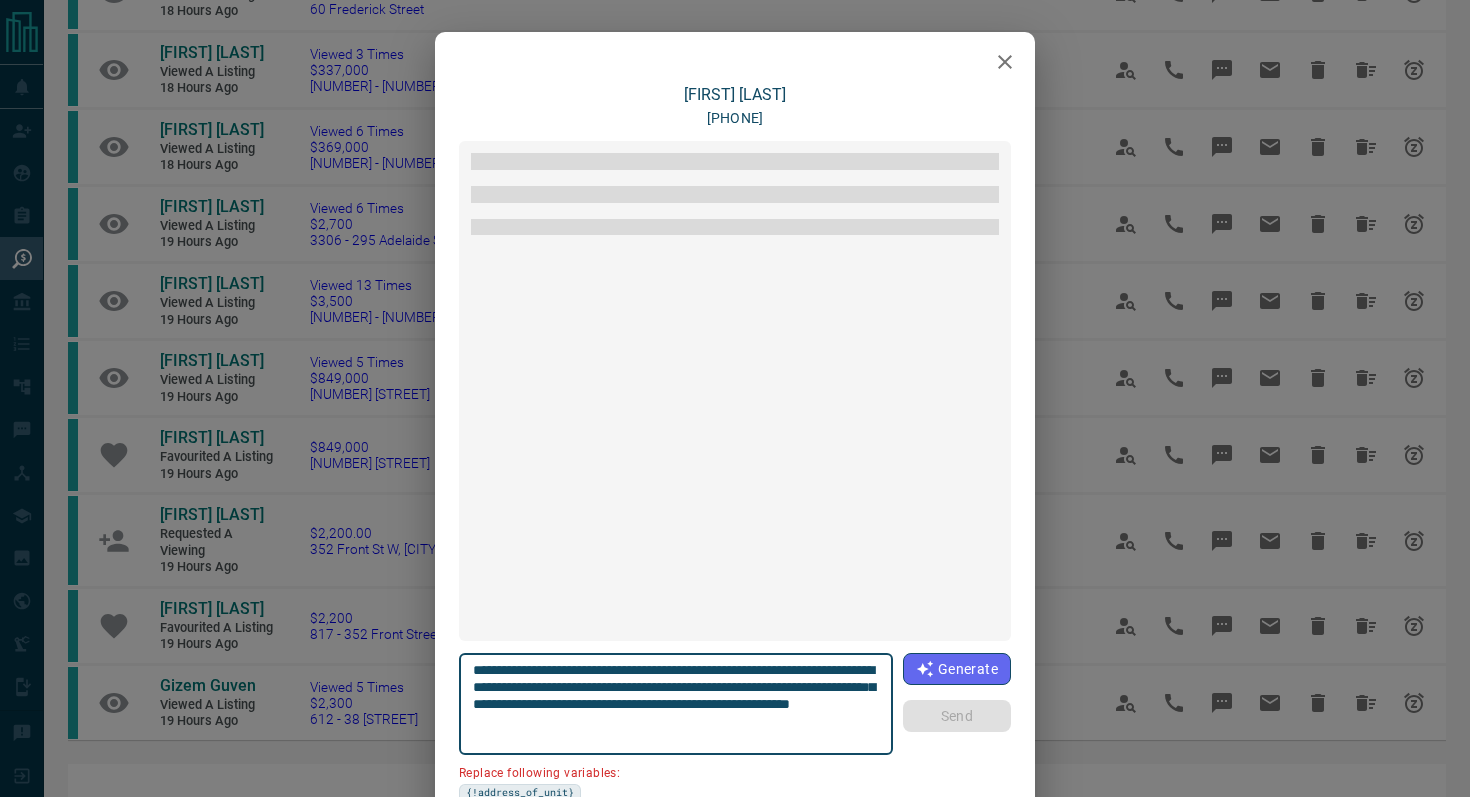 scroll, scrollTop: 2154, scrollLeft: 0, axis: vertical 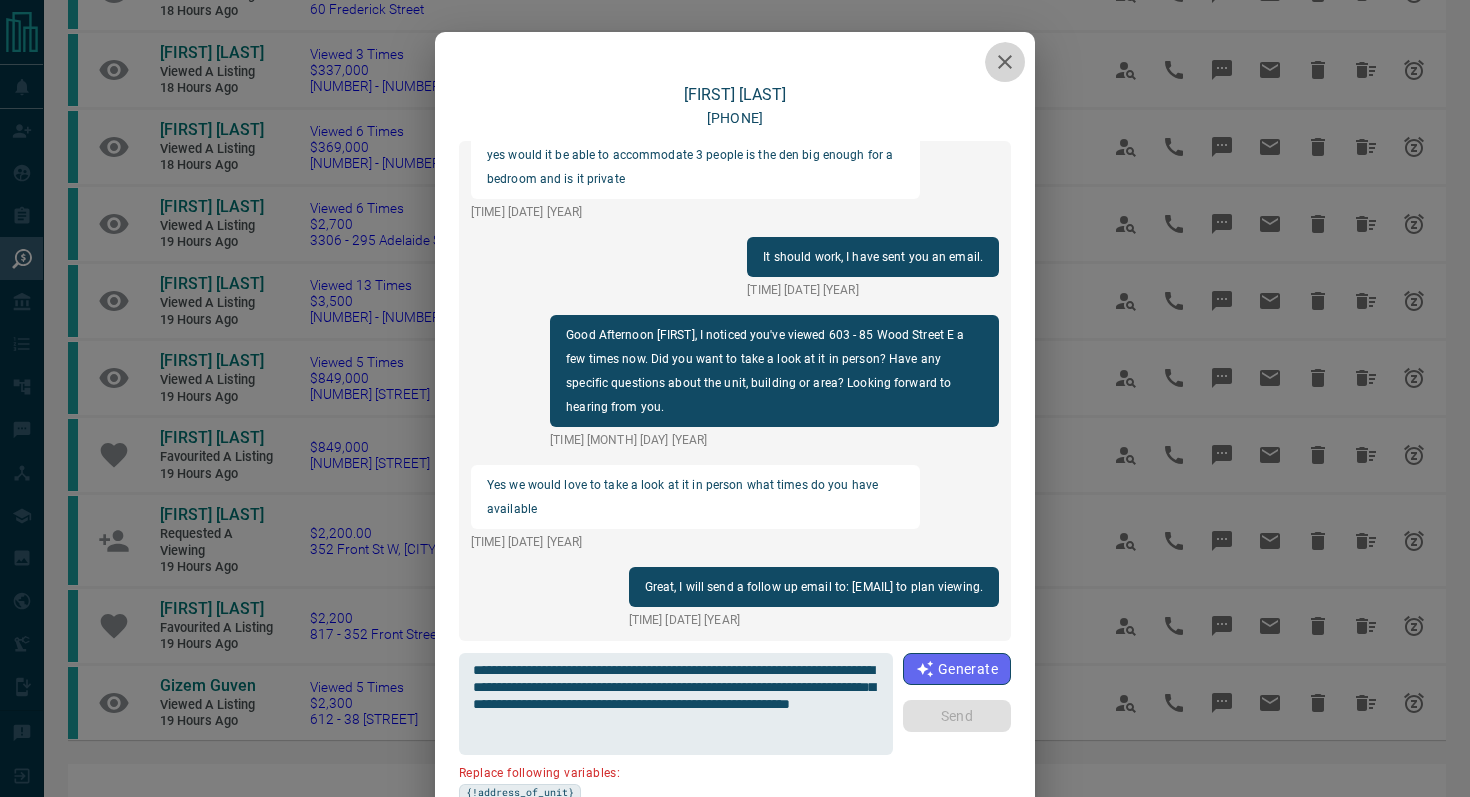 click 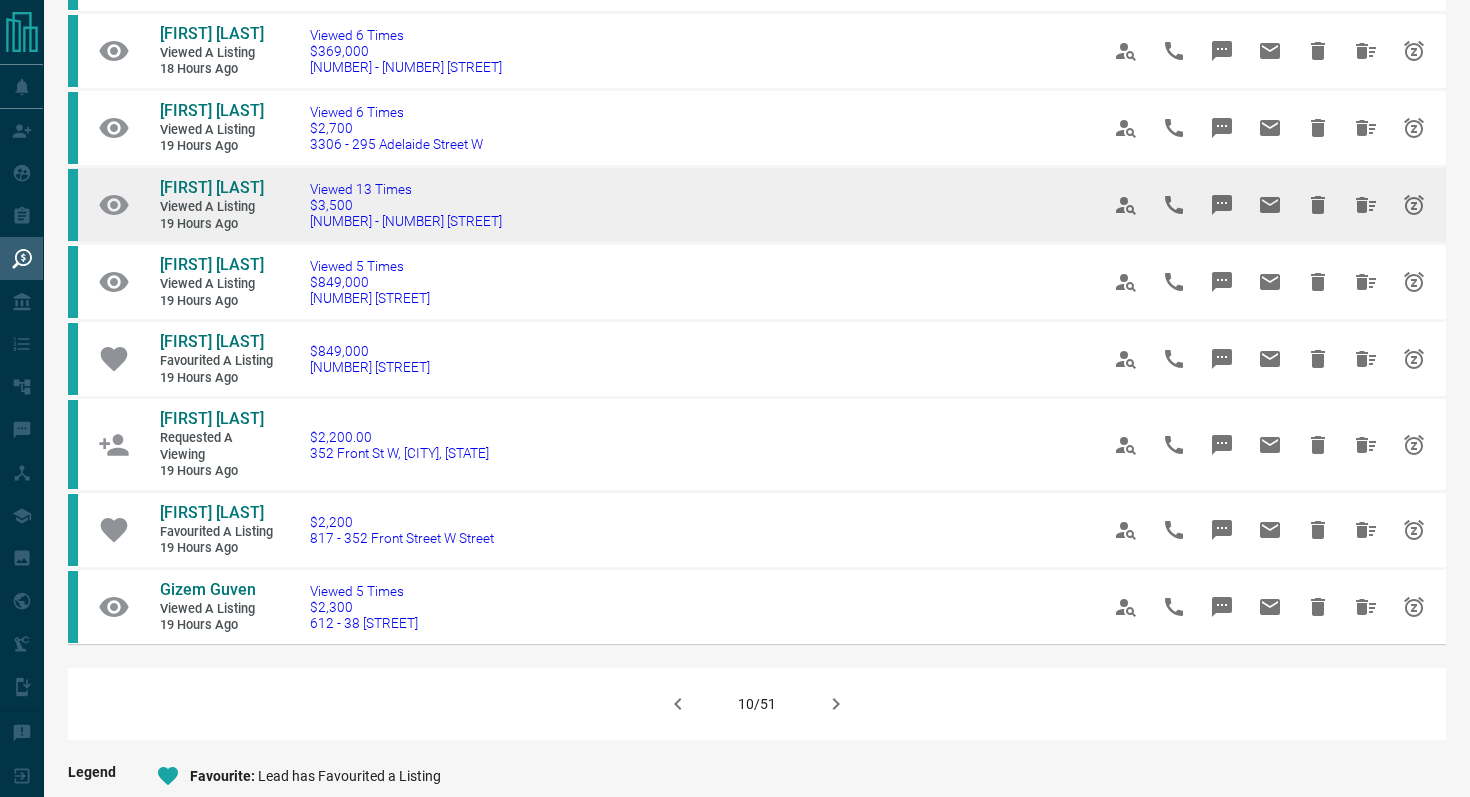 scroll, scrollTop: 1178, scrollLeft: 0, axis: vertical 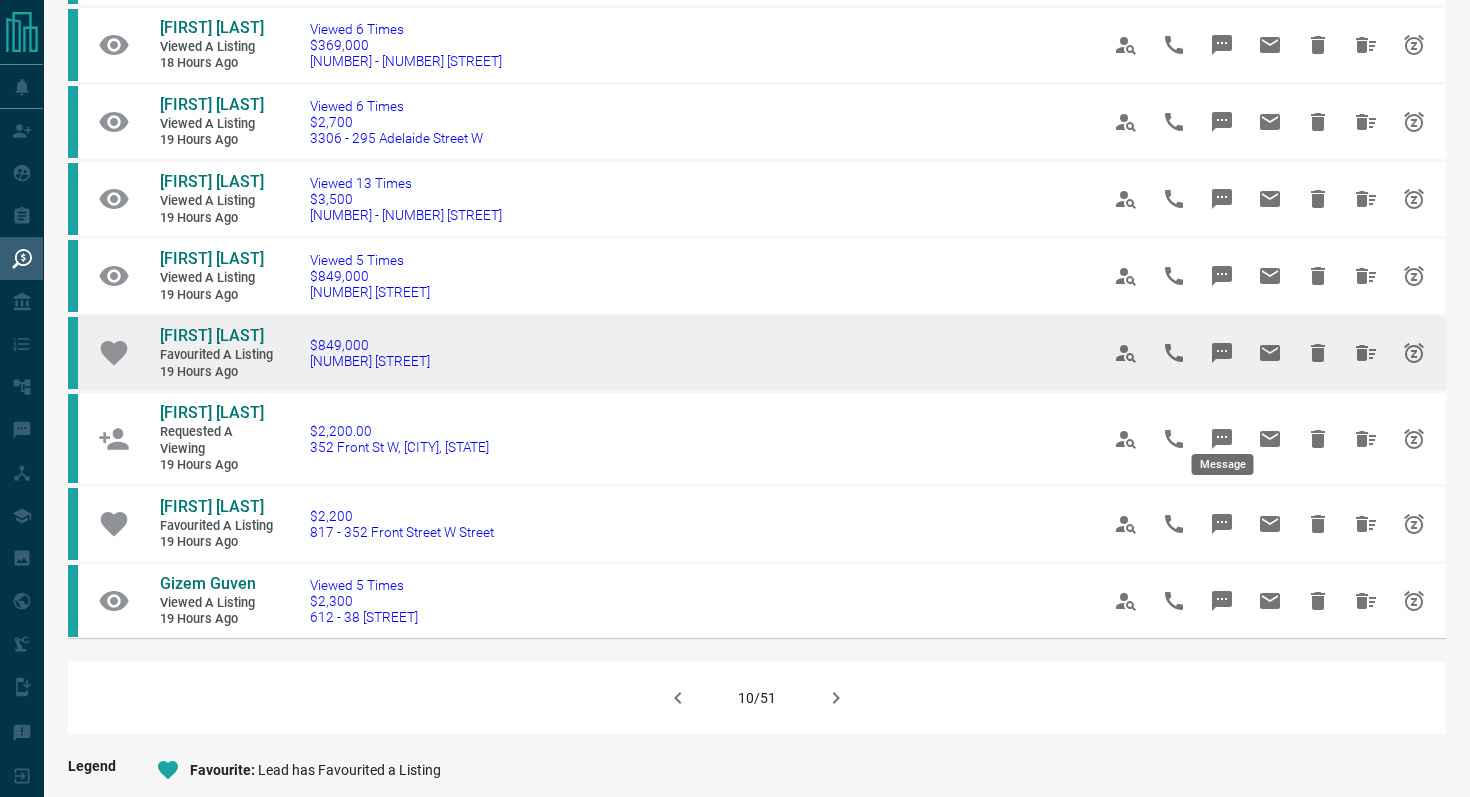 click 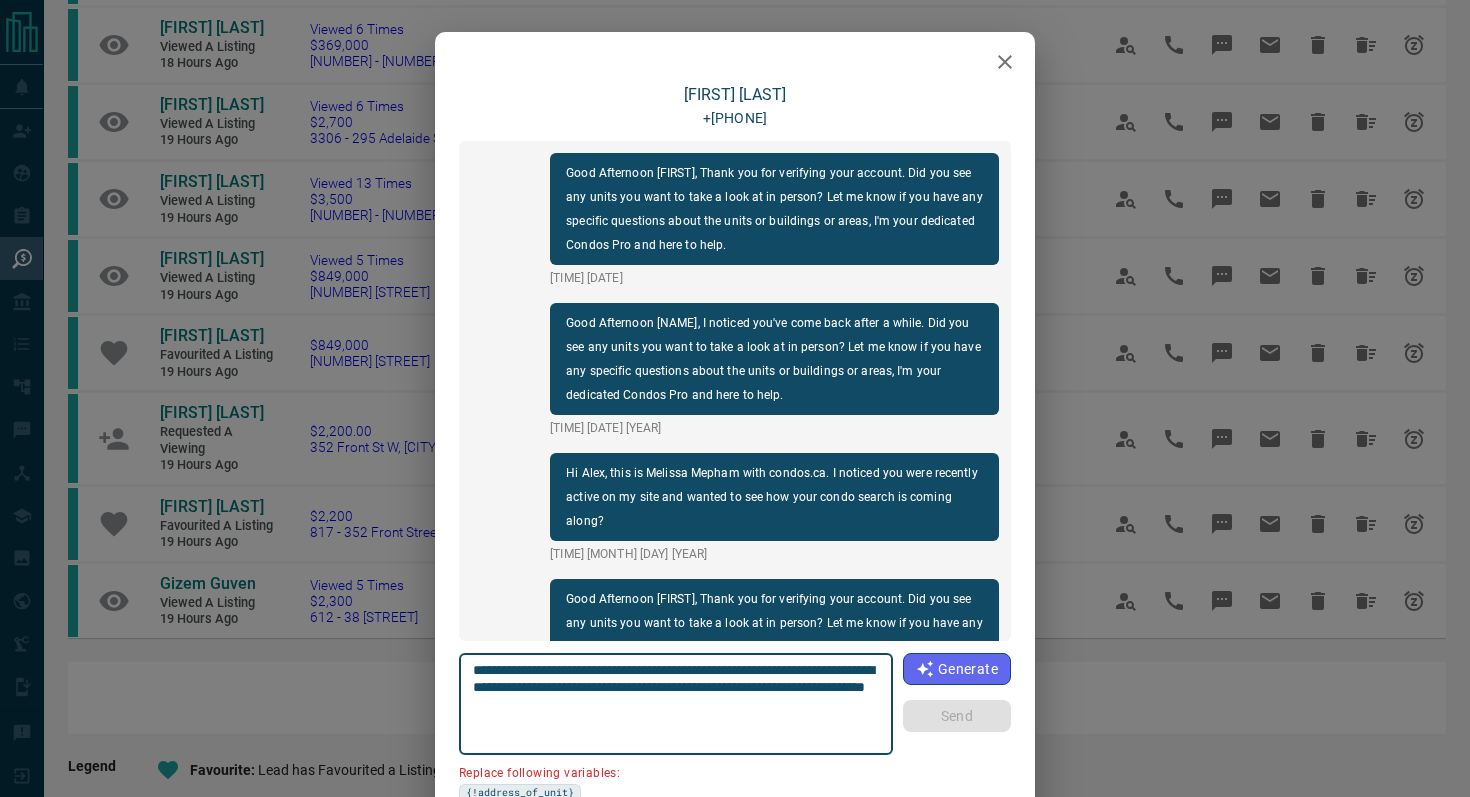 scroll, scrollTop: 666, scrollLeft: 0, axis: vertical 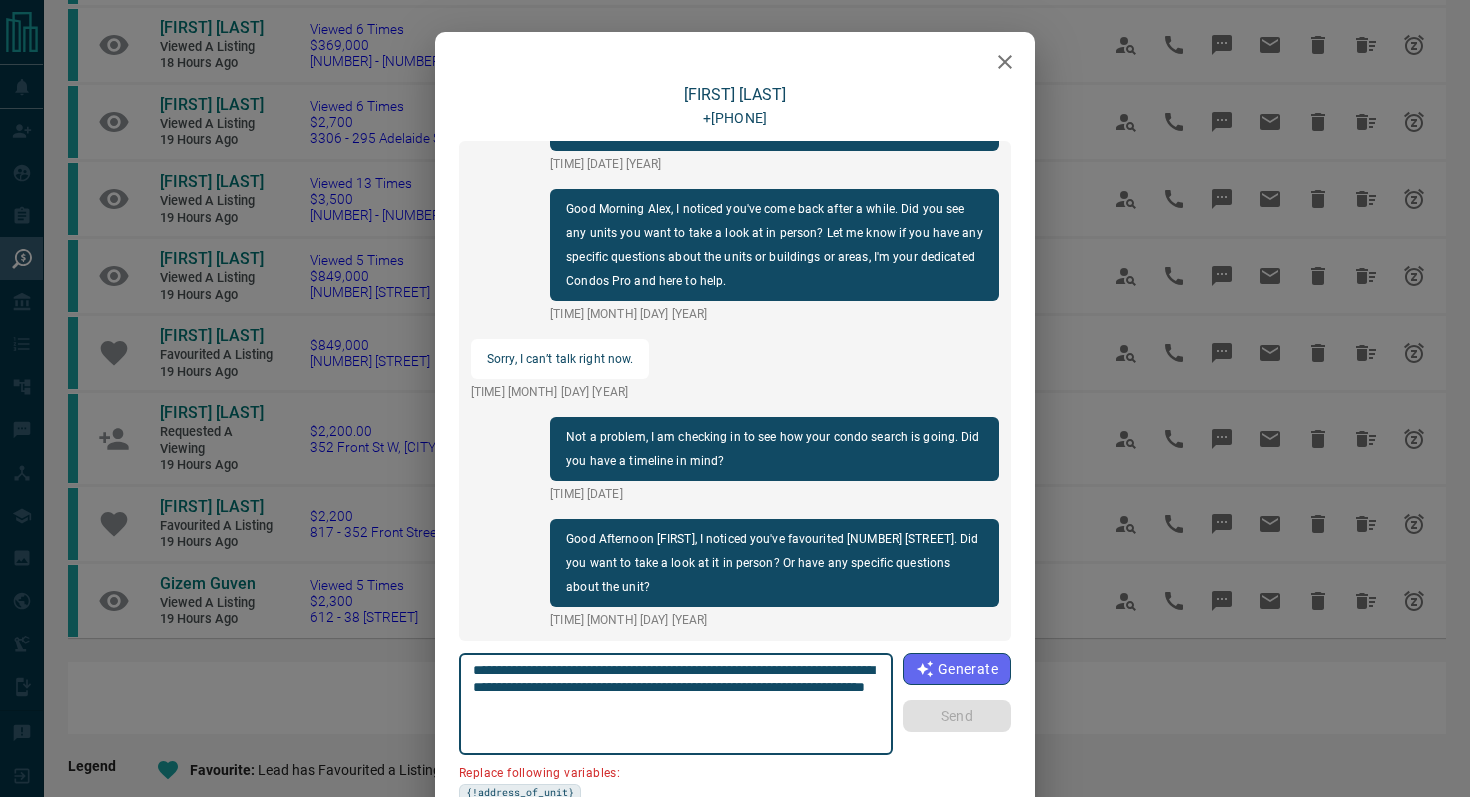 click 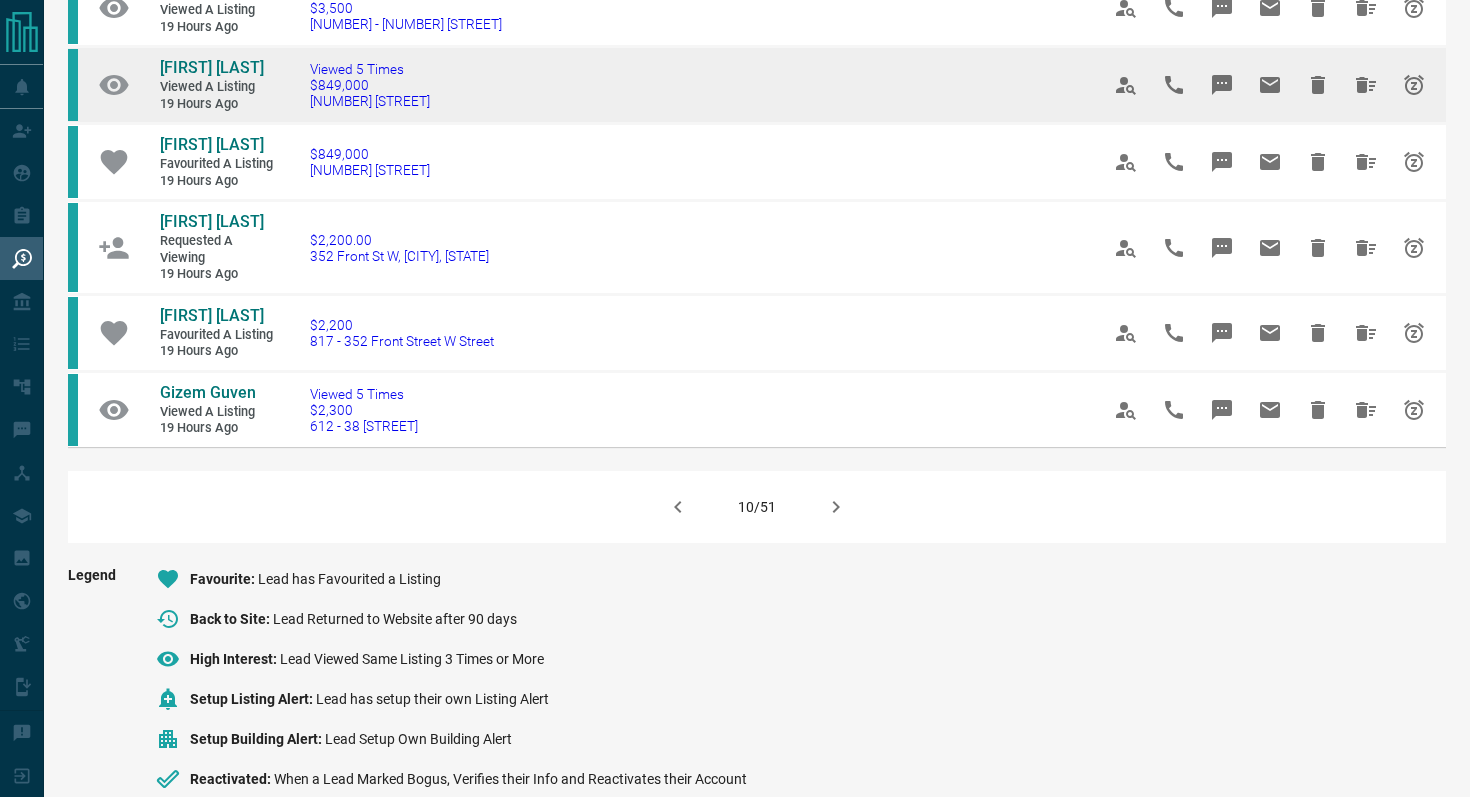 scroll, scrollTop: 1372, scrollLeft: 0, axis: vertical 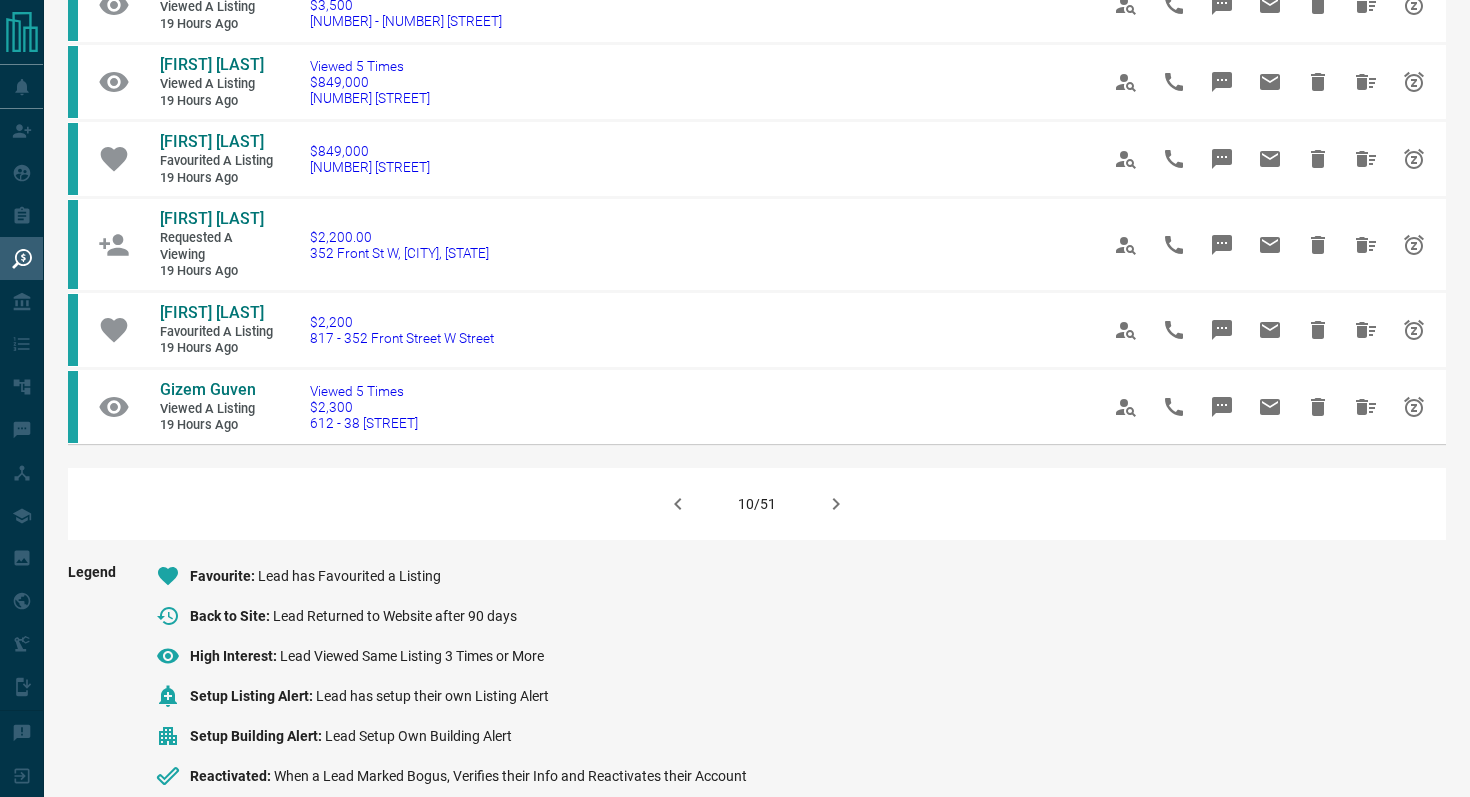 click 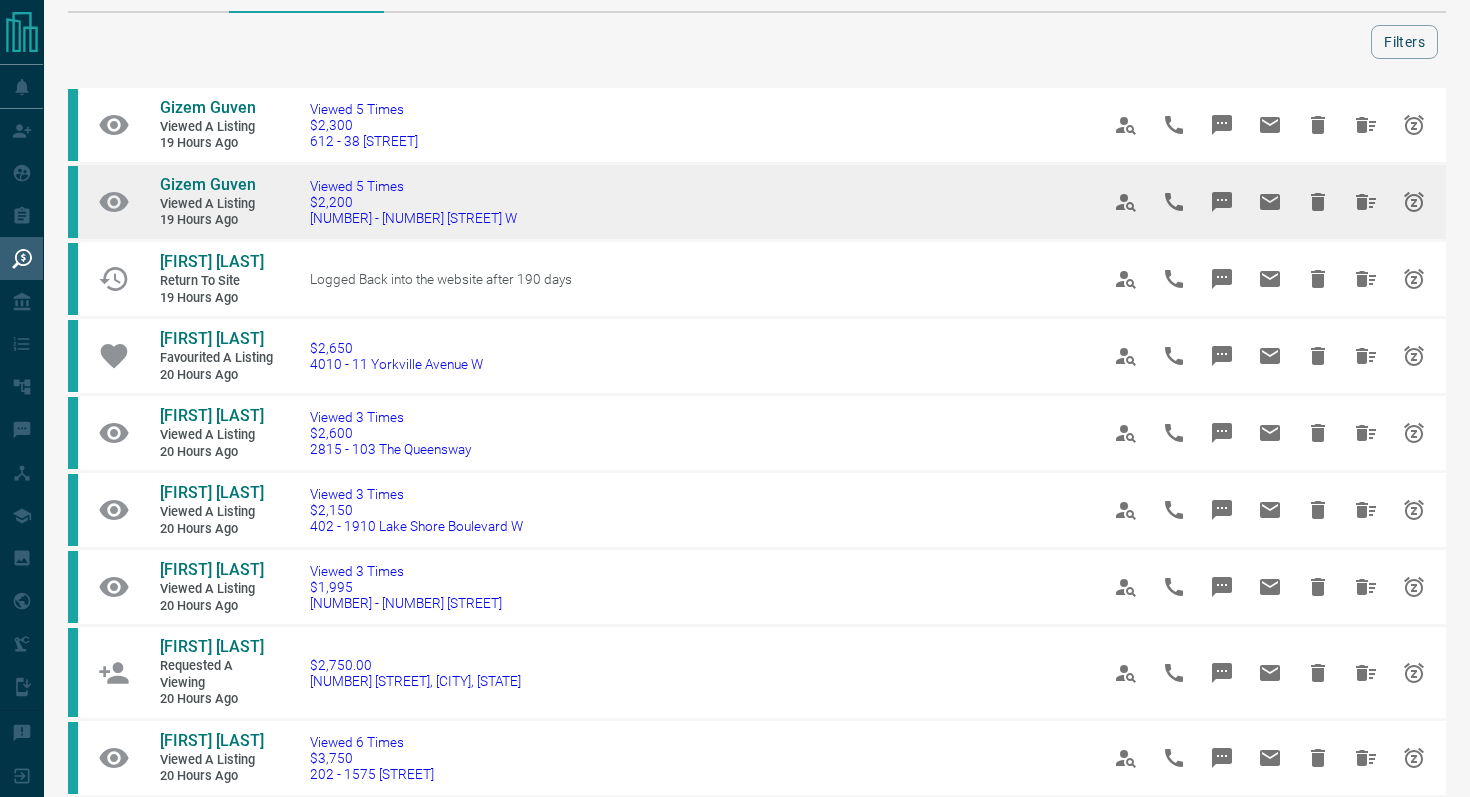 scroll, scrollTop: 83, scrollLeft: 0, axis: vertical 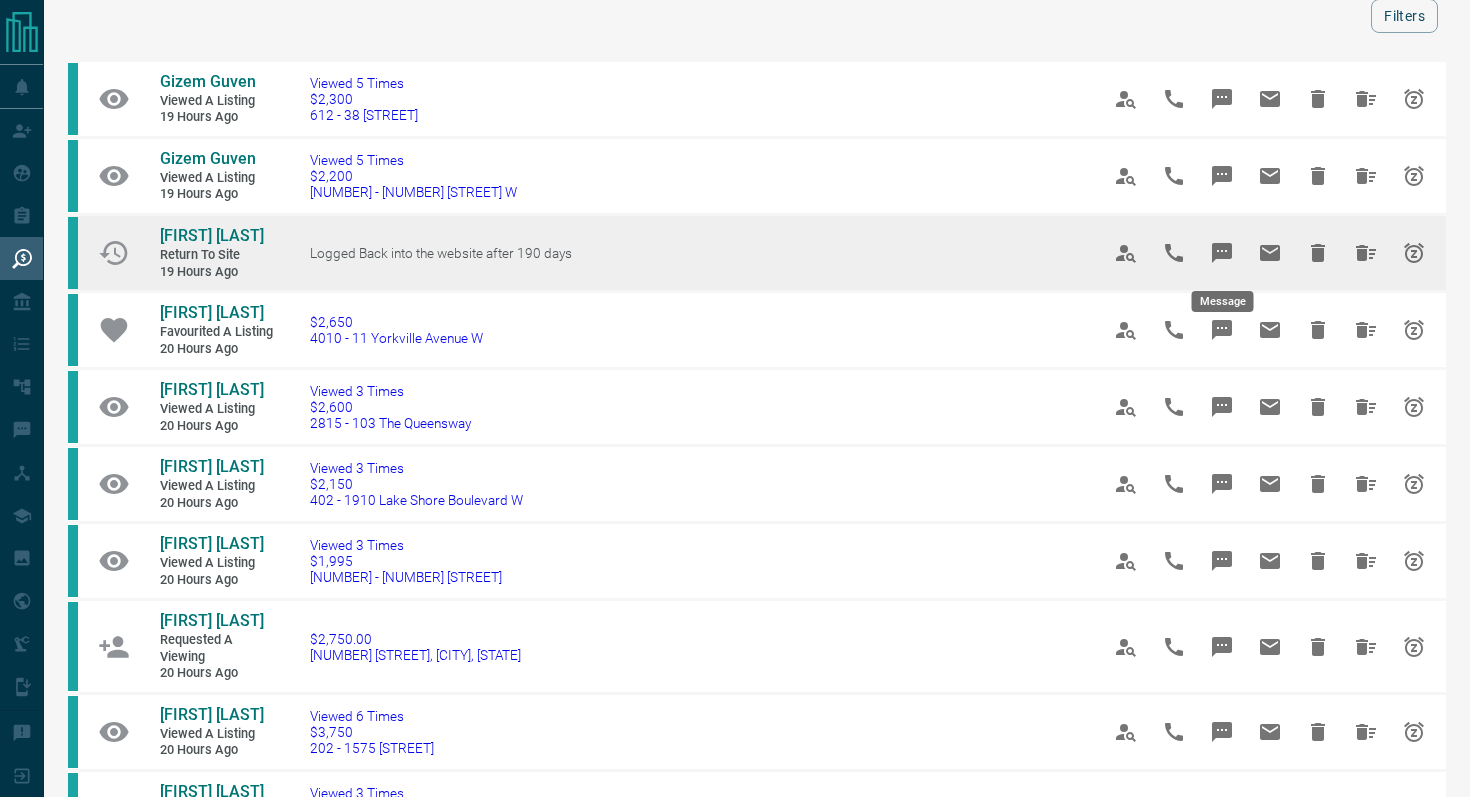 click 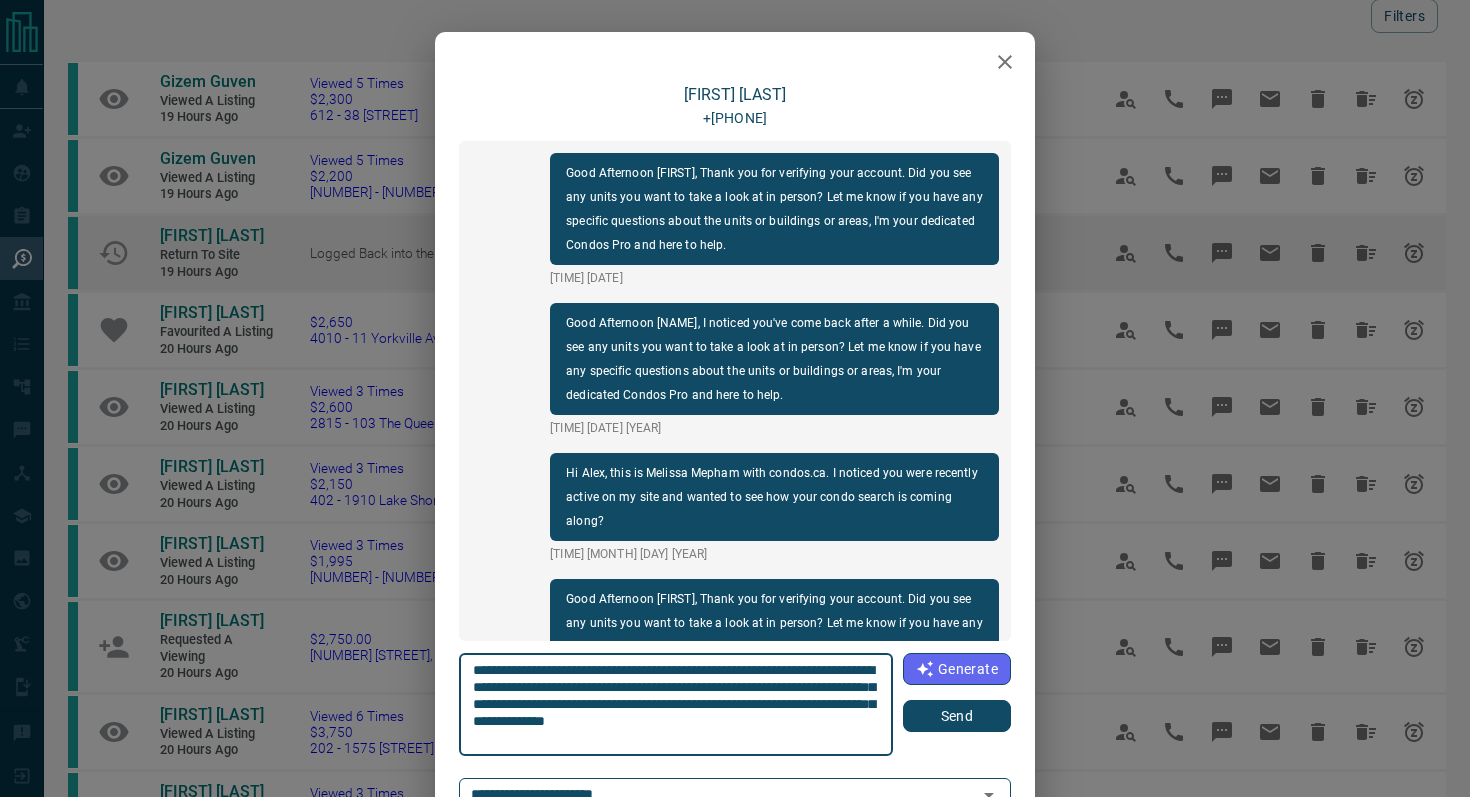 scroll, scrollTop: 666, scrollLeft: 0, axis: vertical 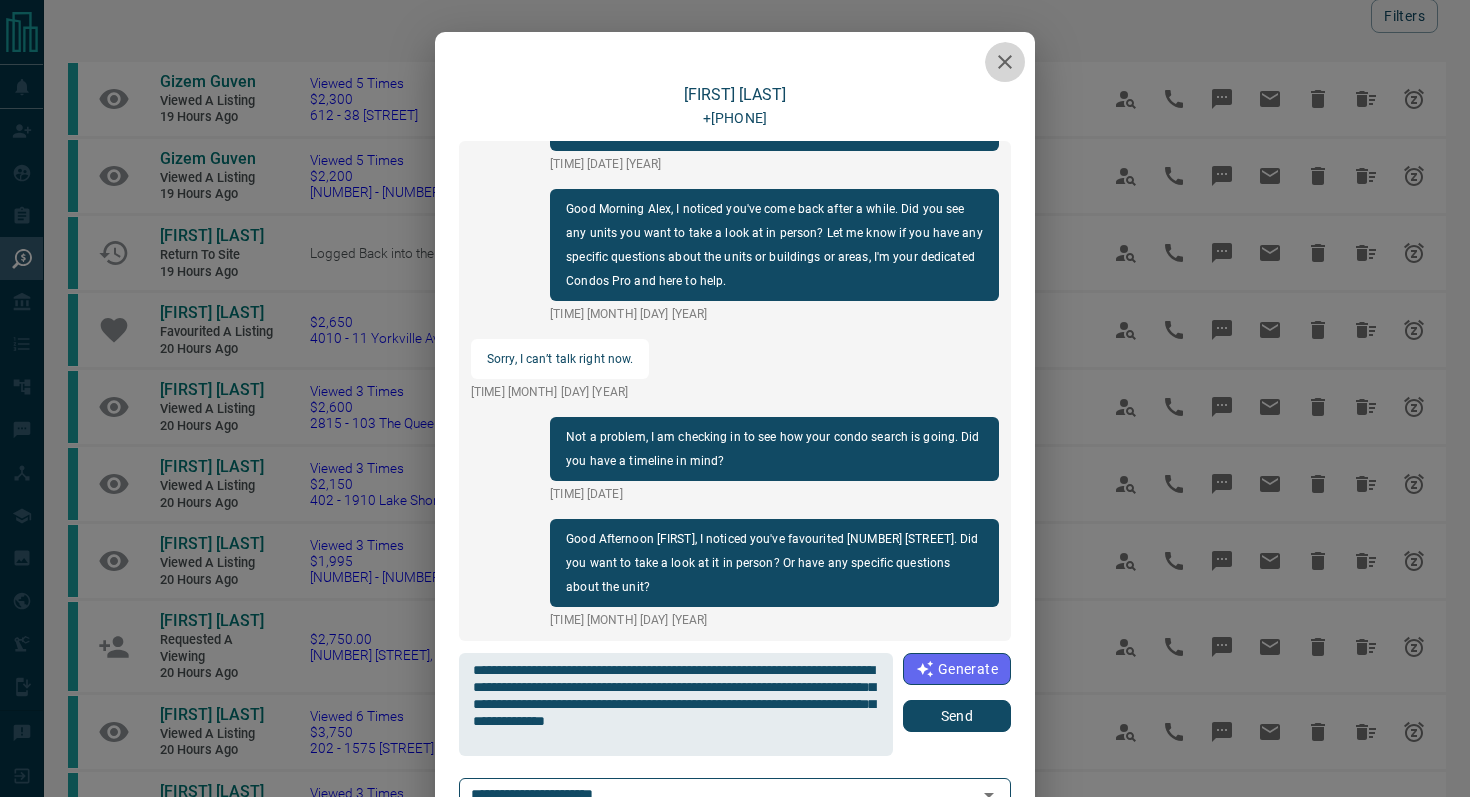 click 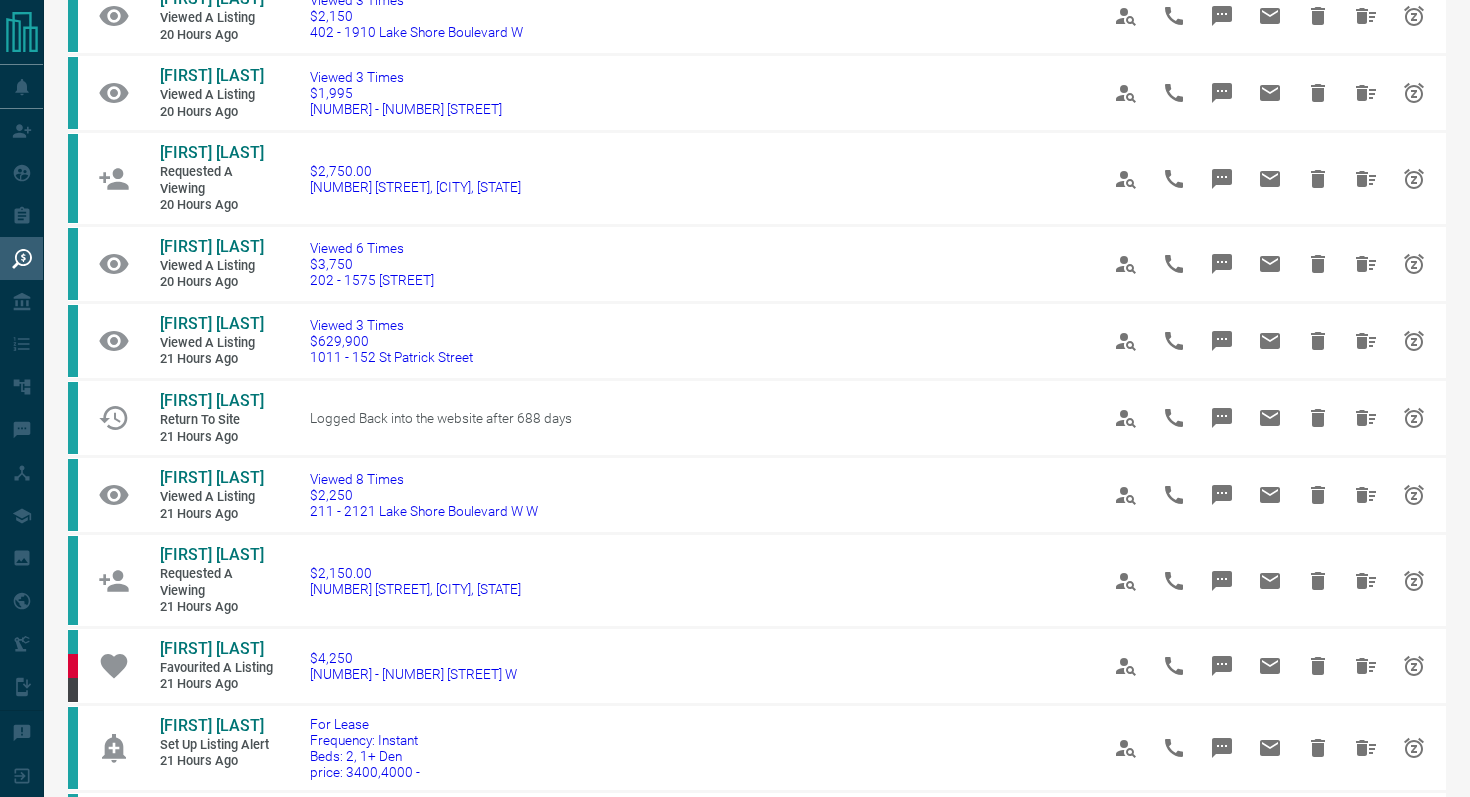 scroll, scrollTop: 554, scrollLeft: 0, axis: vertical 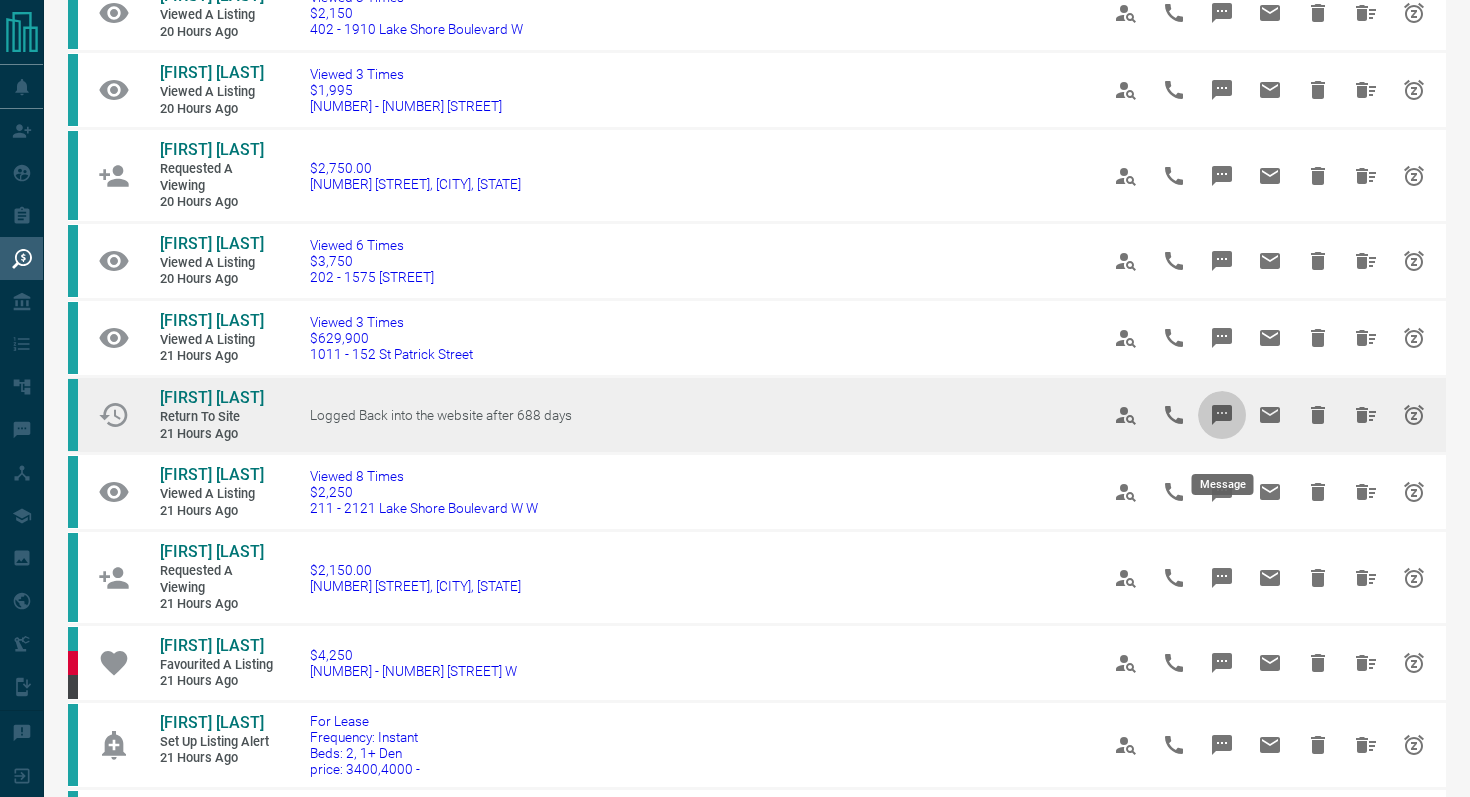 click 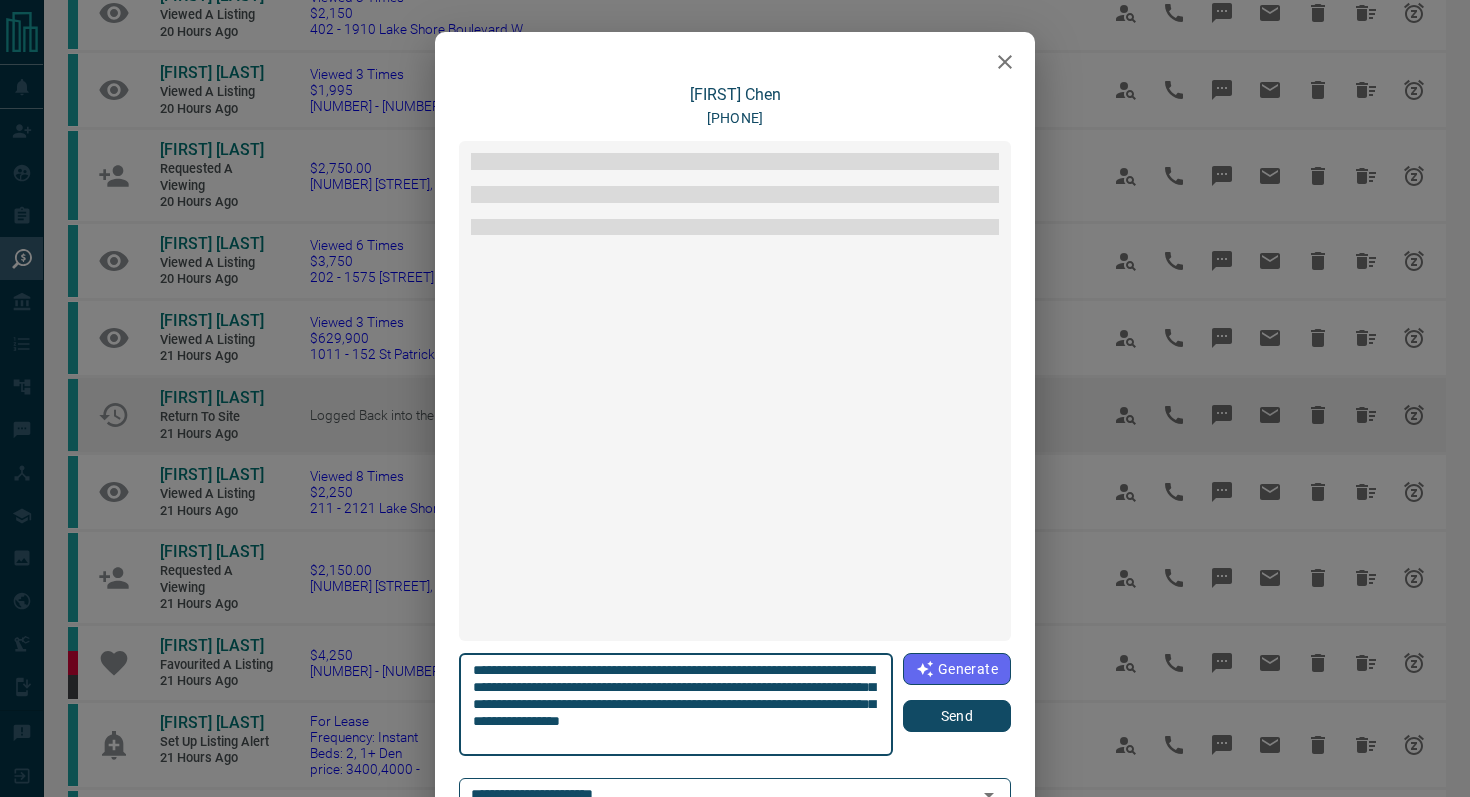 scroll, scrollTop: 288, scrollLeft: 0, axis: vertical 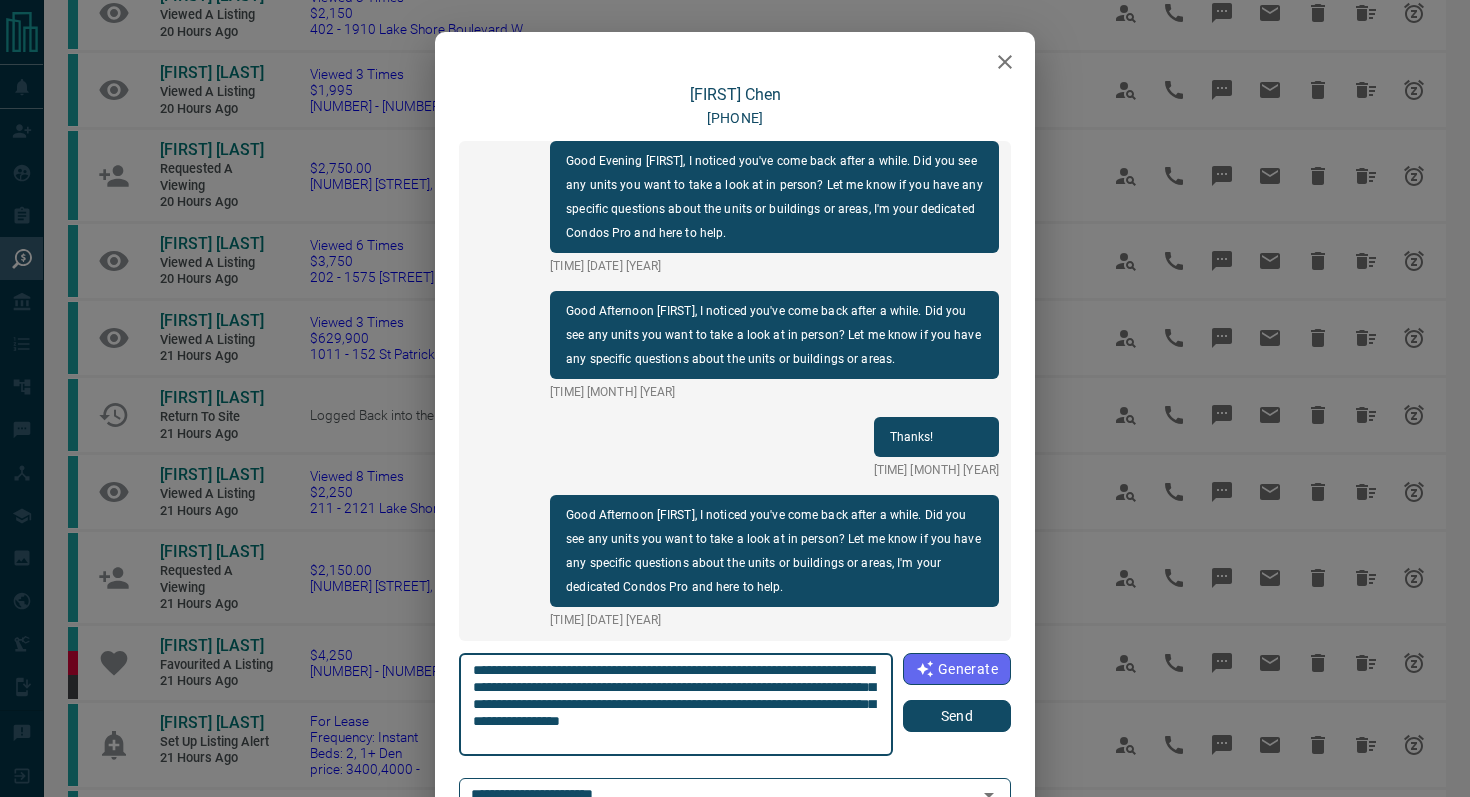 click 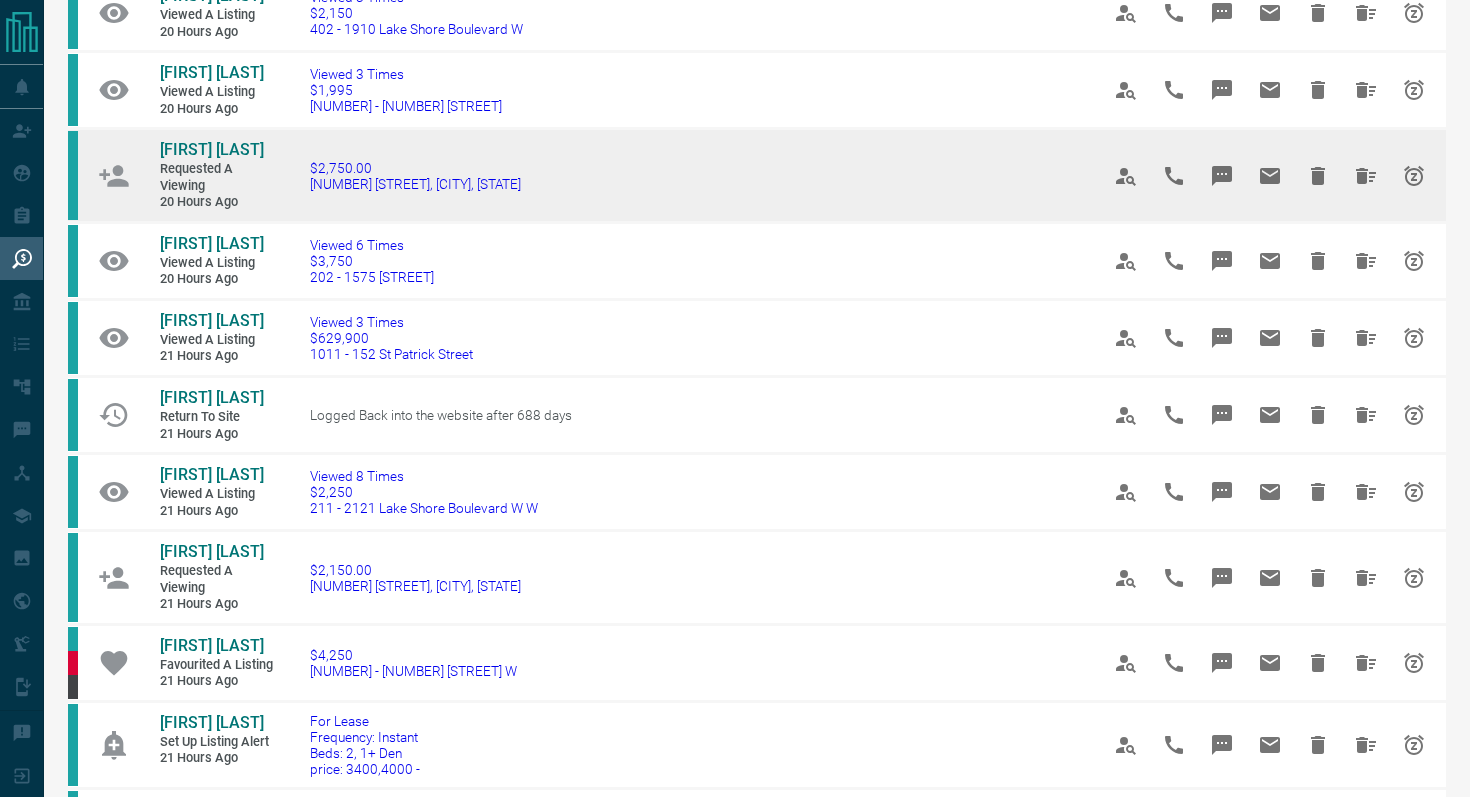 scroll, scrollTop: 0, scrollLeft: 0, axis: both 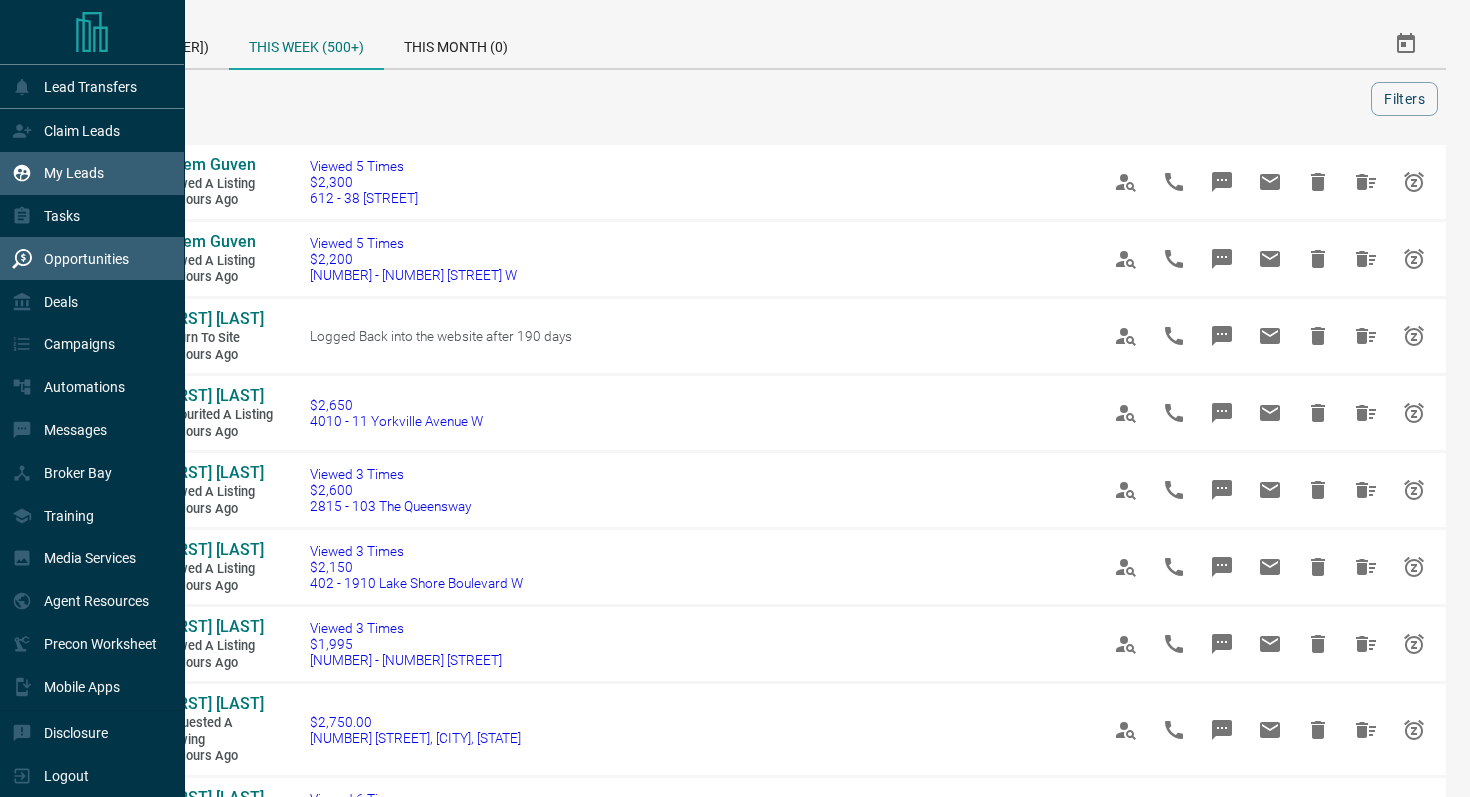 drag, startPoint x: 50, startPoint y: 176, endPoint x: 135, endPoint y: 175, distance: 85.00588 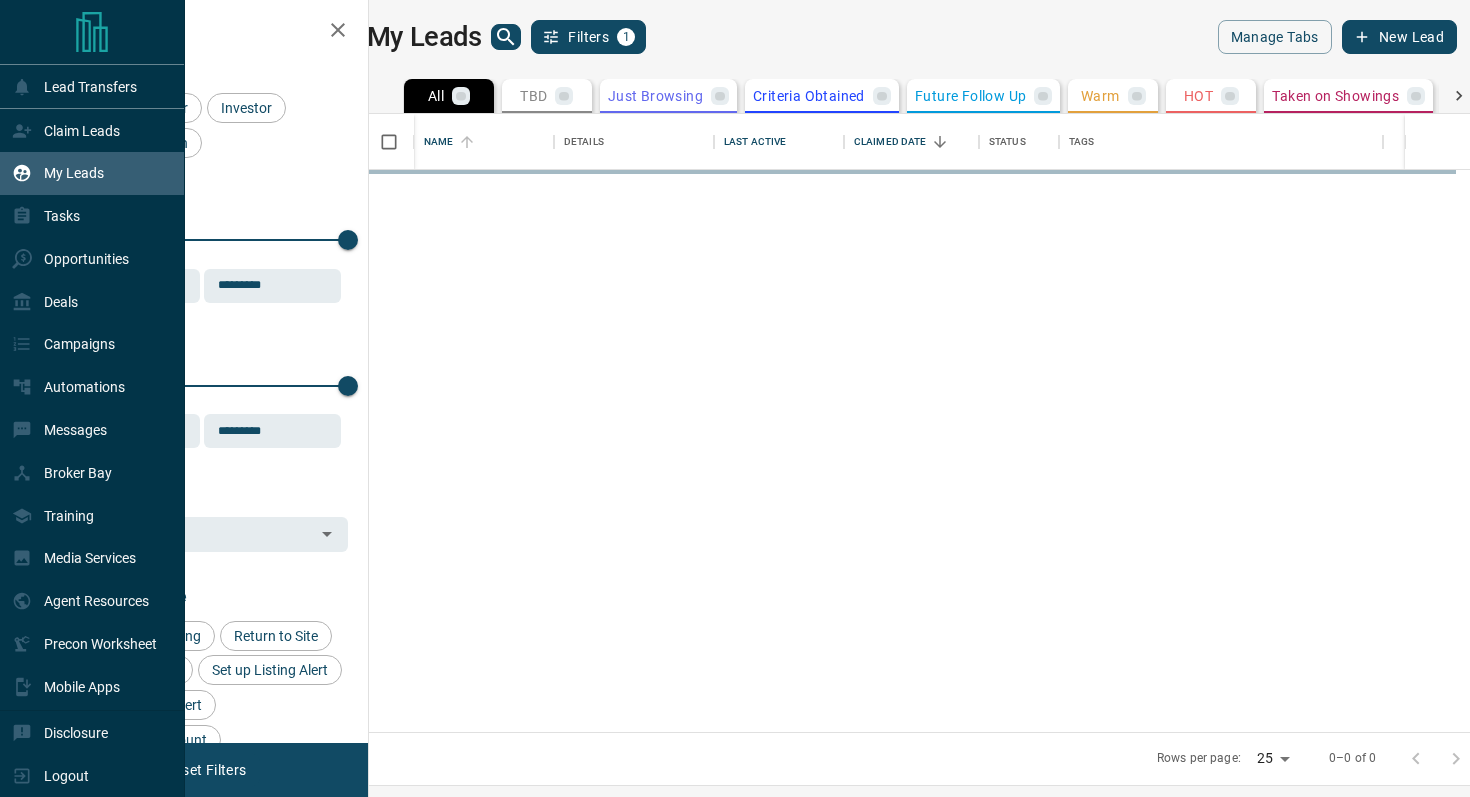 scroll, scrollTop: 1, scrollLeft: 1, axis: both 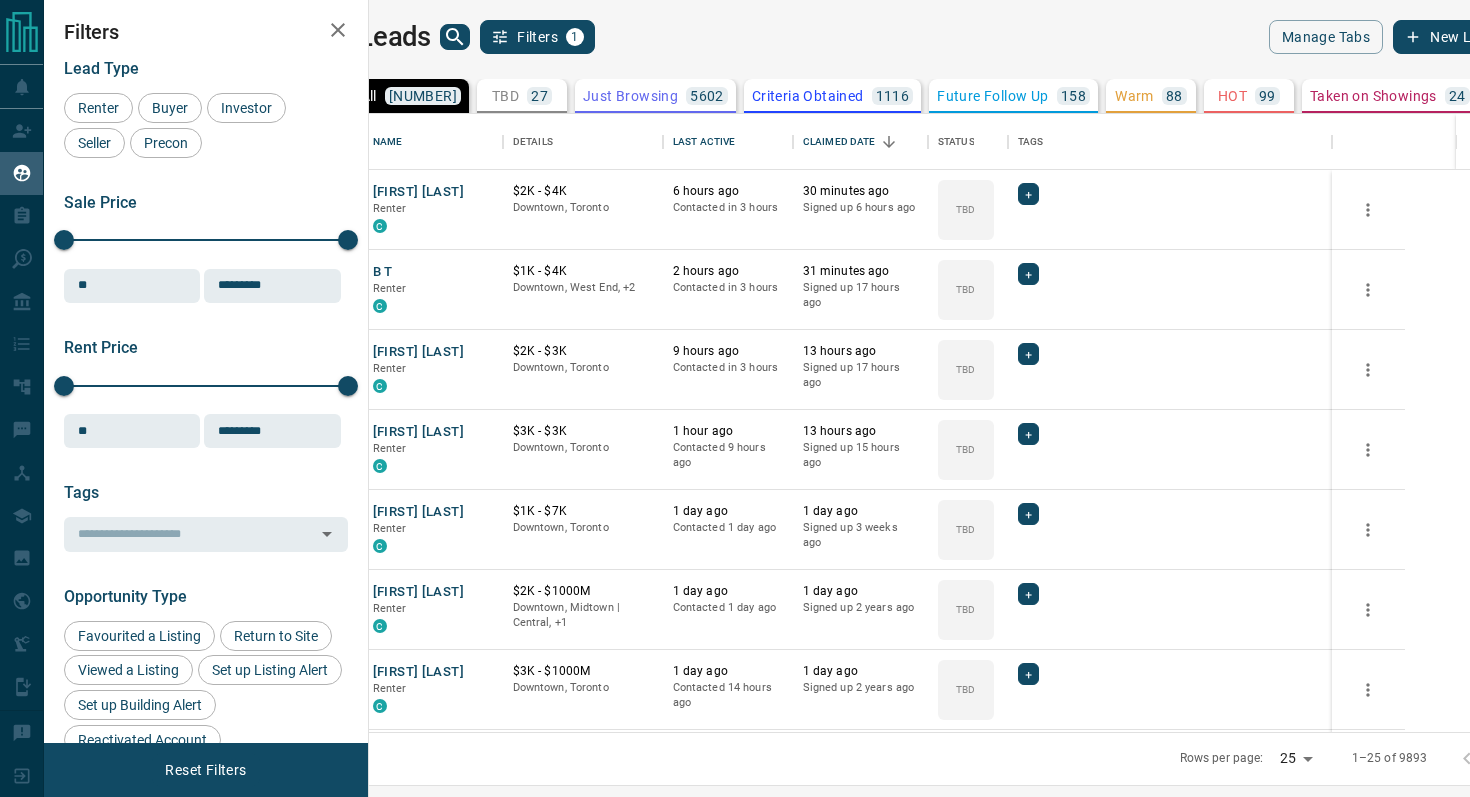 click 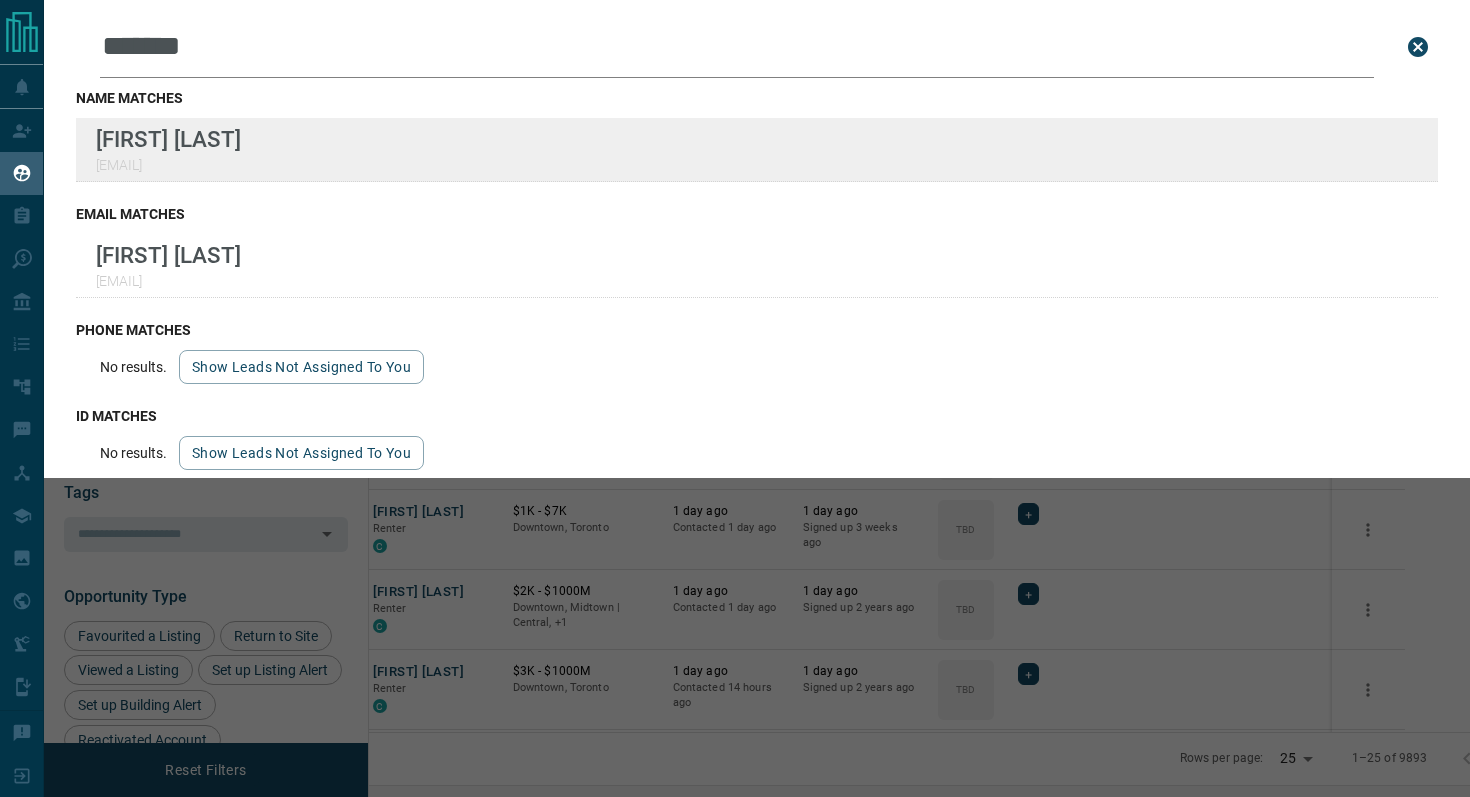 type on "*******" 